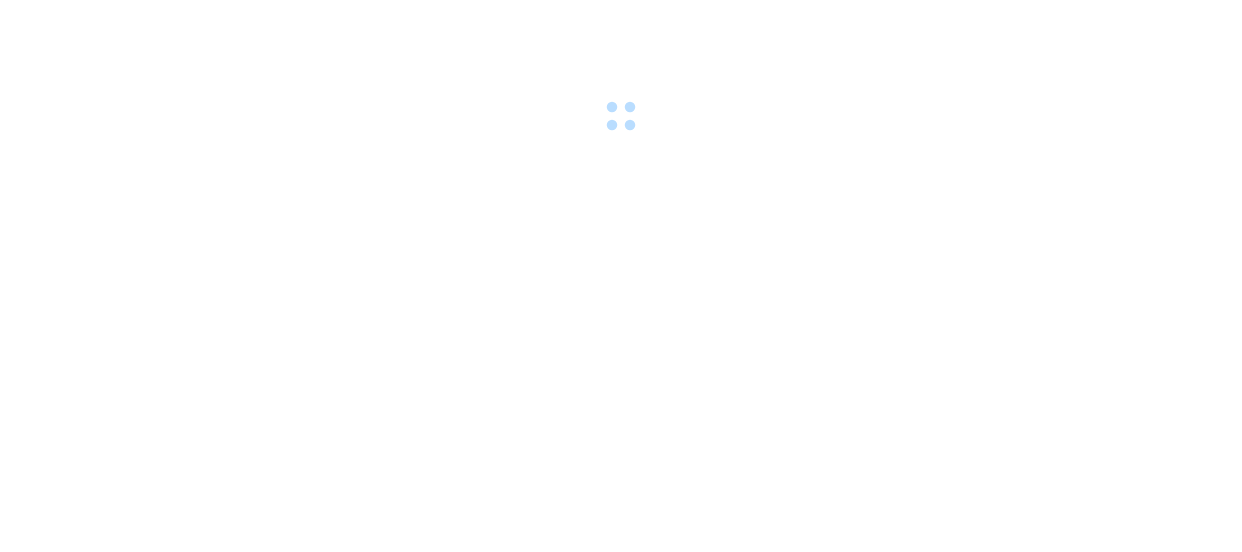 scroll, scrollTop: 0, scrollLeft: 0, axis: both 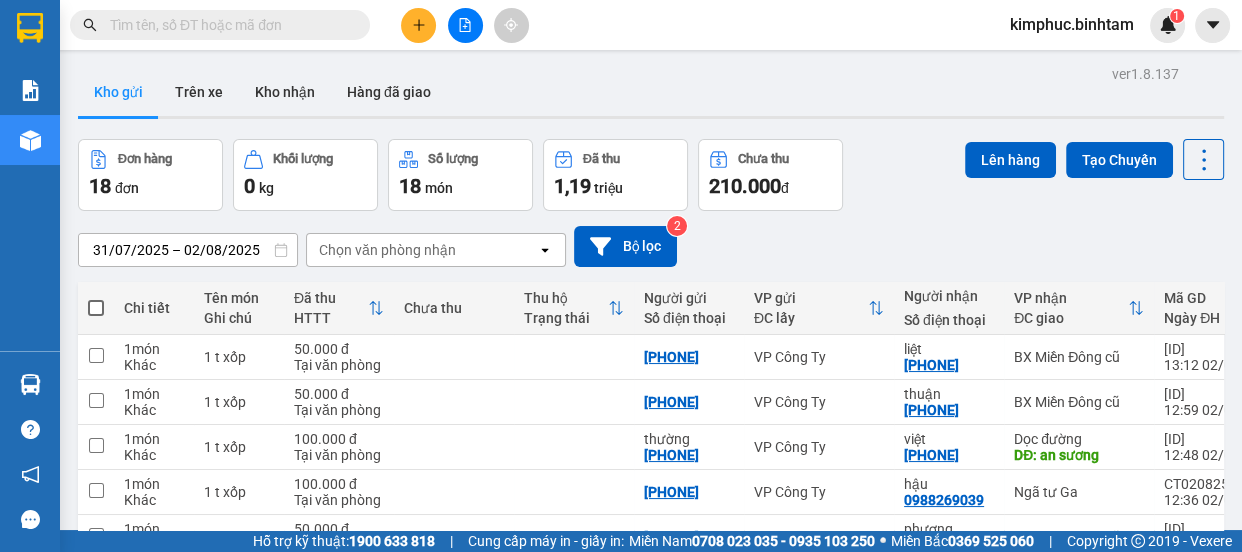 click 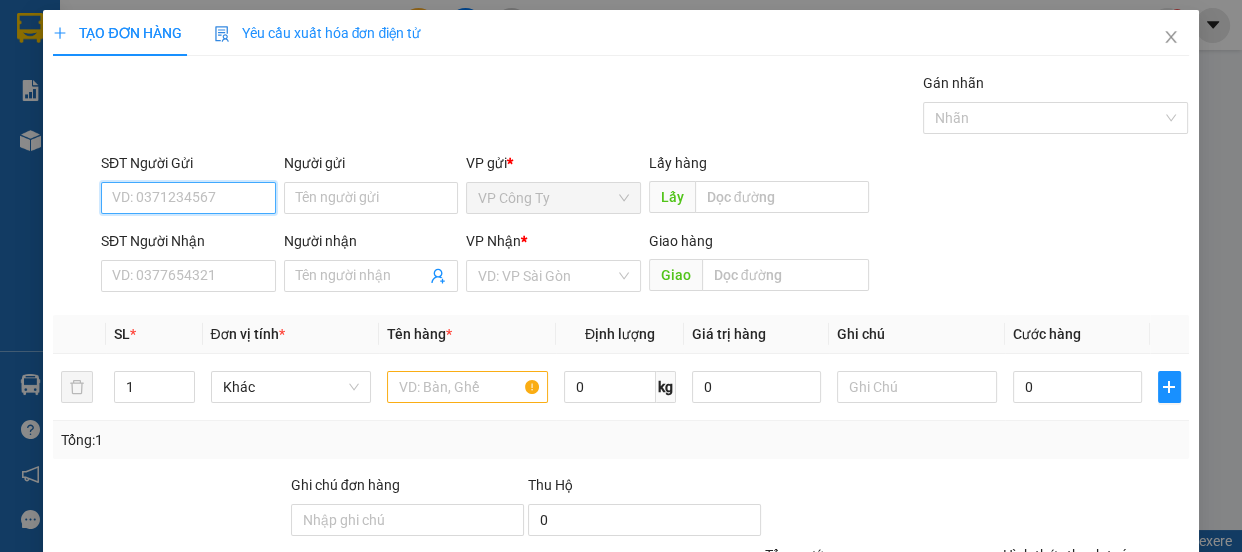 click on "SĐT Người Gửi" at bounding box center (188, 198) 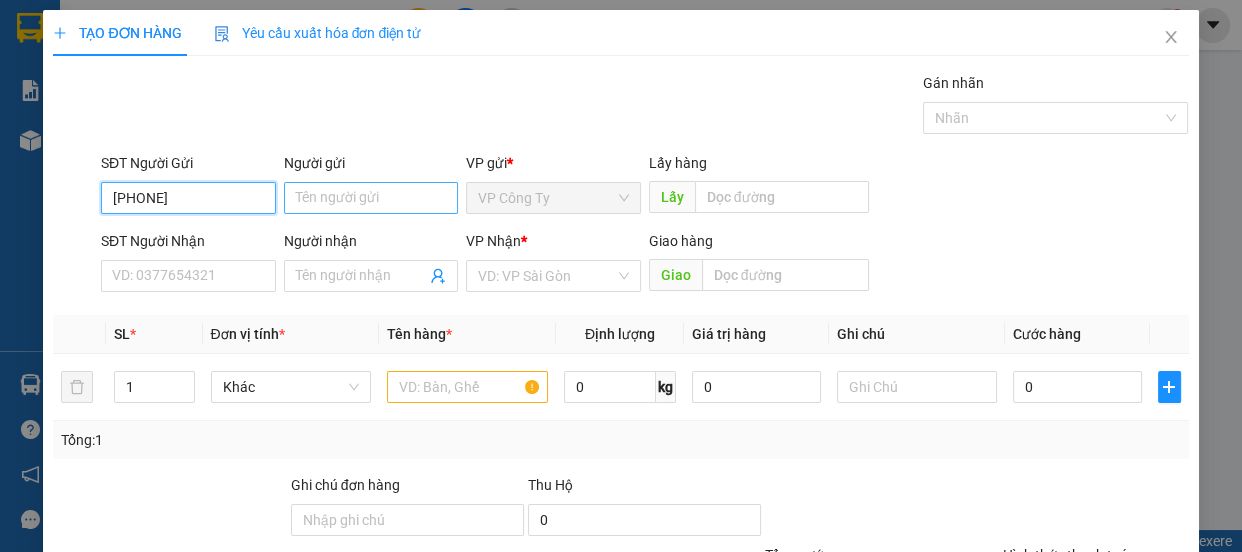 type on "[PHONE]" 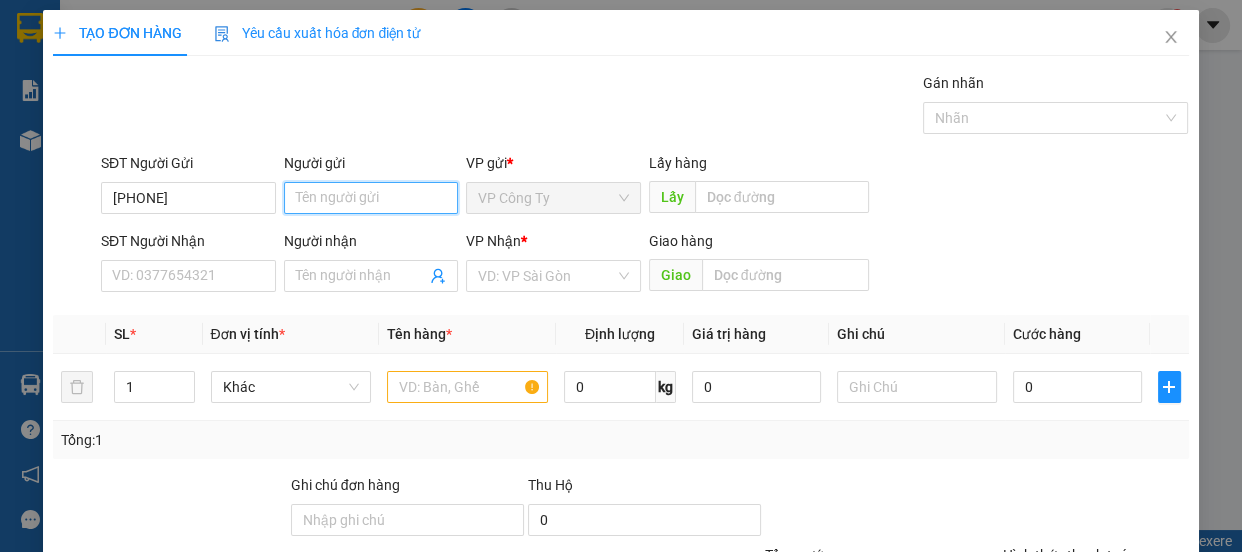 click on "Người gửi" at bounding box center (371, 198) 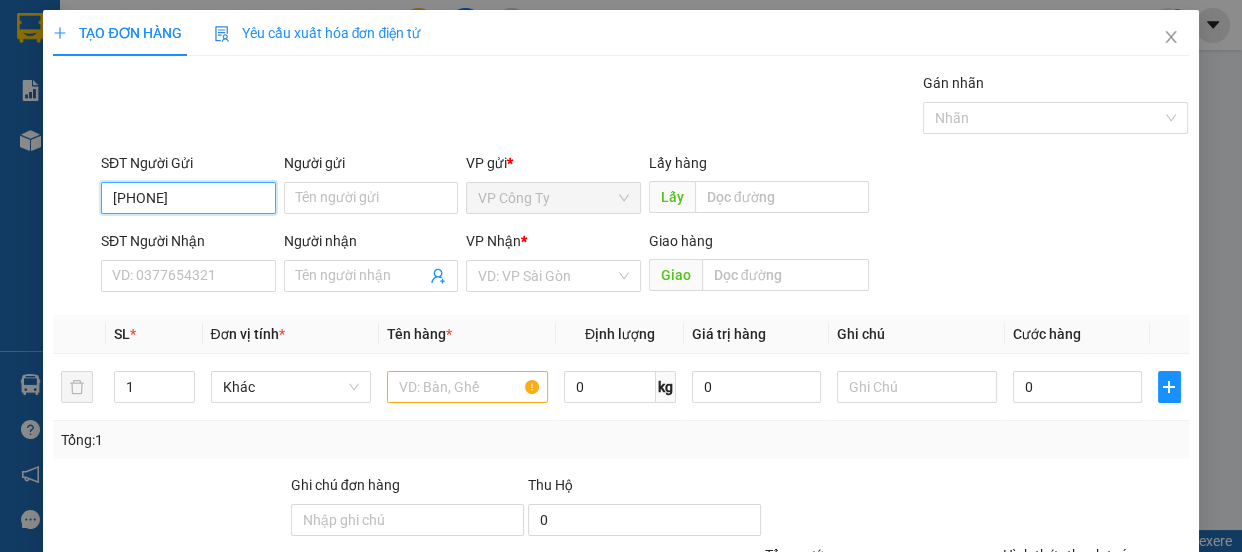 click on "[PHONE]" at bounding box center [188, 198] 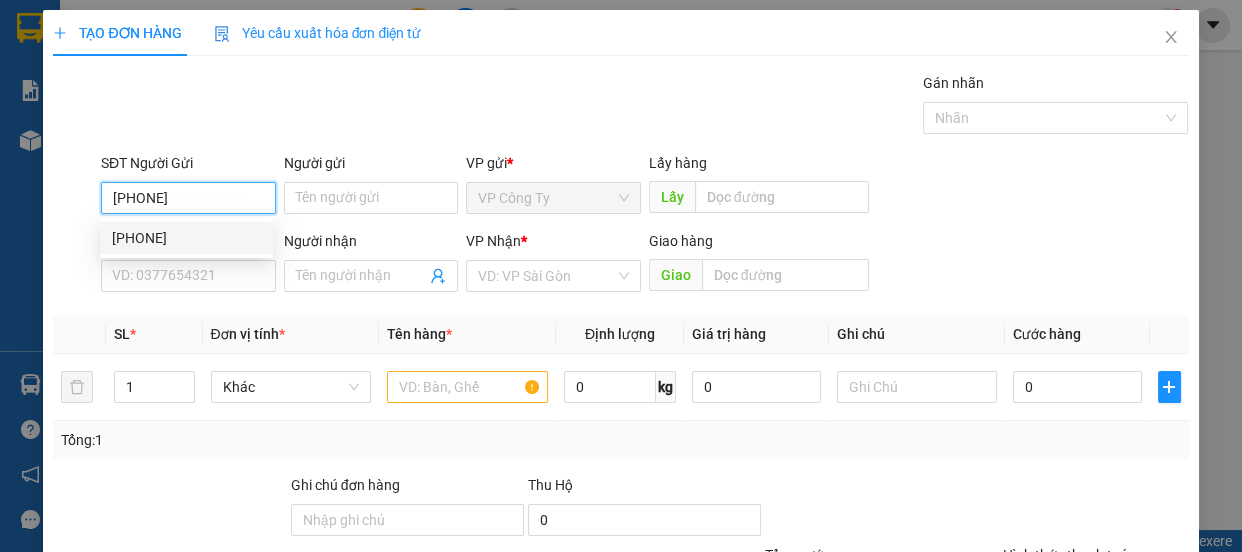 click on "[PHONE]" at bounding box center (186, 238) 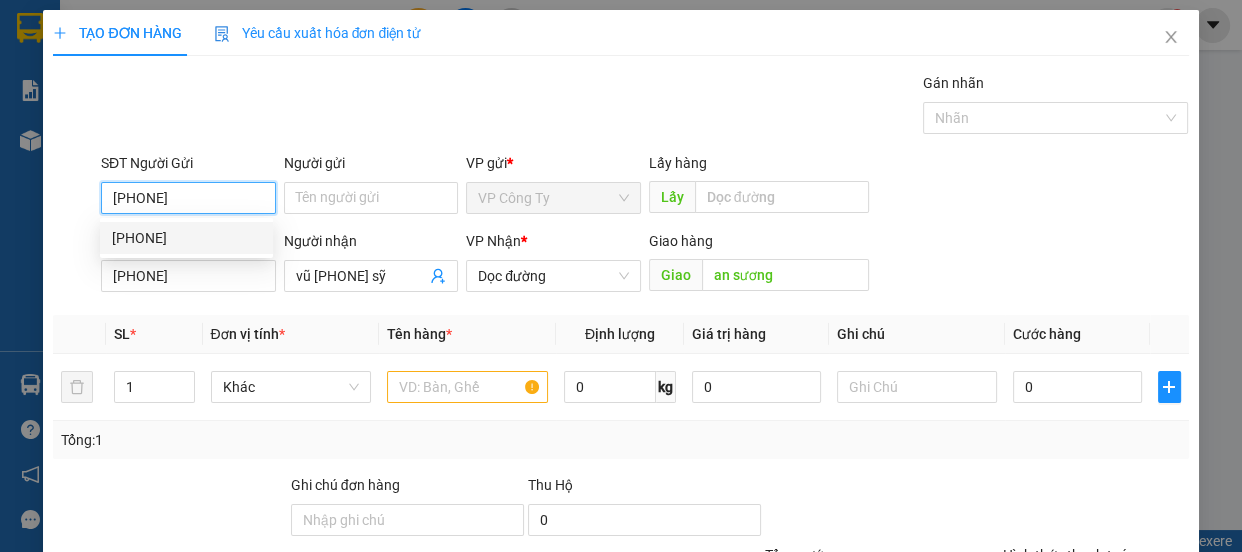 type on "70.000" 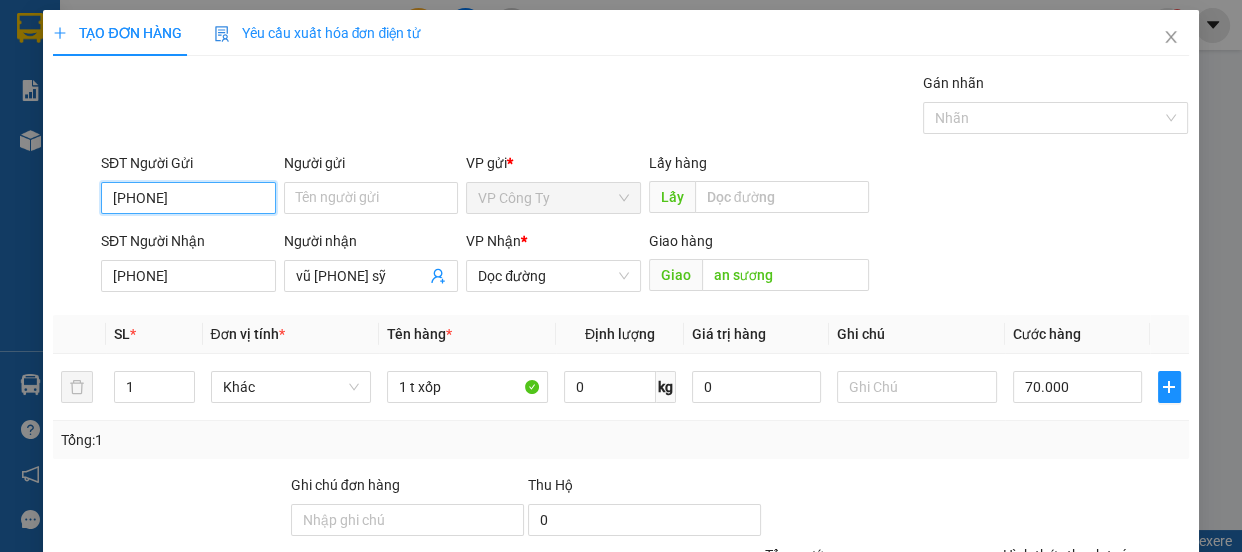 scroll, scrollTop: 187, scrollLeft: 0, axis: vertical 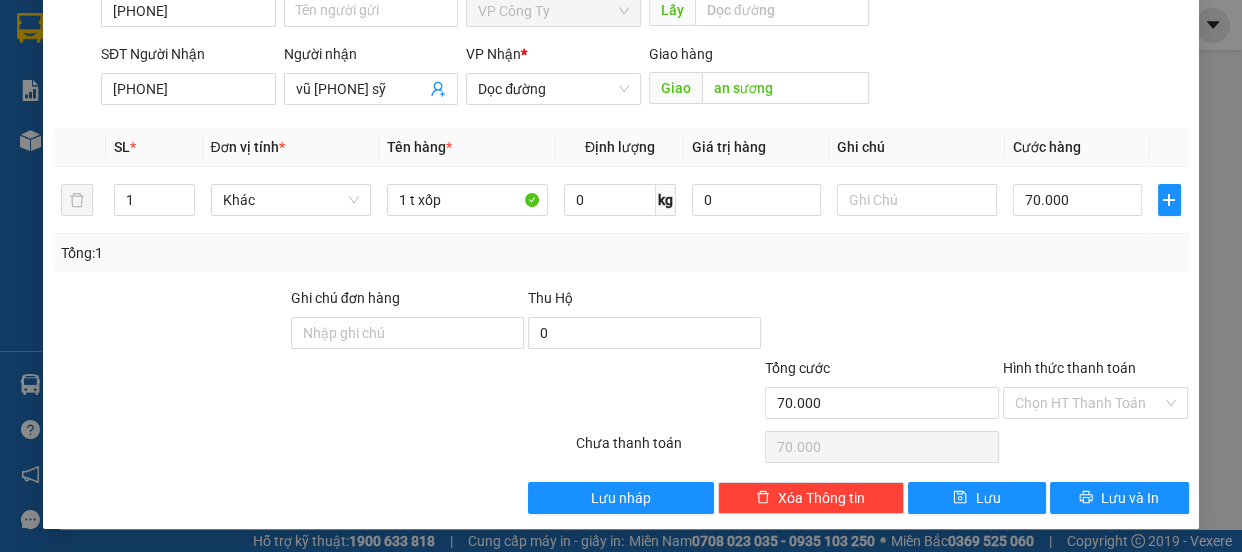 click on "Hình thức thanh toán" at bounding box center (1096, 372) 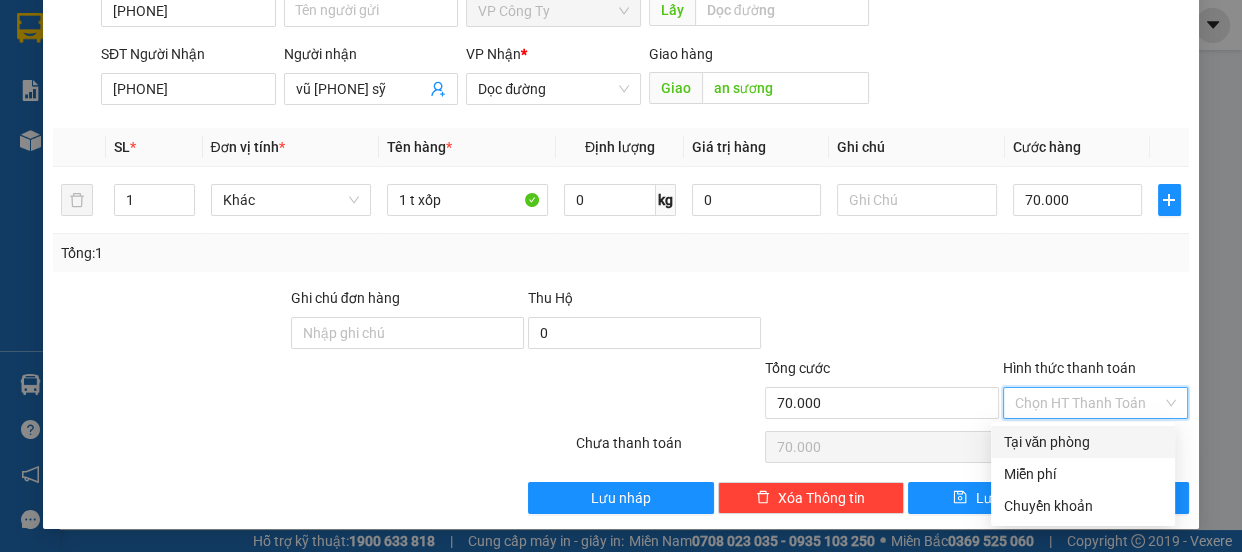 click on "Tại văn phòng" at bounding box center [1083, 442] 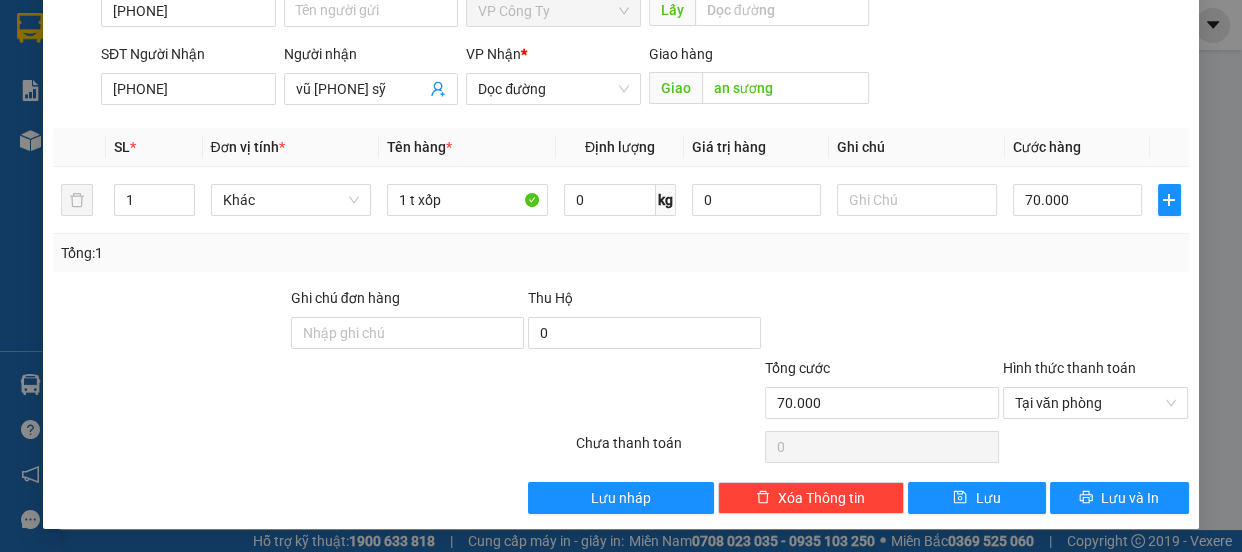 click on "SĐT Người Gửi [PHONE] Người gửi Tên người gửi VP gửi  * VP Công Ty Lấy hàng Lấy SĐT Người Nhận [PHONE] Người nhận vũ [PHONE] sỹ VP Nhận  * Dọc đường Giao hàng Giao an sương SL  * Đơn vị tính  * Tên hàng  * Định lượng Giá trị hàng Ghi chú Cước hàng                   1 Khác 1 t xốp 0 kg 0 70.000 Tổng:  1 Ghi chú đơn hàng Thu Hộ 0 Tổng cước 70.000 Hình thức thanh toán Tại văn phòng Số tiền thu trước 0 Tại văn phòng Chưa thanh toán 0 Lưu nháp Xóa Thông tin Lưu Lưu và In Tại văn phòng Miễn phí Tại văn phòng Miễn phí Chuyển khoản" at bounding box center [620, 176] 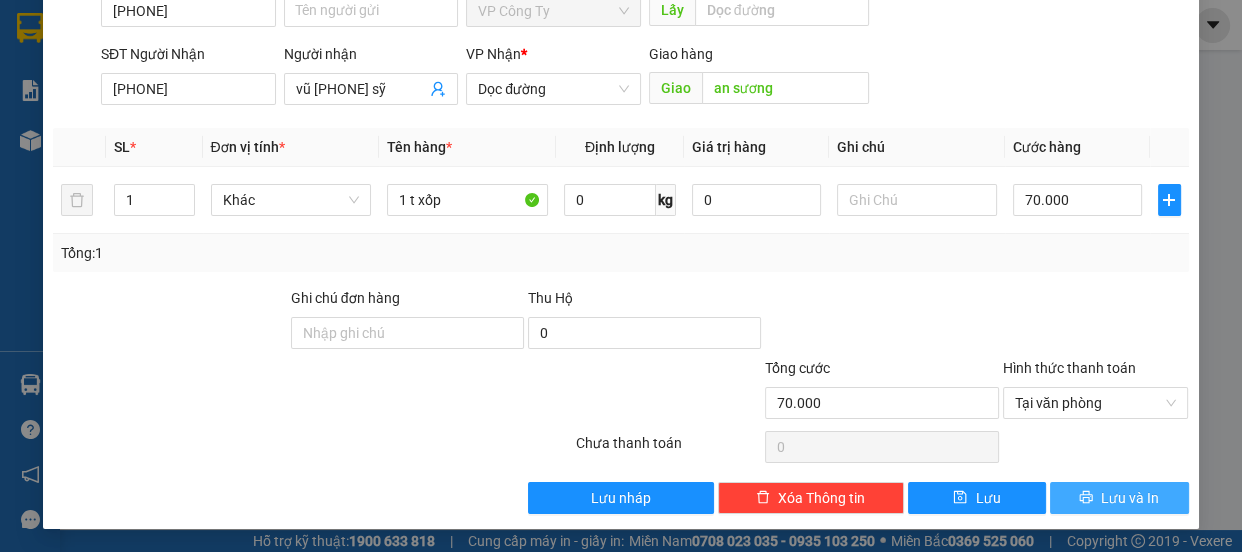 click on "Lưu và In" at bounding box center [1130, 498] 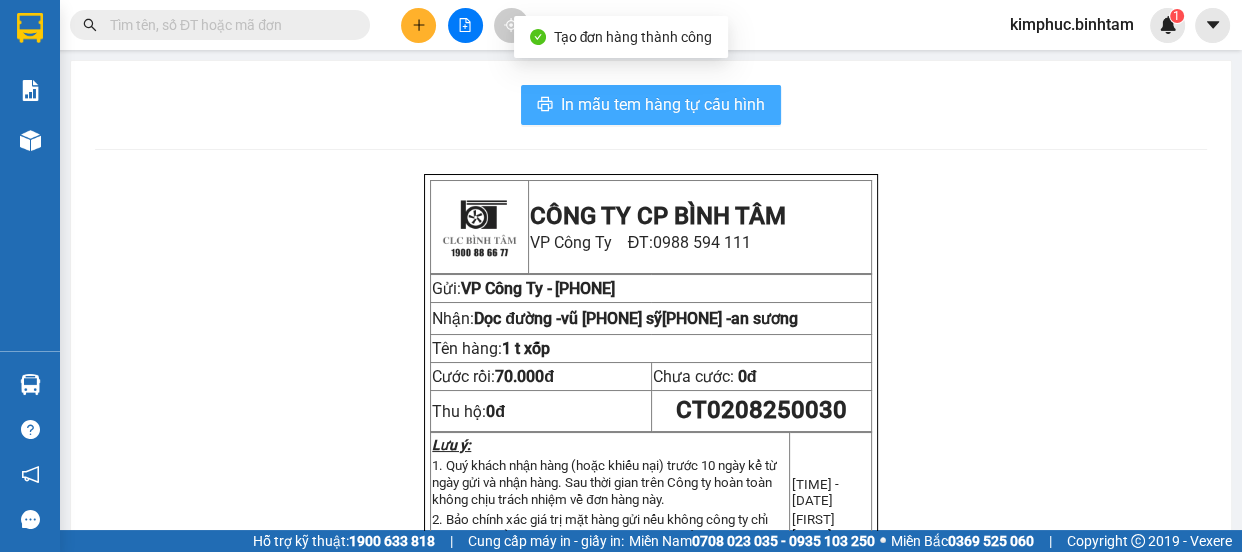 click on "In mẫu tem hàng tự cấu hình" at bounding box center [663, 104] 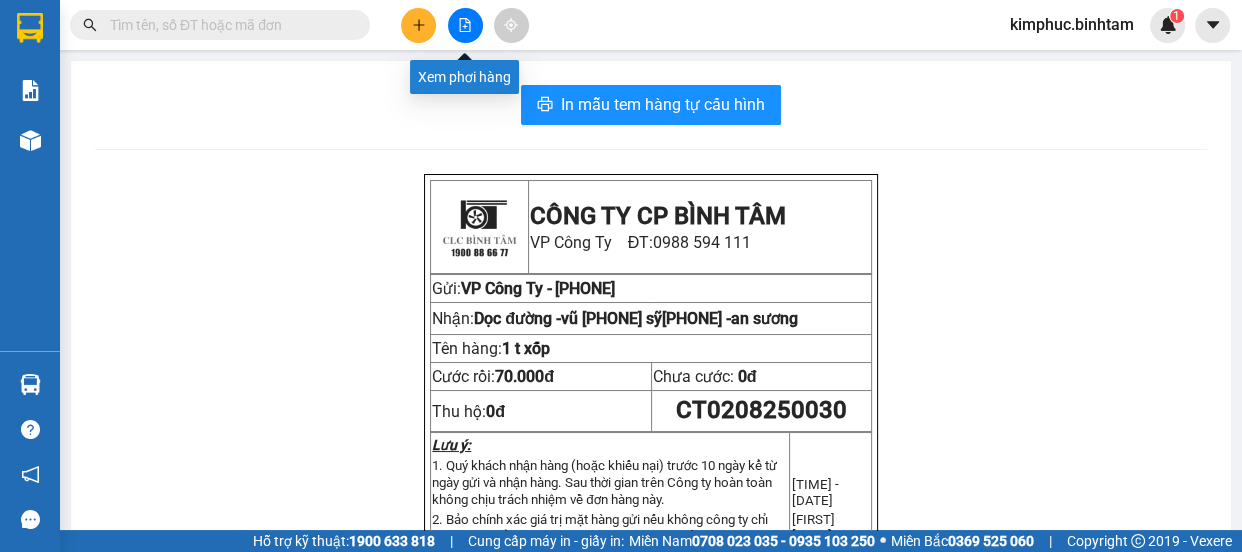 click at bounding box center (465, 25) 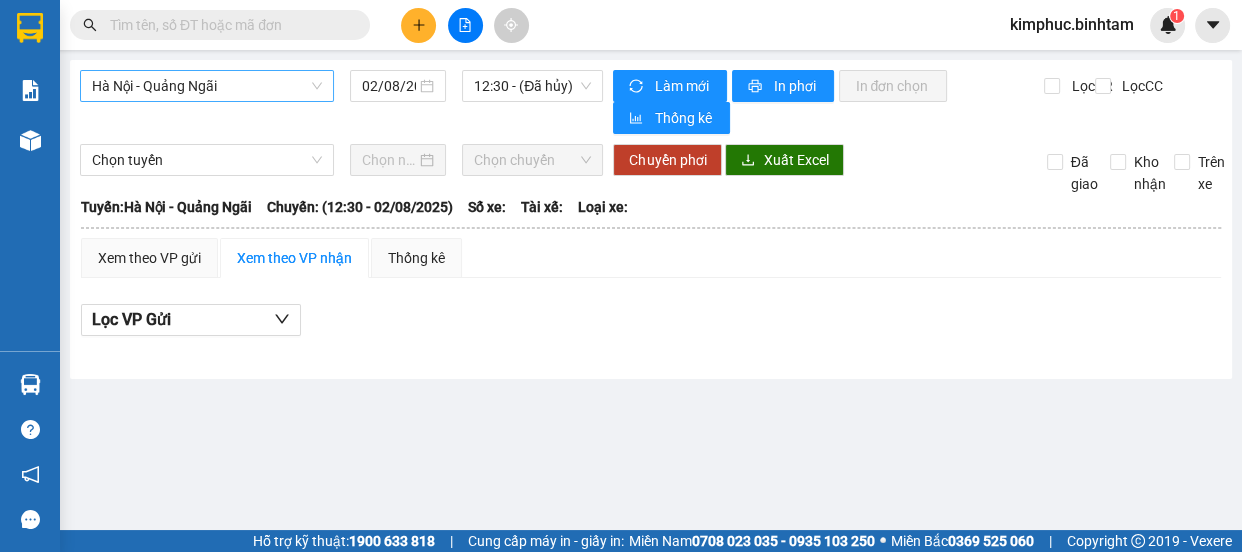 click on "Hà Nội - Quảng Ngãi" at bounding box center [207, 86] 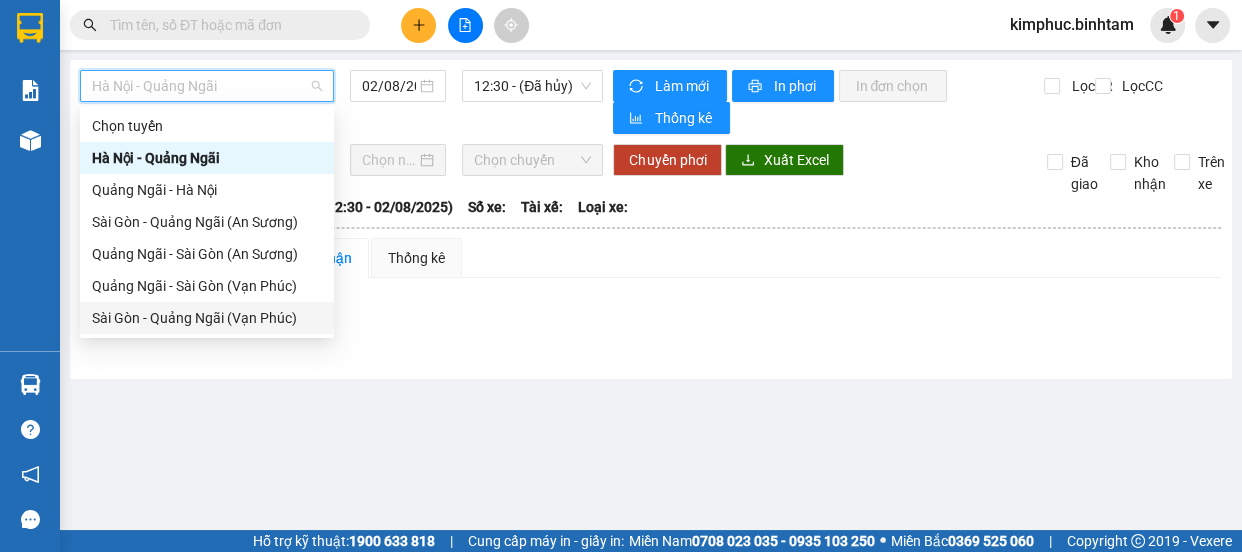 click on "Sài Gòn - Quảng Ngãi (Vạn Phúc)" at bounding box center [207, 318] 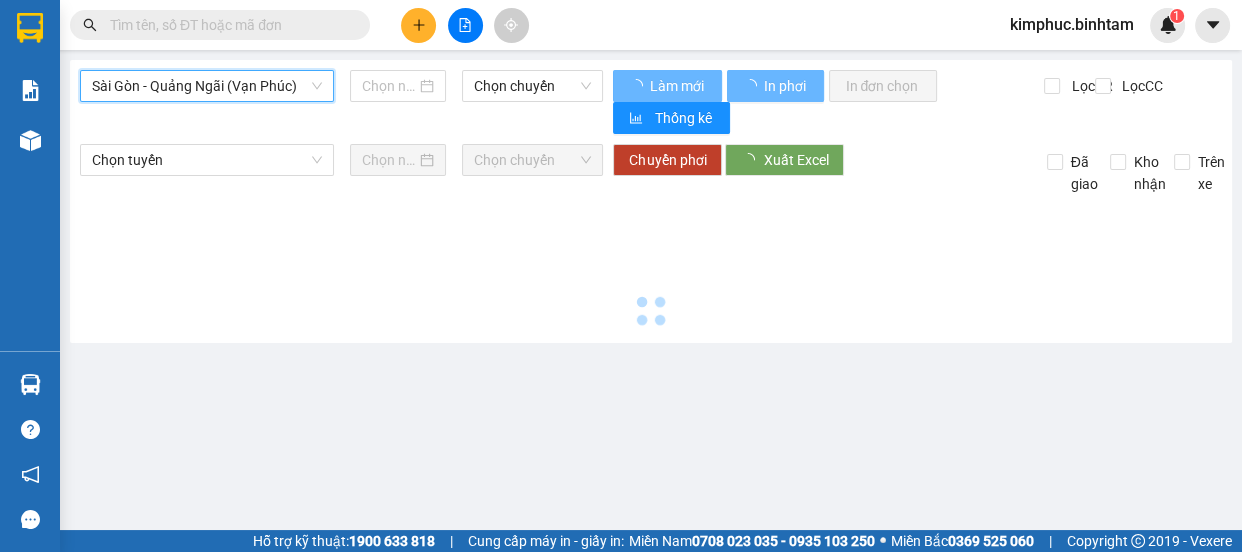 type on "02/08/2025" 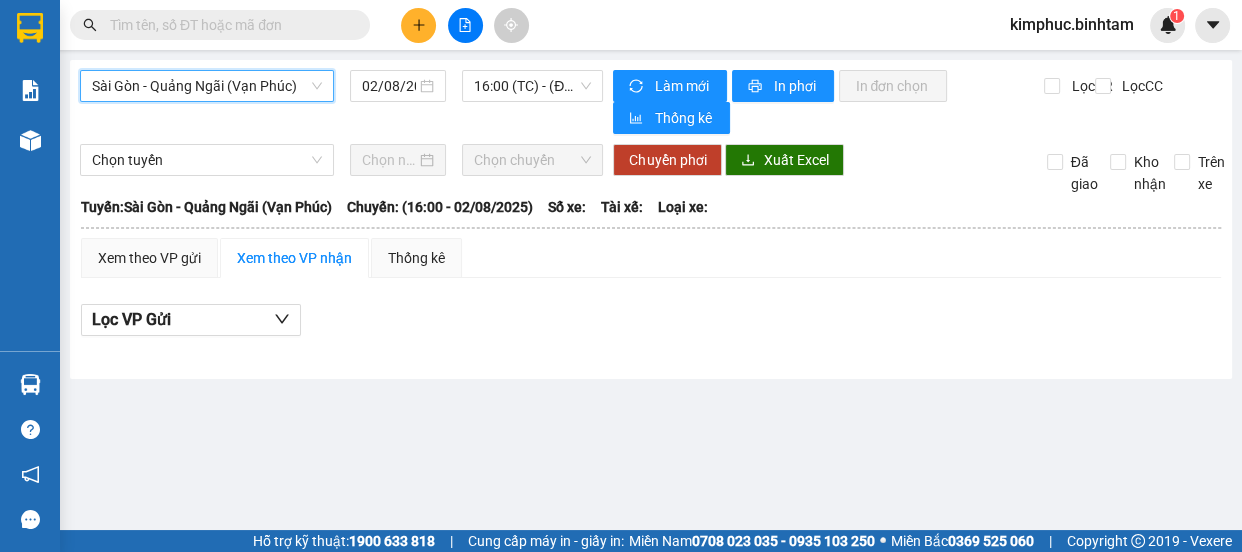 click on "Sài Gòn - Quảng Ngãi (Vạn Phúc)" at bounding box center (207, 86) 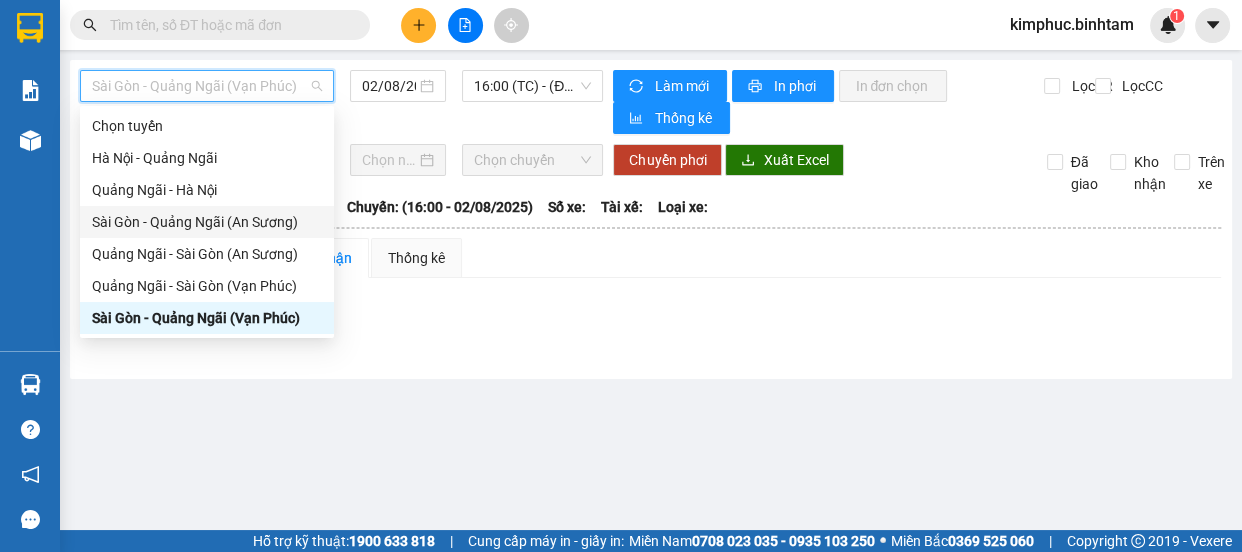 click on "Sài Gòn - Quảng Ngãi (An Sương)" at bounding box center (207, 222) 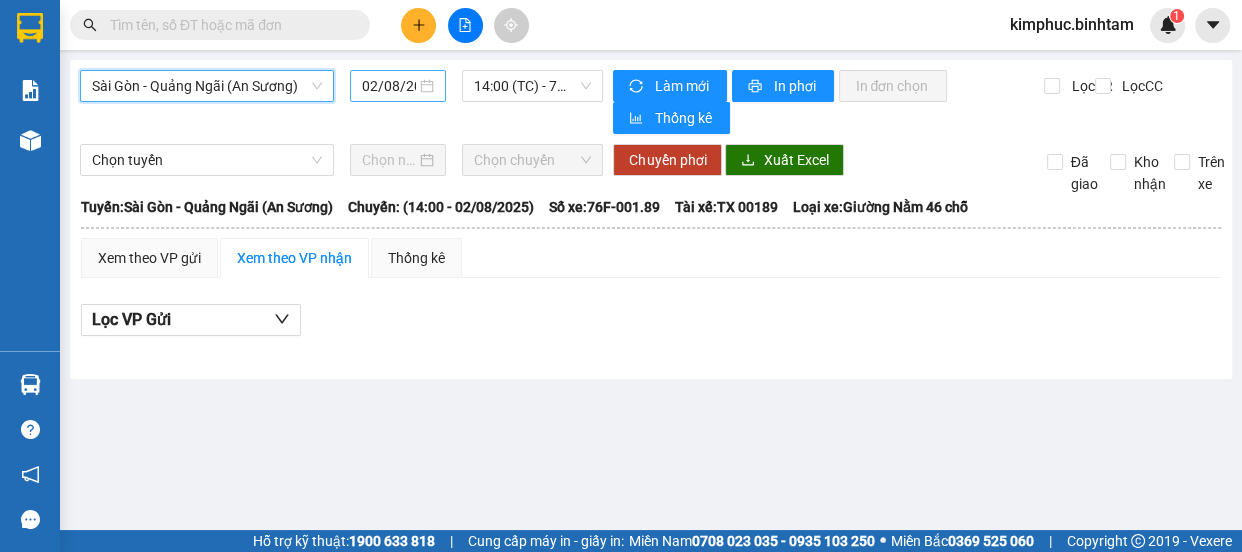 click on "02/08/2025" at bounding box center (389, 86) 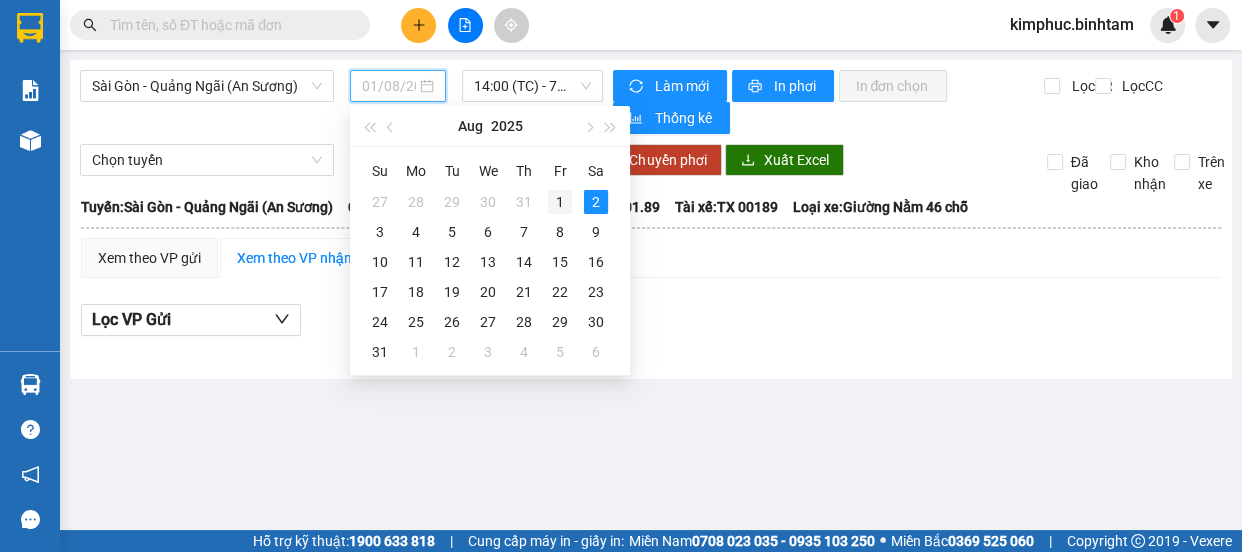 click on "1" at bounding box center (560, 202) 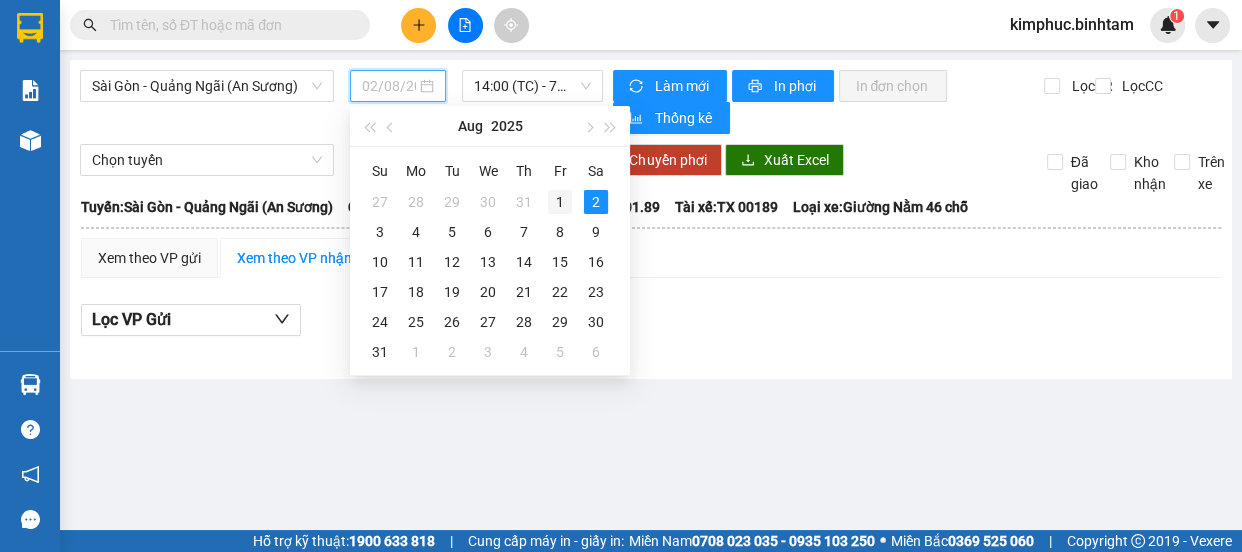 type on "01/08/2025" 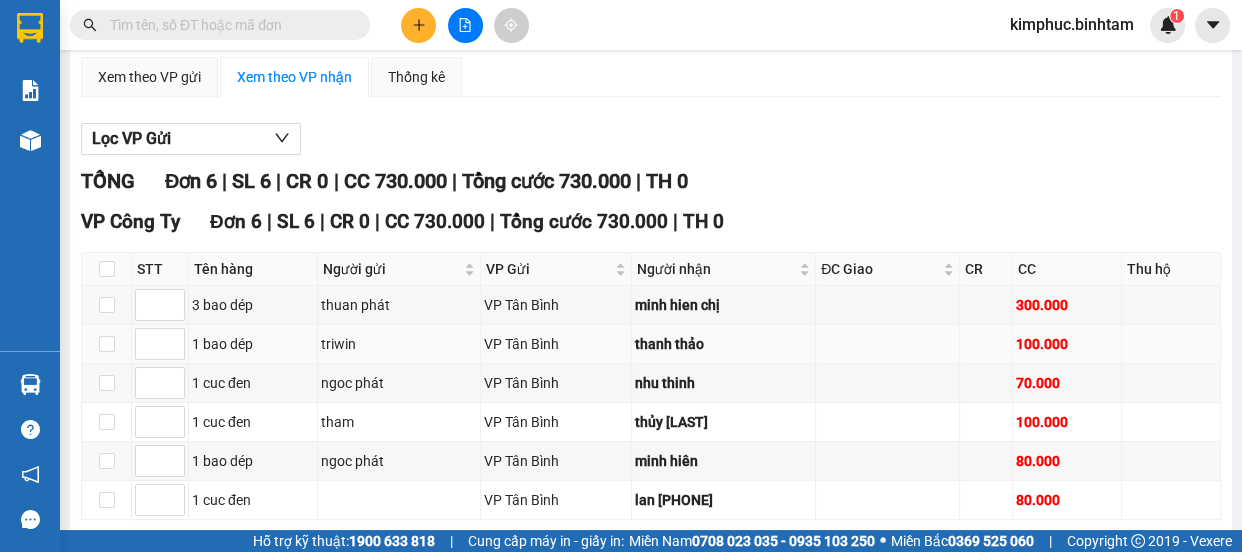 scroll, scrollTop: 271, scrollLeft: 0, axis: vertical 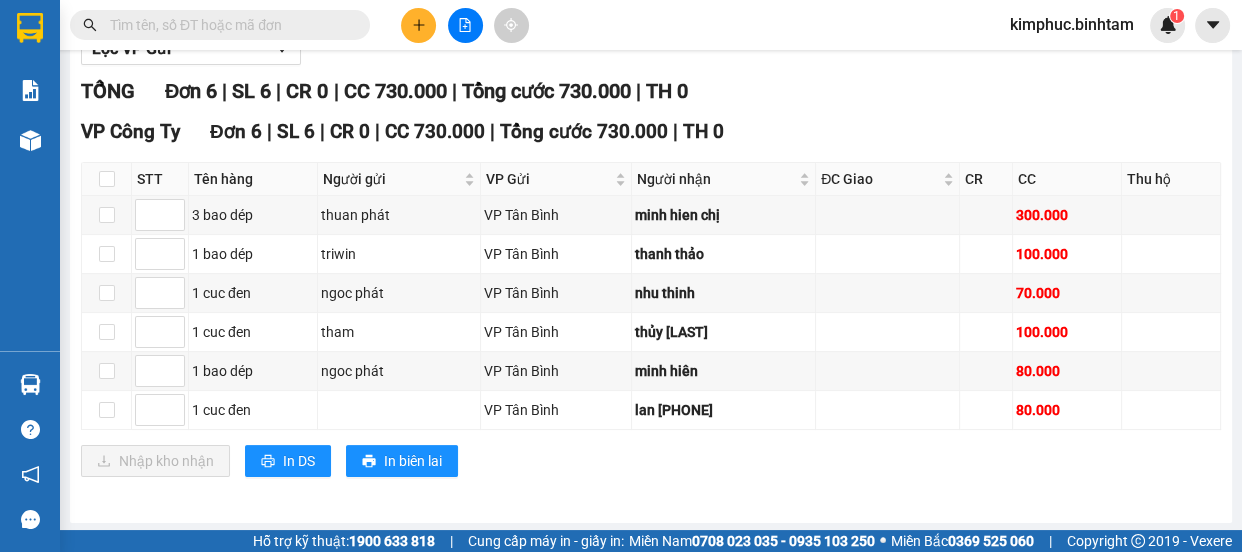 click at bounding box center (228, 25) 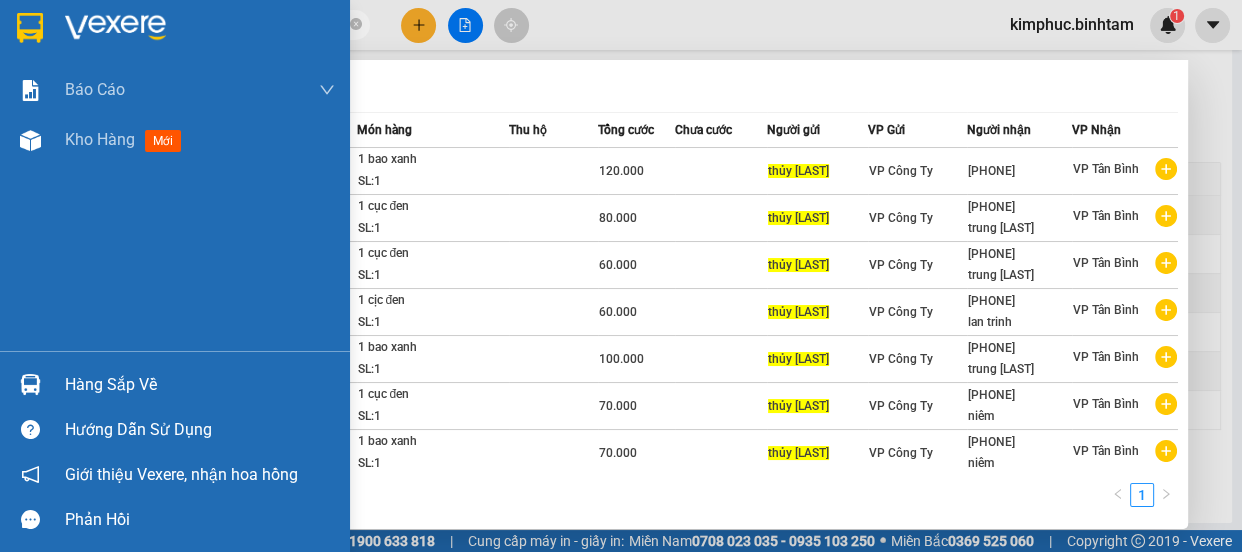 click on "Báo cáo Báo cáo dòng tiền (nhân viên) Báo cáo thống kê đơn huỷ  Doanh số tạo đơn theo VP gửi (nhân viên)     Kho hàng mới" at bounding box center (175, 208) 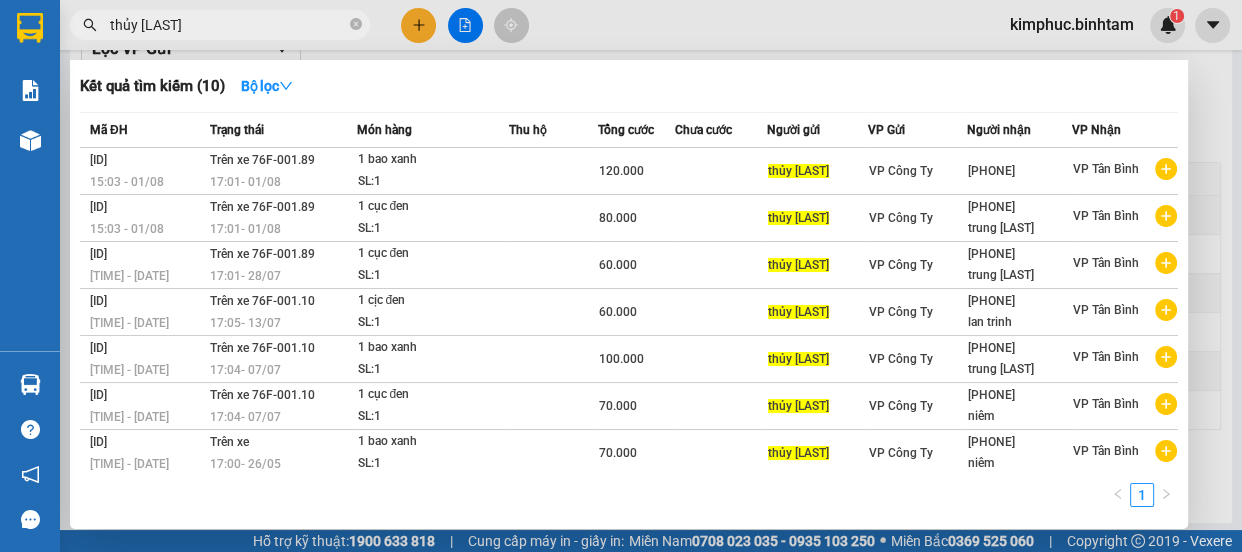 click at bounding box center (621, 276) 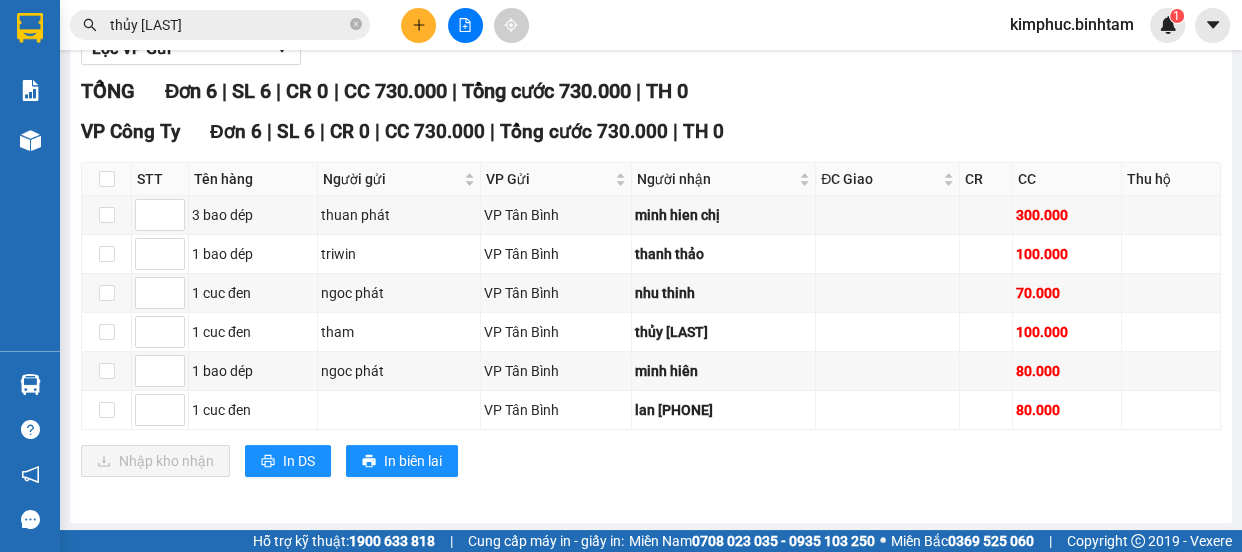 click on "thủy [LAST]" at bounding box center (228, 25) 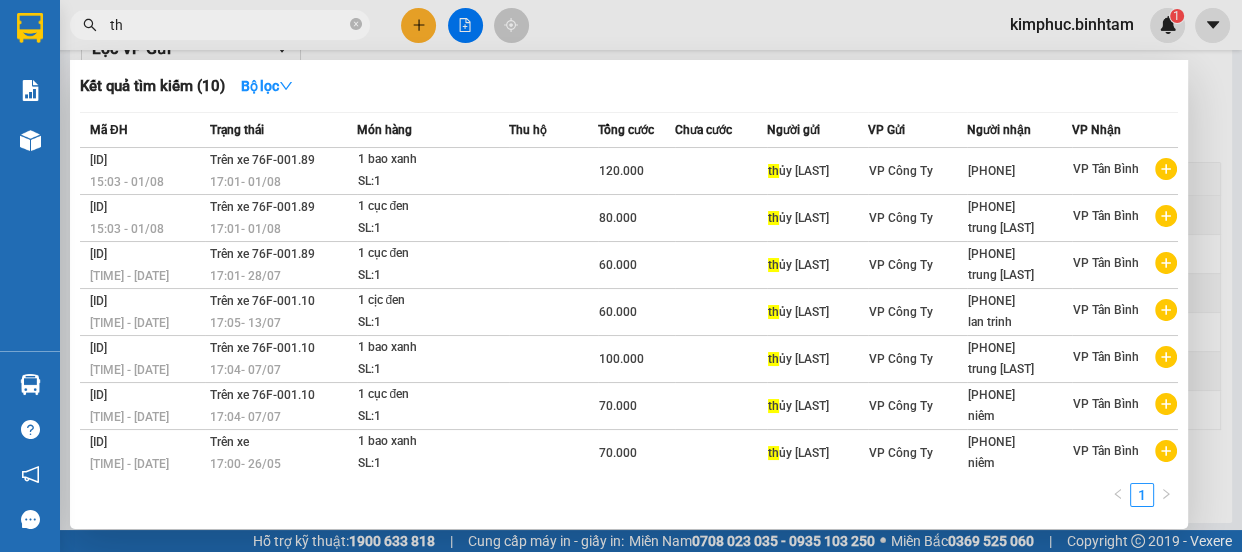 type on "t" 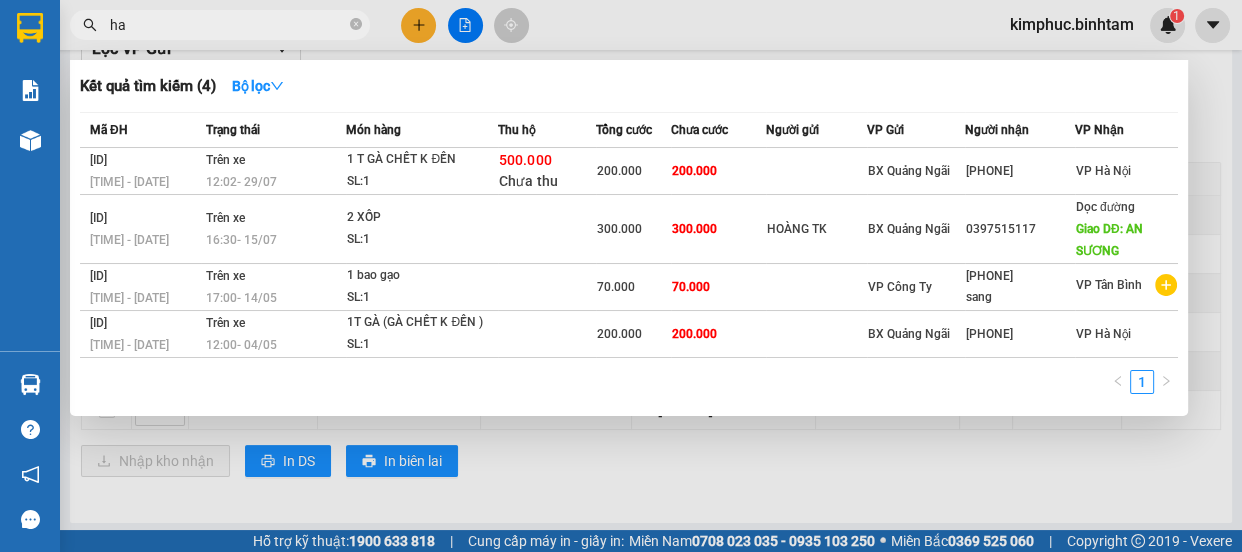 type on "h" 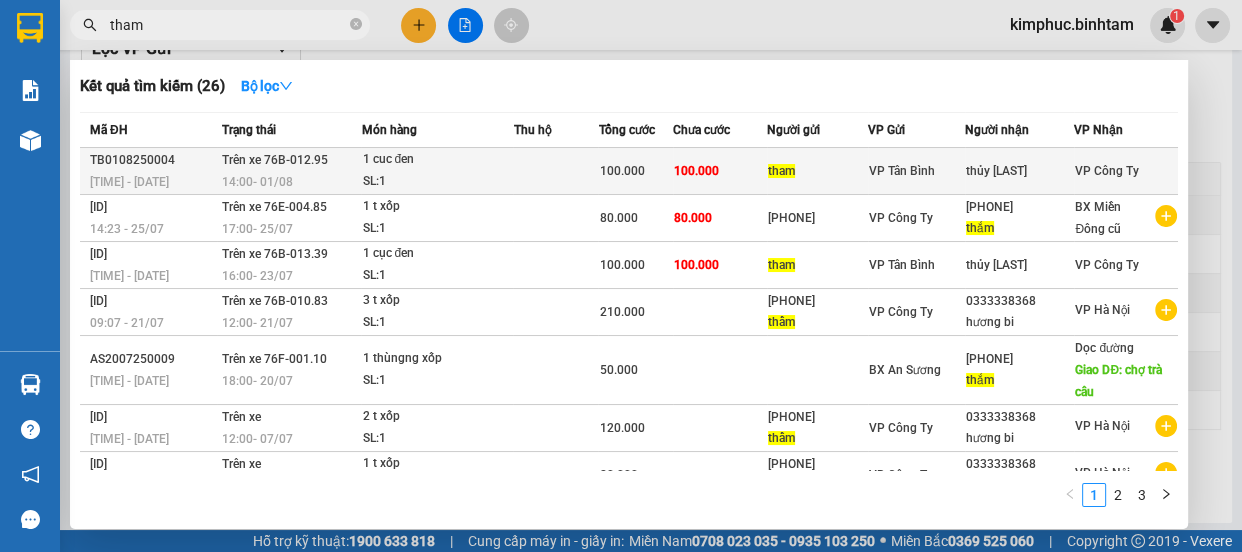type on "tham" 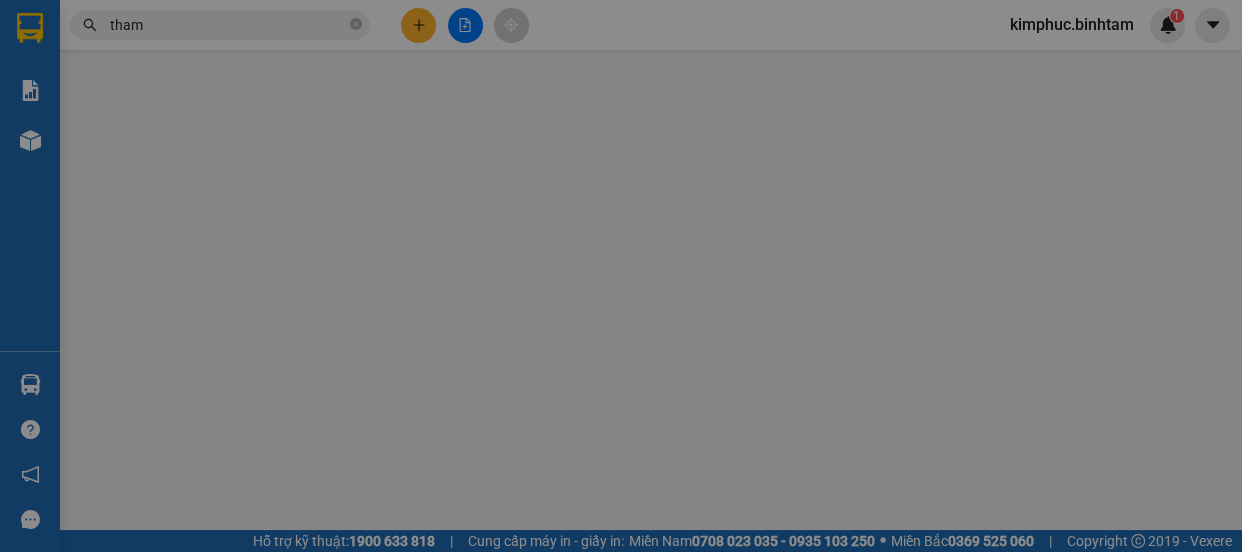 scroll, scrollTop: 0, scrollLeft: 0, axis: both 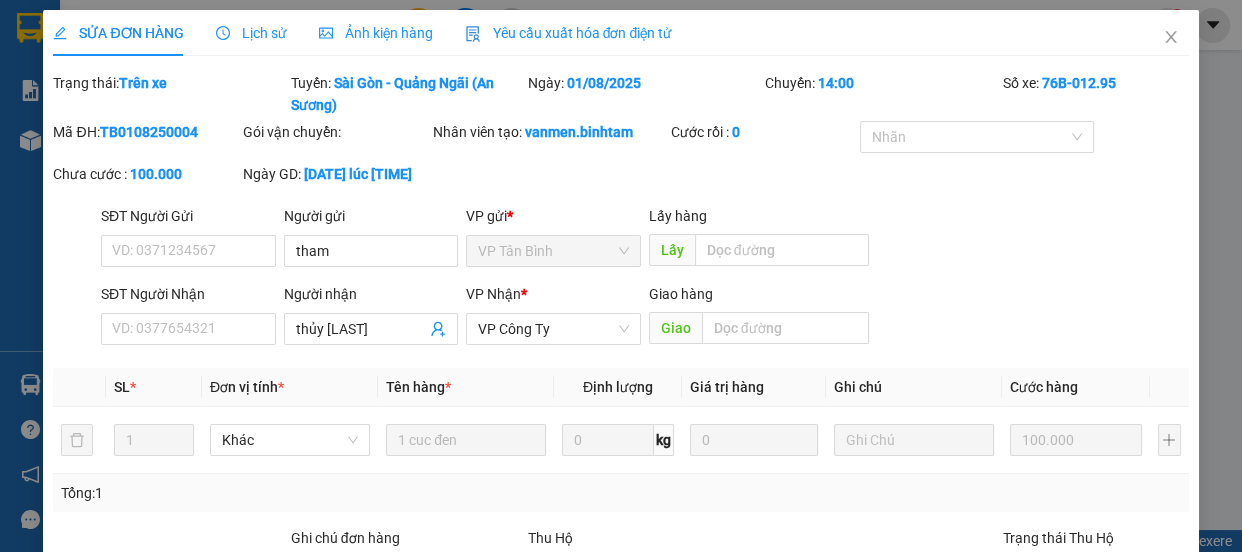 type on "tham" 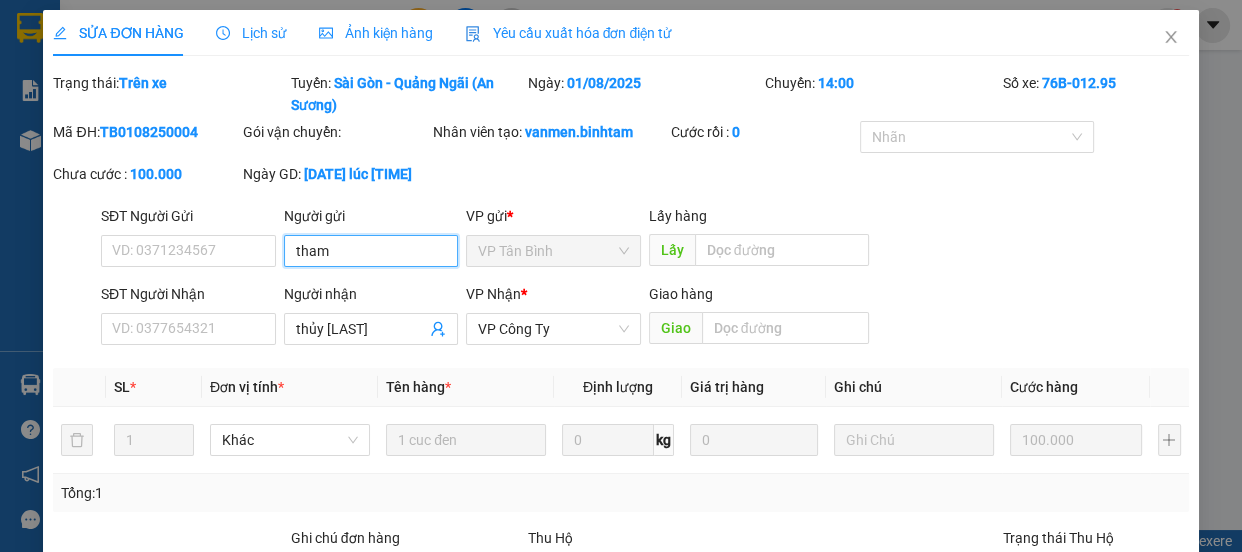 click on "tham" at bounding box center (371, 251) 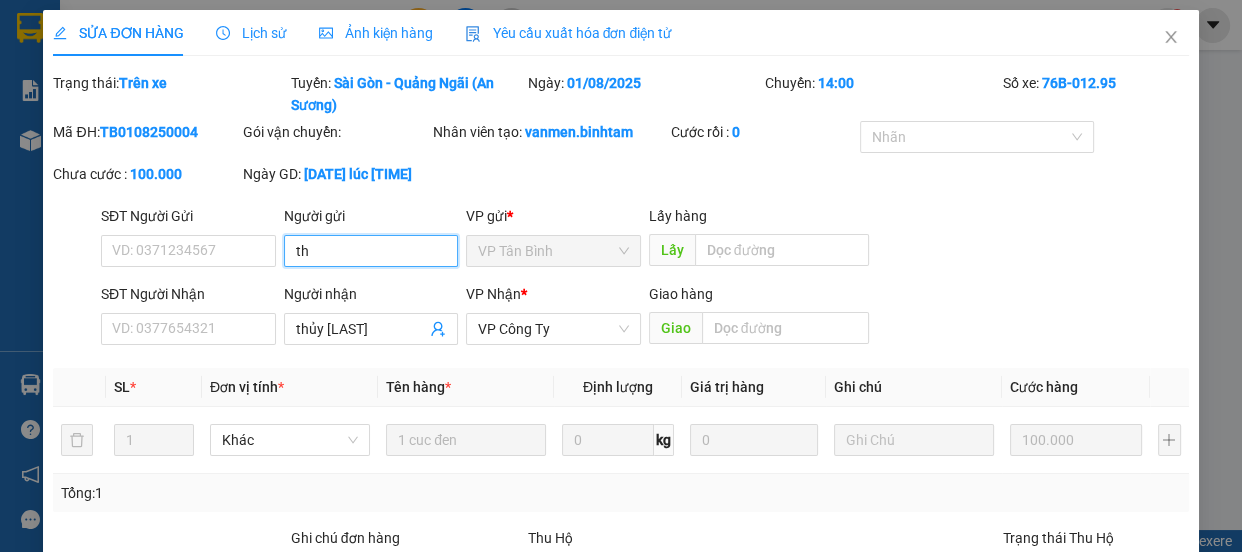 type on "t" 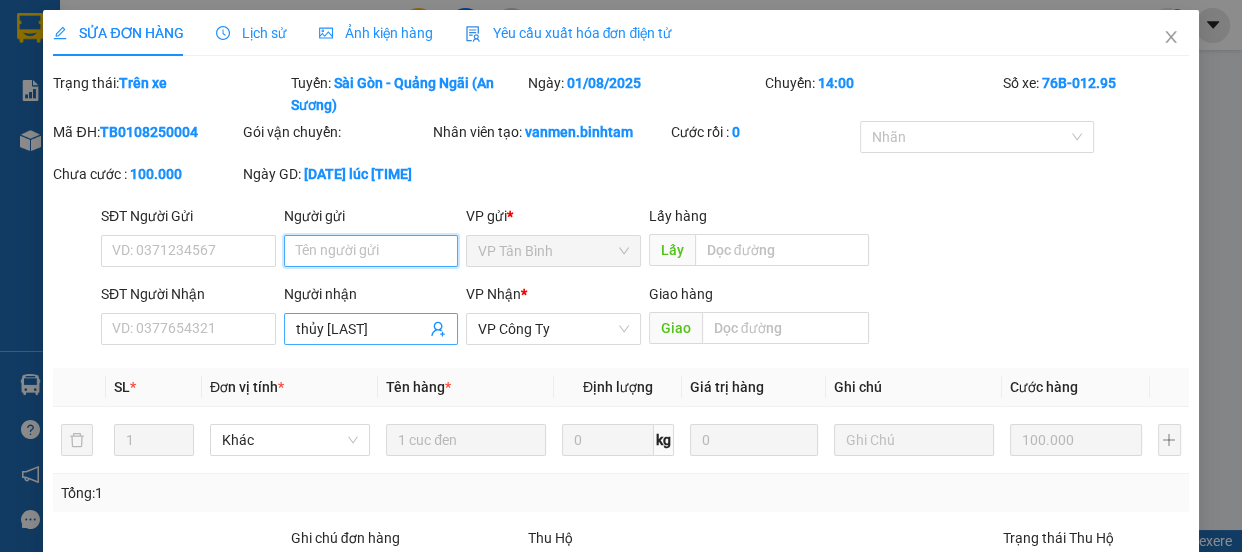 type 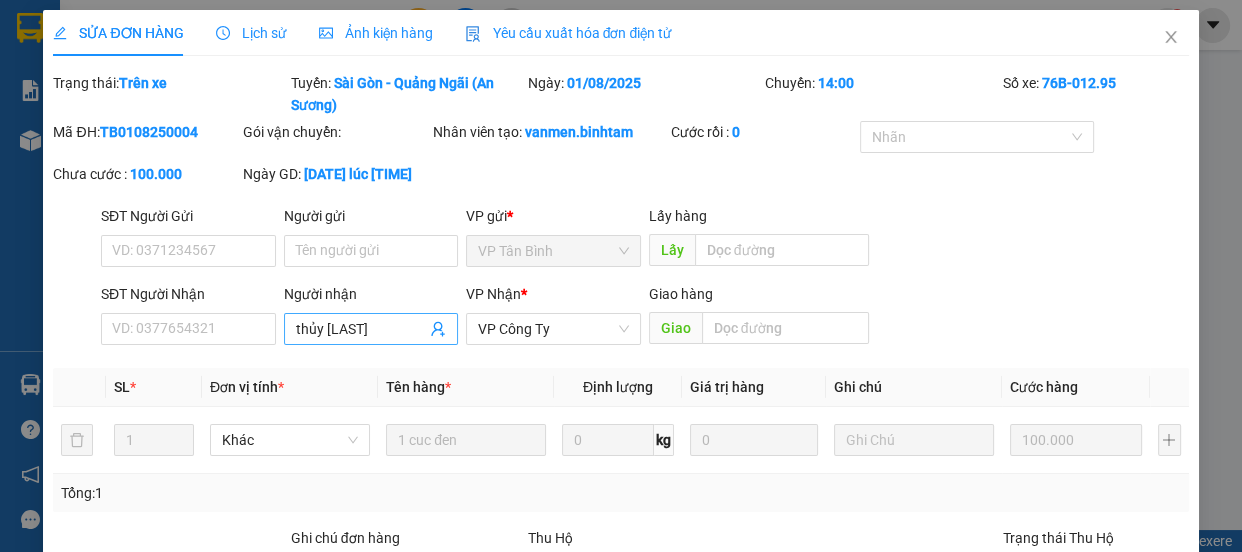click on "thủy [LAST]" at bounding box center [361, 329] 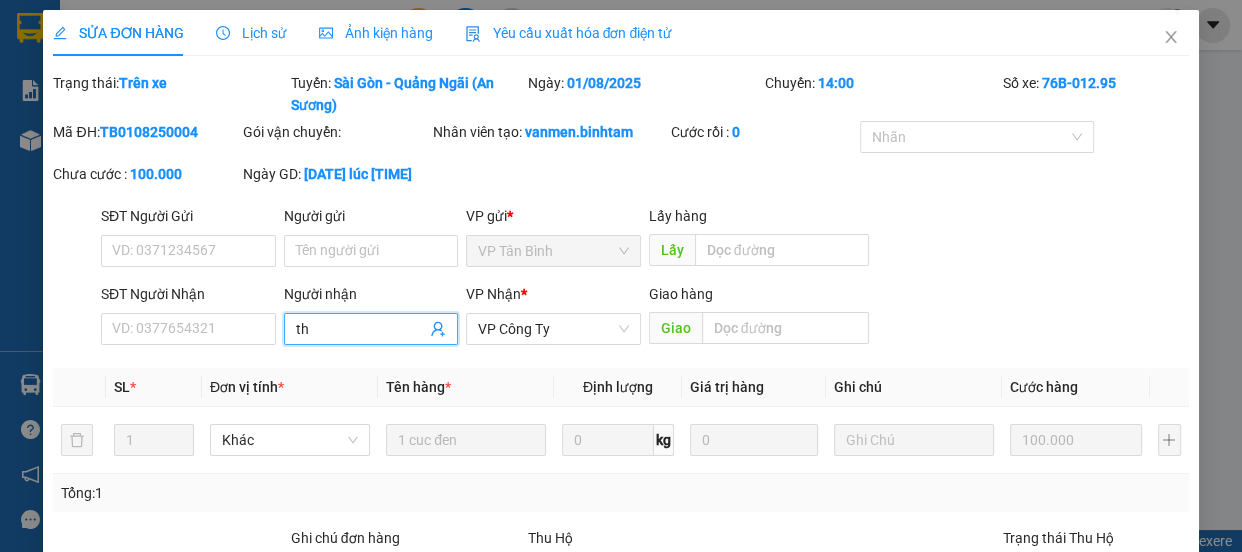 type on "t" 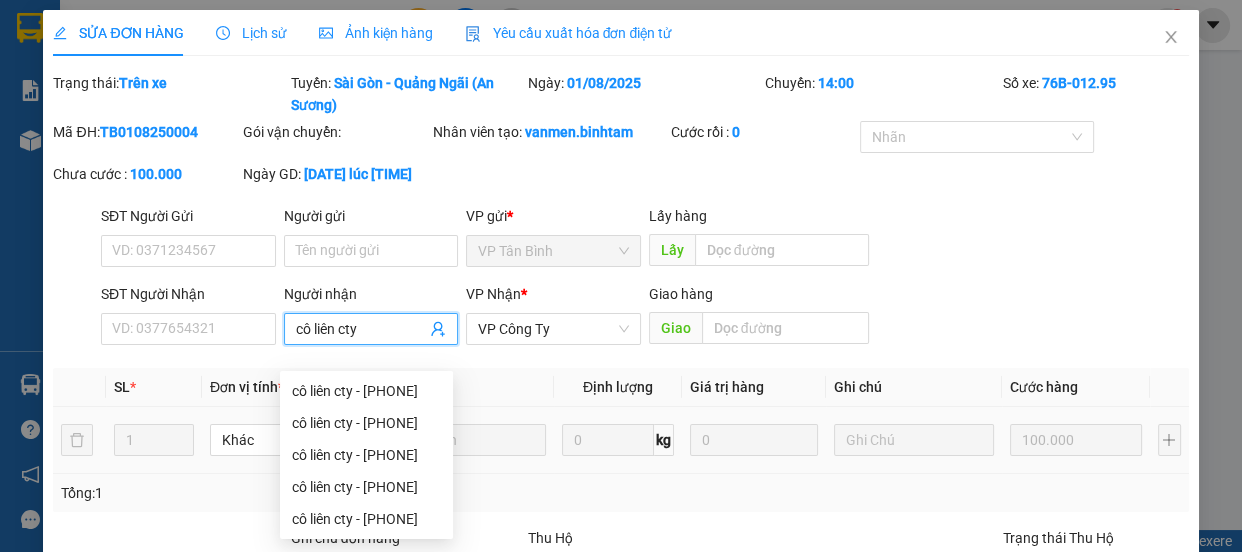 scroll, scrollTop: 262, scrollLeft: 0, axis: vertical 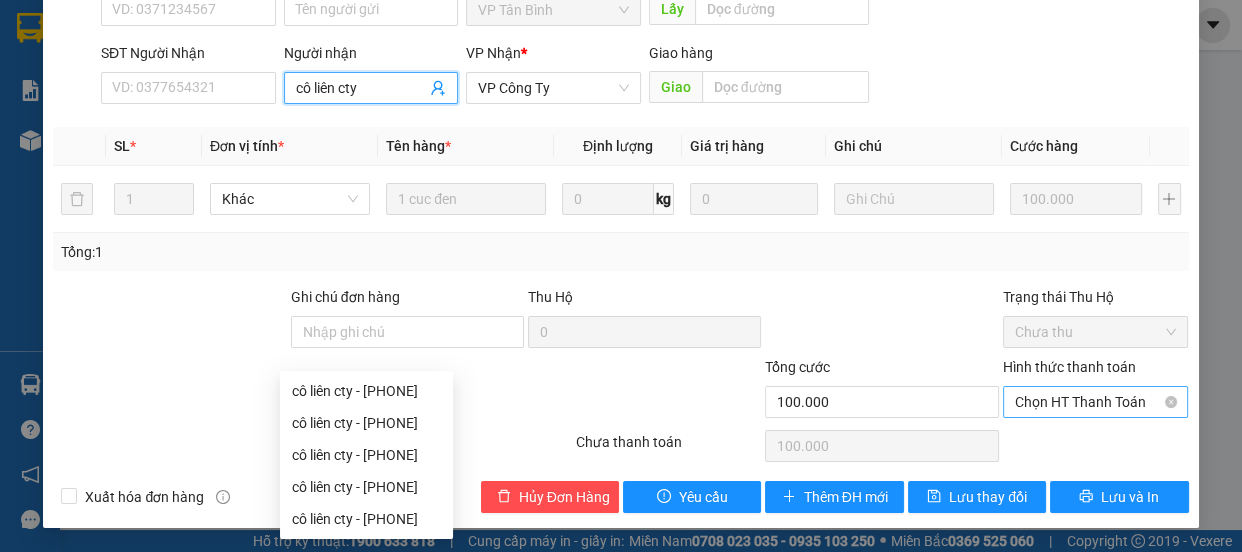 click on "Chọn HT Thanh Toán" at bounding box center [1096, 402] 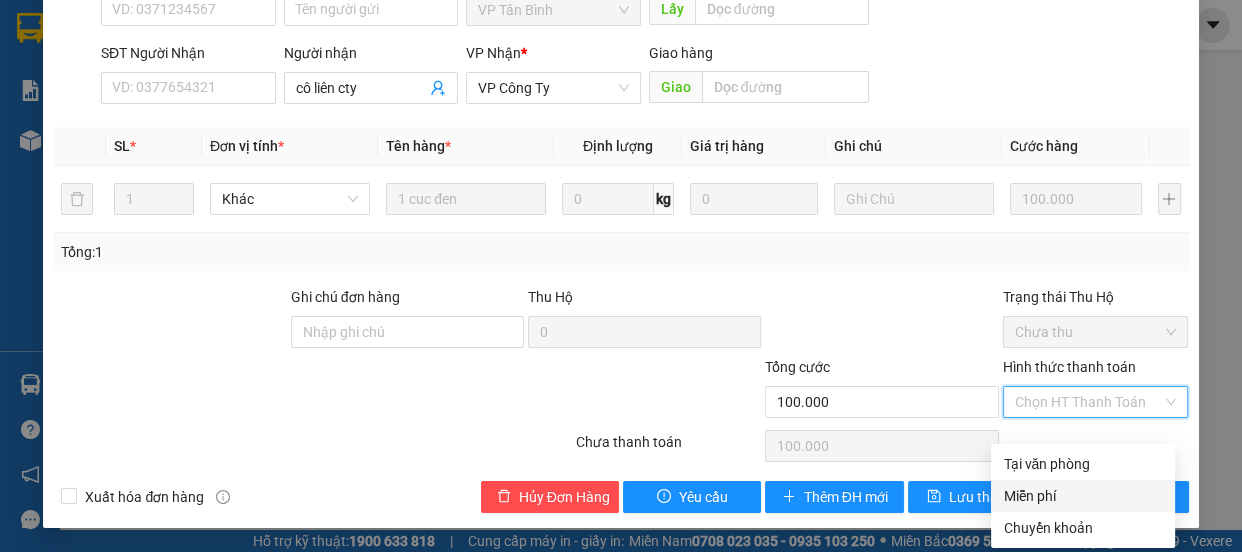 click on "Miễn phí" at bounding box center [1083, 496] 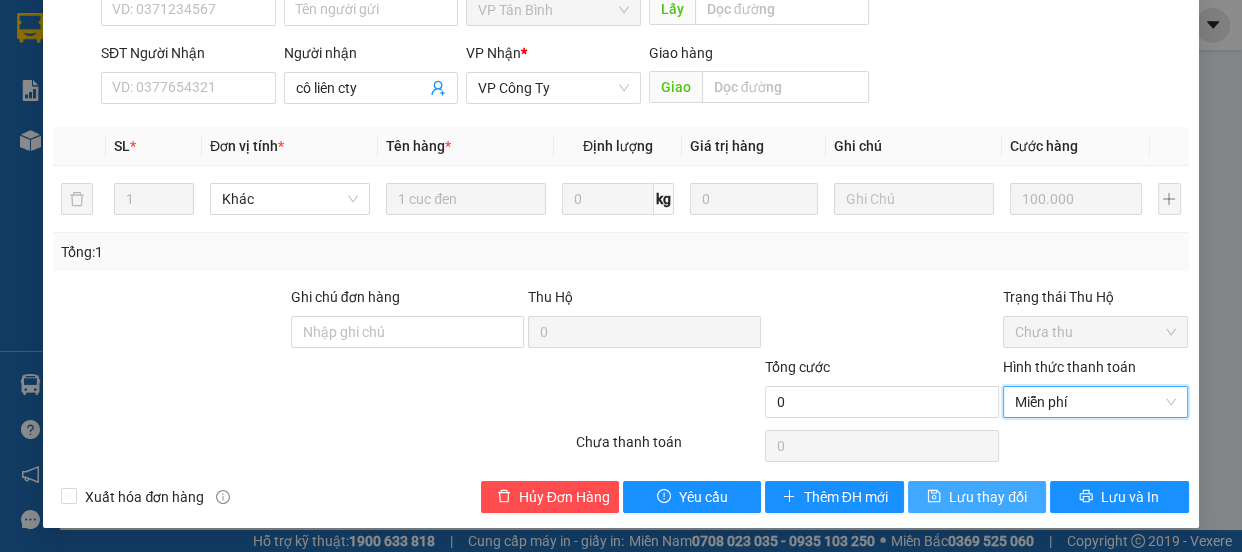 click on "Lưu thay đổi" at bounding box center (988, 497) 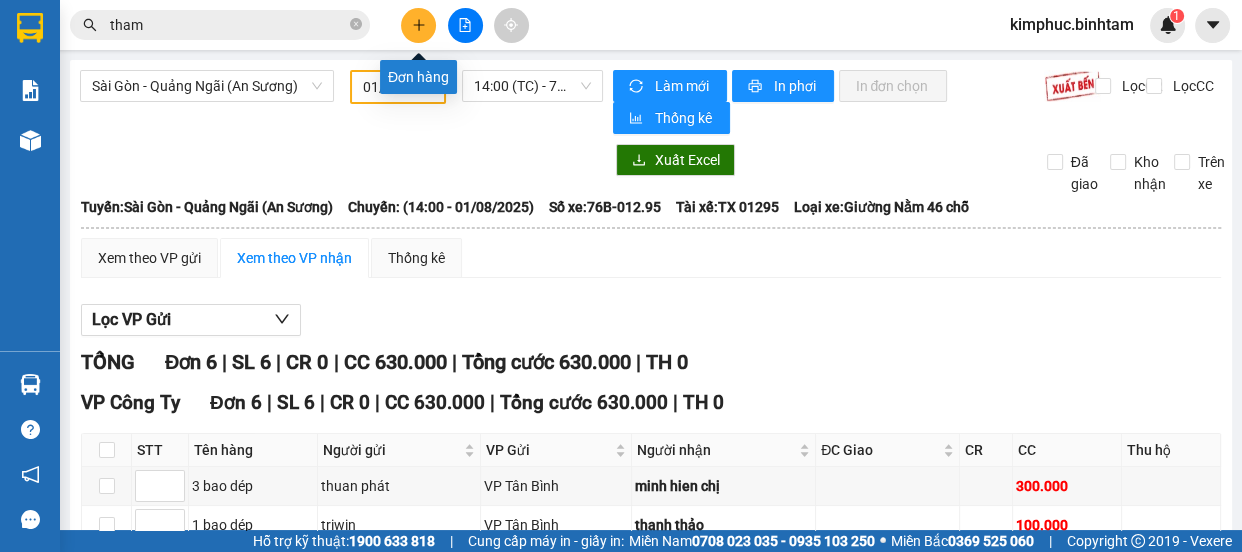 click 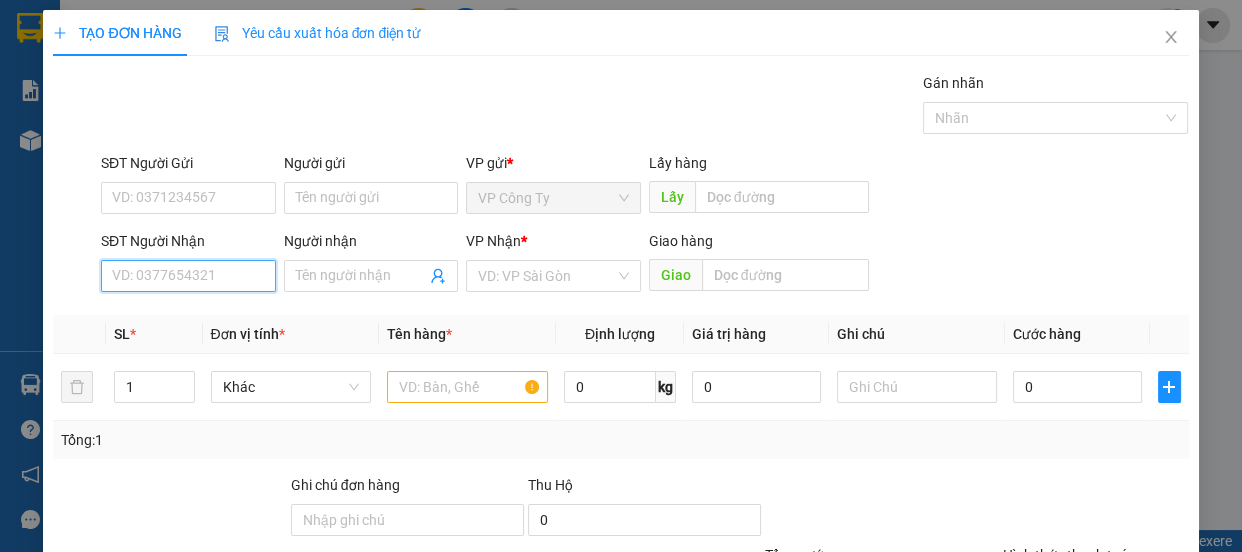 click on "SĐT Người Nhận" at bounding box center (188, 276) 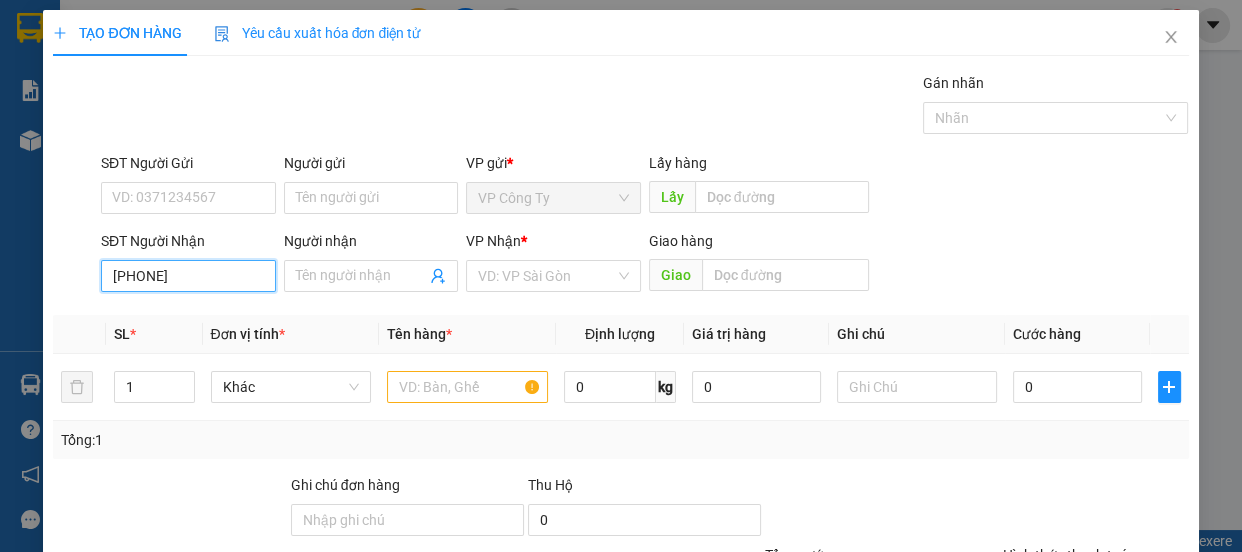 click on "[PHONE]" at bounding box center (188, 276) 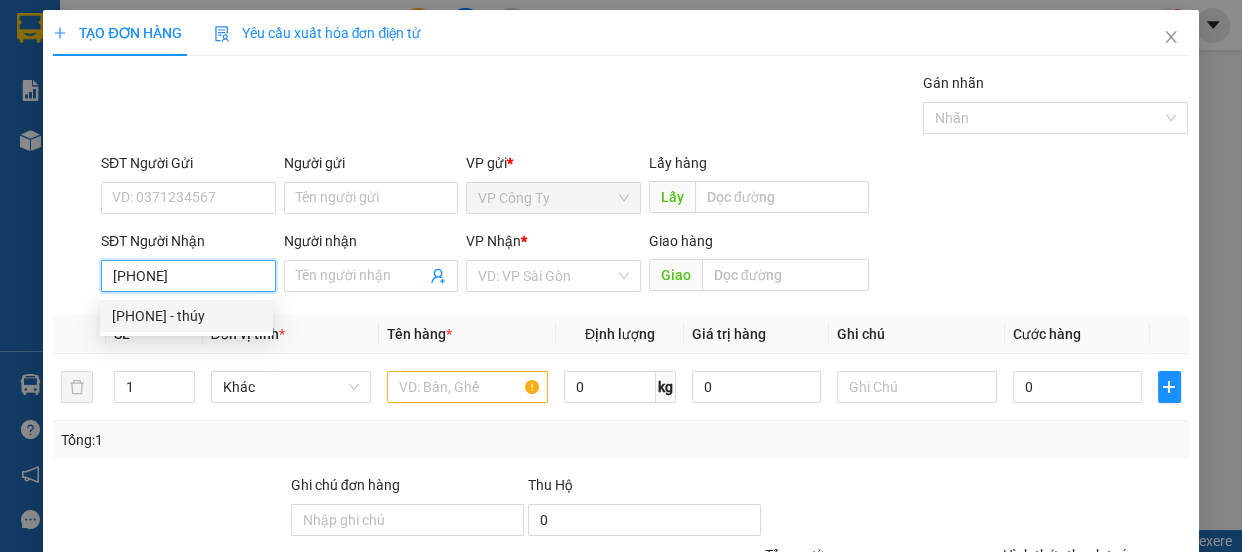 click on "[PHONE] - thúy" at bounding box center [186, 316] 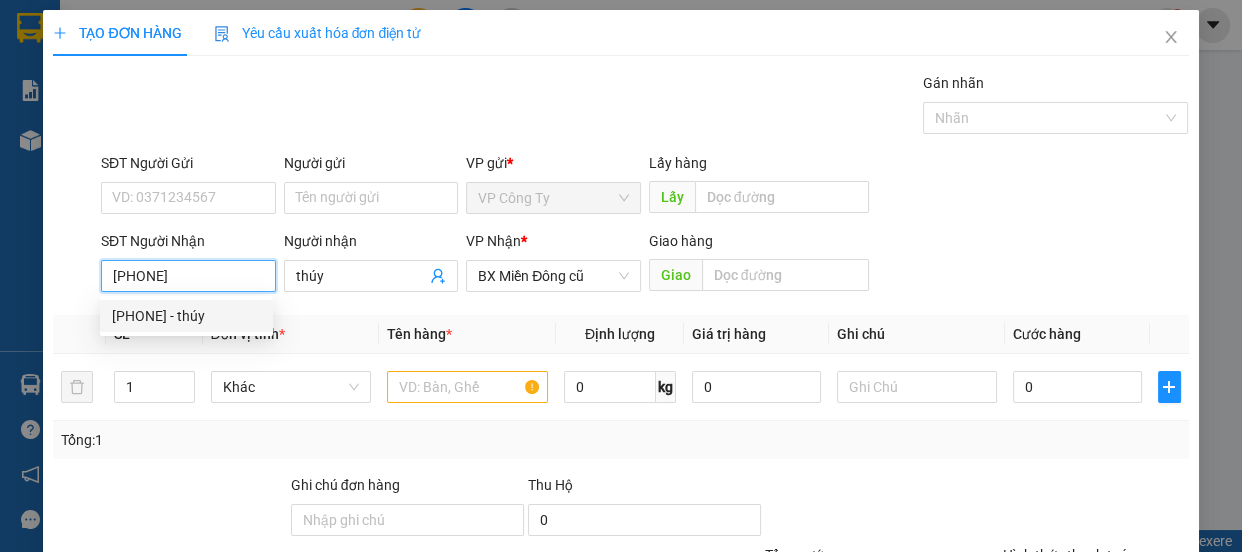 type on "70.000" 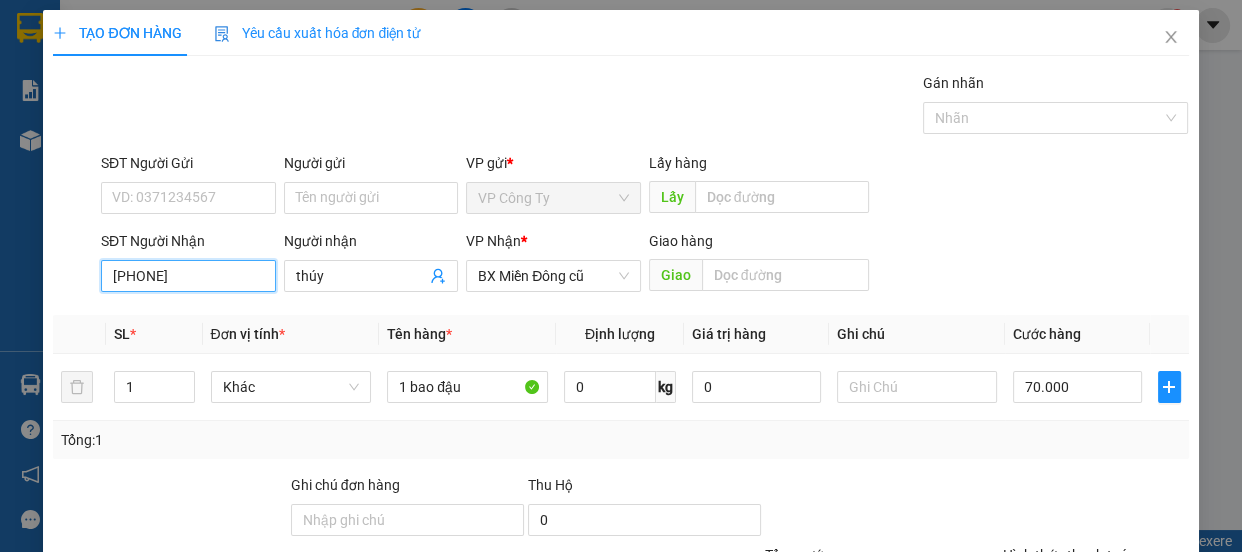 scroll, scrollTop: 187, scrollLeft: 0, axis: vertical 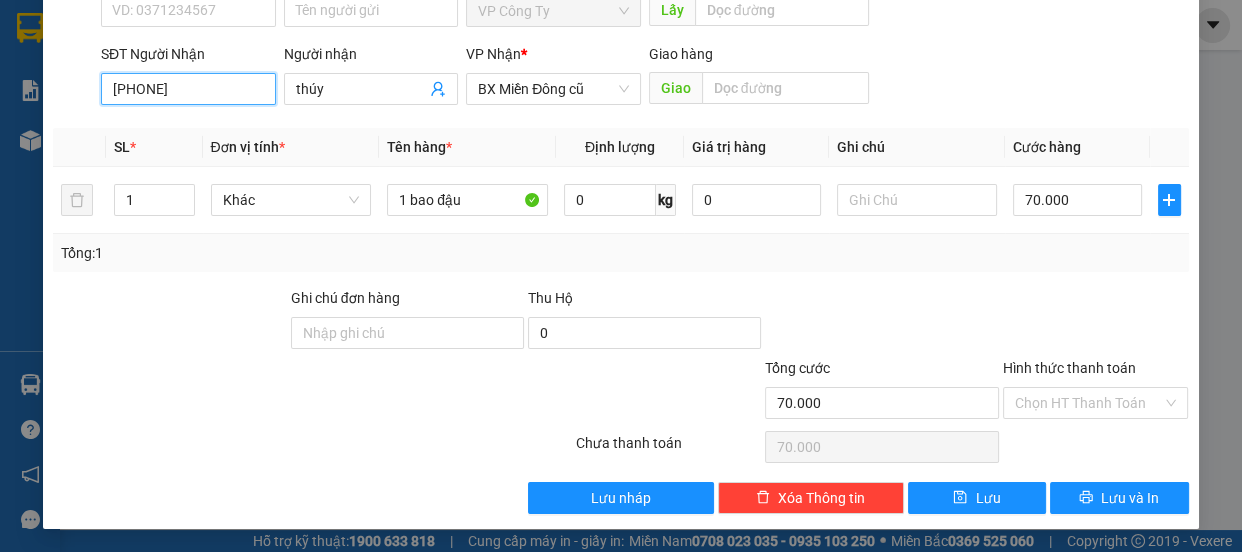 type on "[PHONE]" 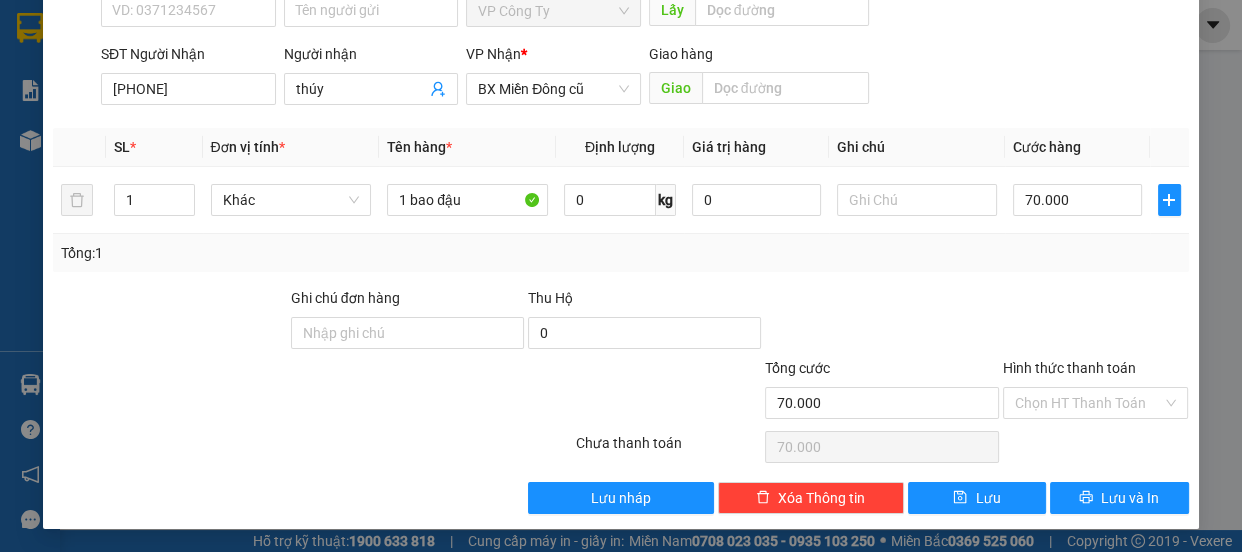 click on "Hình thức thanh toán" at bounding box center [1096, 372] 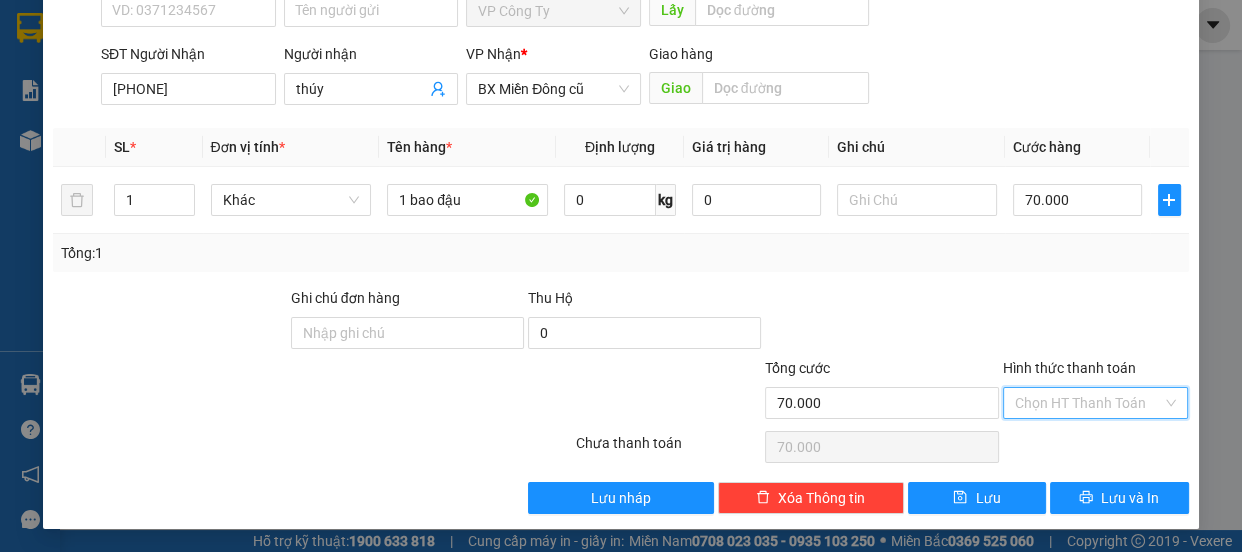 click on "Hình thức thanh toán" at bounding box center (1089, 403) 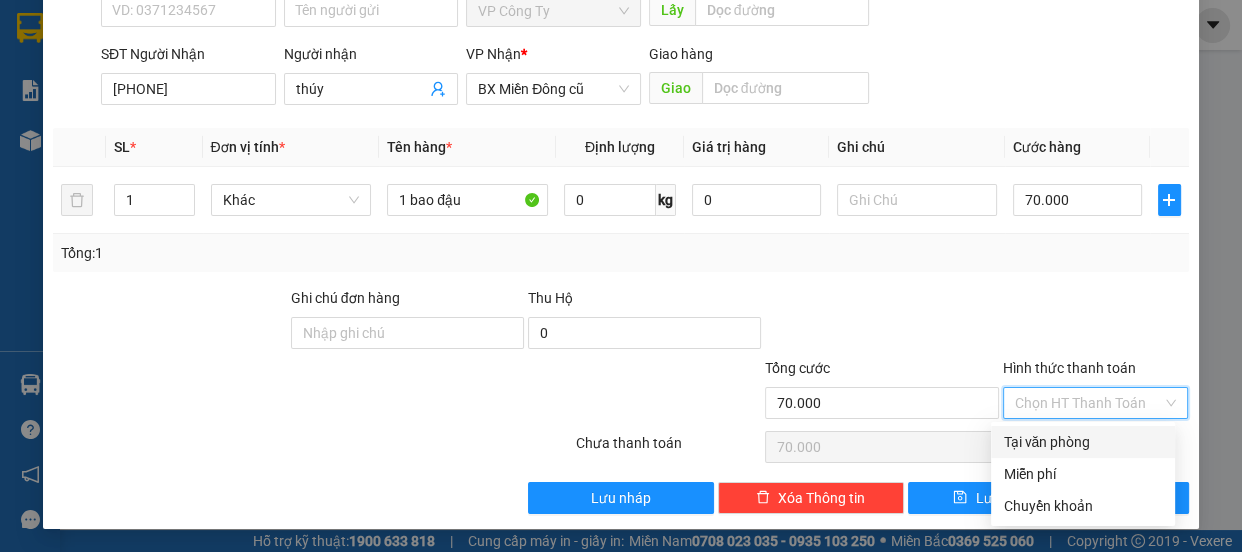 click on "Tại văn phòng" at bounding box center (1083, 442) 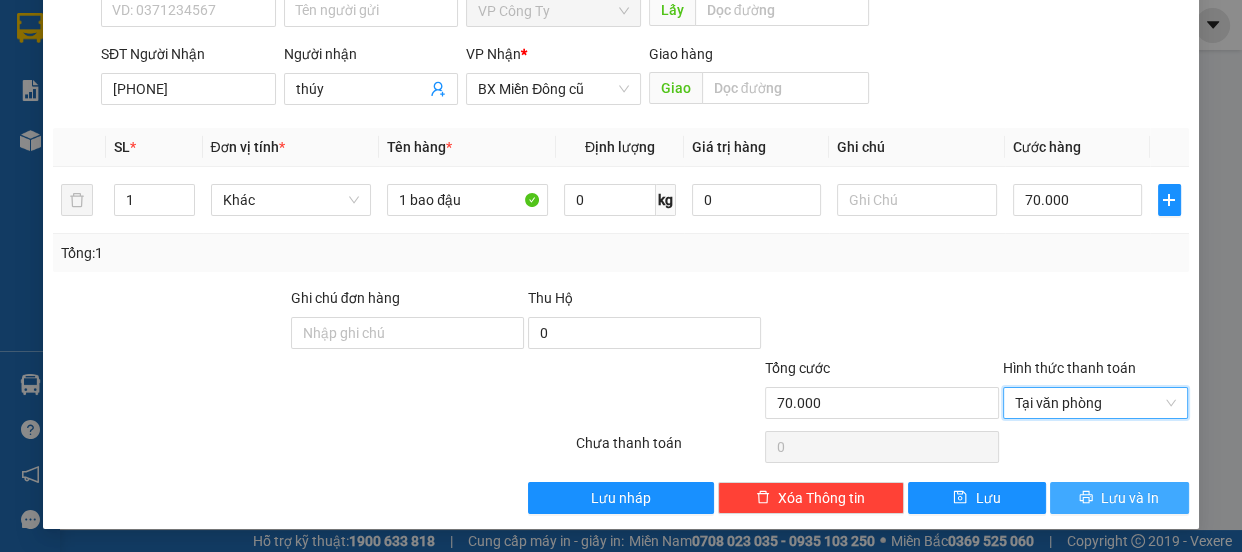 click on "Lưu và In" at bounding box center (1119, 498) 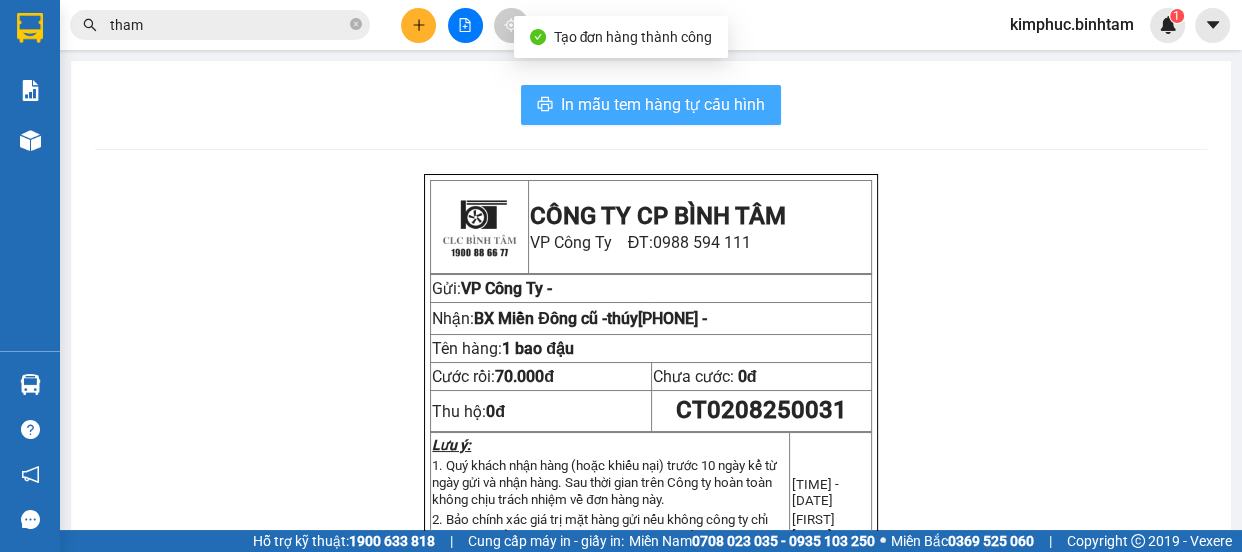 click on "In mẫu tem hàng tự cấu hình" at bounding box center [663, 104] 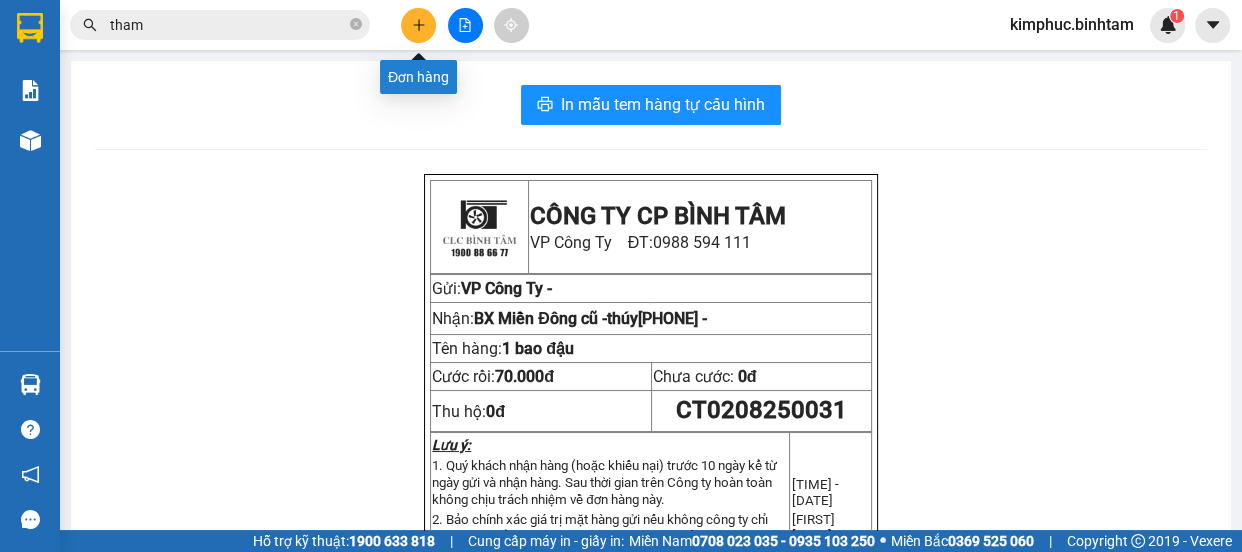 click 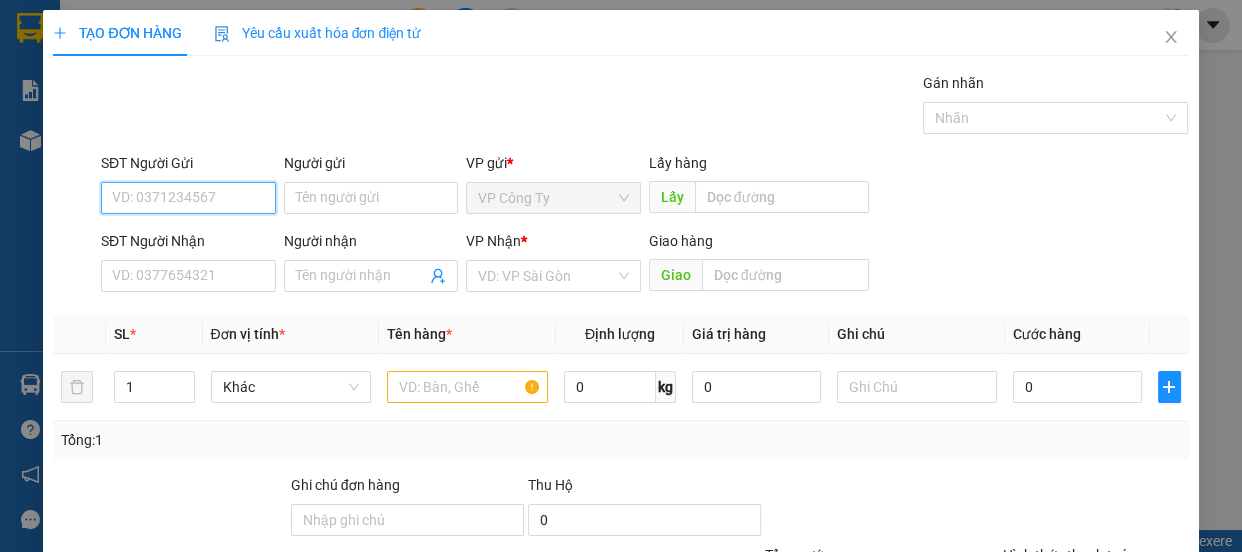 click on "SĐT Người Gửi" at bounding box center (188, 198) 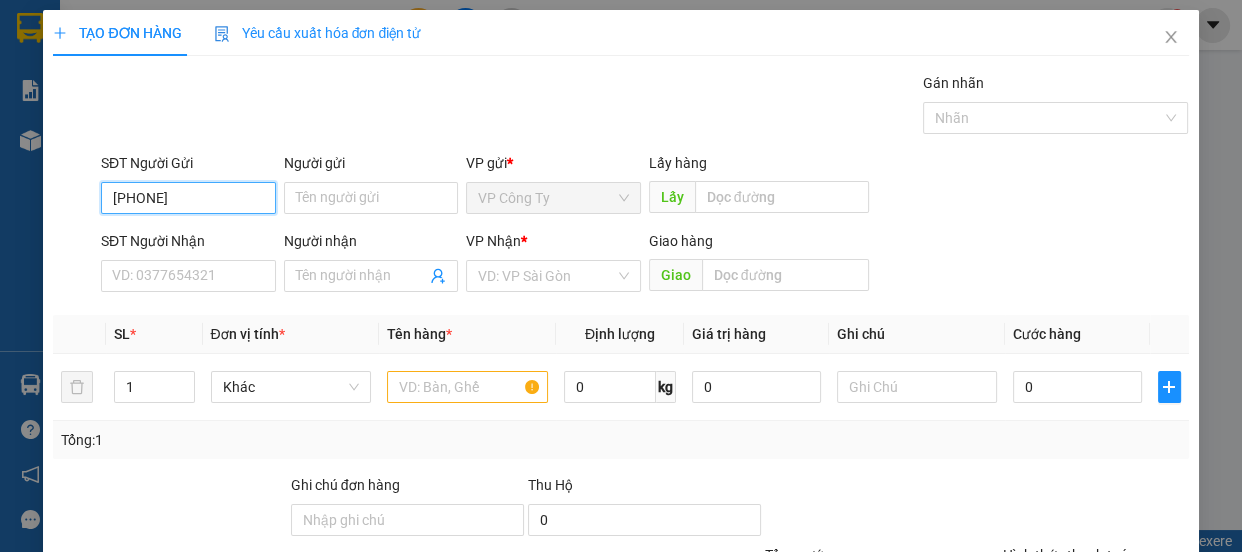 type on "[PHONE]" 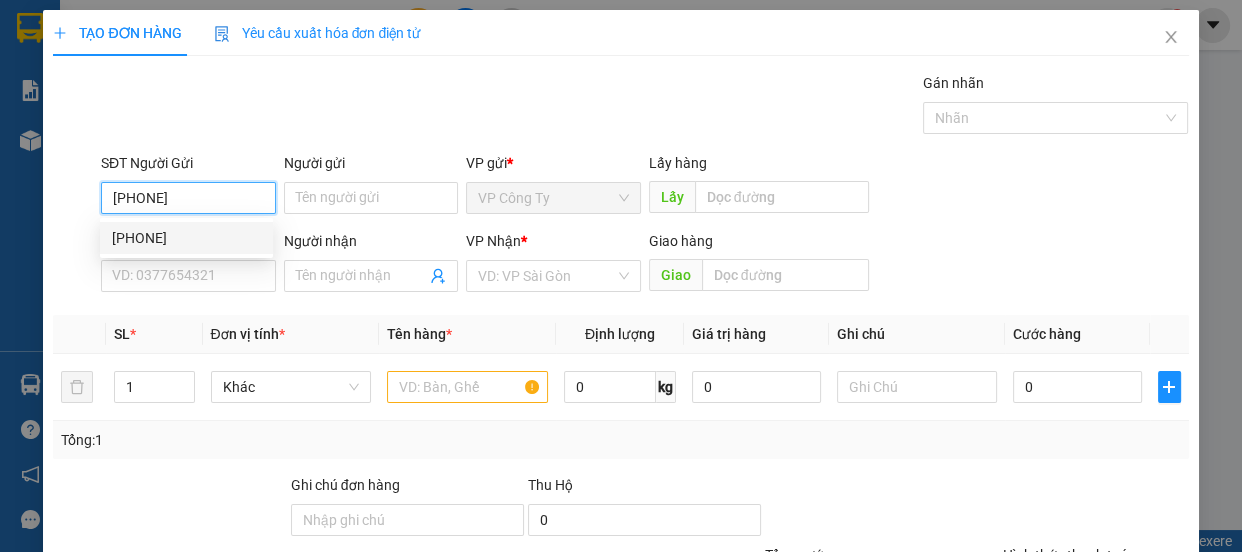 click on "[PHONE]" at bounding box center [186, 238] 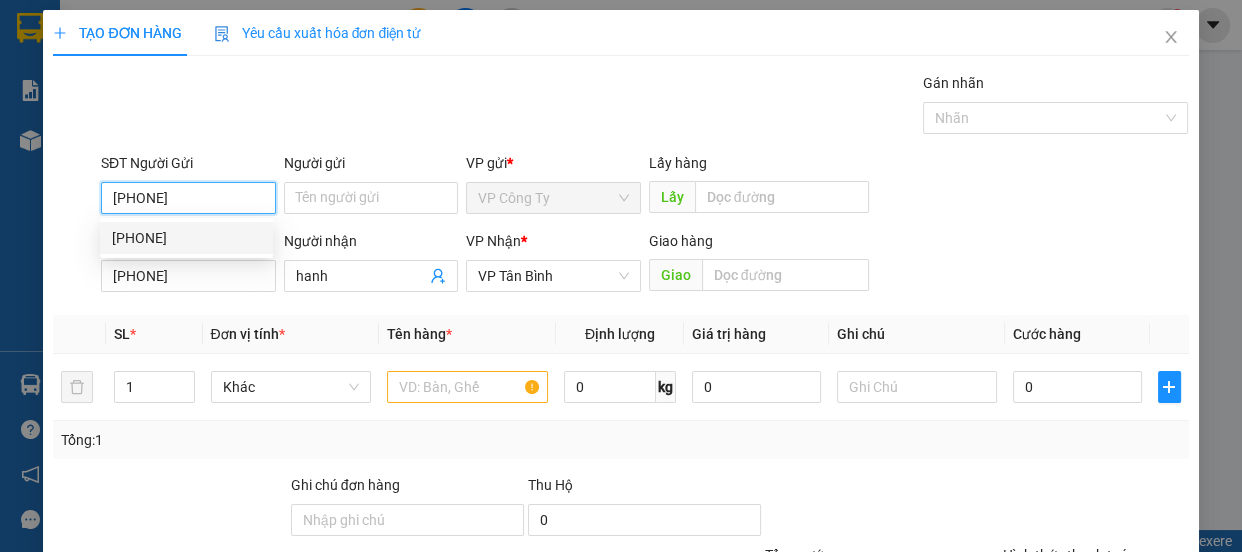type on "100.000" 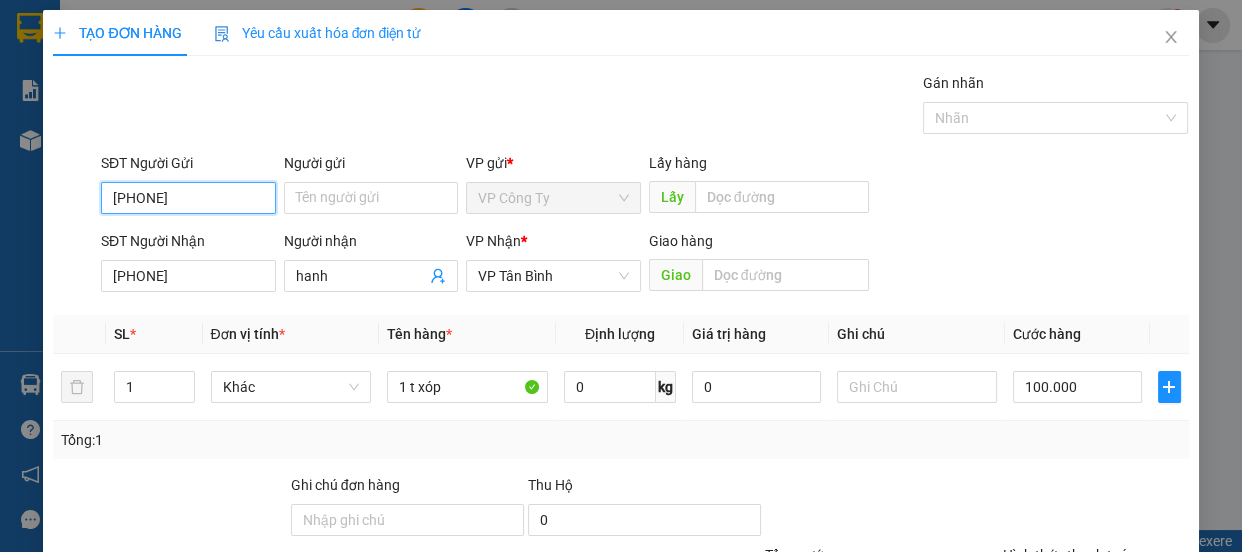 scroll, scrollTop: 187, scrollLeft: 0, axis: vertical 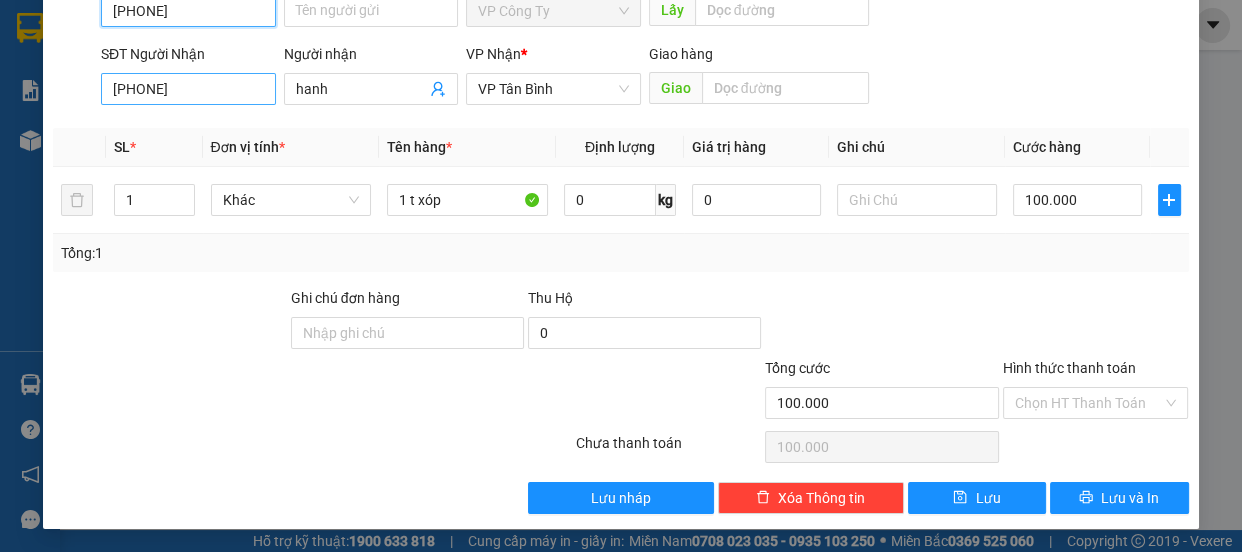 type on "[PHONE]" 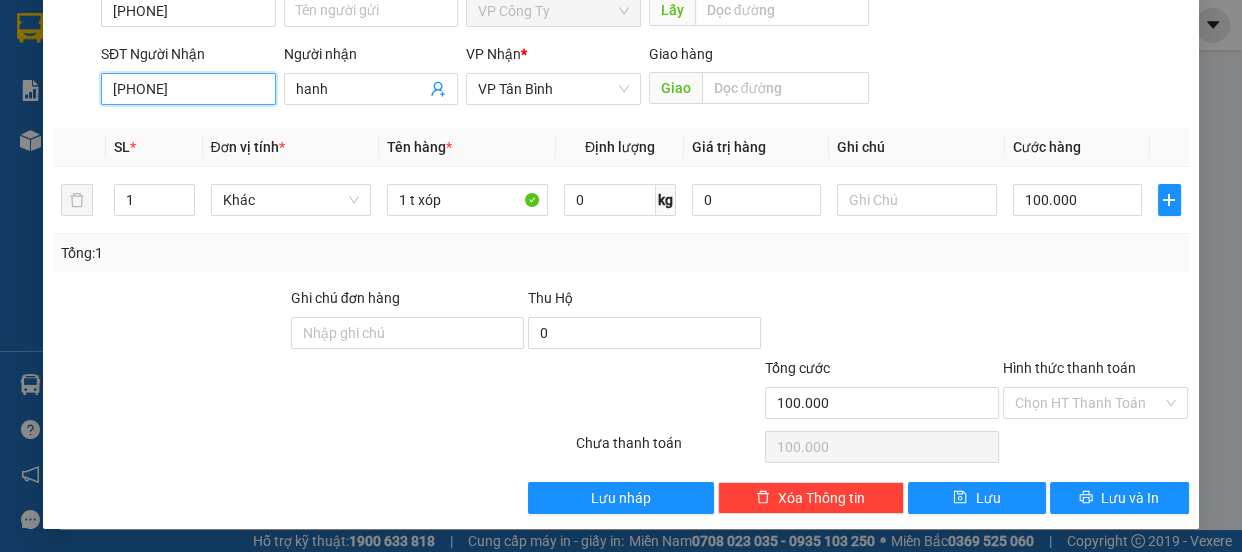 click on "[PHONE]" at bounding box center (188, 89) 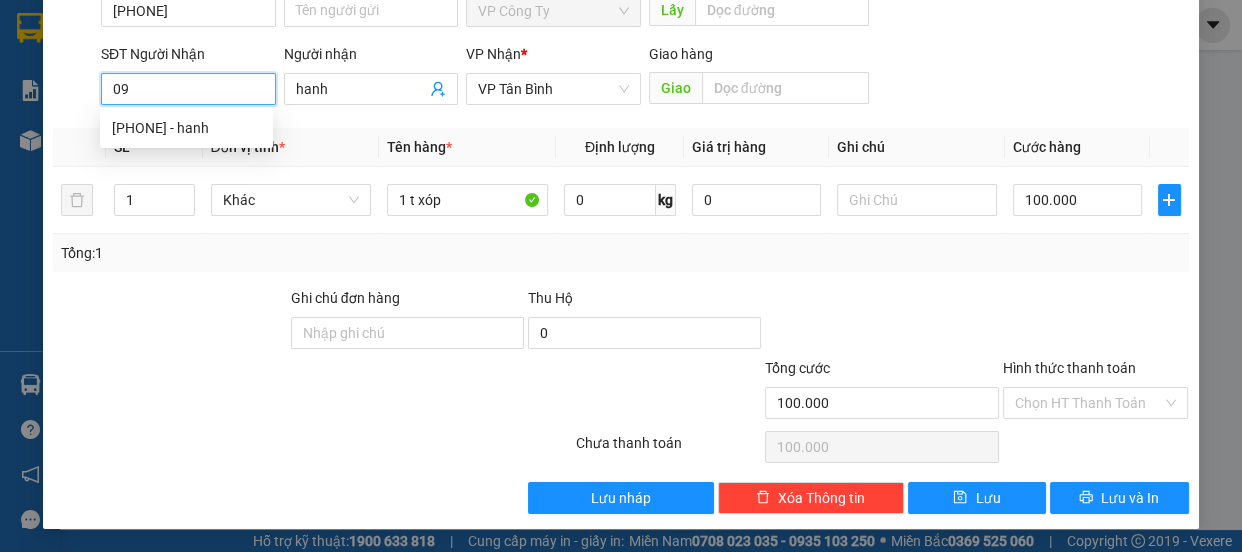 type on "0" 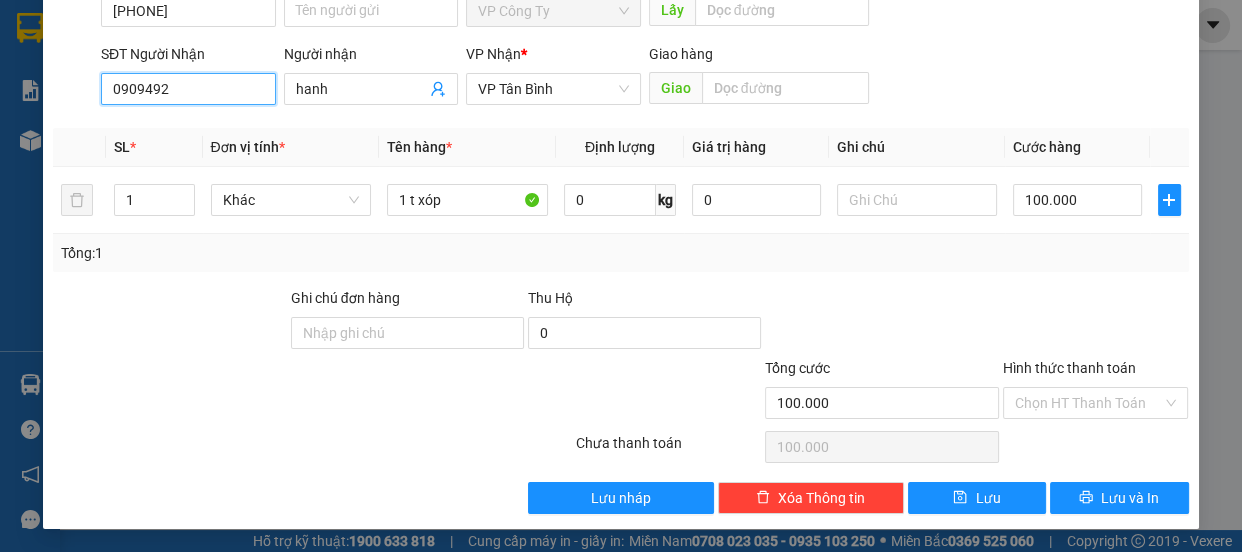 click on "0909492" at bounding box center [188, 89] 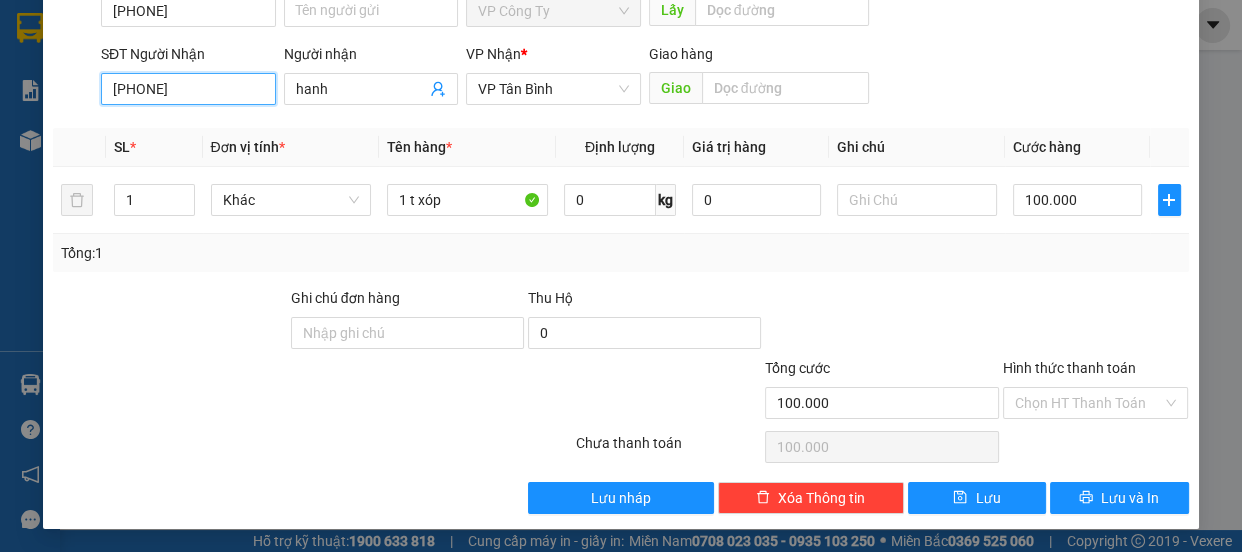 click on "[PHONE]" at bounding box center [188, 89] 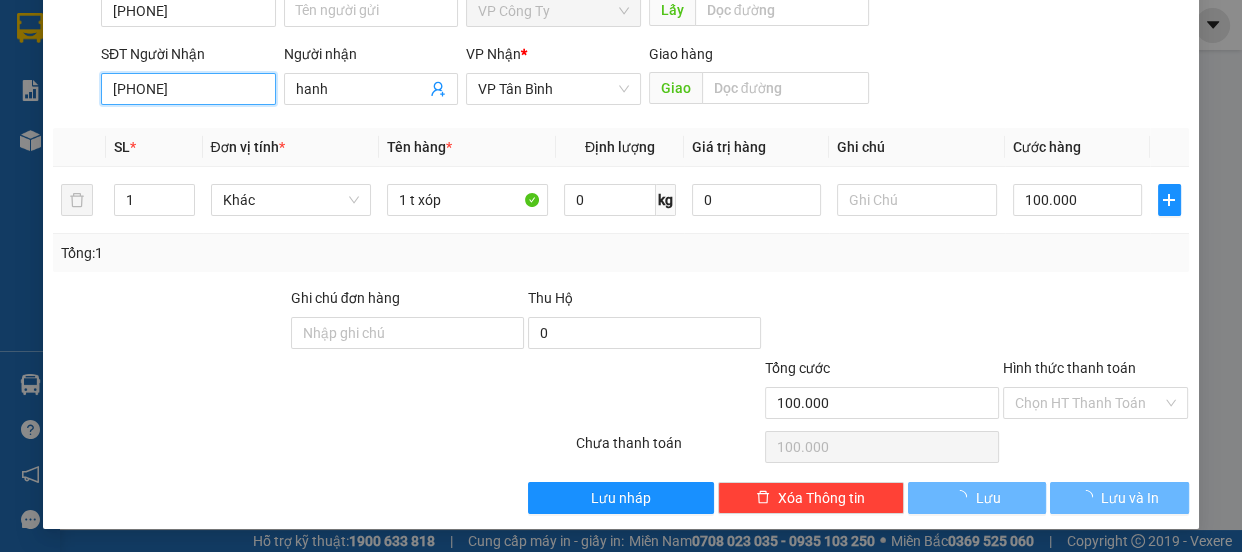 click on "[PHONE]" at bounding box center (188, 89) 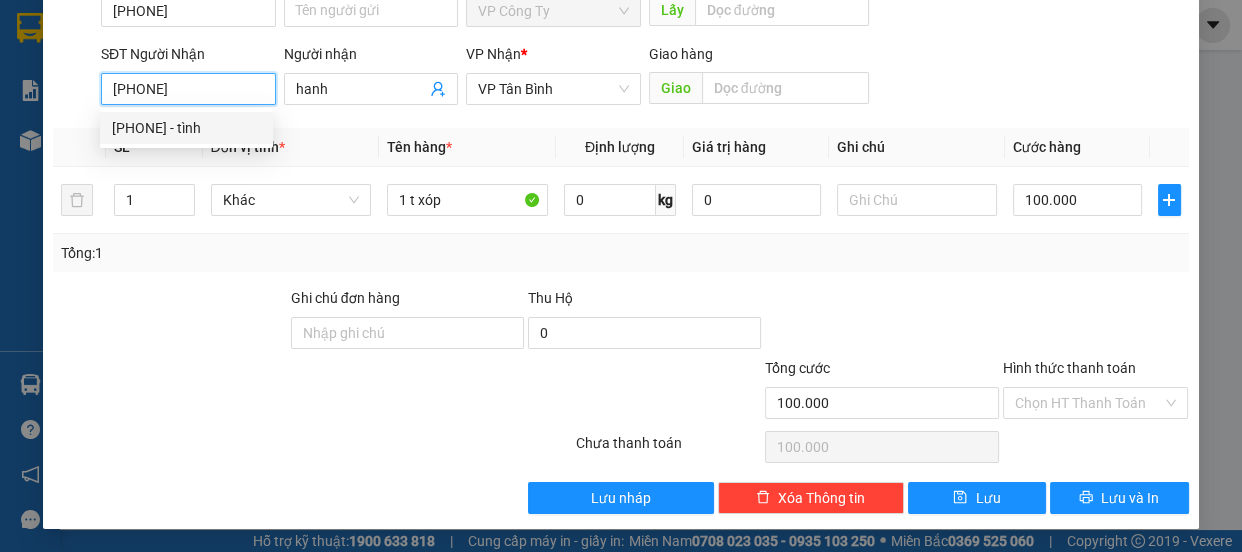 click on "[PHONE] - tình" at bounding box center [186, 128] 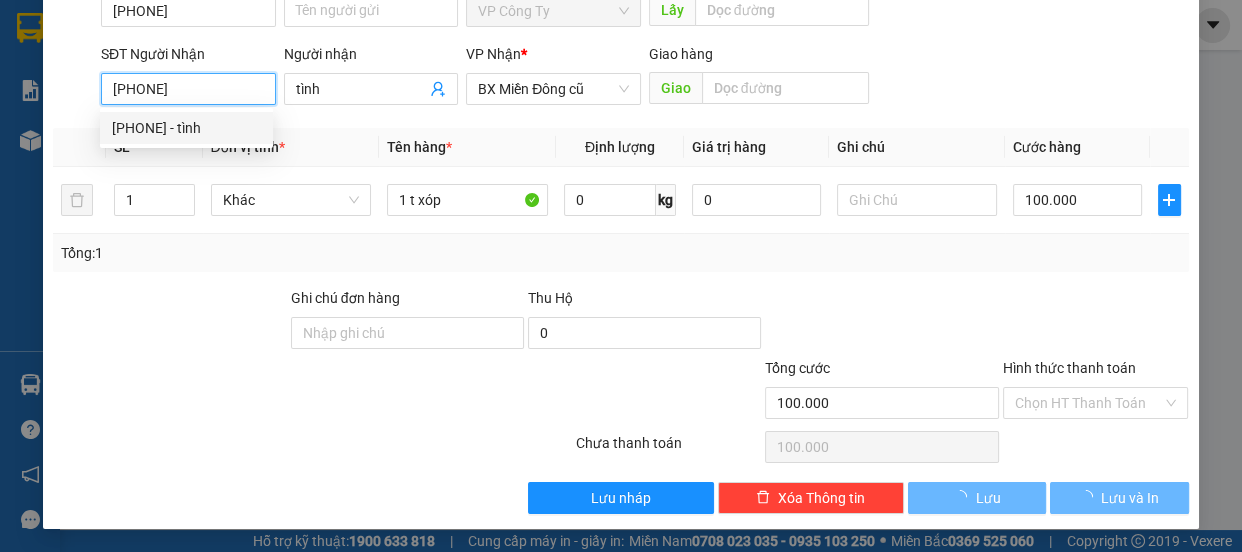 type on "70.000" 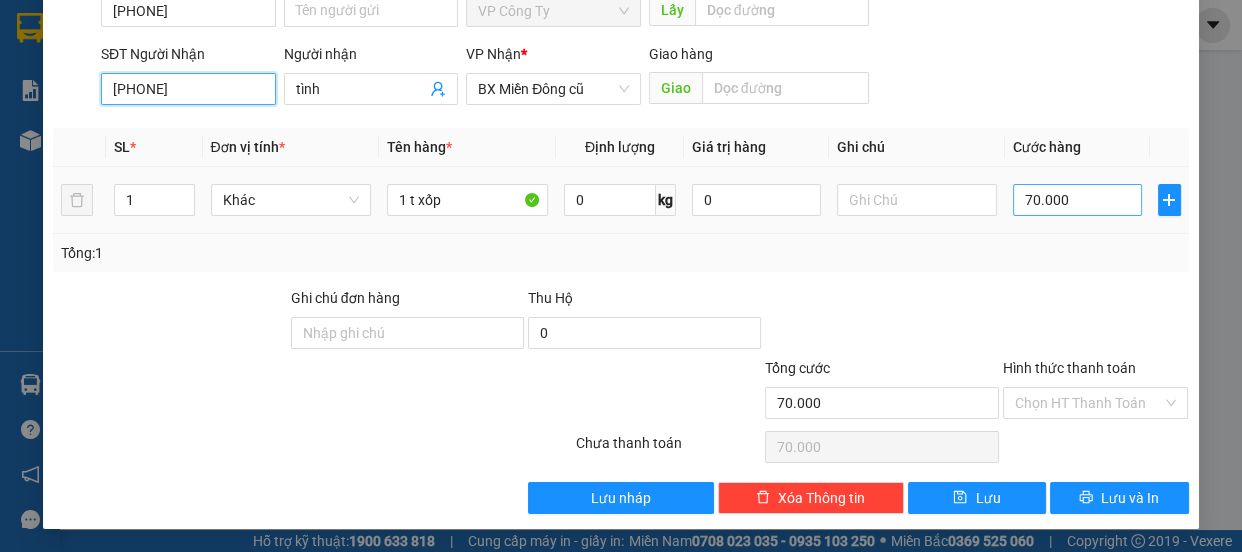 type on "[PHONE]" 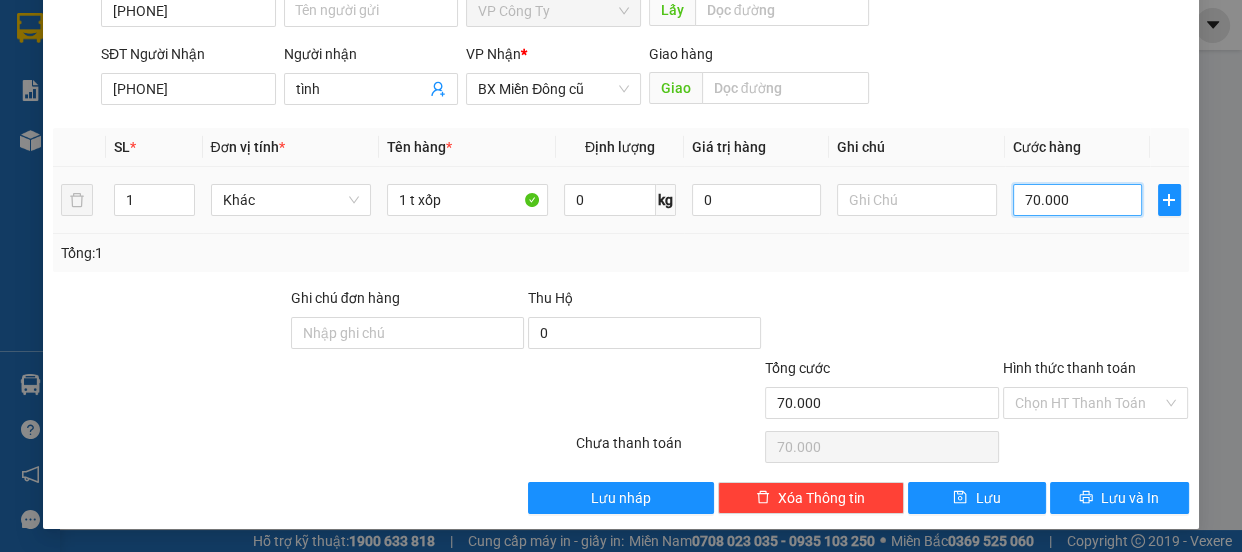 click on "70.000" at bounding box center [1077, 200] 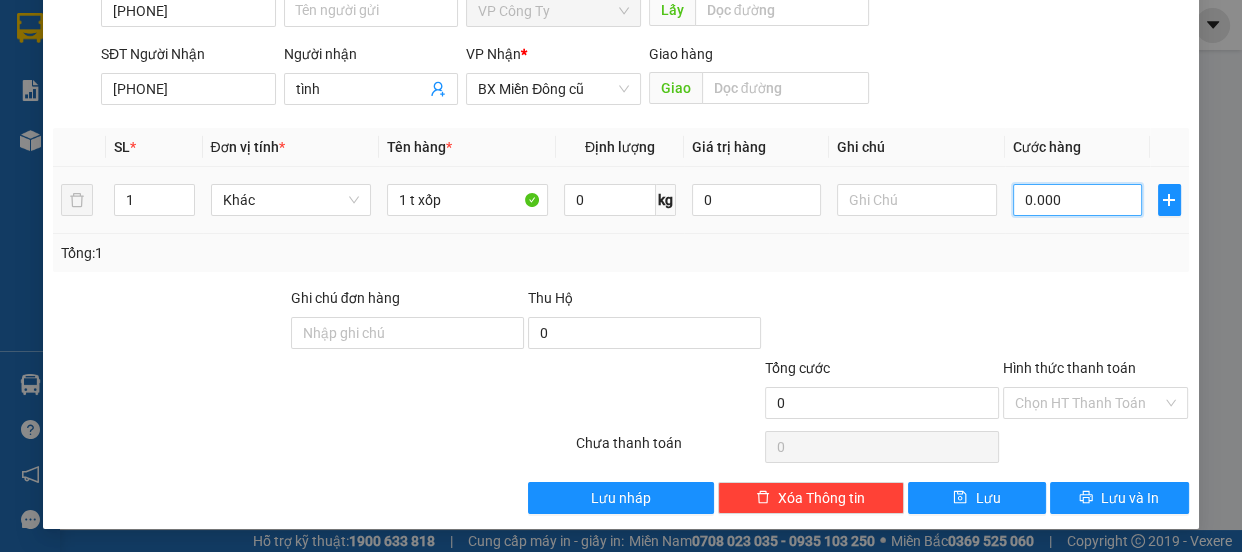 type on "10.000" 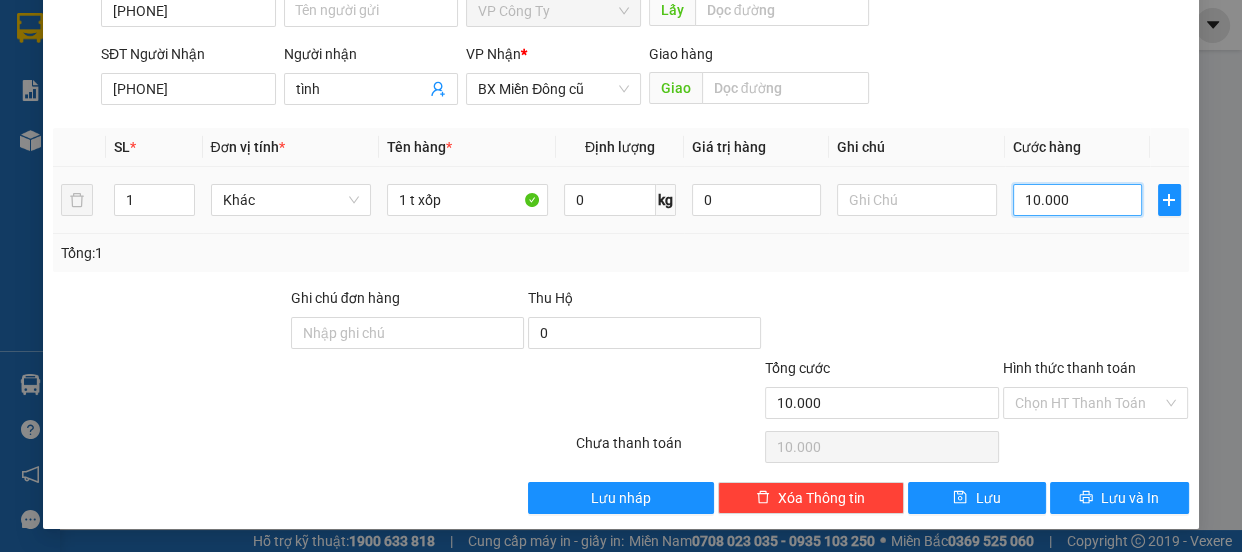 type on "100.000" 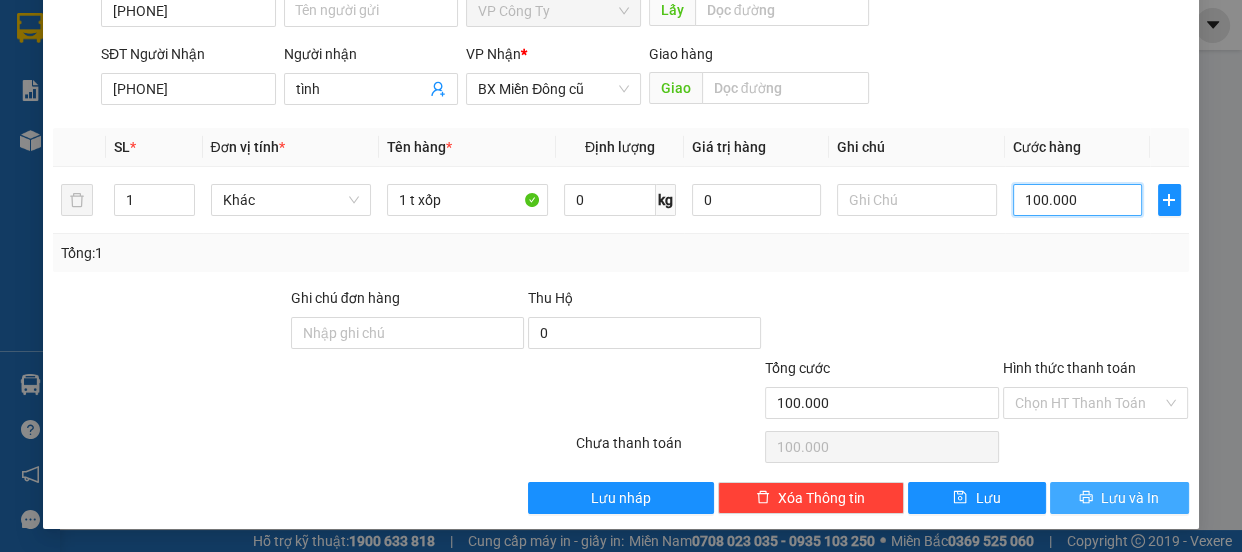 type on "100.000" 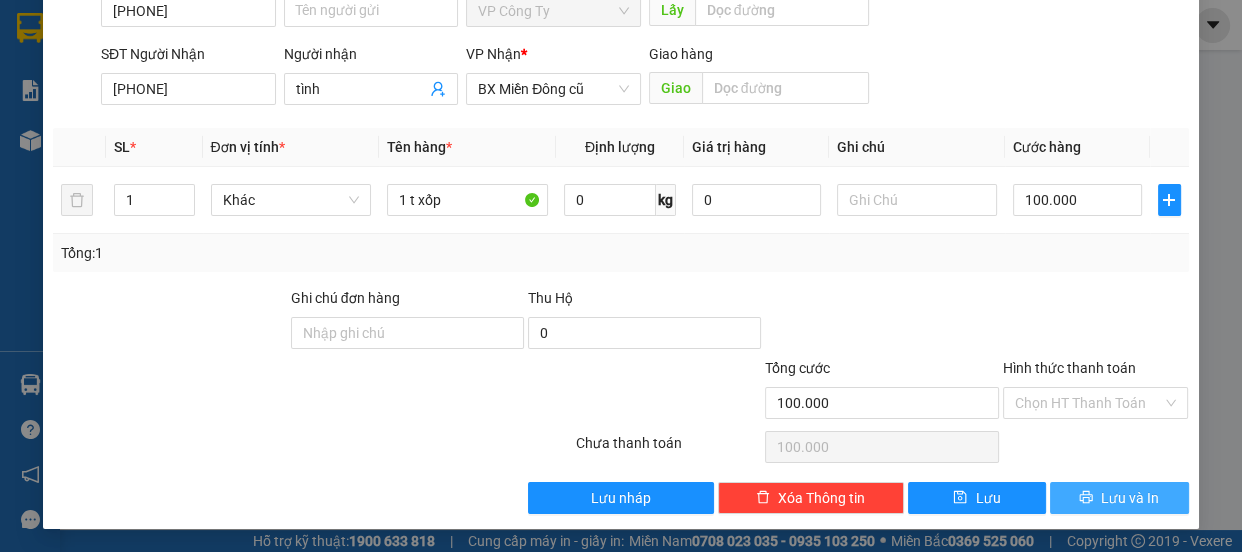 click on "Lưu và In" at bounding box center (1130, 498) 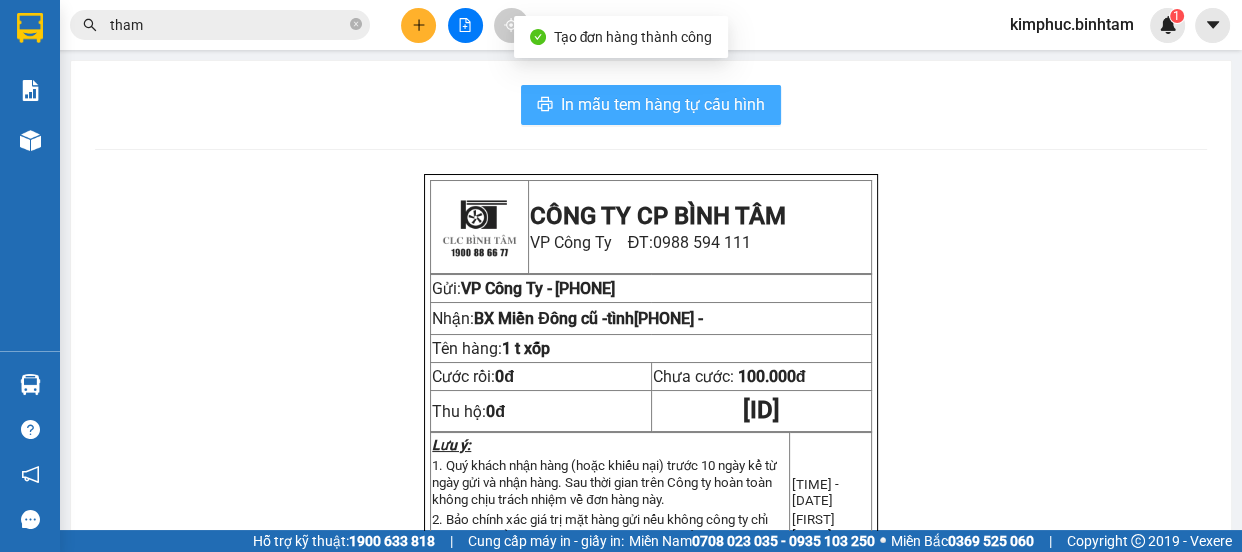 click on "In mẫu tem hàng tự cấu hình" at bounding box center (663, 104) 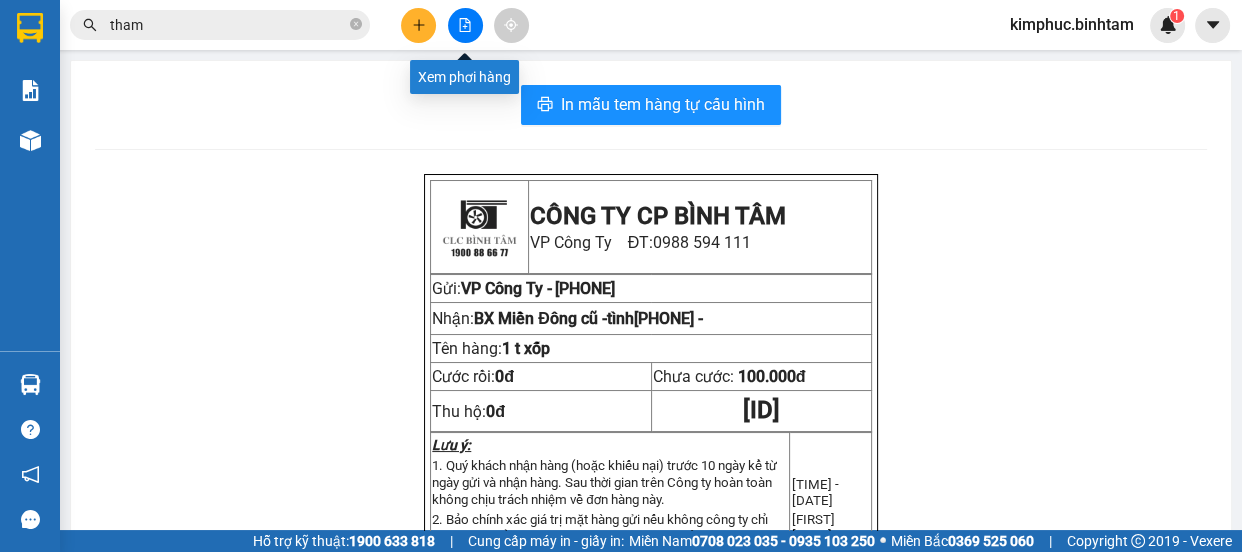 click at bounding box center (465, 25) 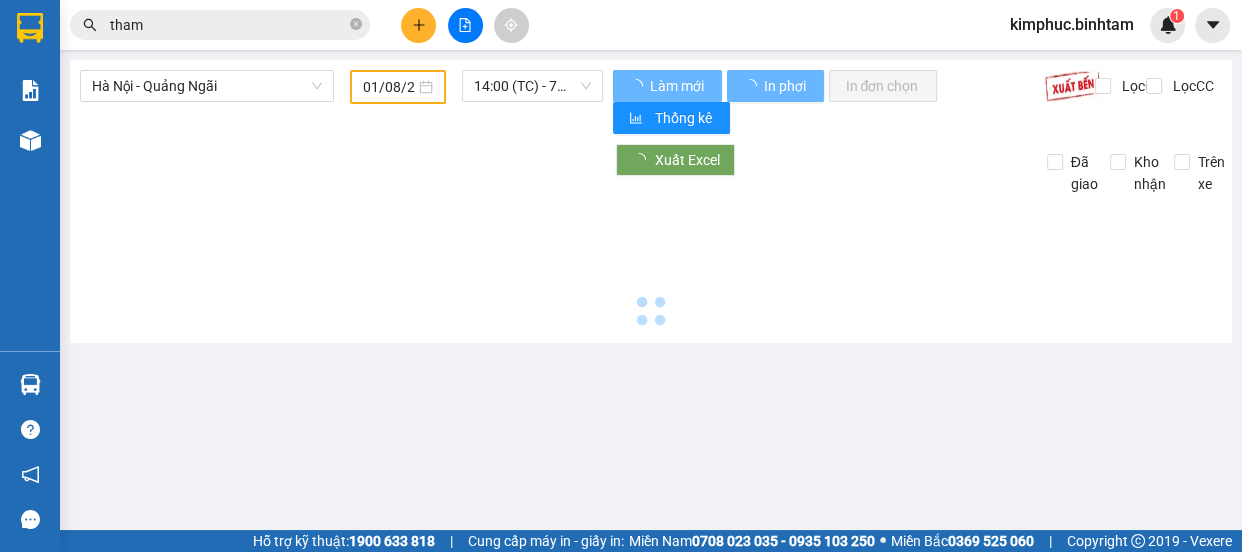 type on "02/08/2025" 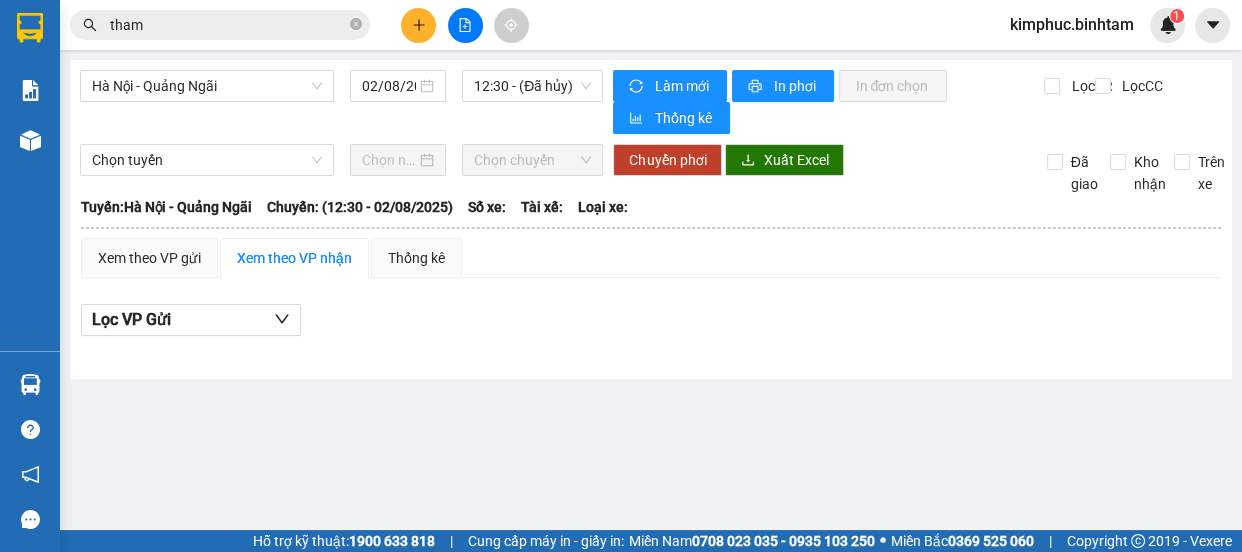 click 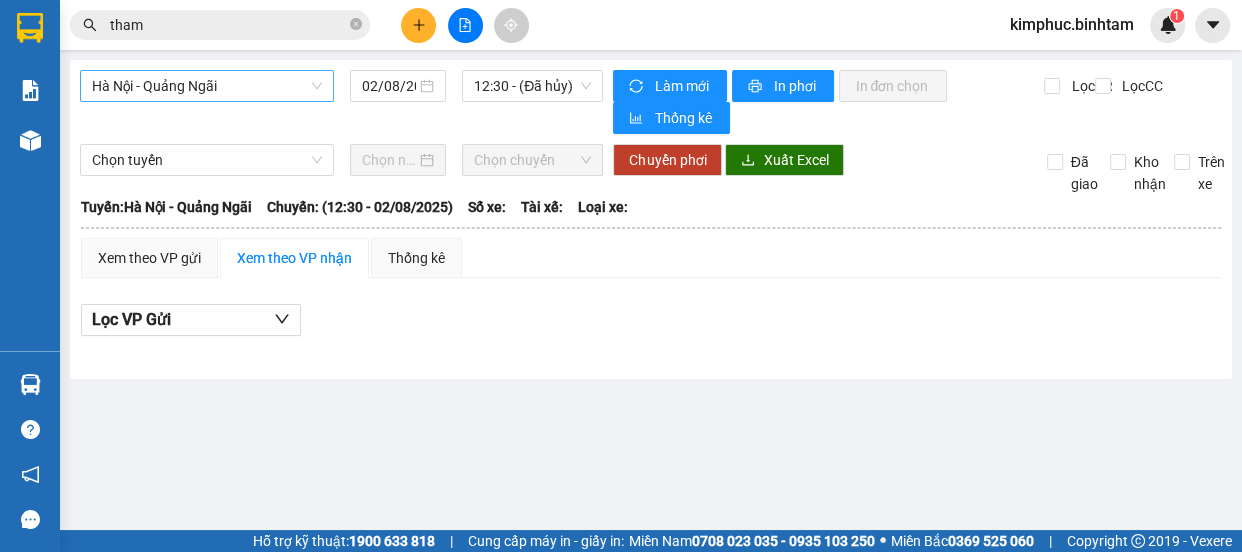 click on "Hà Nội - Quảng Ngãi" at bounding box center (207, 86) 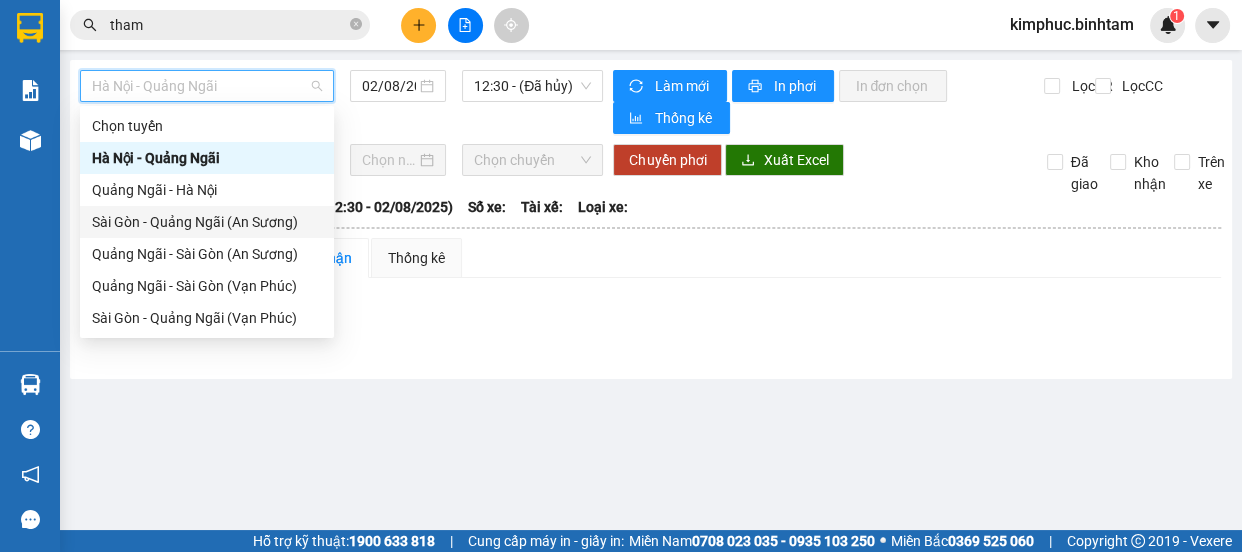 click on "Sài Gòn - Quảng Ngãi (An Sương)" at bounding box center [207, 222] 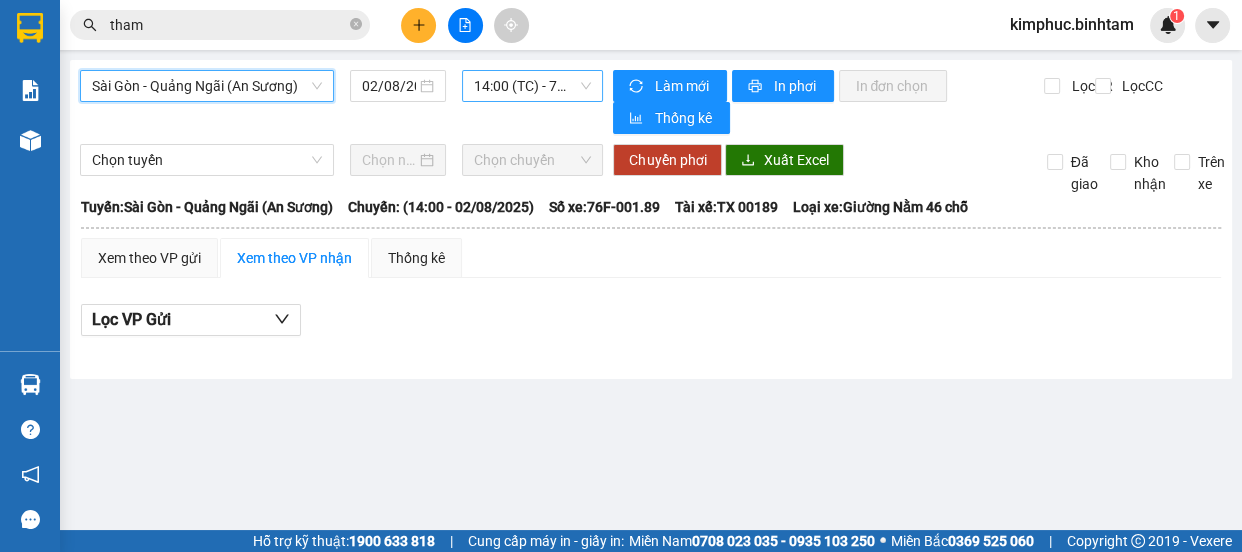 click on "14:00   (TC)   - 76F-001.89" at bounding box center [532, 86] 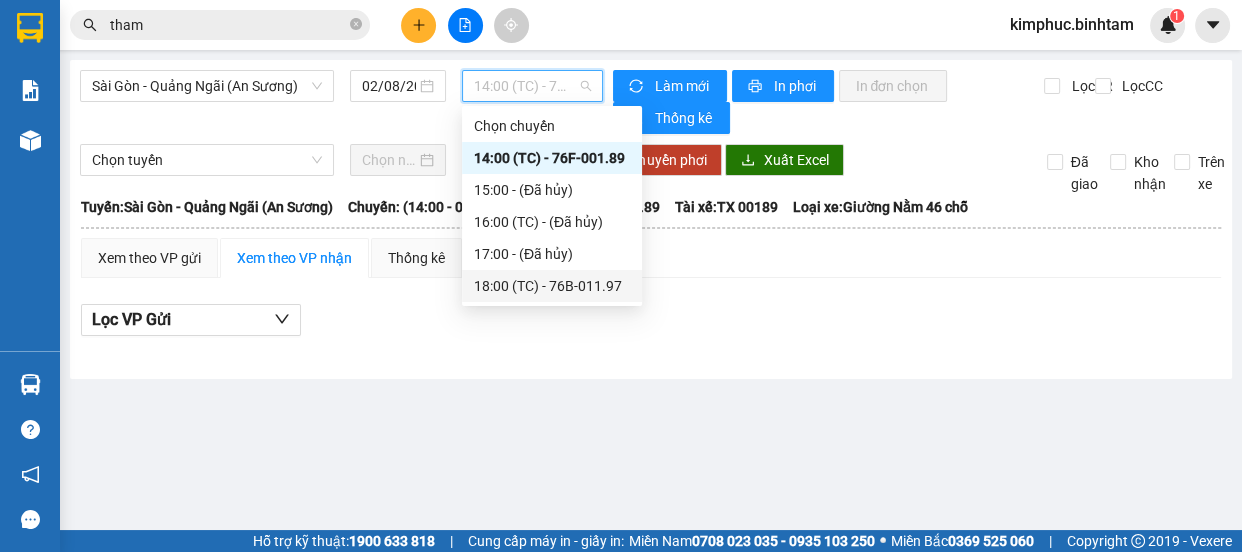 click on "18:00   (TC)   - 76B-011.97" at bounding box center (552, 286) 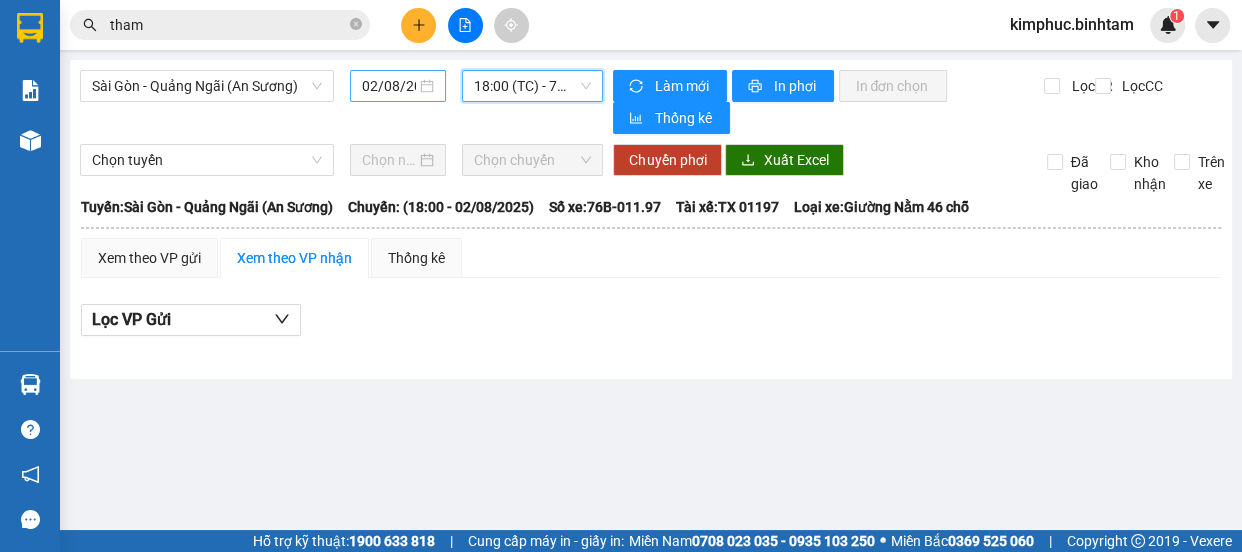 click on "02/08/2025" at bounding box center (398, 86) 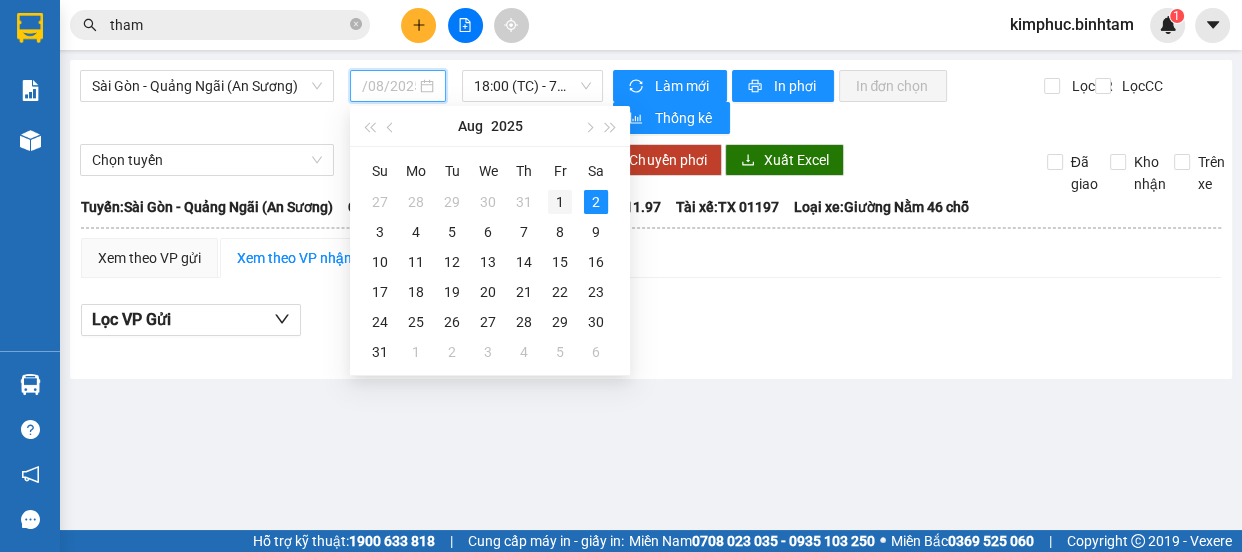 click on "1" at bounding box center (560, 202) 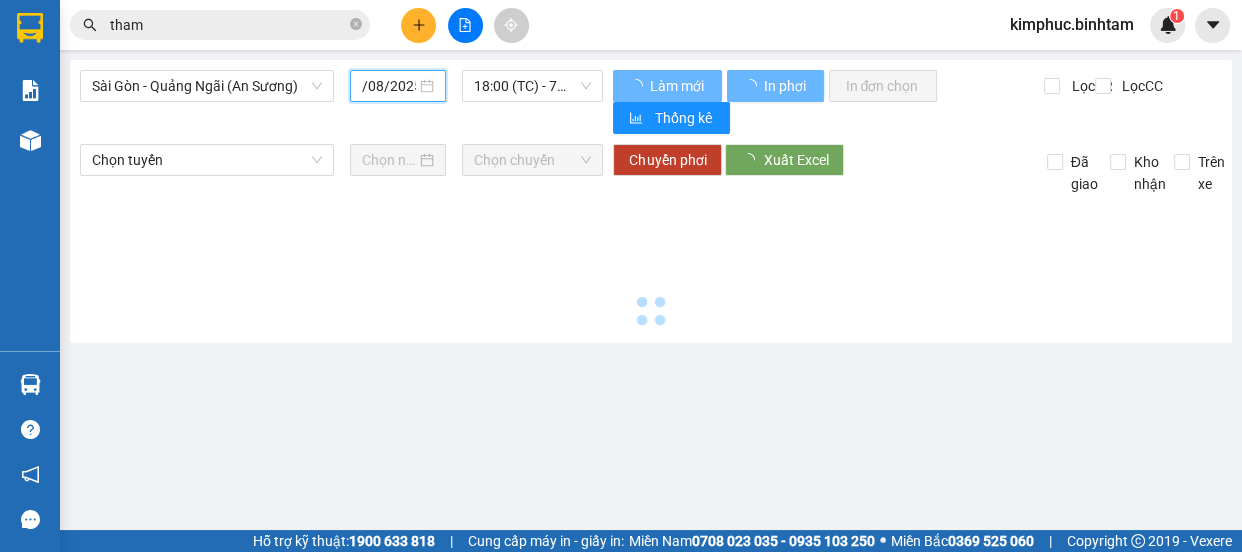 type on "01/08/2025" 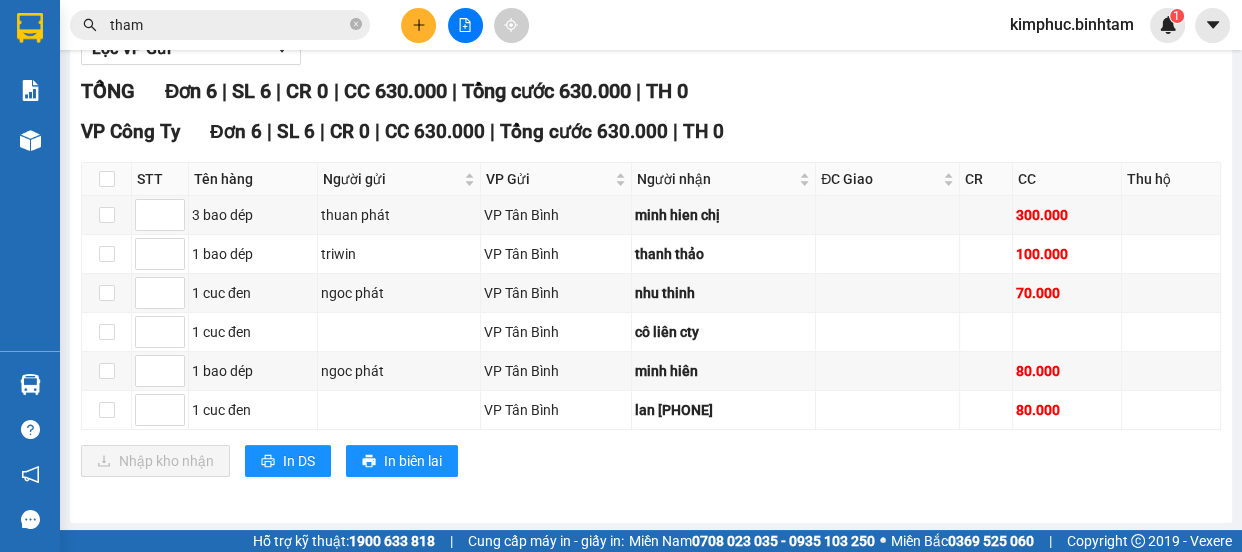 scroll, scrollTop: 0, scrollLeft: 0, axis: both 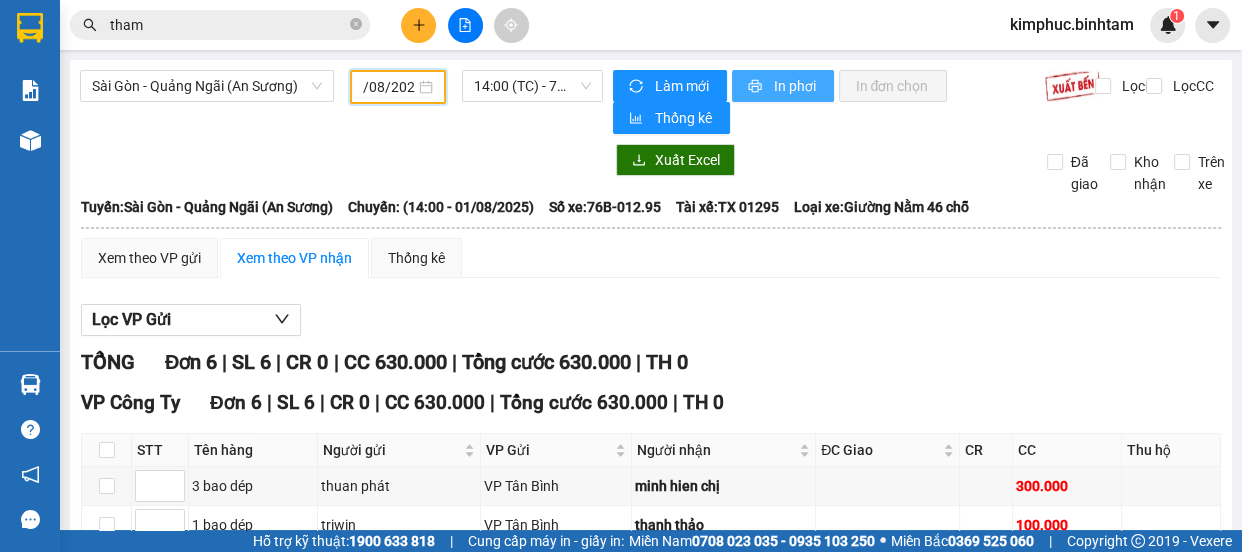 click on "In phơi" at bounding box center (795, 86) 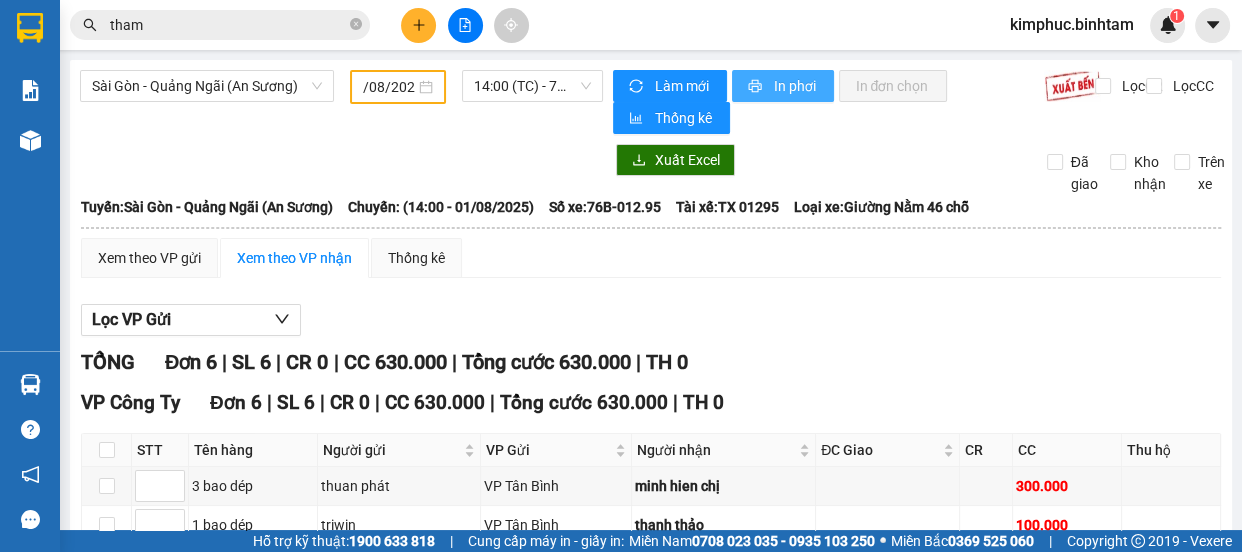 scroll, scrollTop: 0, scrollLeft: 0, axis: both 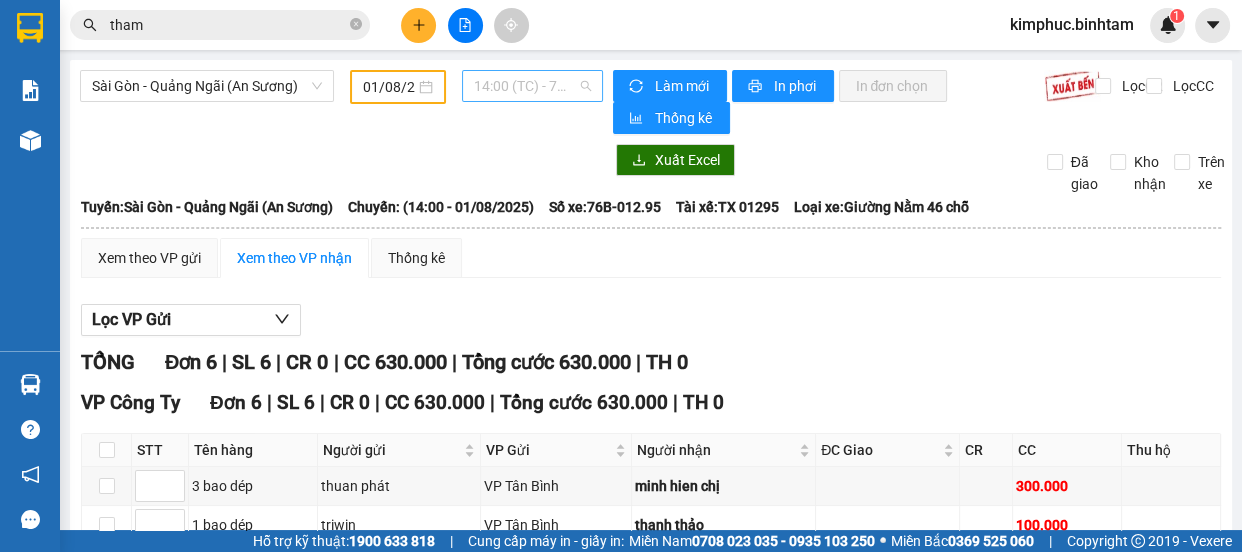 click on "14:00   (TC)   - 76B-012.95" at bounding box center (532, 86) 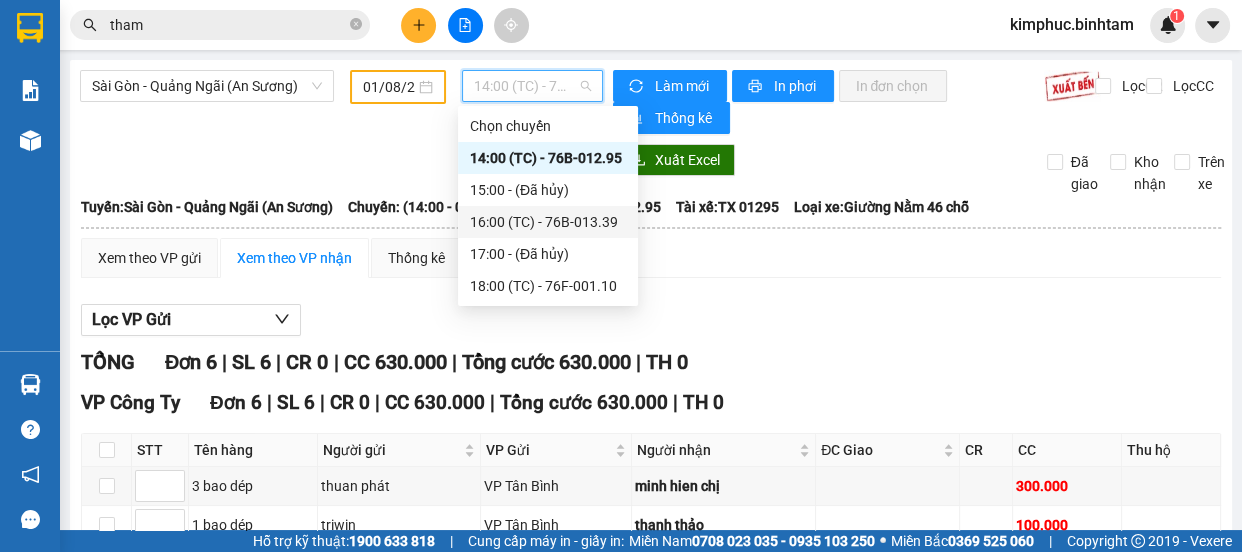 click on "16:00   (TC)   - 76B-013.39" at bounding box center [548, 222] 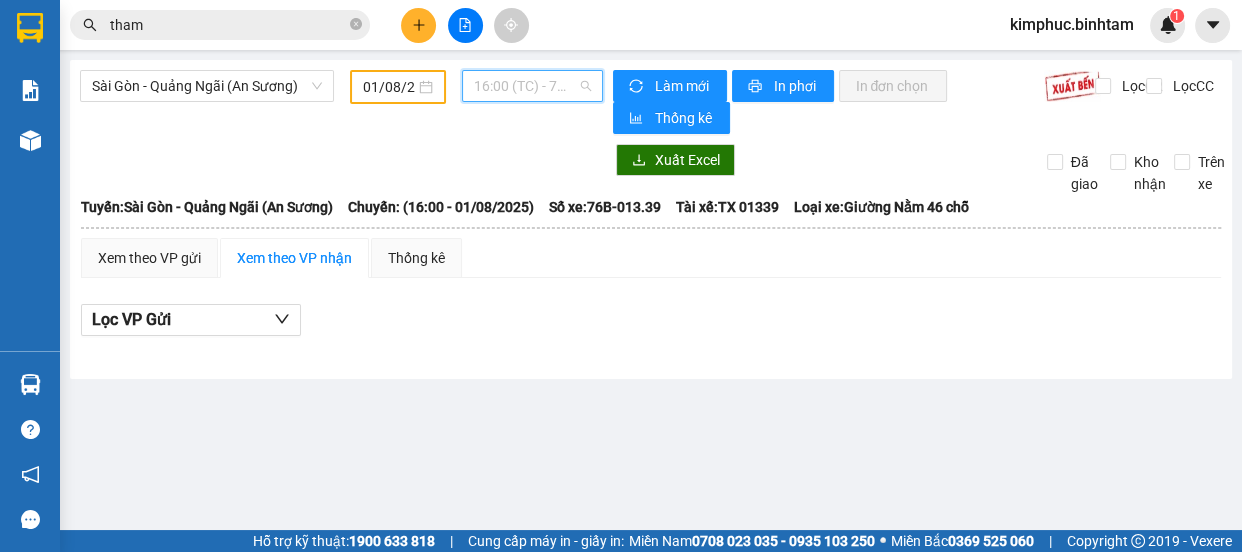 click on "16:00   (TC)   - 76B-013.39" at bounding box center (532, 86) 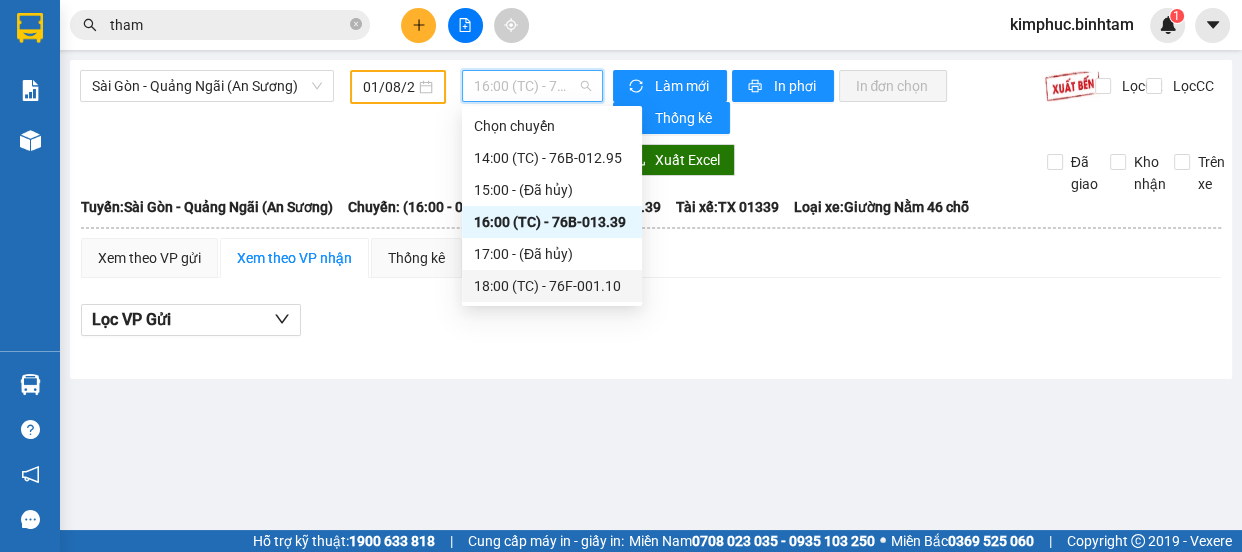 click on "18:00   (TC)   - 76F-001.10" at bounding box center [552, 286] 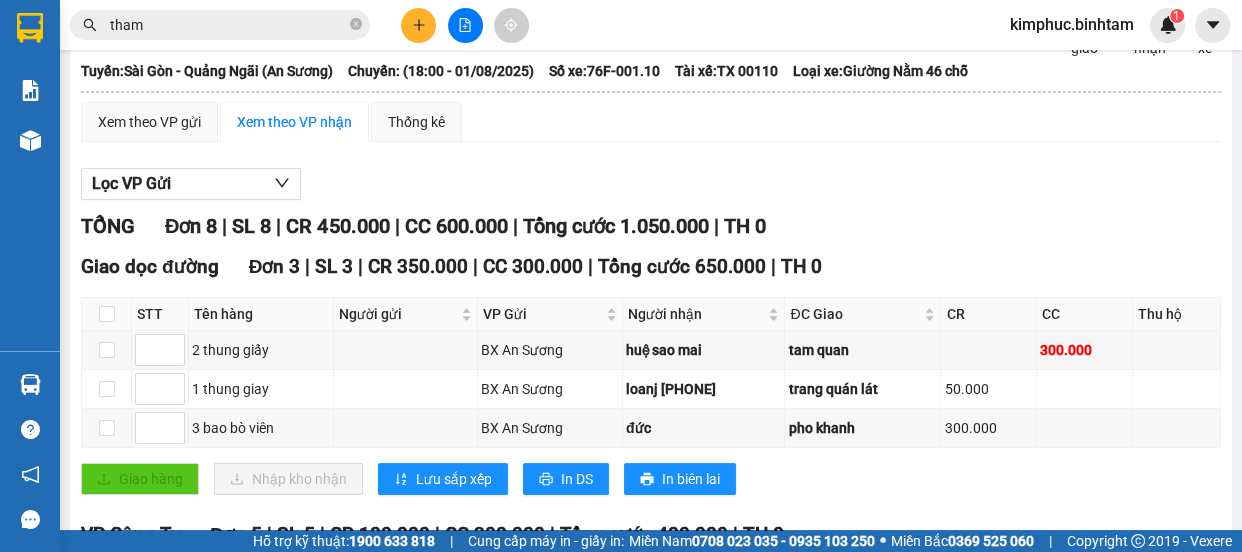 scroll, scrollTop: 0, scrollLeft: 0, axis: both 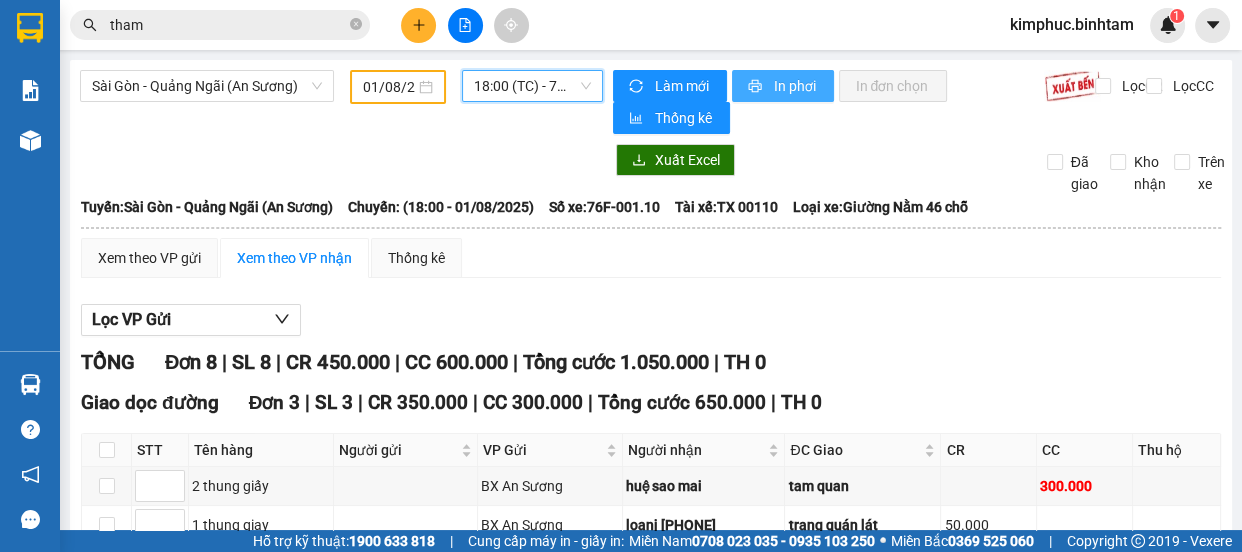 click on "In phơi" at bounding box center (795, 86) 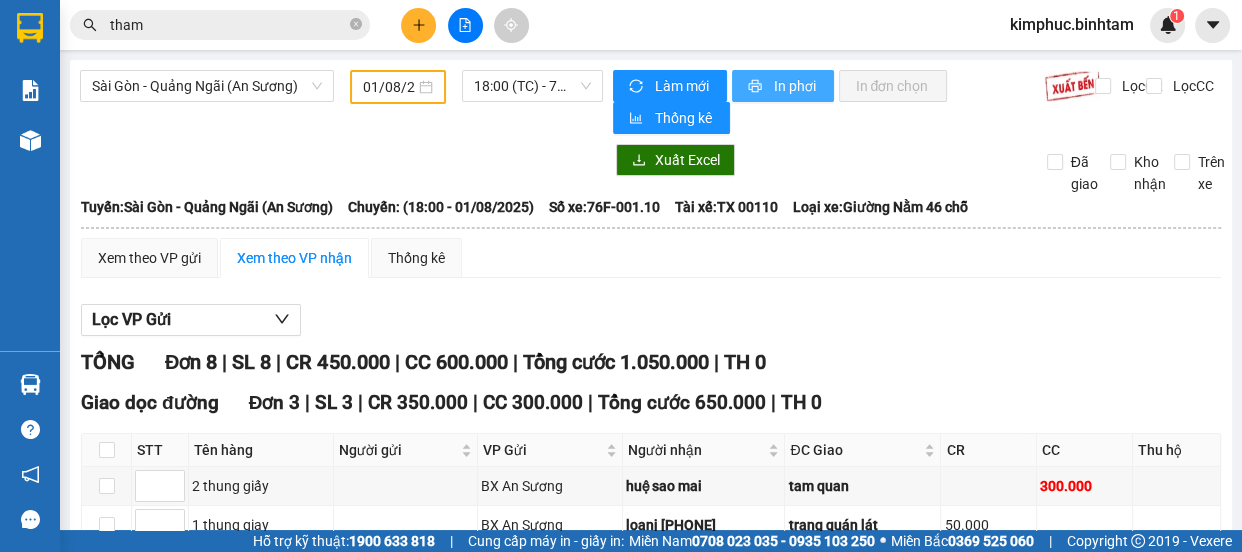 scroll, scrollTop: 0, scrollLeft: 0, axis: both 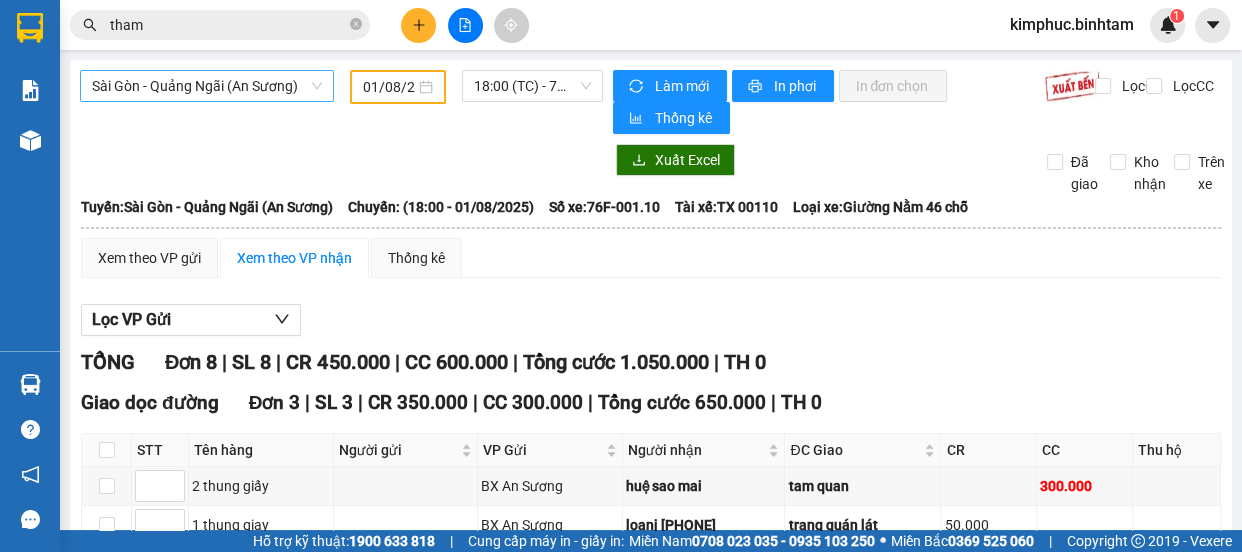click on "Sài Gòn - Quảng Ngãi (An Sương)" at bounding box center [207, 86] 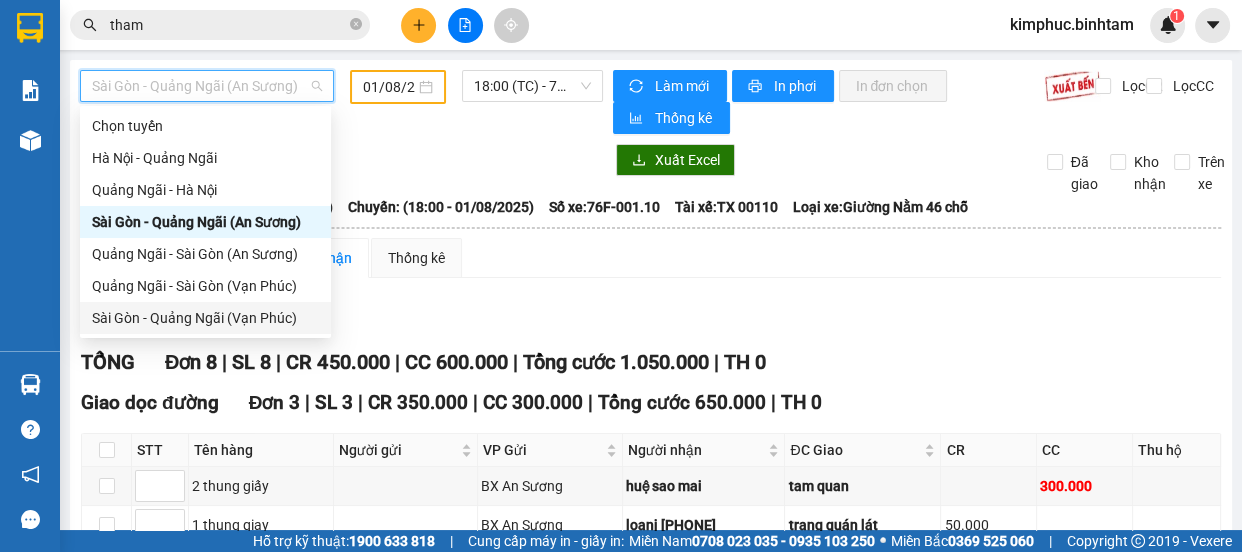 click on "Sài Gòn - Quảng Ngãi (Vạn Phúc)" at bounding box center [205, 318] 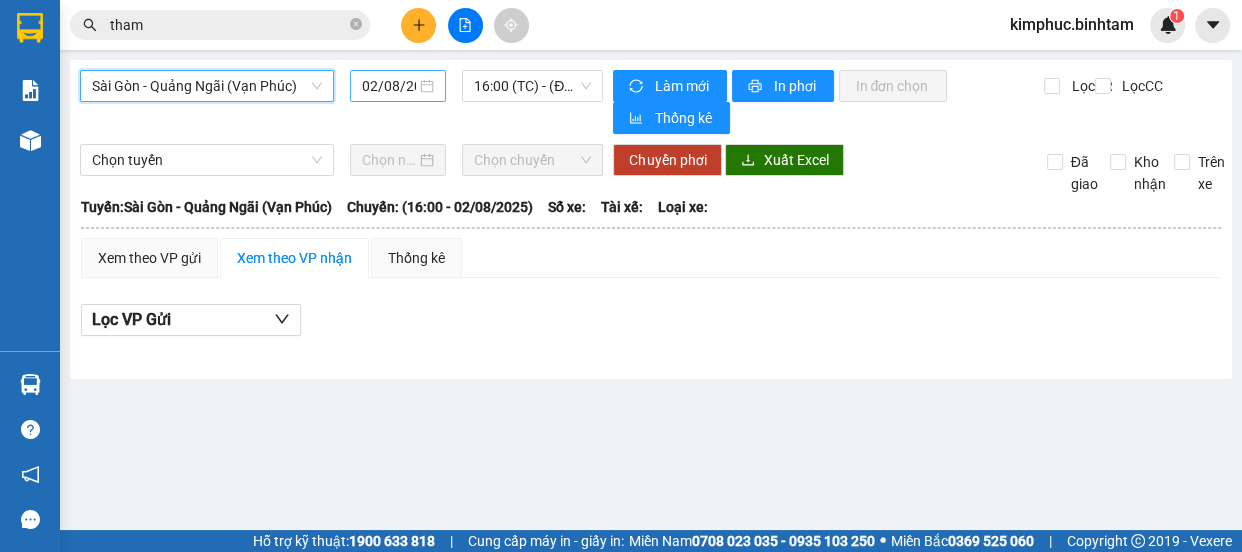 click on "02/08/2025" at bounding box center (398, 86) 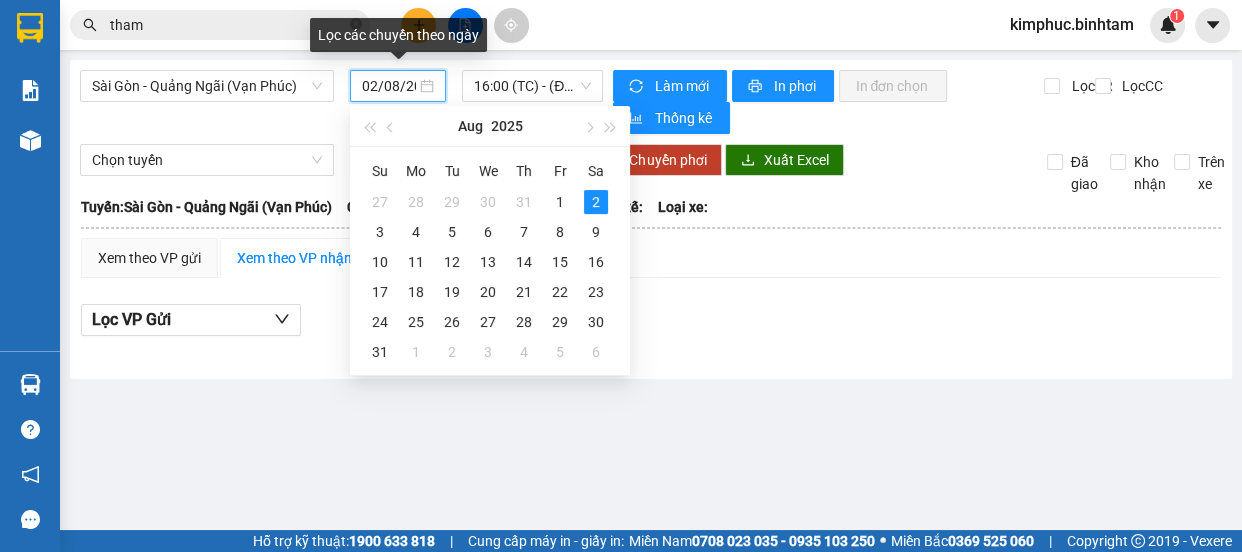 scroll, scrollTop: 0, scrollLeft: 16, axis: horizontal 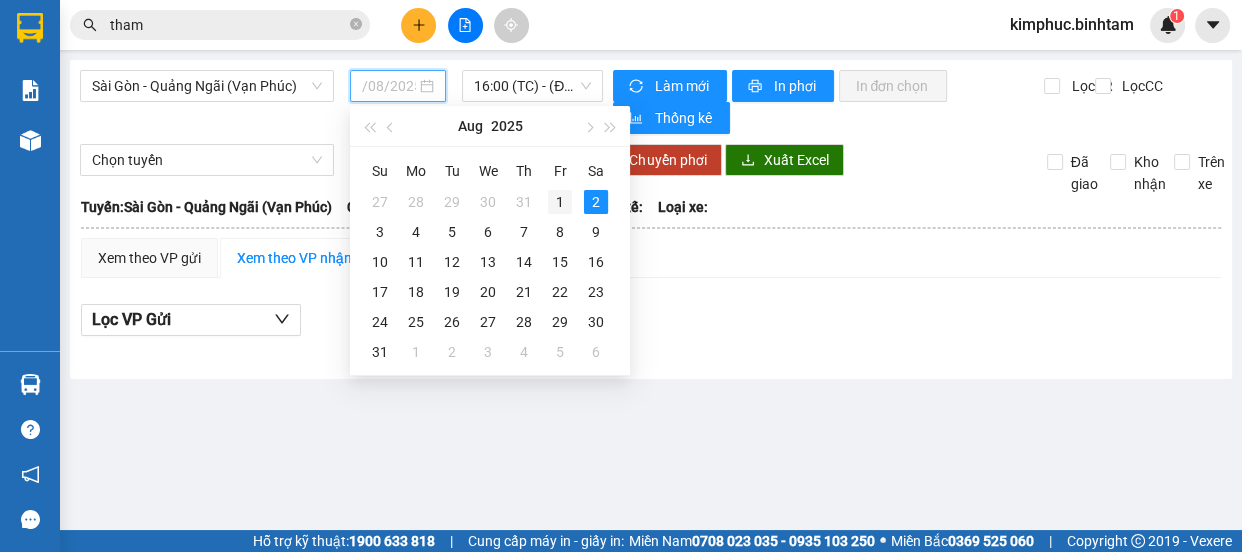 click on "1" at bounding box center [560, 202] 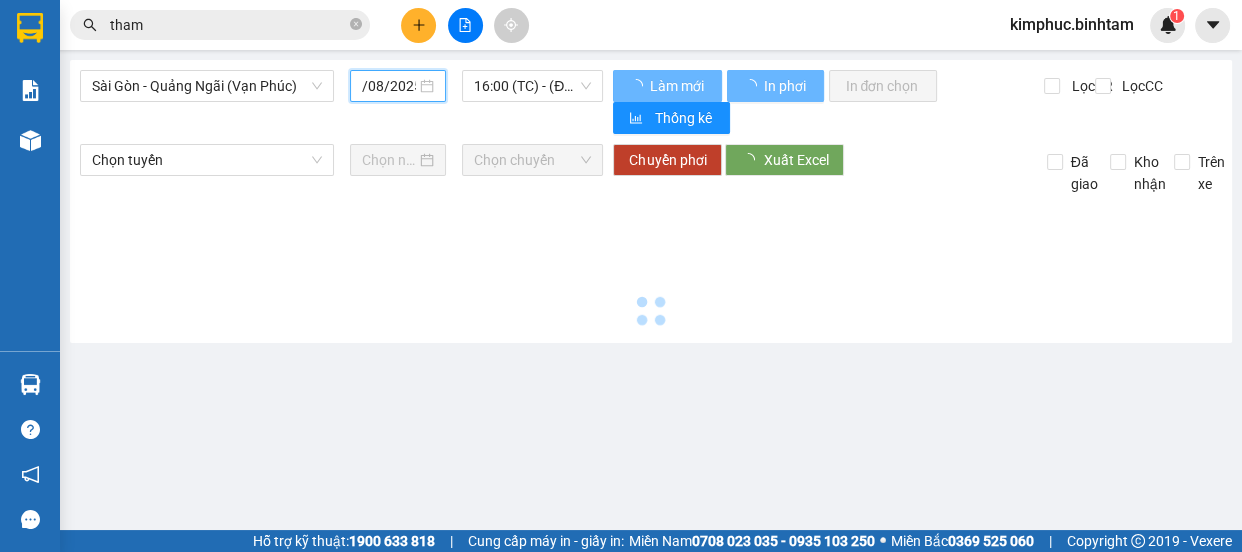type on "01/08/2025" 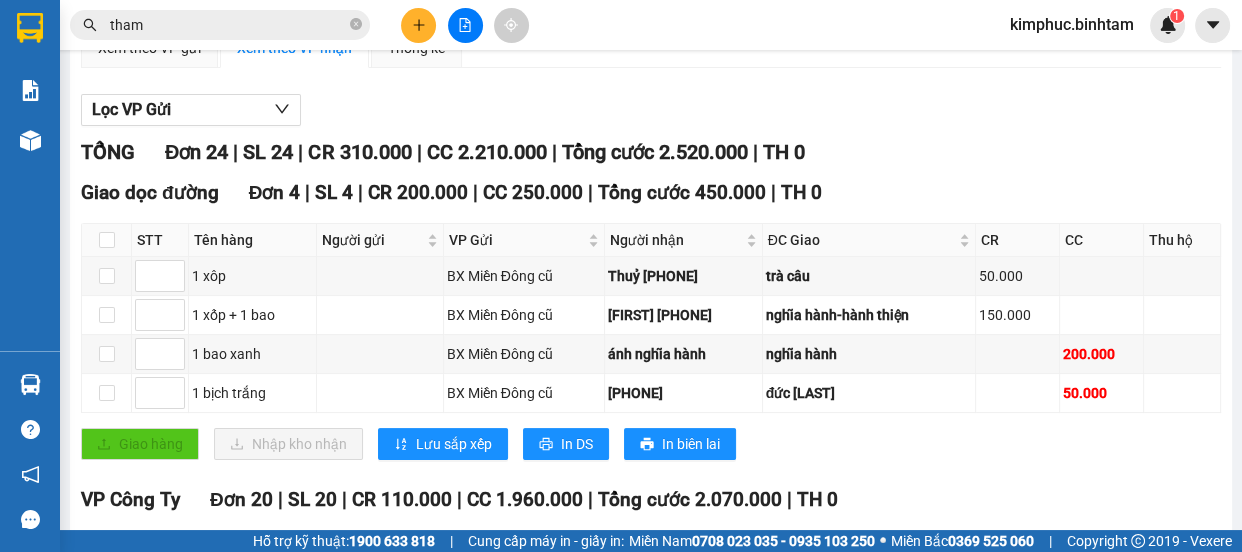 scroll, scrollTop: 301, scrollLeft: 0, axis: vertical 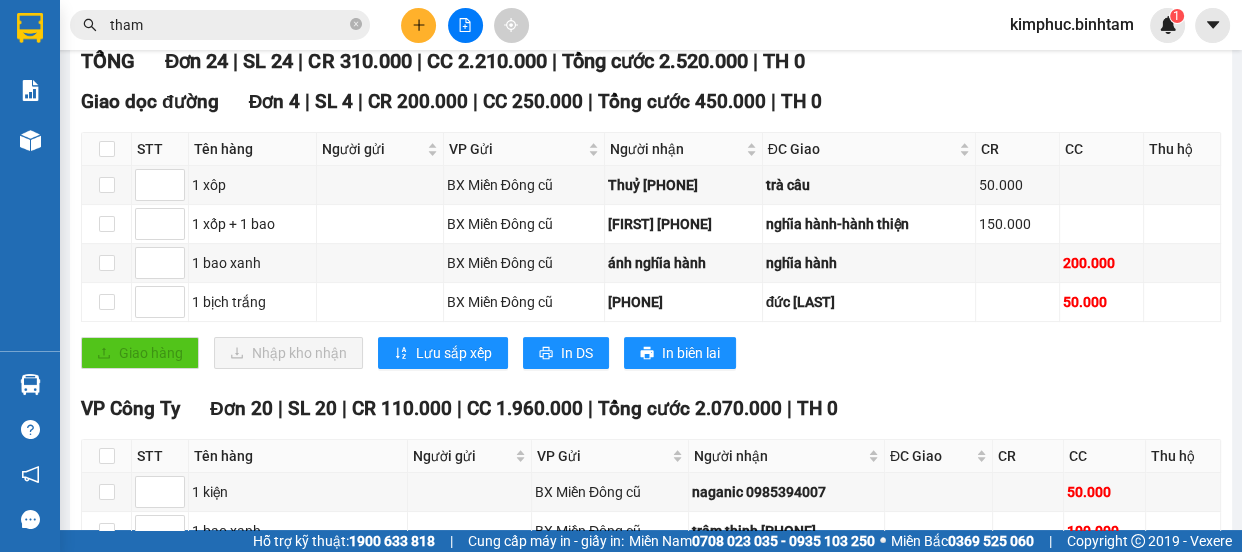 click on "tham" at bounding box center (228, 25) 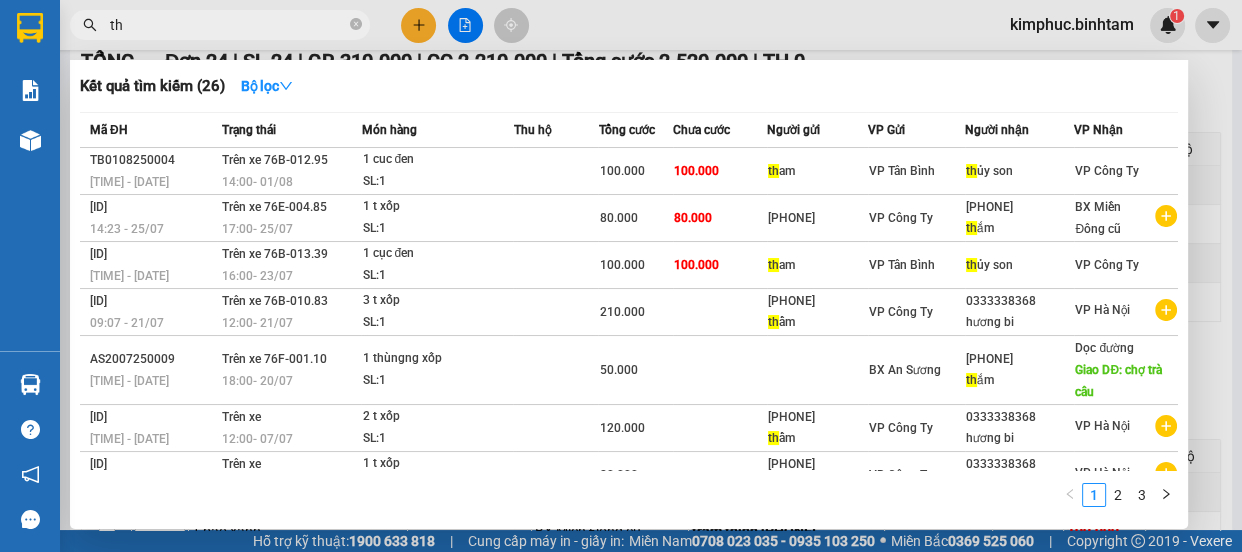 type on "t" 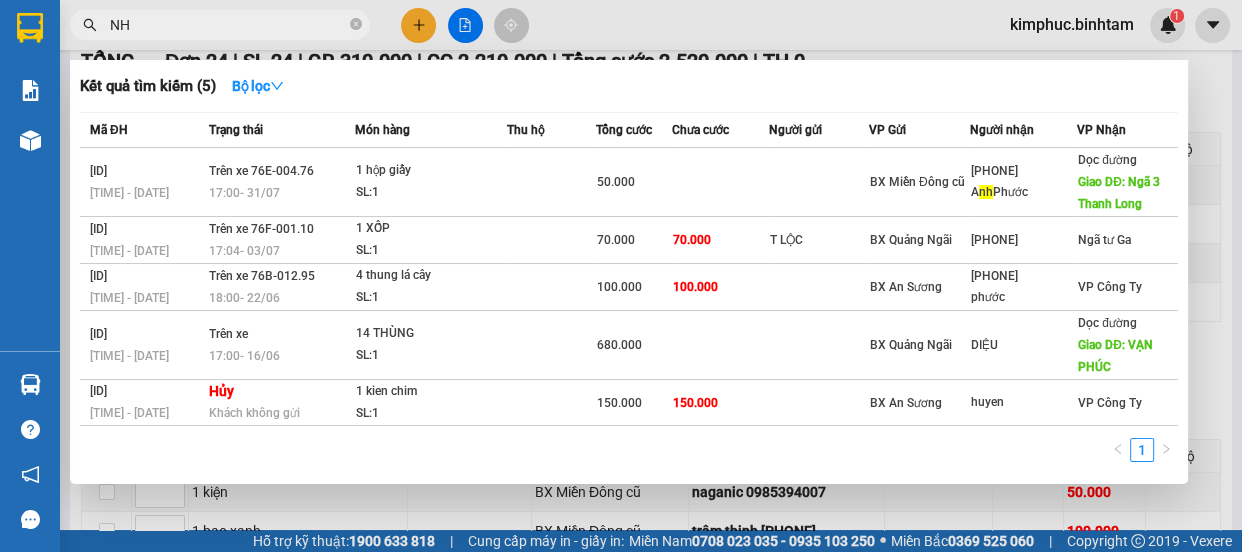 type on "N" 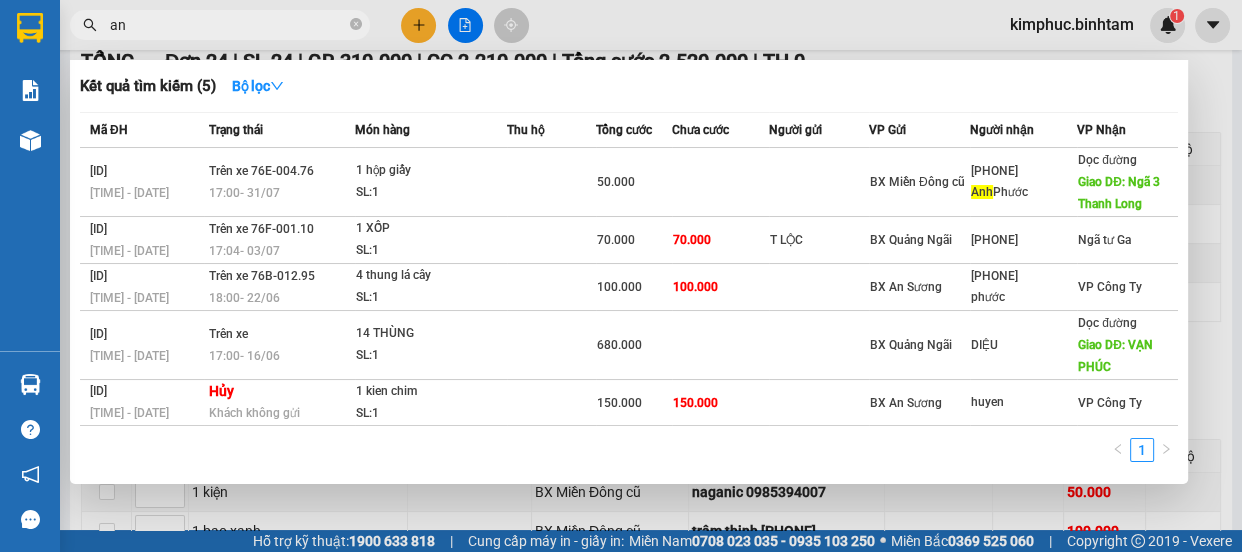 type on "a" 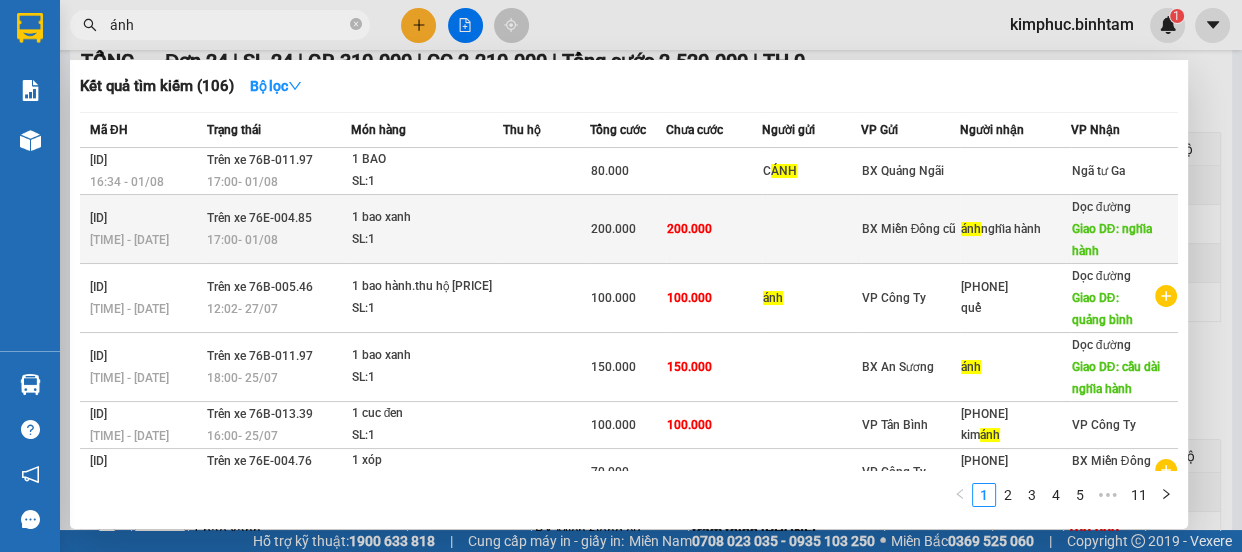 type on "ánh" 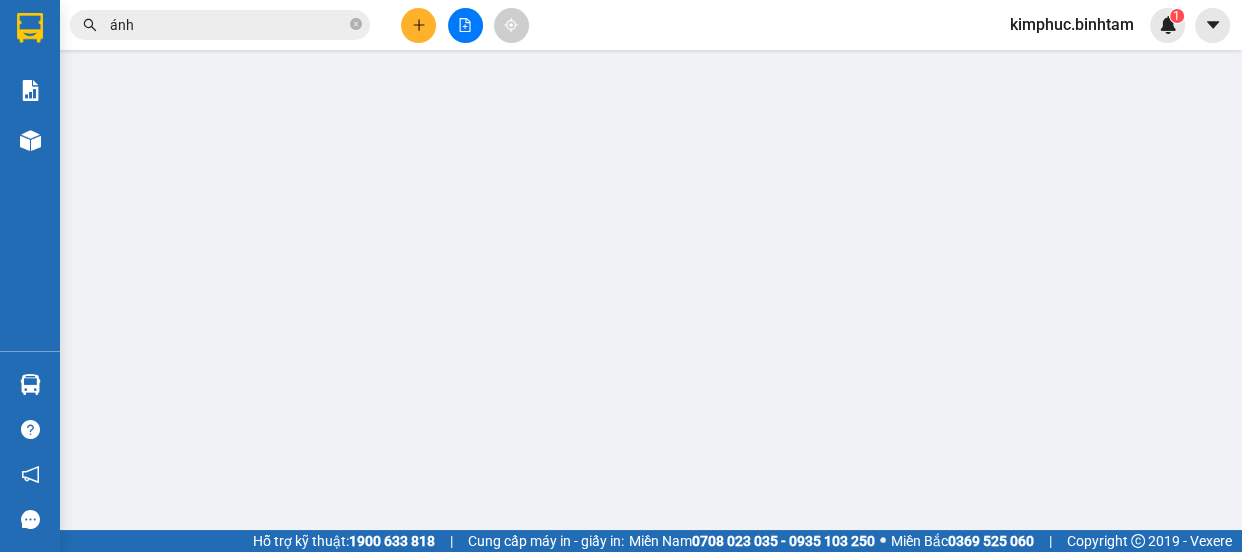 scroll, scrollTop: 0, scrollLeft: 0, axis: both 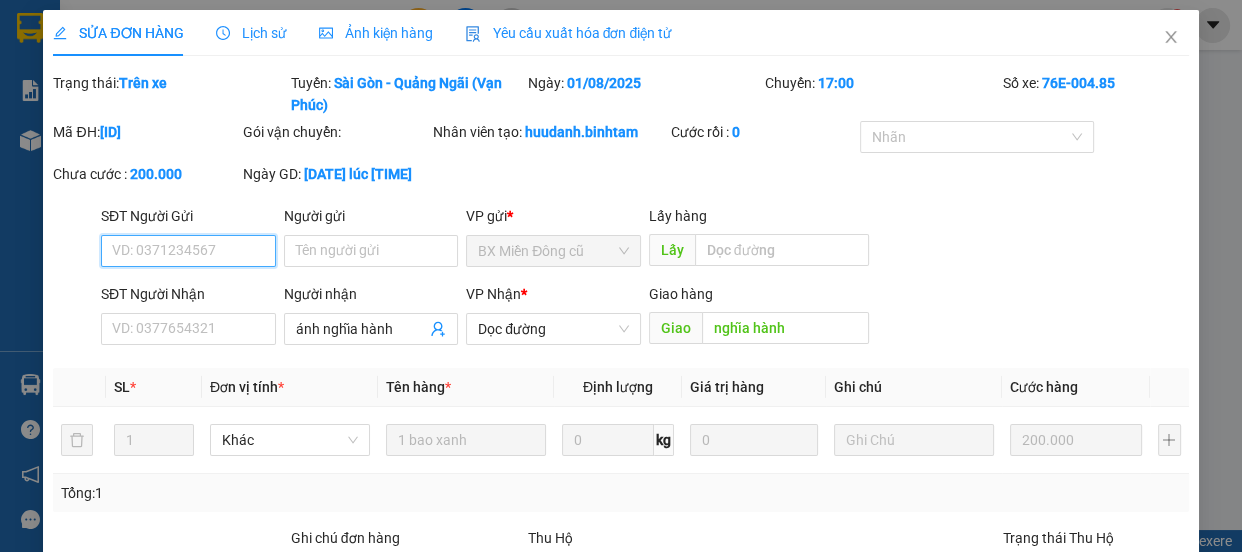 type on "ánh nghĩa hành" 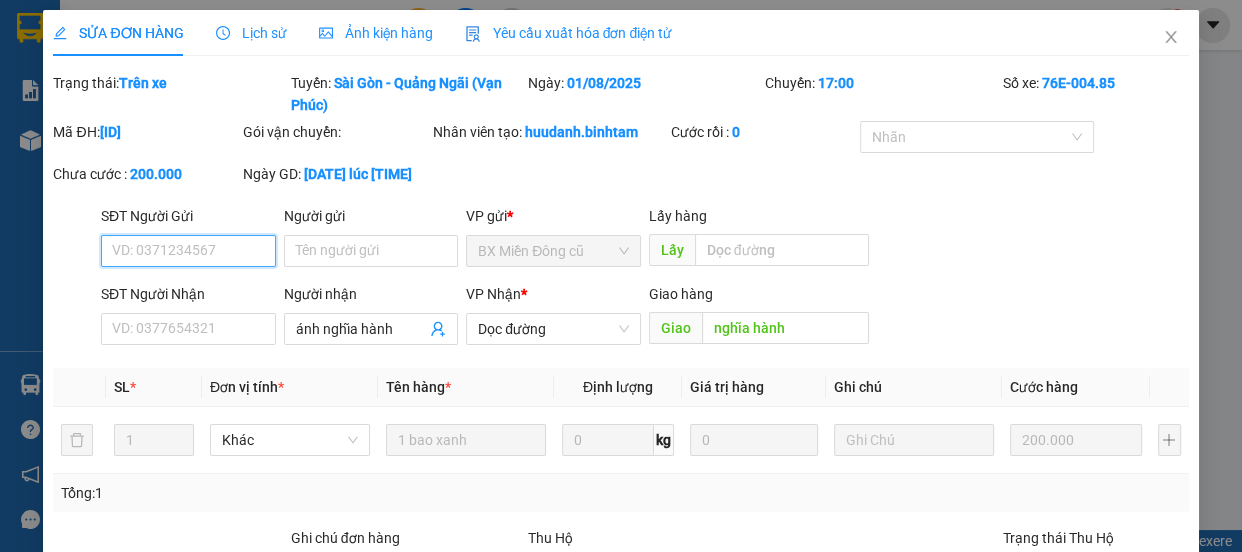 type on "nghĩa hành" 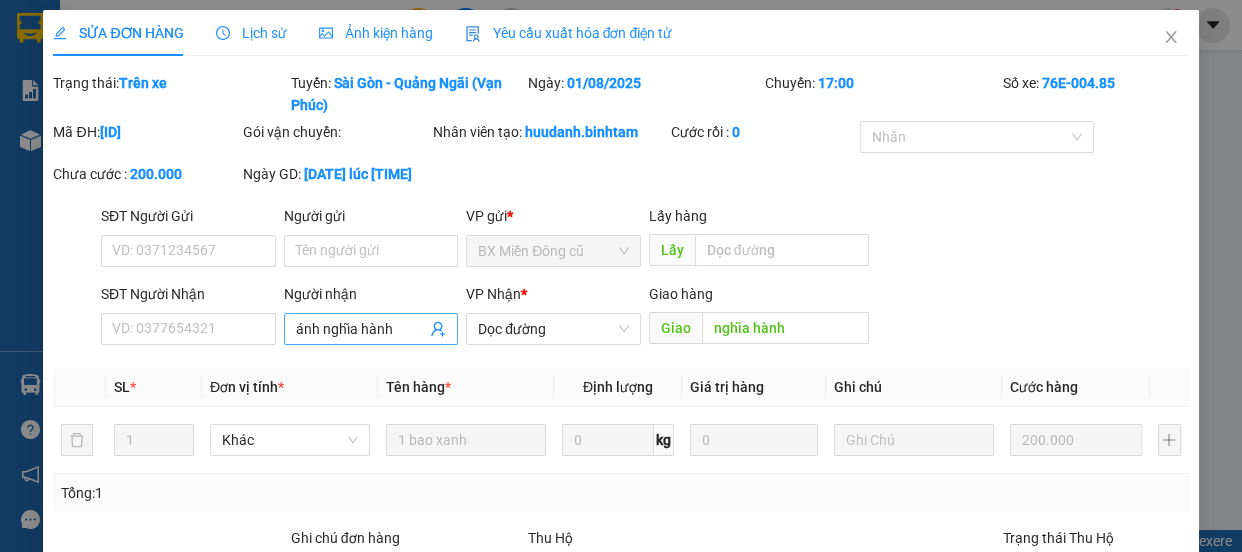 click on "ánh nghĩa hành" at bounding box center [361, 329] 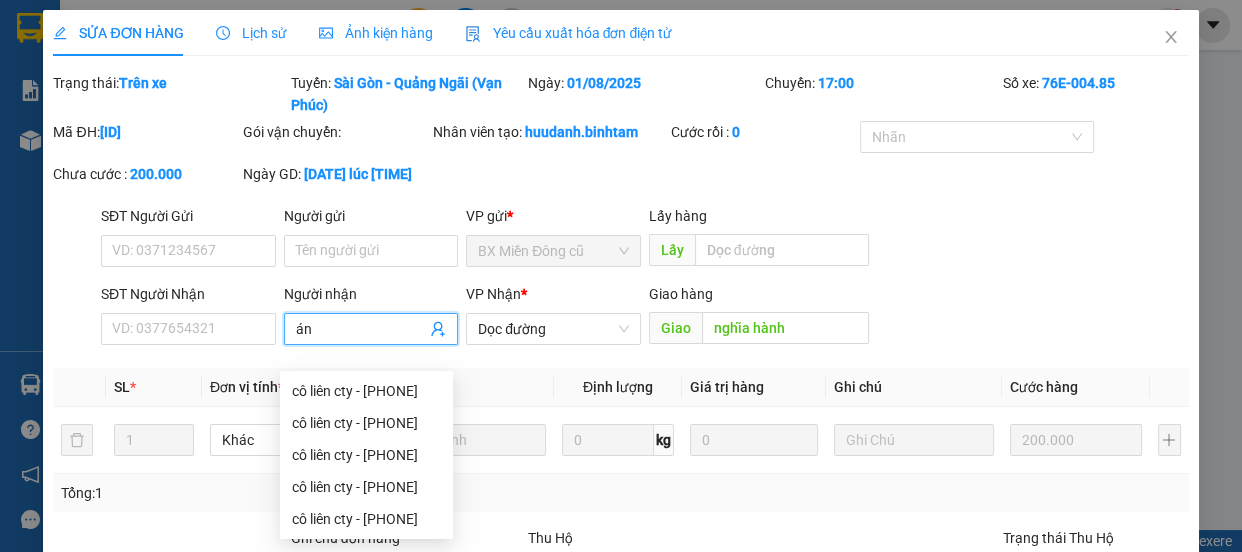 type on "á" 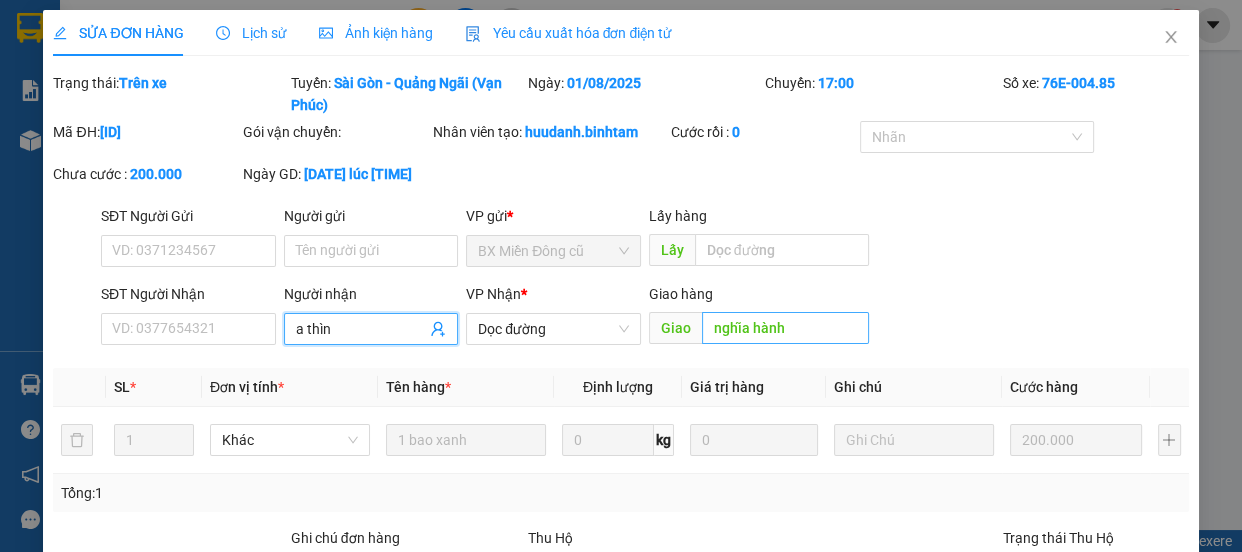 type on "a thìn" 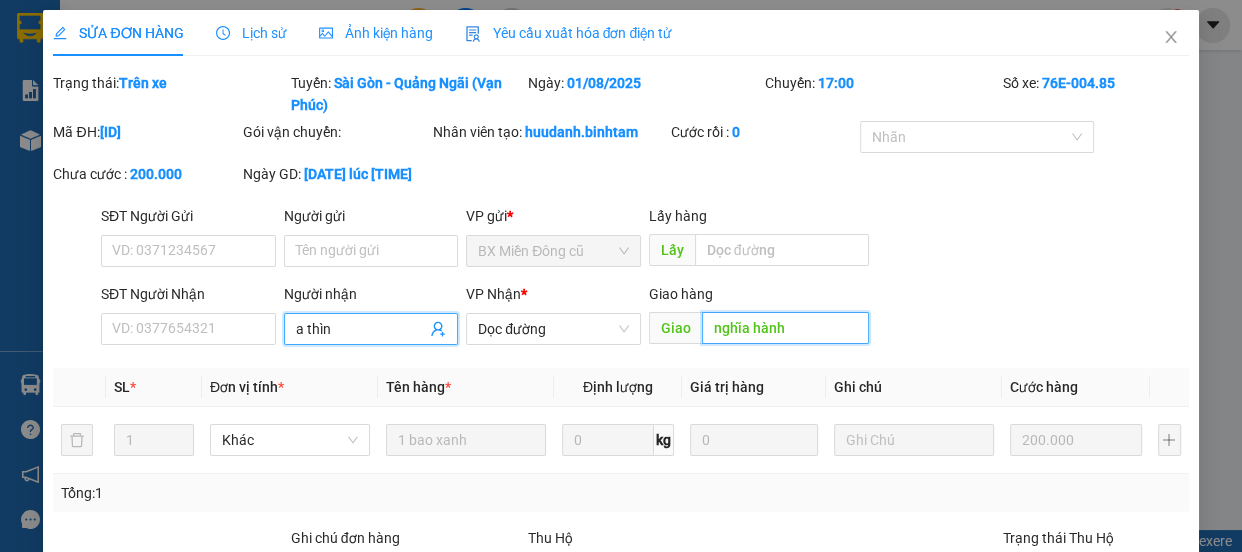 click on "nghĩa hành" at bounding box center [785, 328] 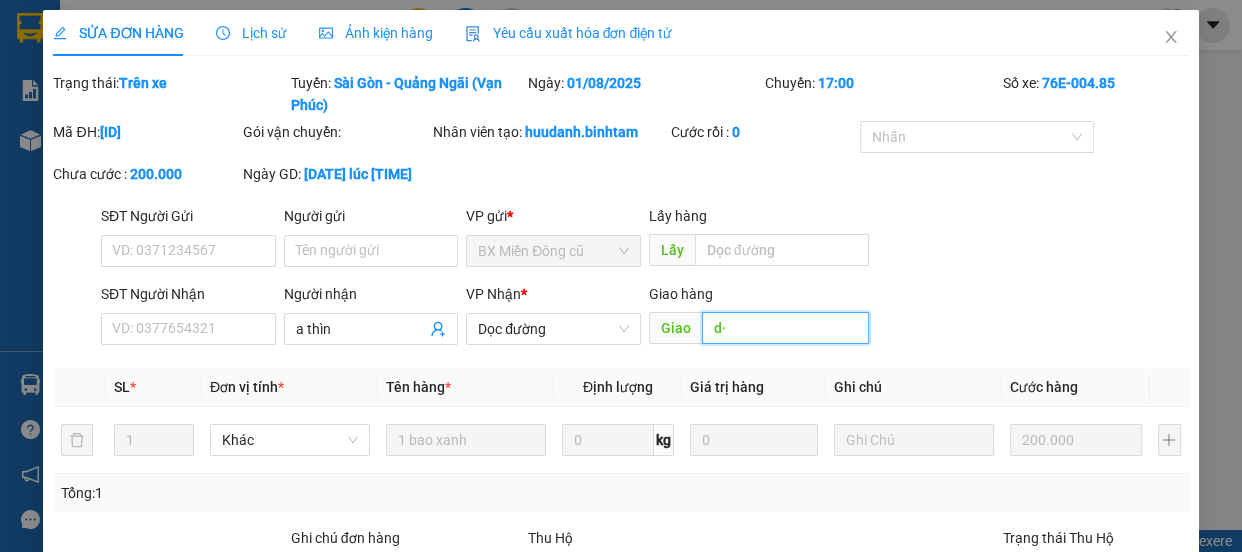 type on "d" 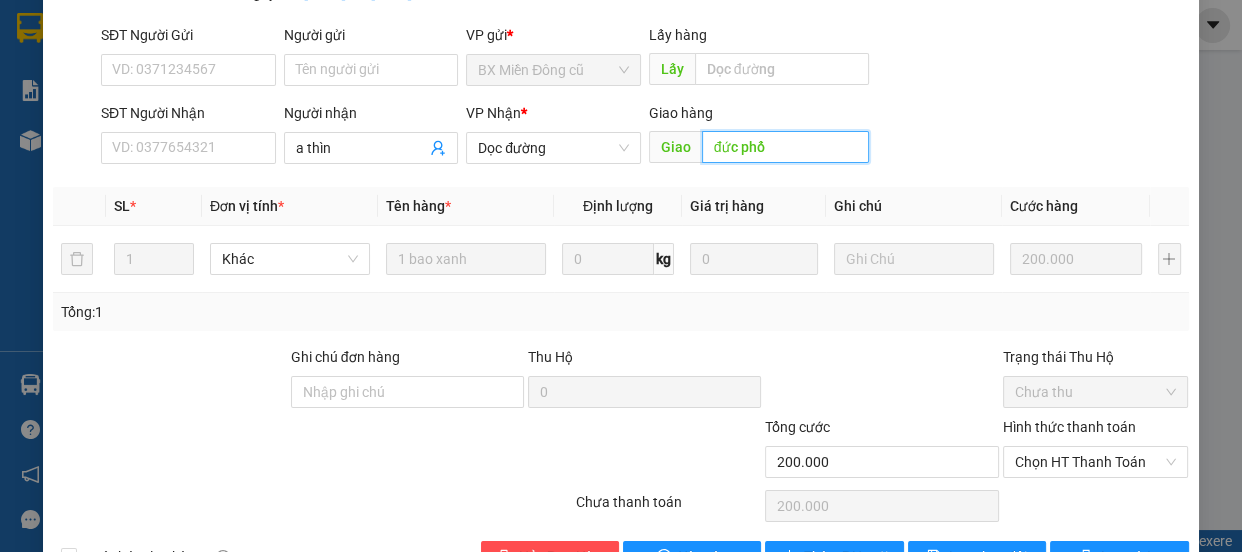 scroll, scrollTop: 262, scrollLeft: 0, axis: vertical 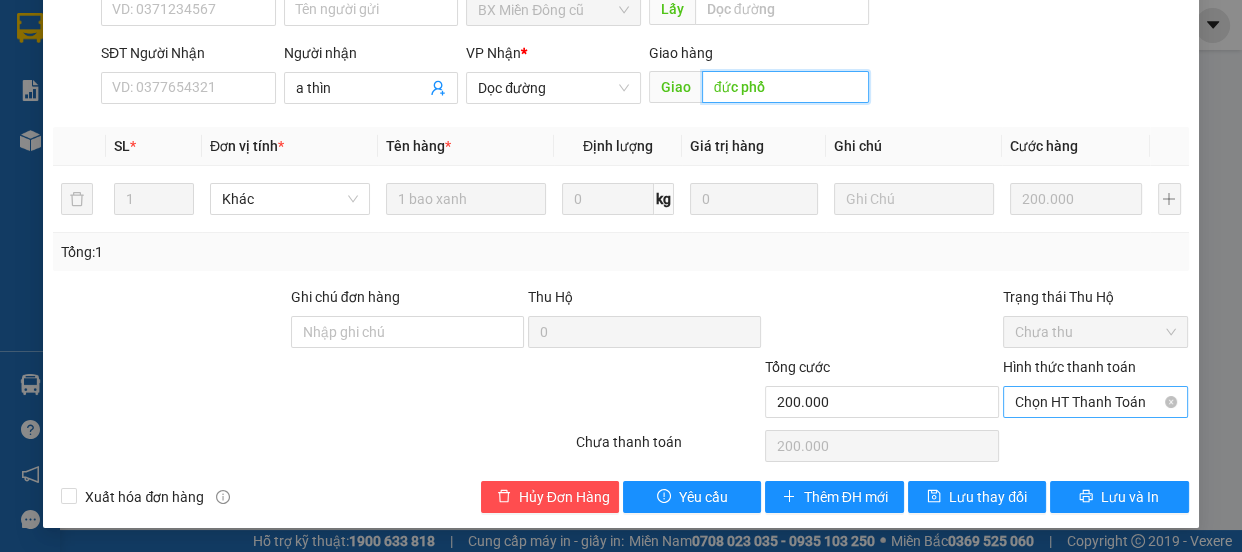 click on "Chọn HT Thanh Toán" at bounding box center (1096, 402) 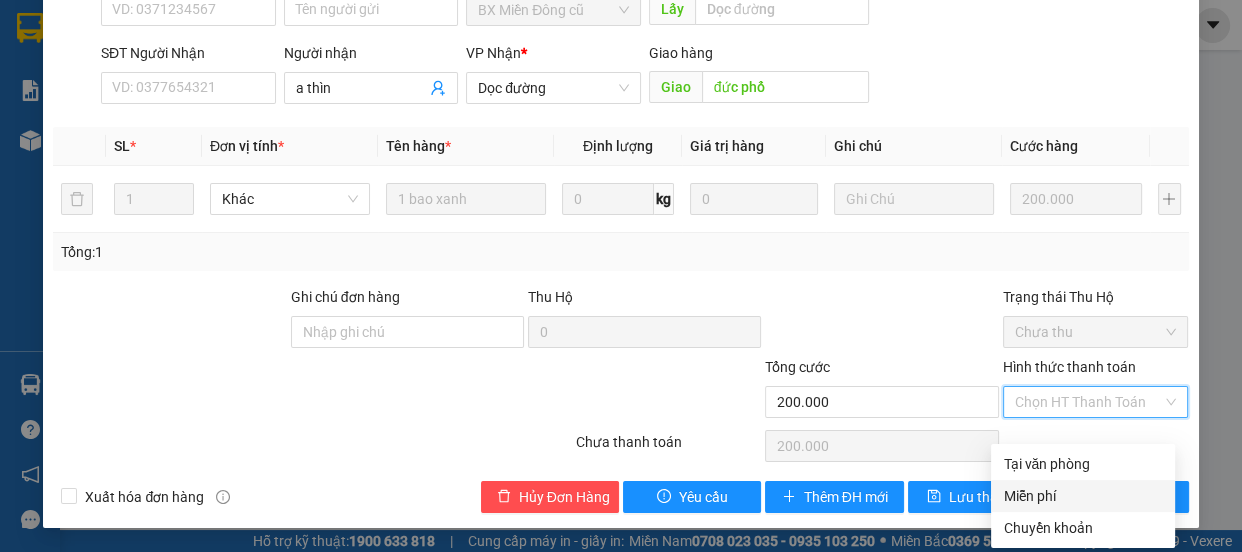 click on "Miễn phí" at bounding box center [1083, 496] 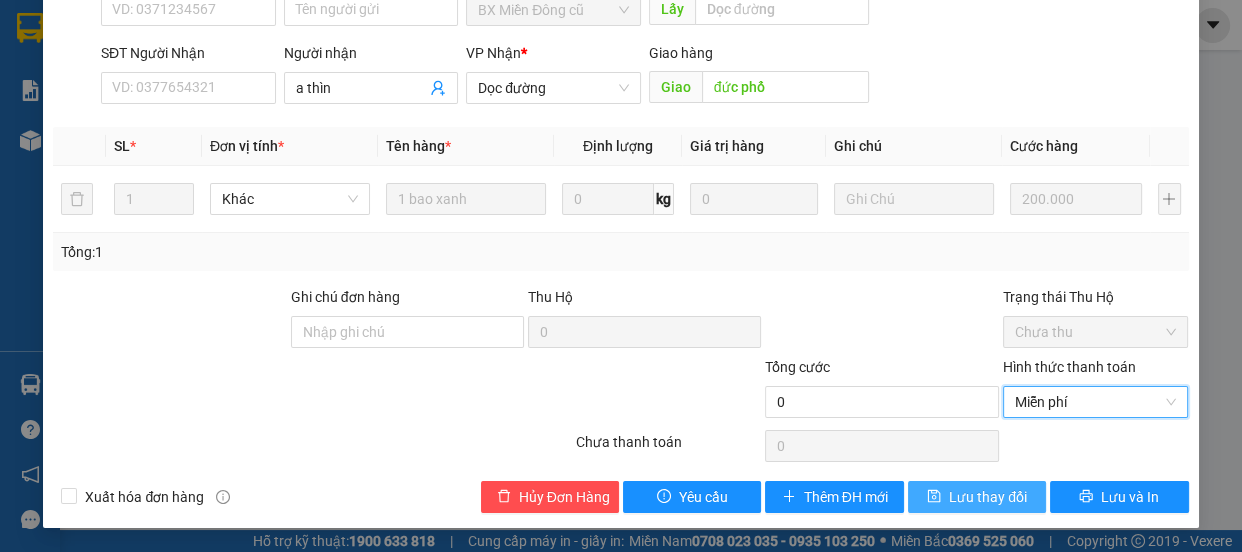 click on "Lưu thay đổi" at bounding box center (988, 497) 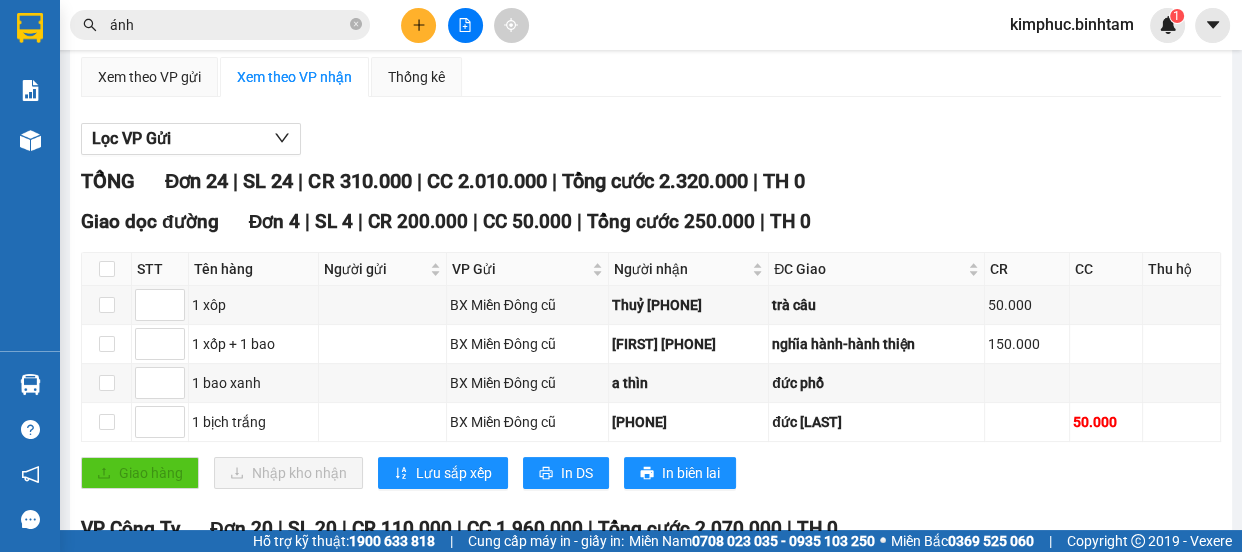 scroll, scrollTop: 0, scrollLeft: 0, axis: both 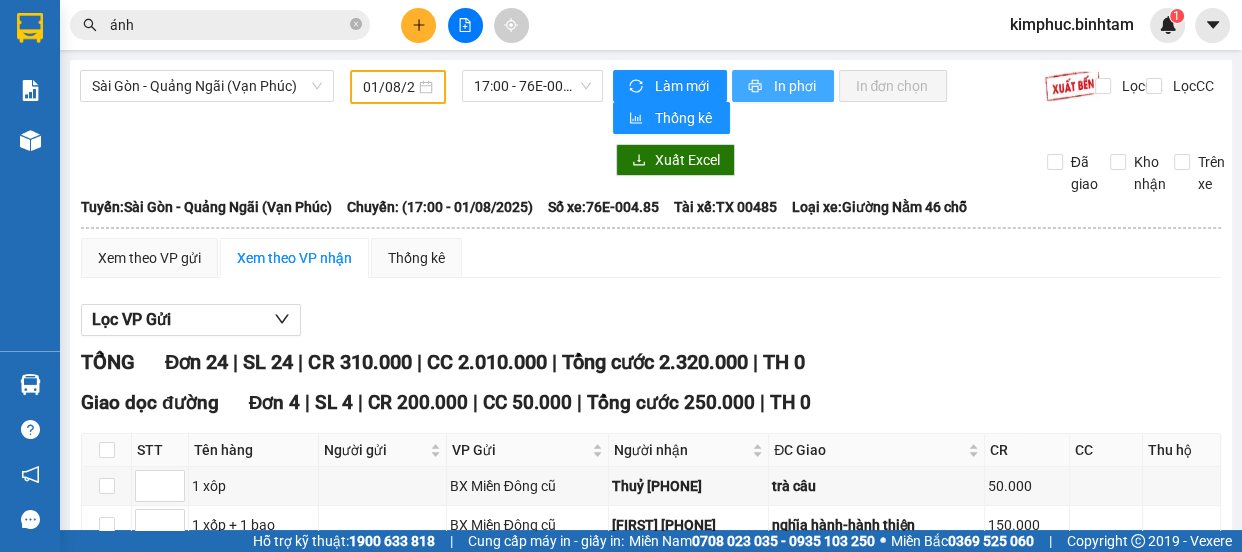 click on "In phơi" at bounding box center (795, 86) 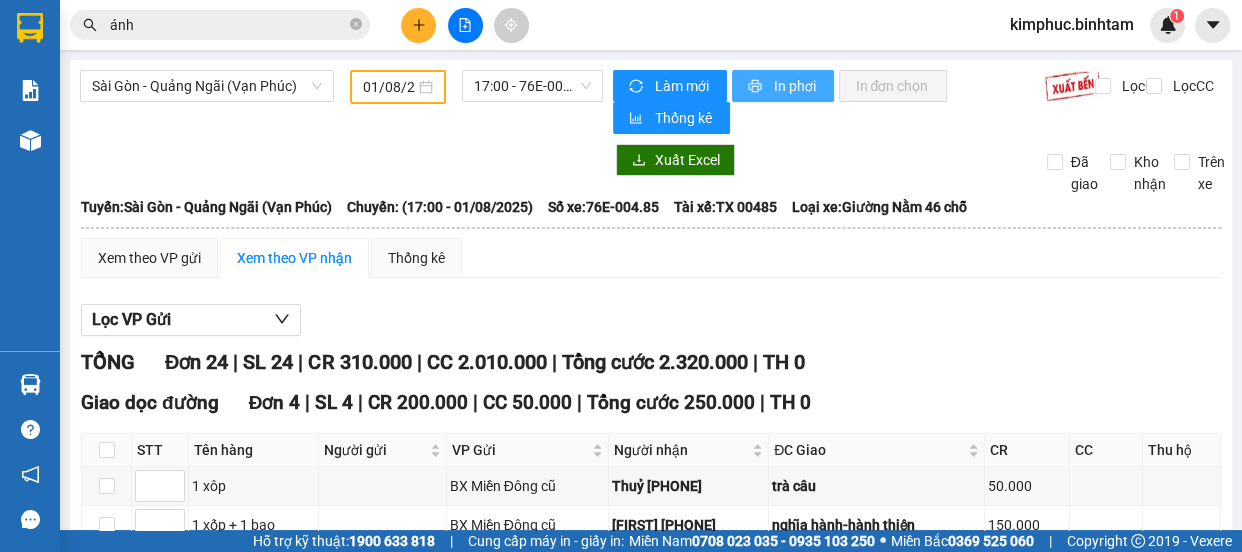 scroll, scrollTop: 0, scrollLeft: 0, axis: both 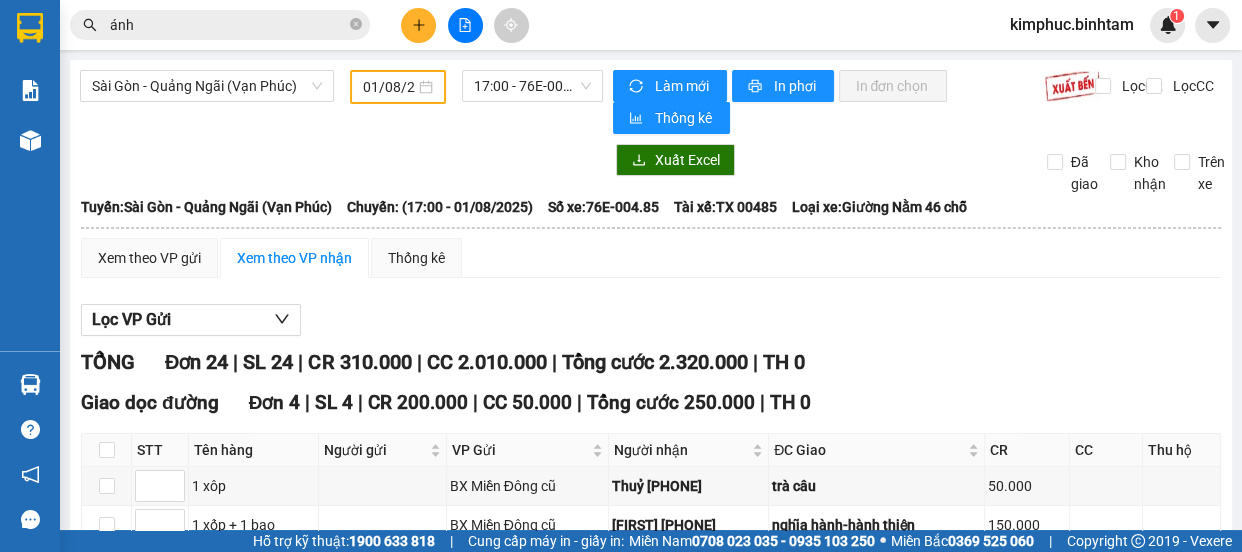 click on "Lọc VP Gửi" at bounding box center (651, 320) 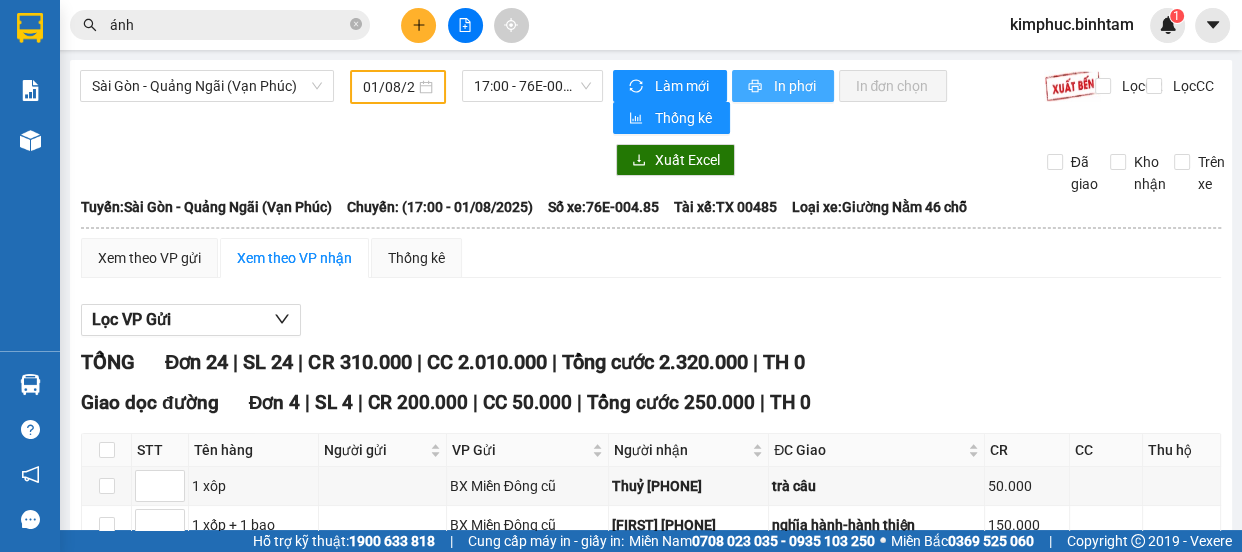 click on "In phơi" at bounding box center [795, 86] 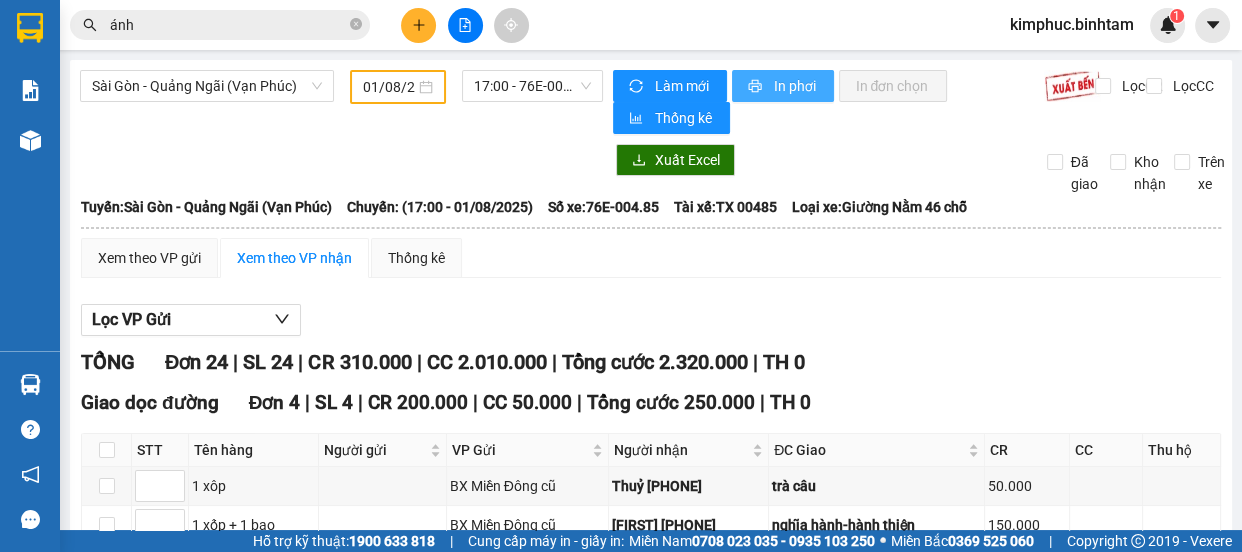 scroll, scrollTop: 0, scrollLeft: 0, axis: both 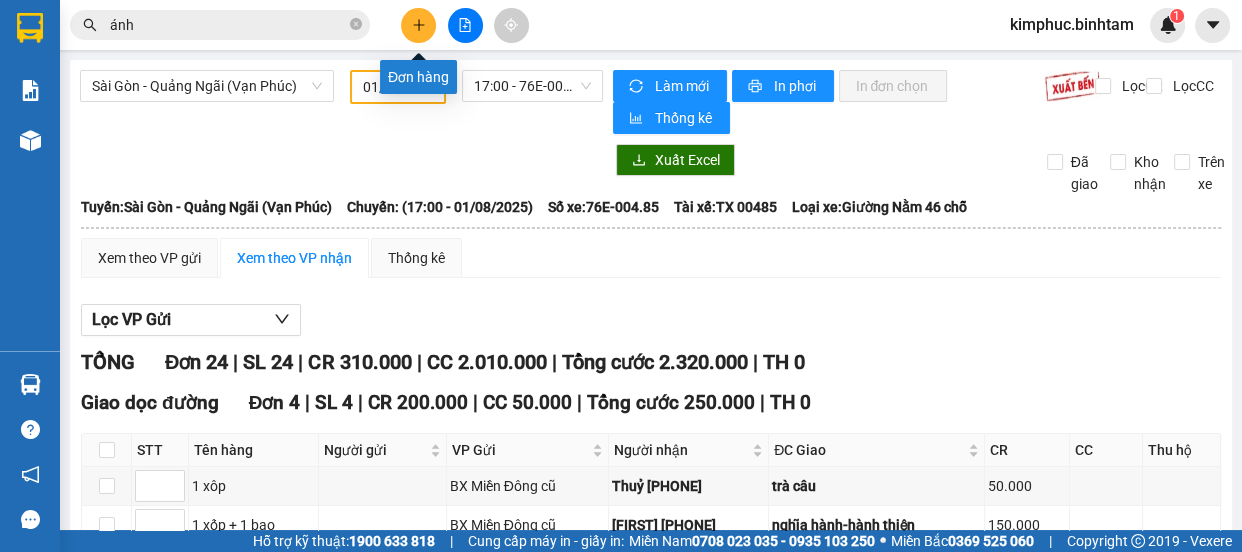click at bounding box center (418, 25) 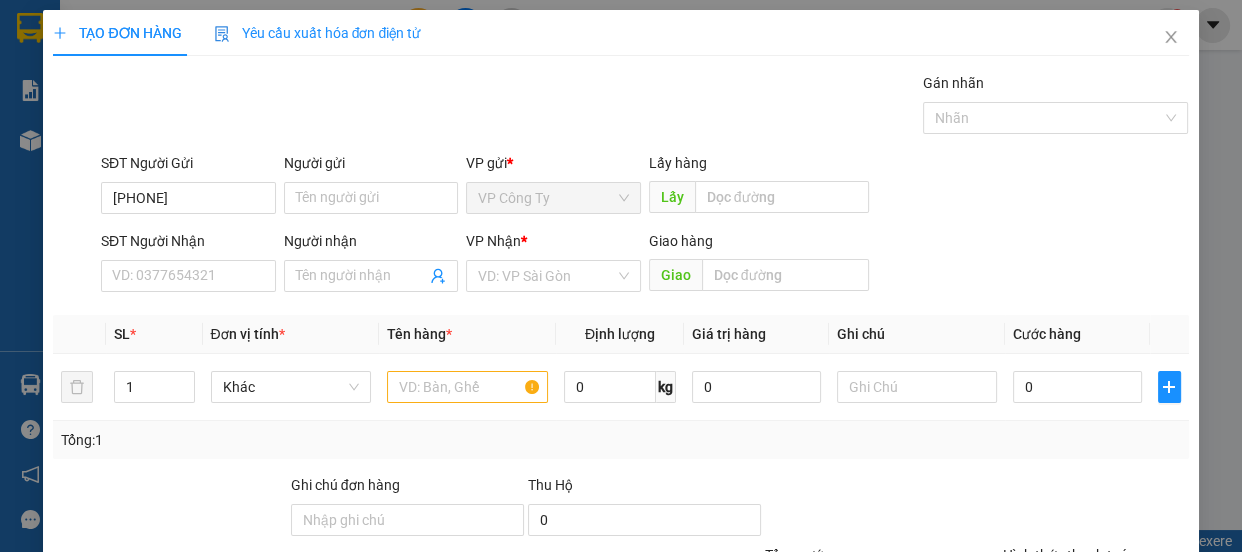 click on "VP Nhận  *" at bounding box center (553, 241) 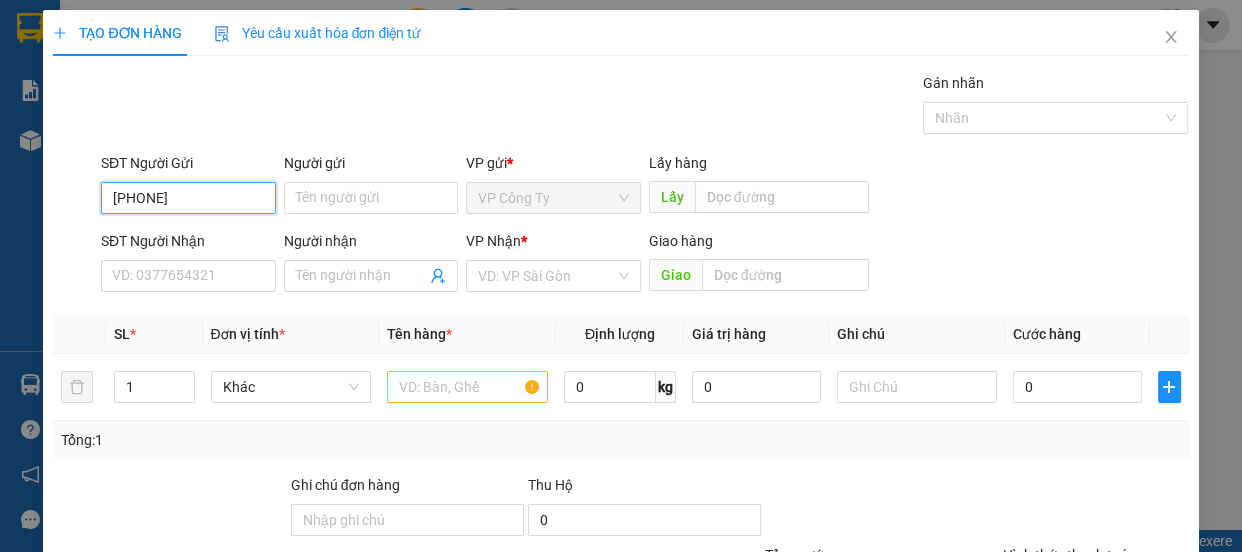 click on "[PHONE]" at bounding box center (188, 198) 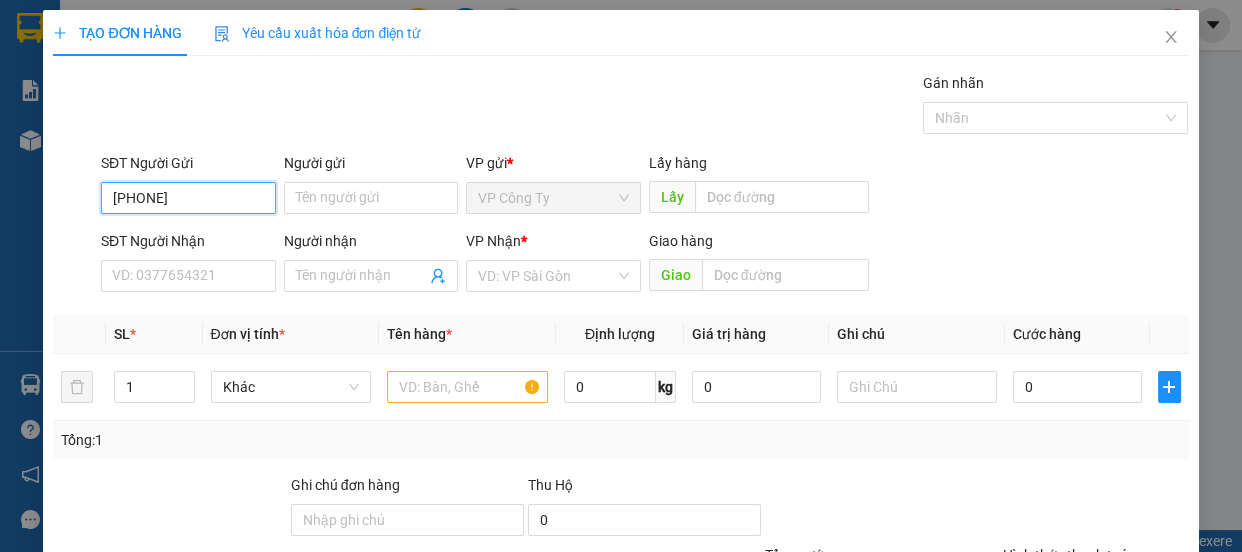 click on "[PHONE]" at bounding box center (188, 198) 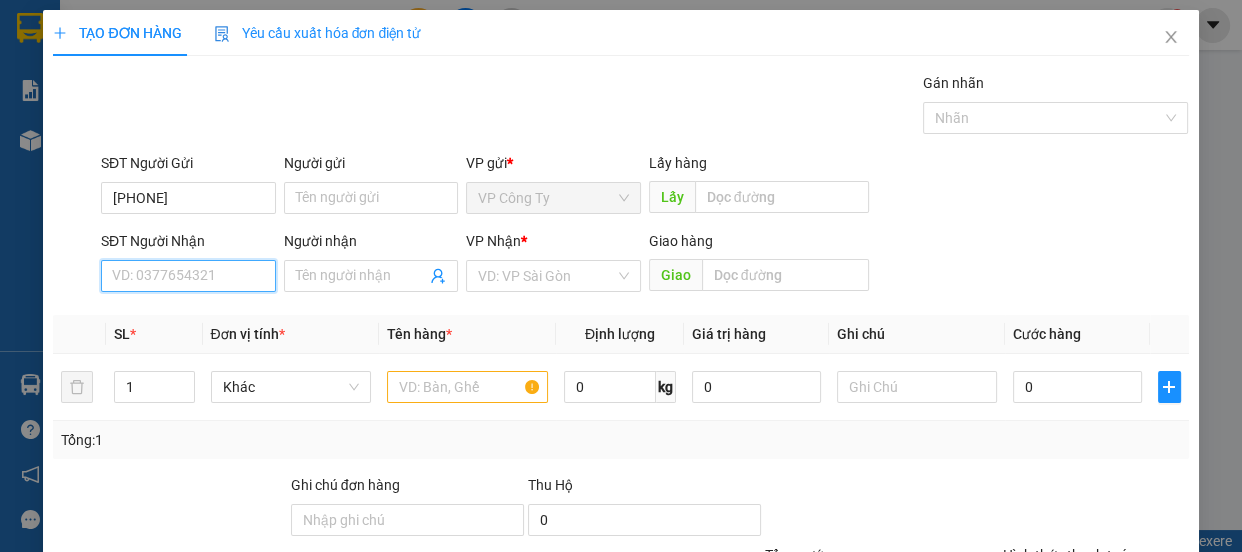 click on "SĐT Người Nhận" at bounding box center (188, 276) 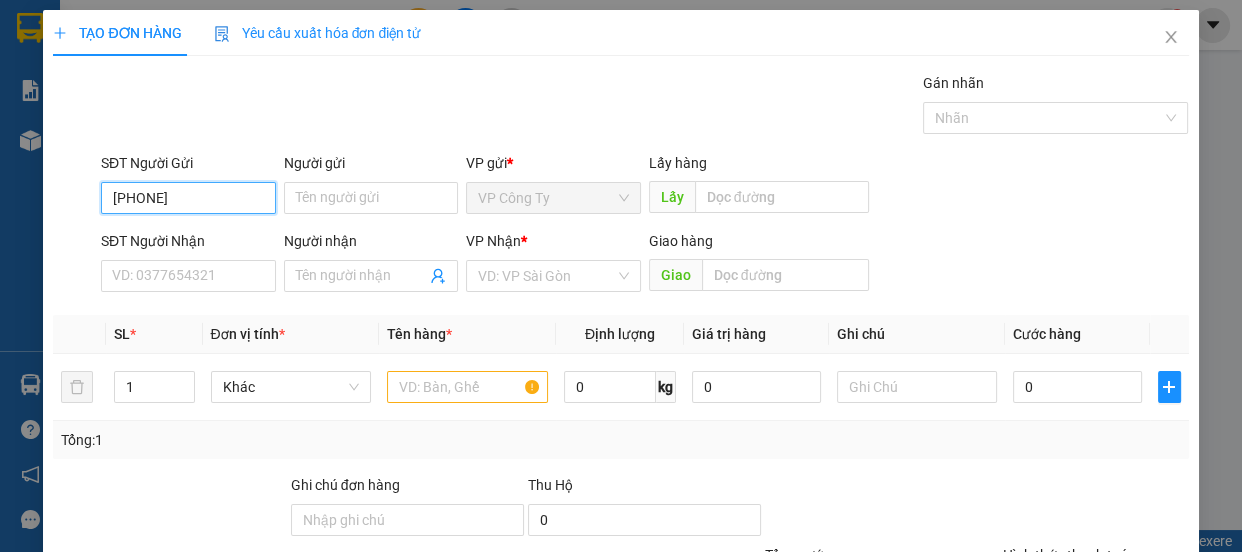 click on "[PHONE]" at bounding box center [188, 198] 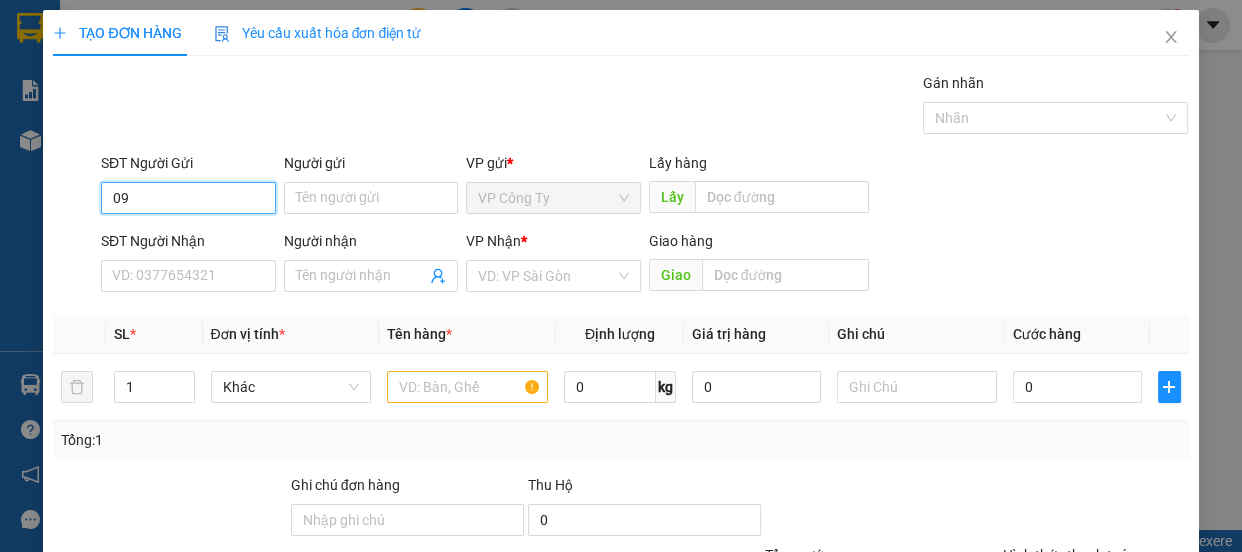 type on "0" 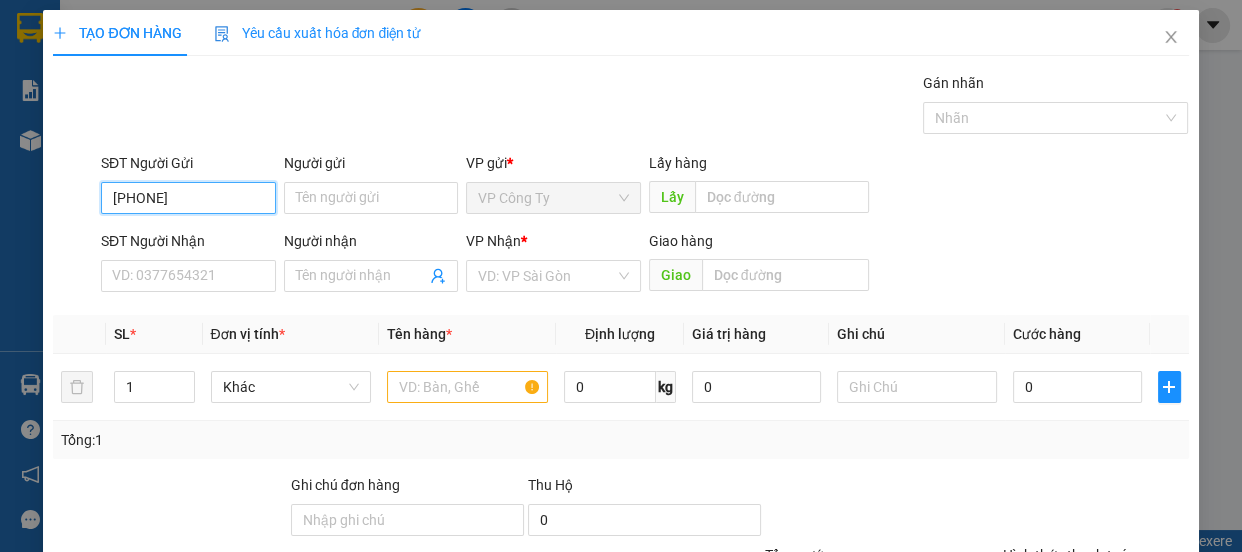 type on "[PHONE]" 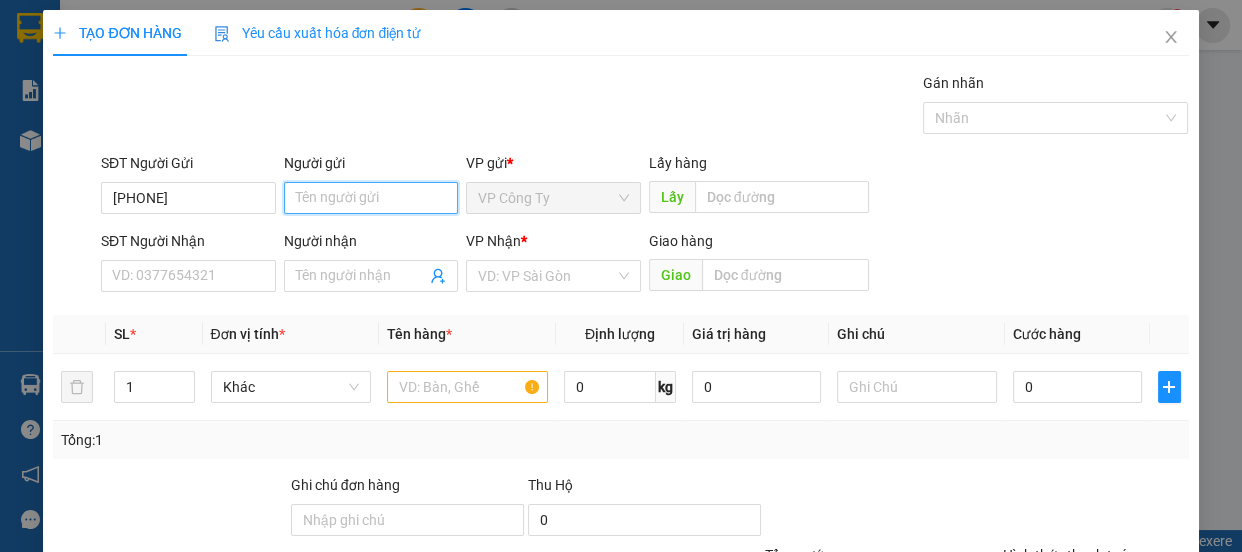 click on "Người gửi" at bounding box center (371, 198) 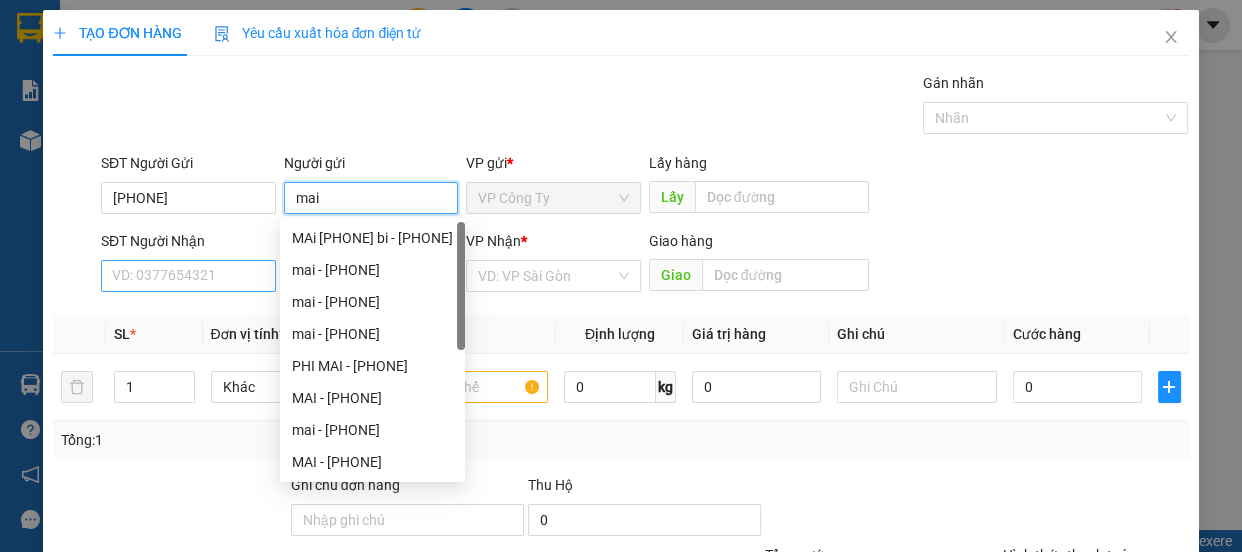 type on "mai" 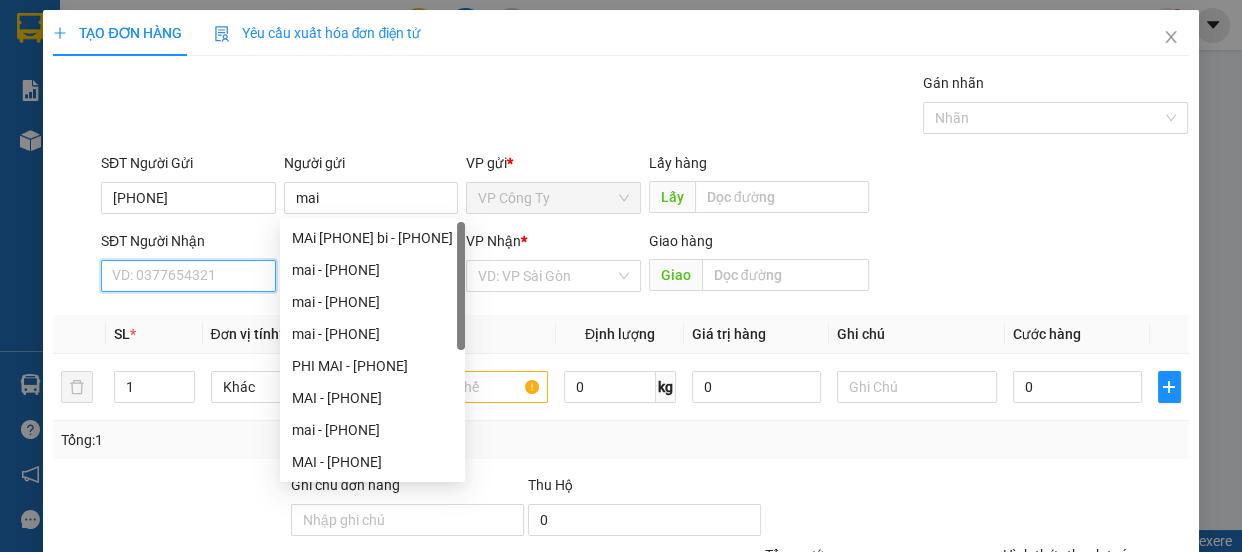 click on "SĐT Người Nhận" at bounding box center [188, 276] 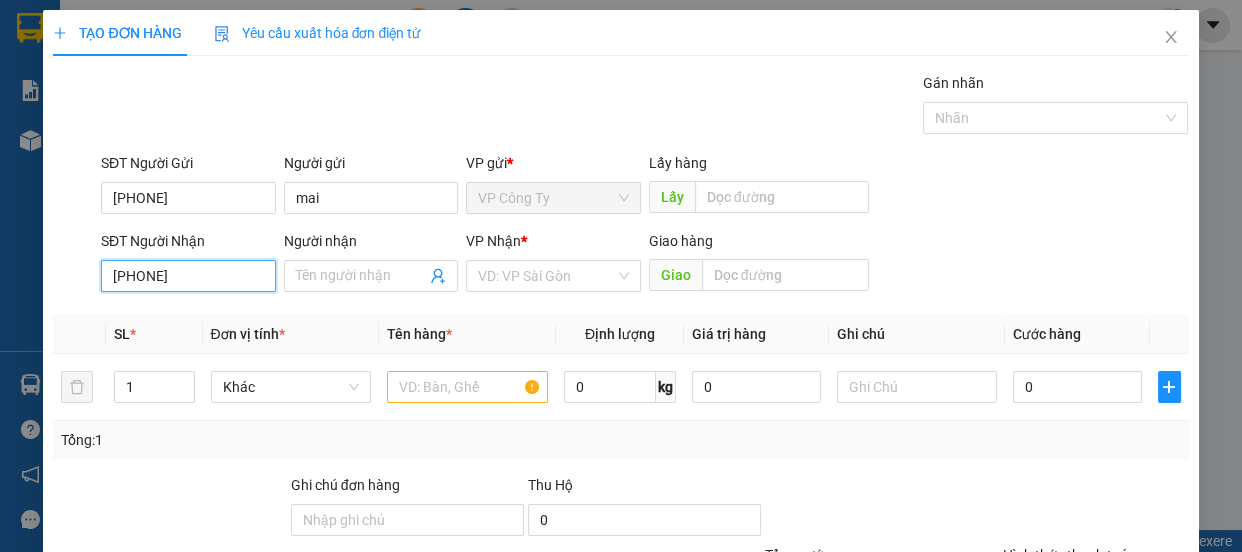 click on "[PHONE]" at bounding box center [188, 276] 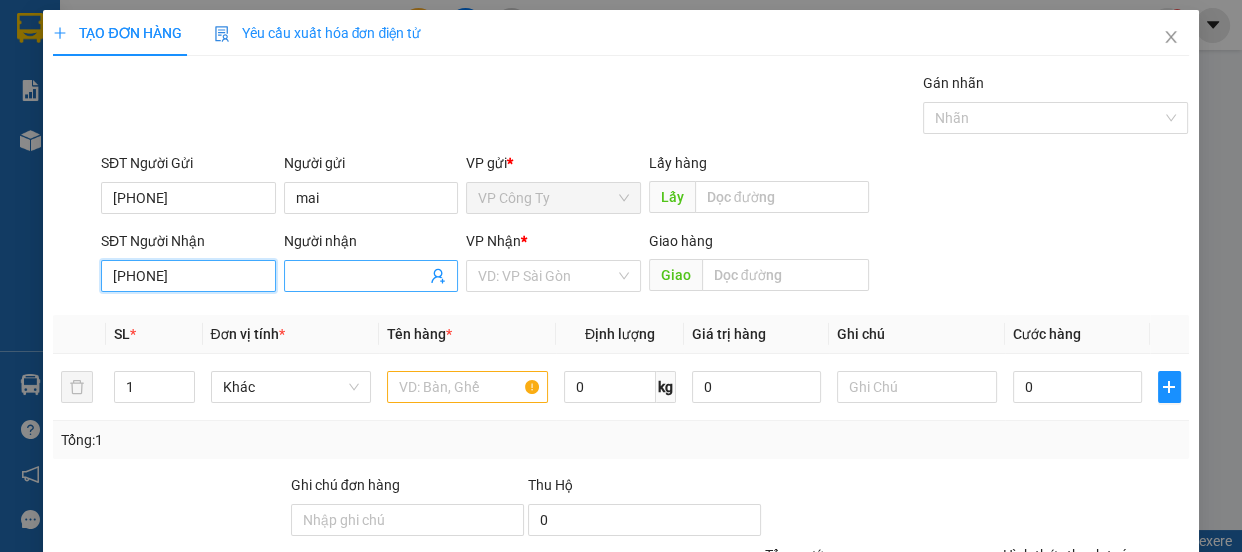 type on "[PHONE]" 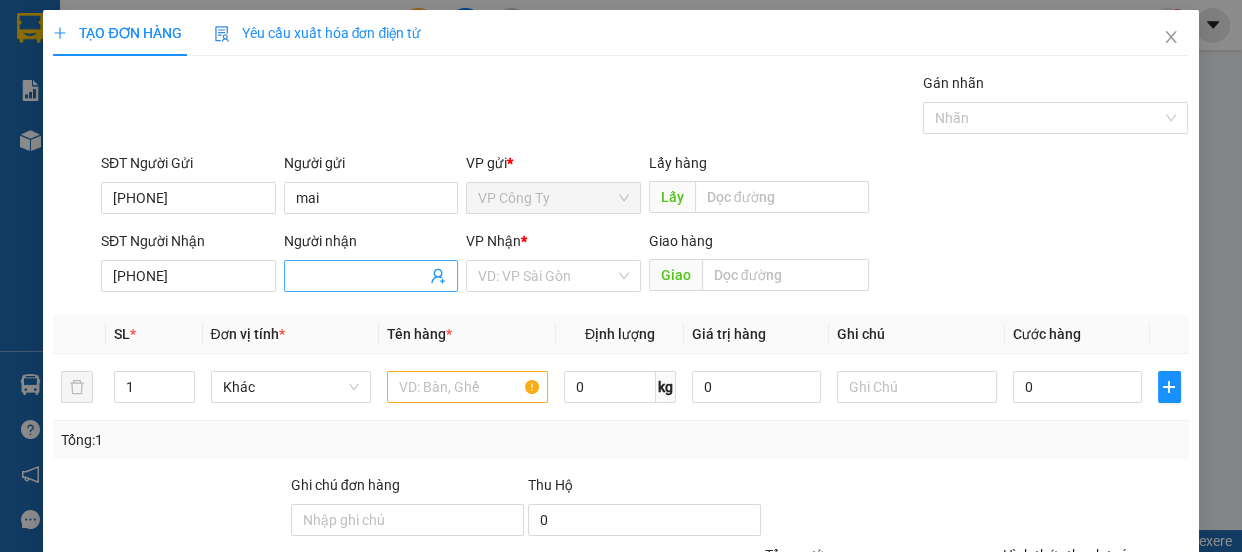 click on "Người nhận" at bounding box center (361, 276) 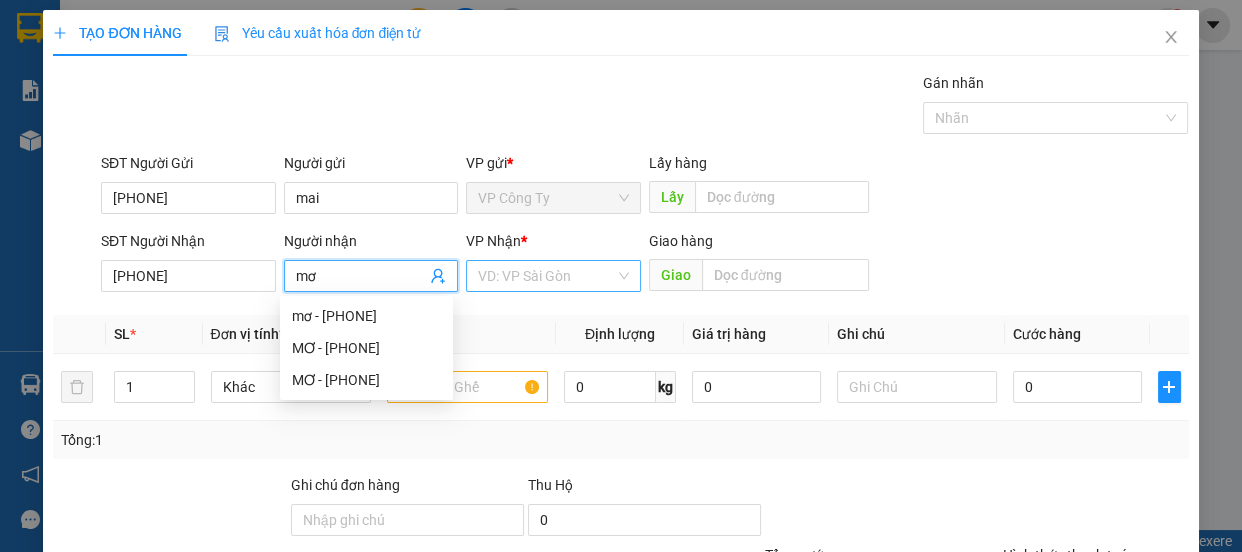 type on "mơ" 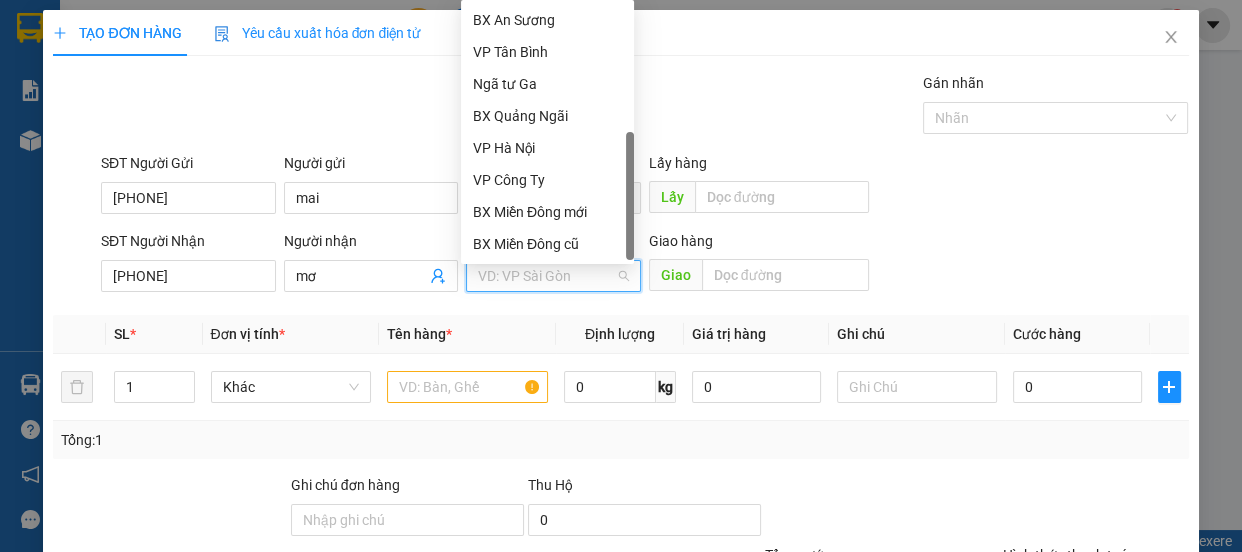 scroll, scrollTop: 63, scrollLeft: 0, axis: vertical 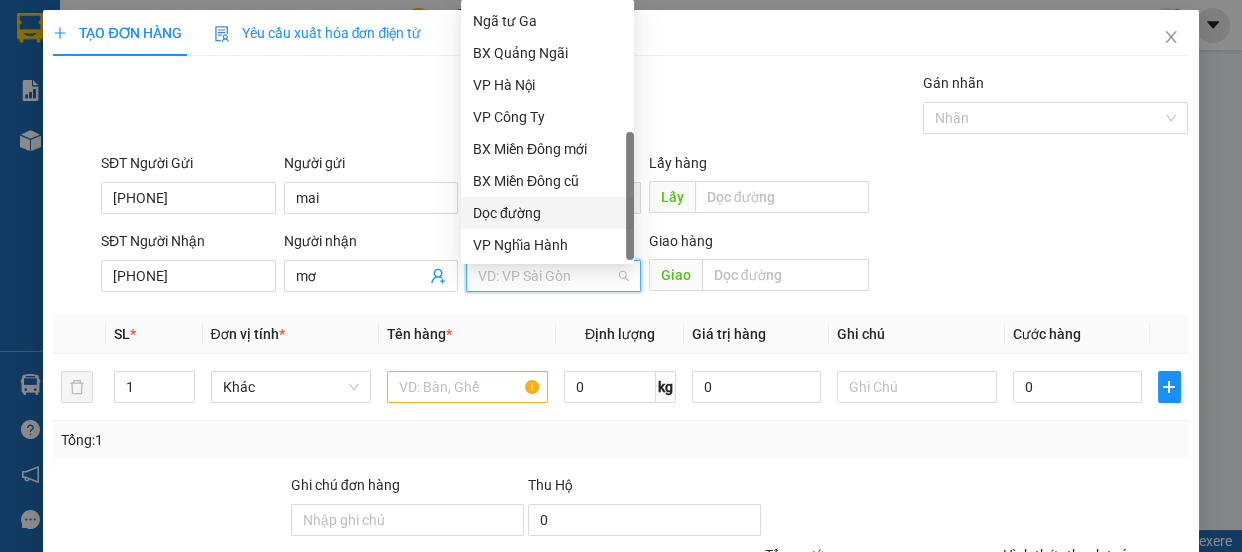 click on "Dọc đường" at bounding box center (547, 213) 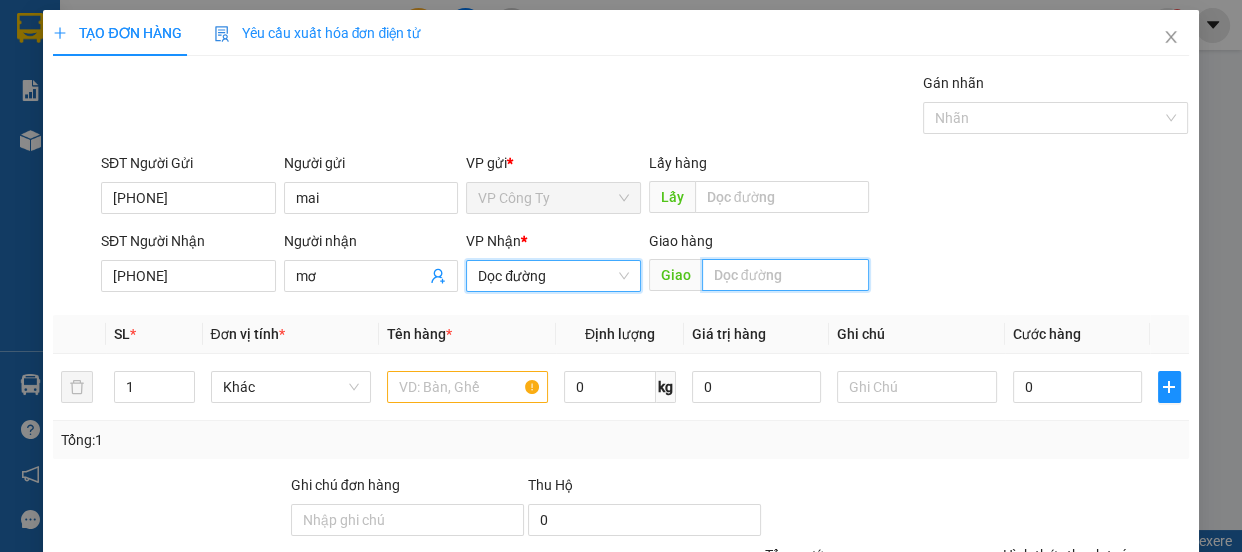 click at bounding box center (785, 275) 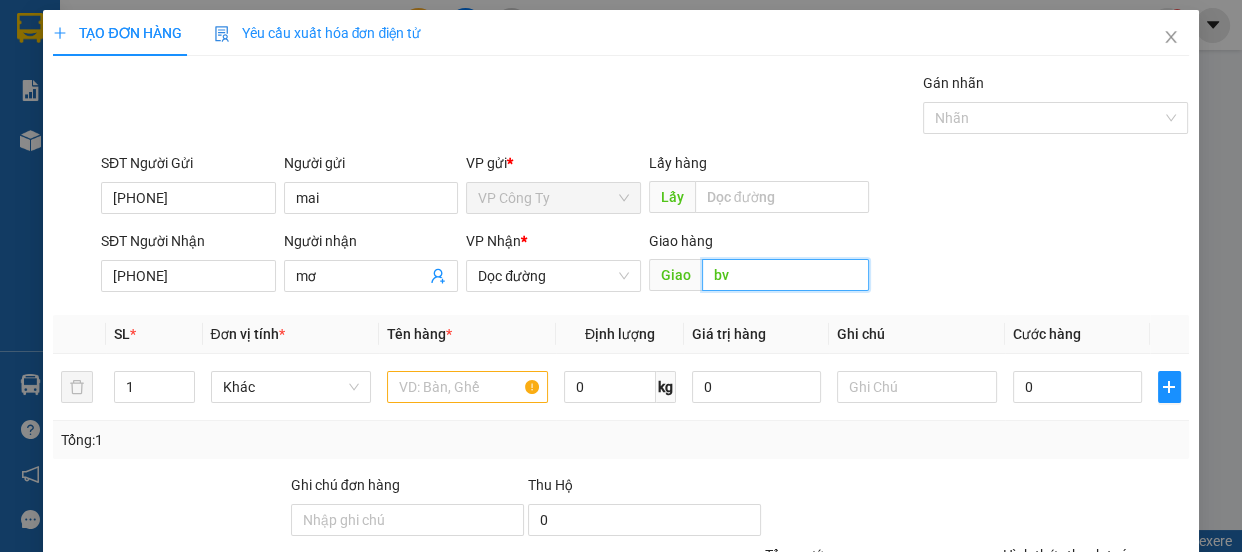 type on "b" 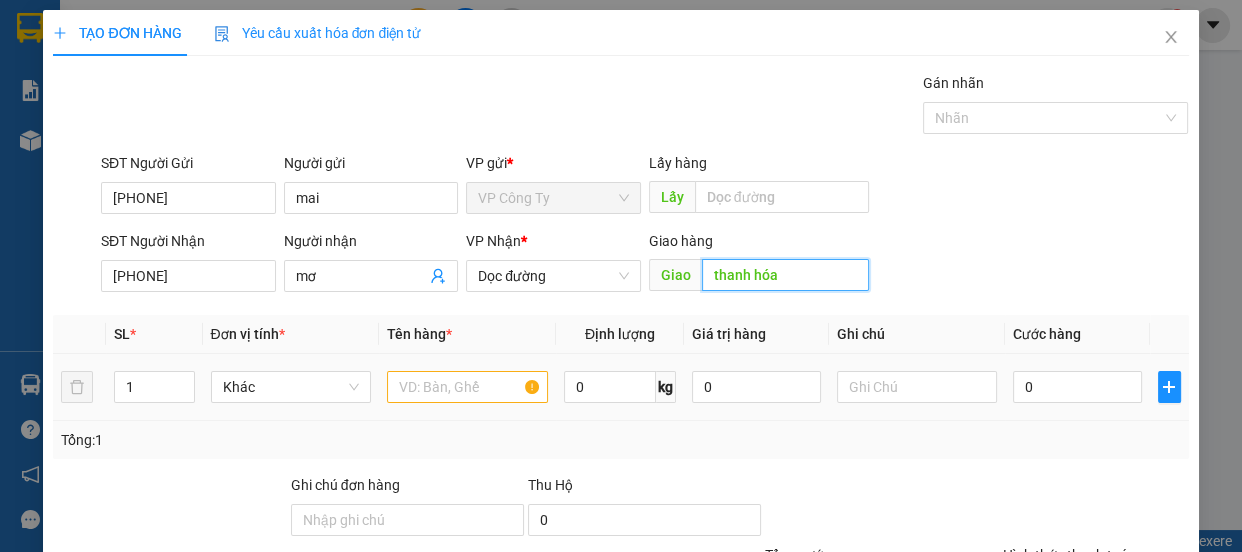 type on "thanh hóa" 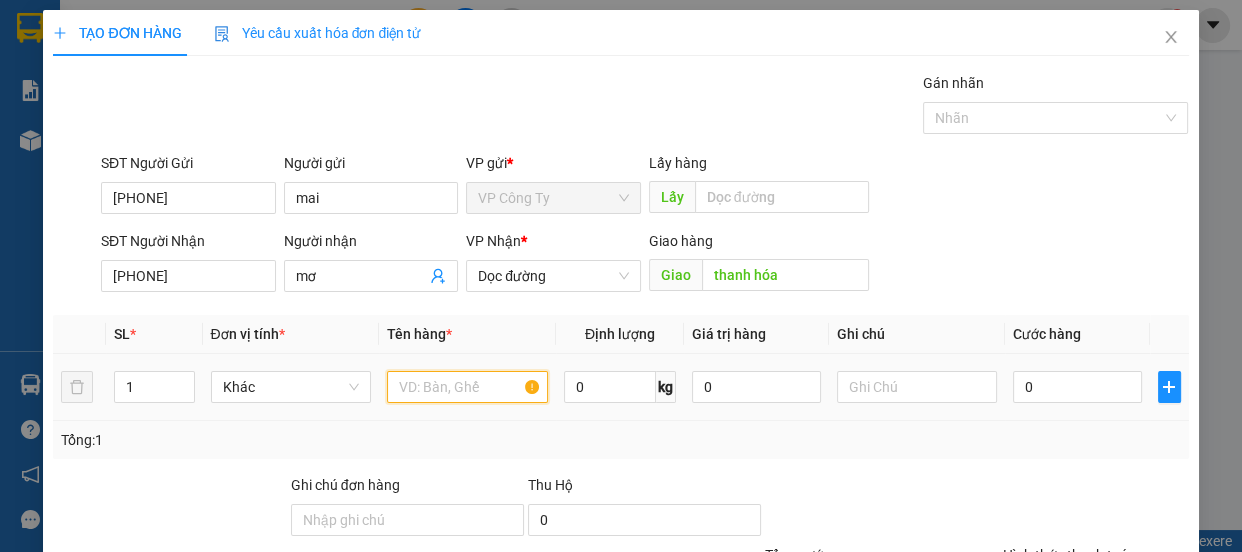 click at bounding box center (467, 387) 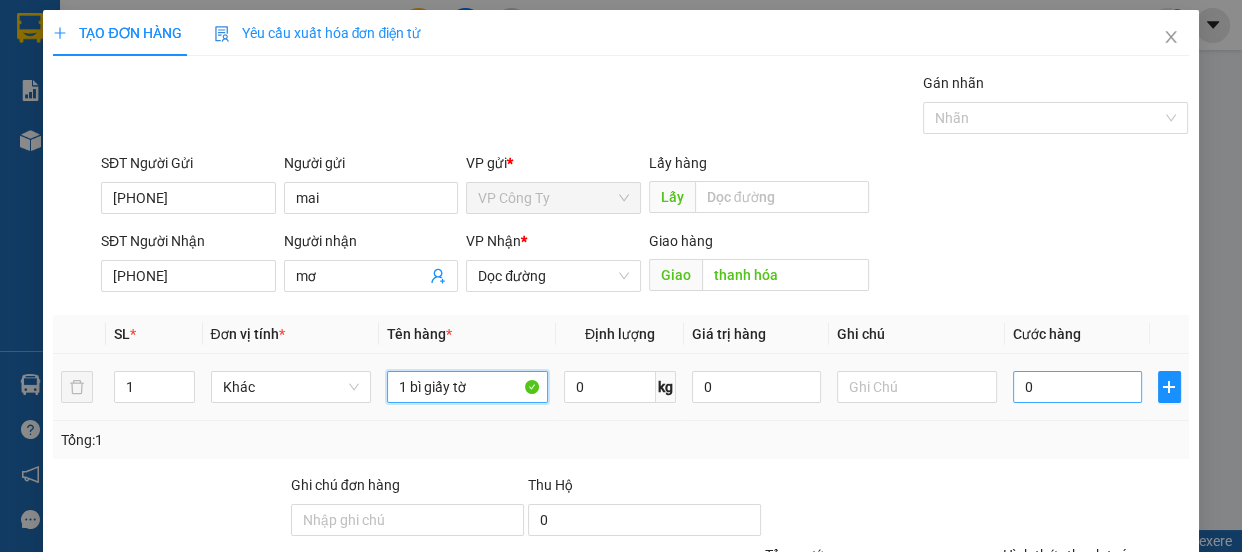 type on "1 bì giấy tờ" 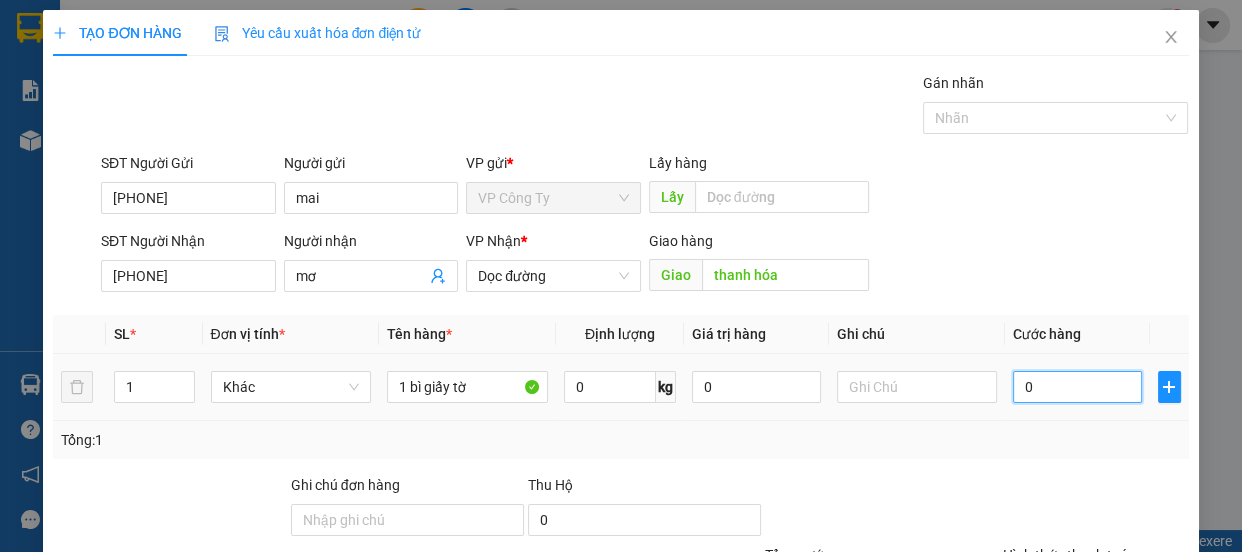 click on "0" at bounding box center [1077, 387] 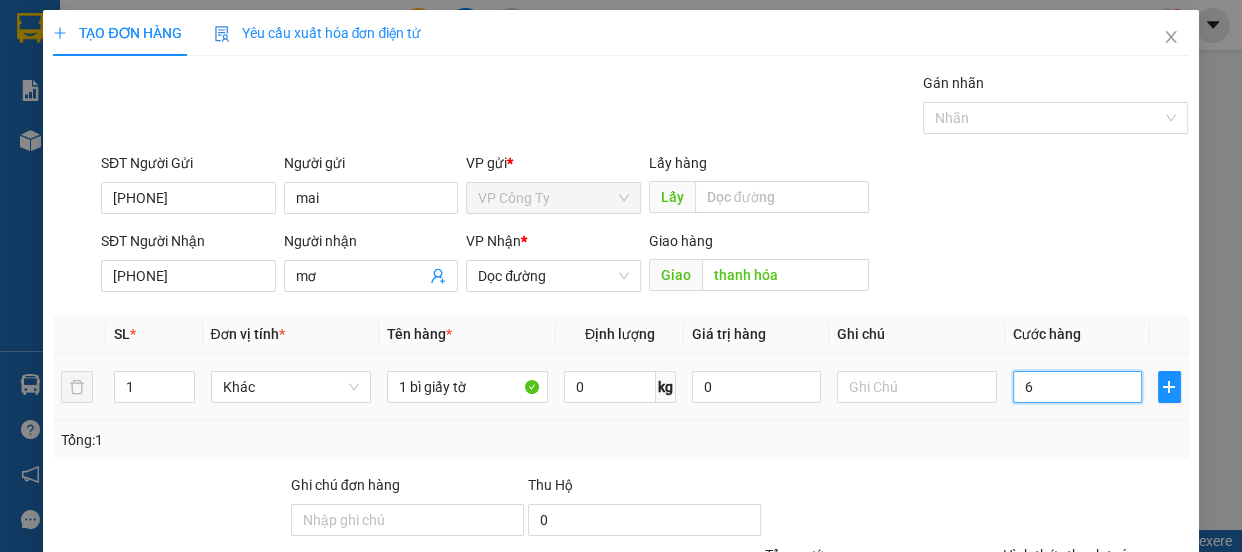 type on "0" 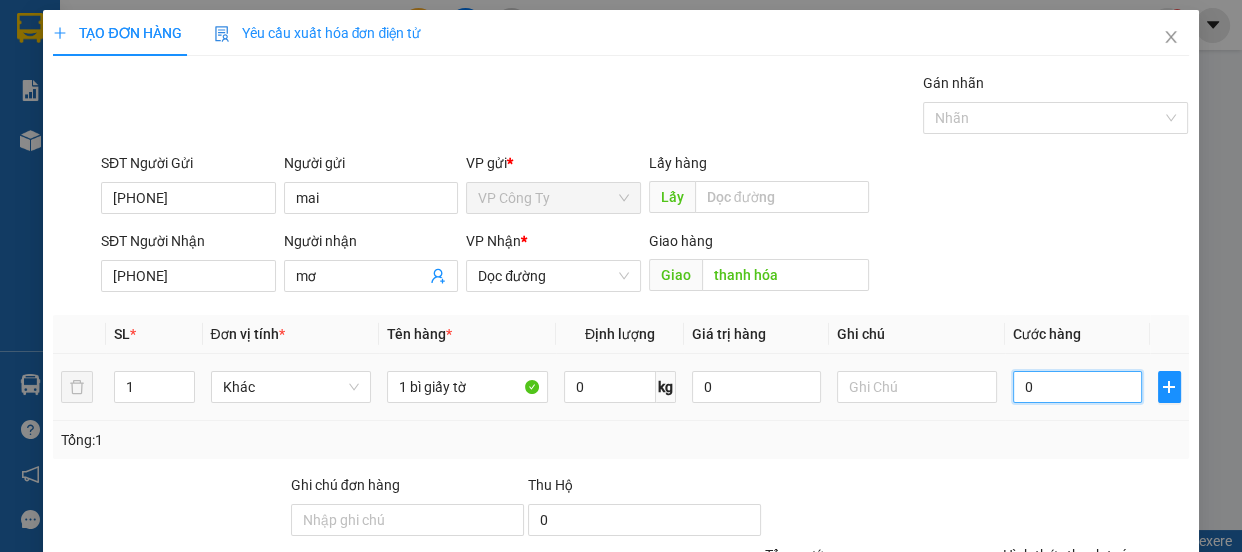 type on "05" 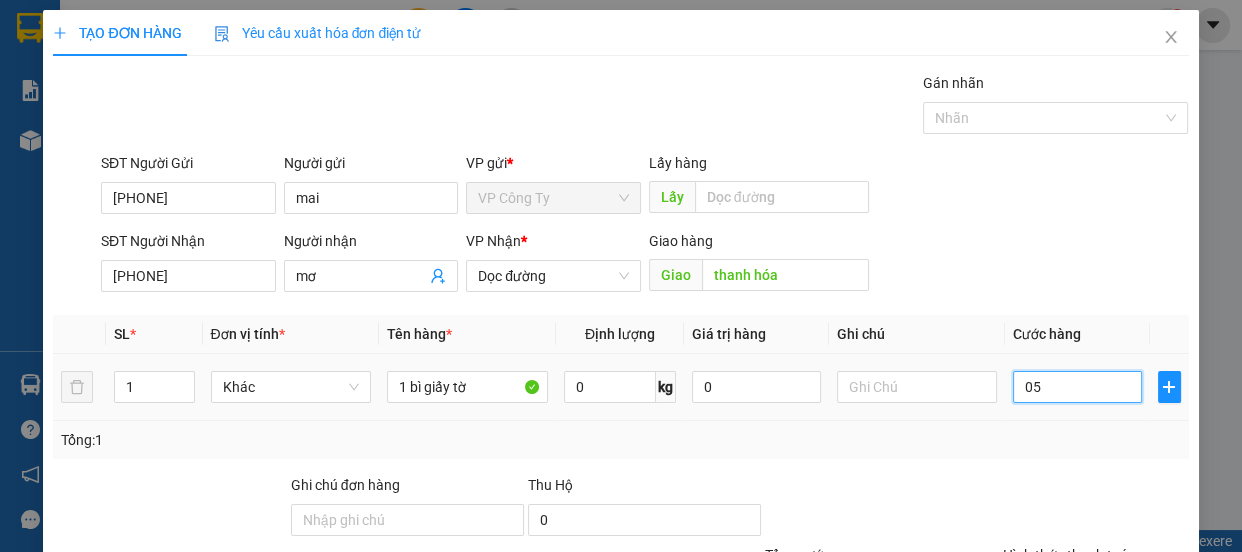 type on "050" 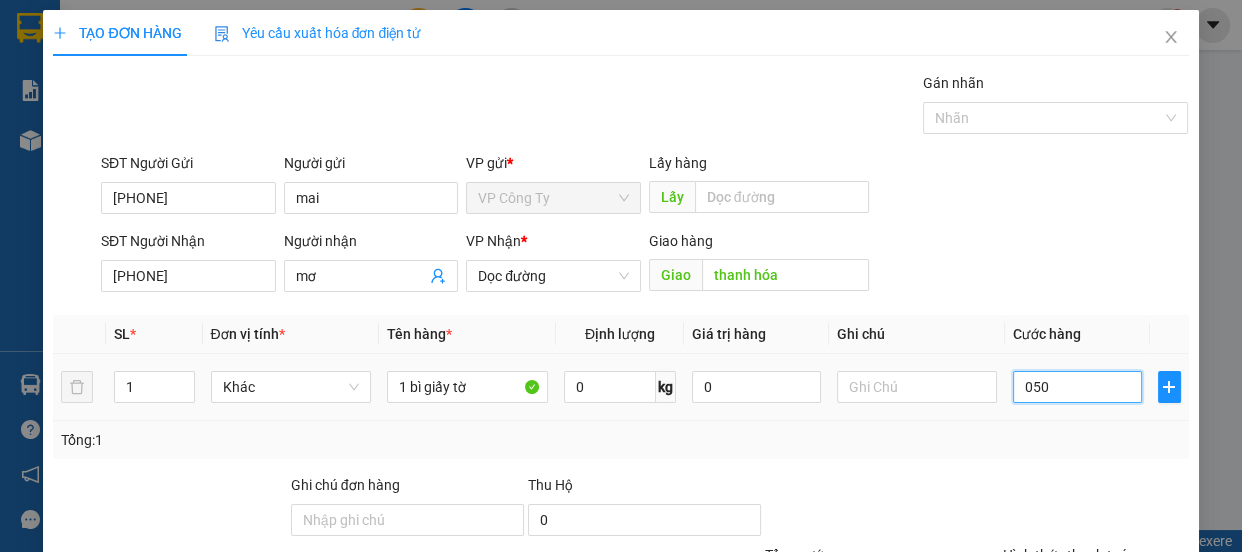 type on "0.500" 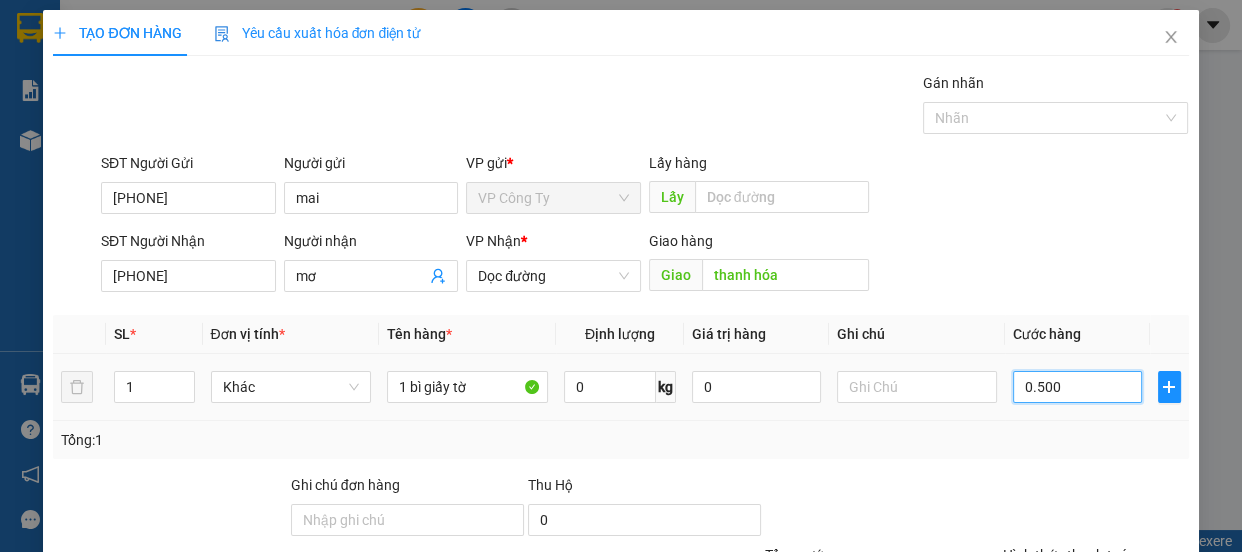 type on "500" 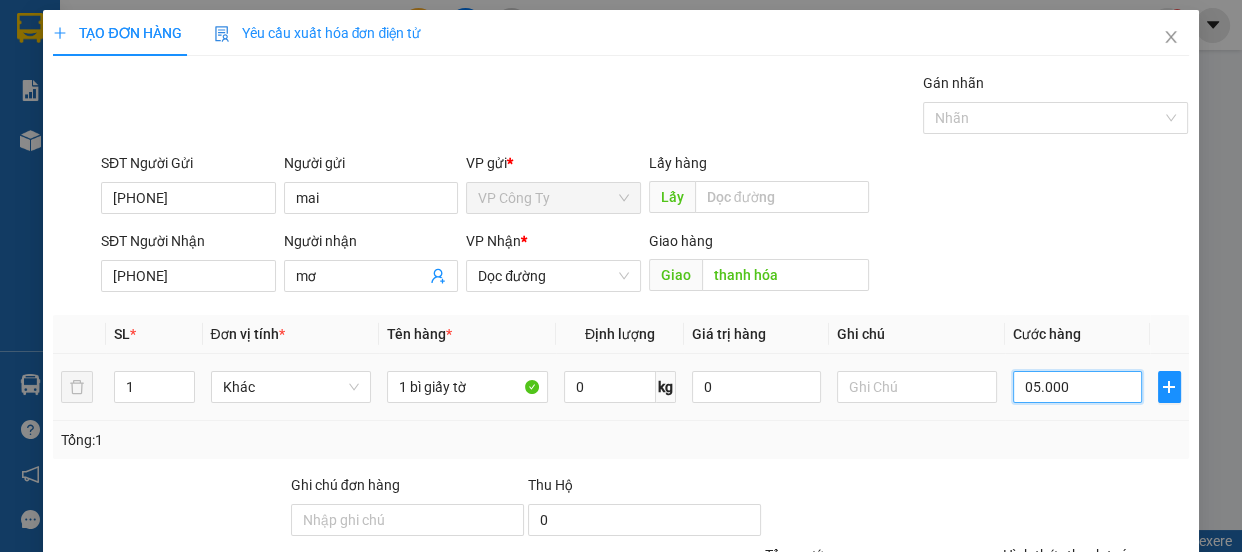 click on "05.000" at bounding box center [1077, 387] 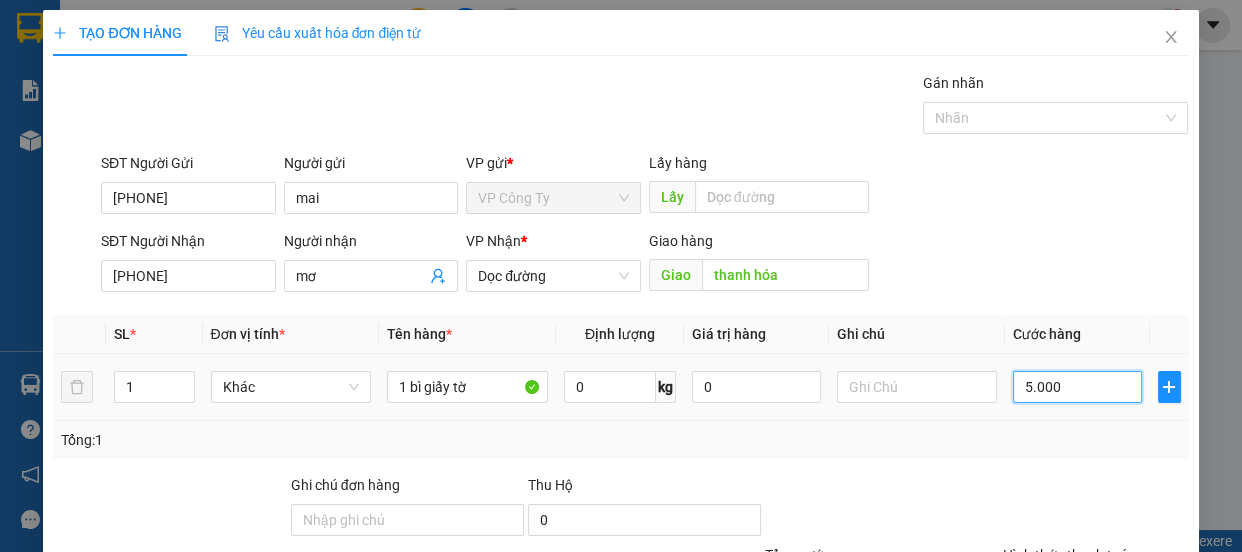 click on "5.000" at bounding box center [1077, 387] 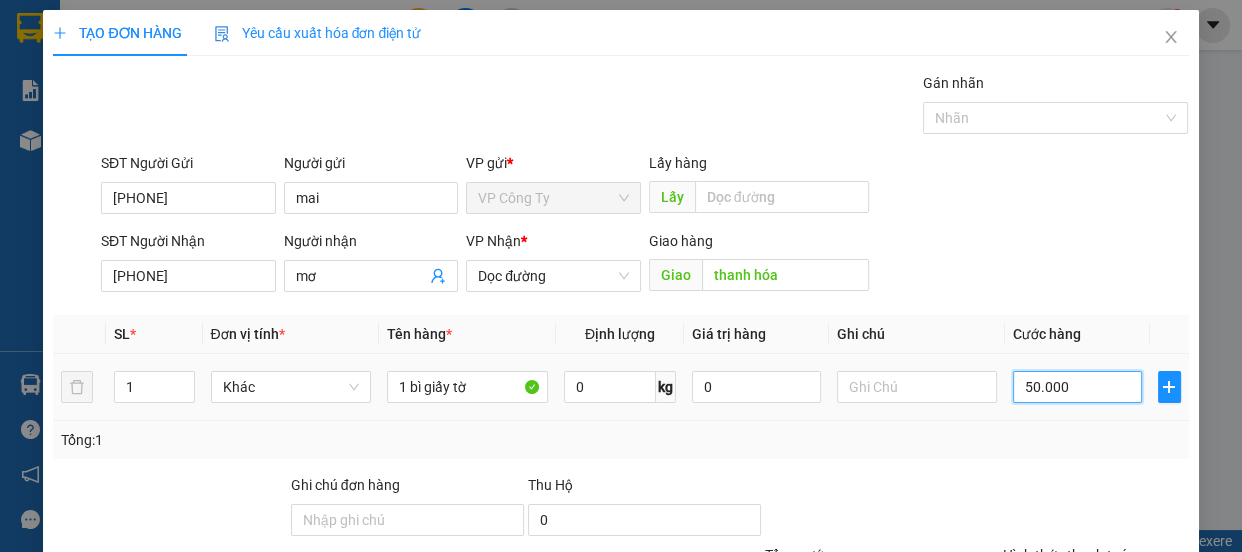scroll, scrollTop: 187, scrollLeft: 0, axis: vertical 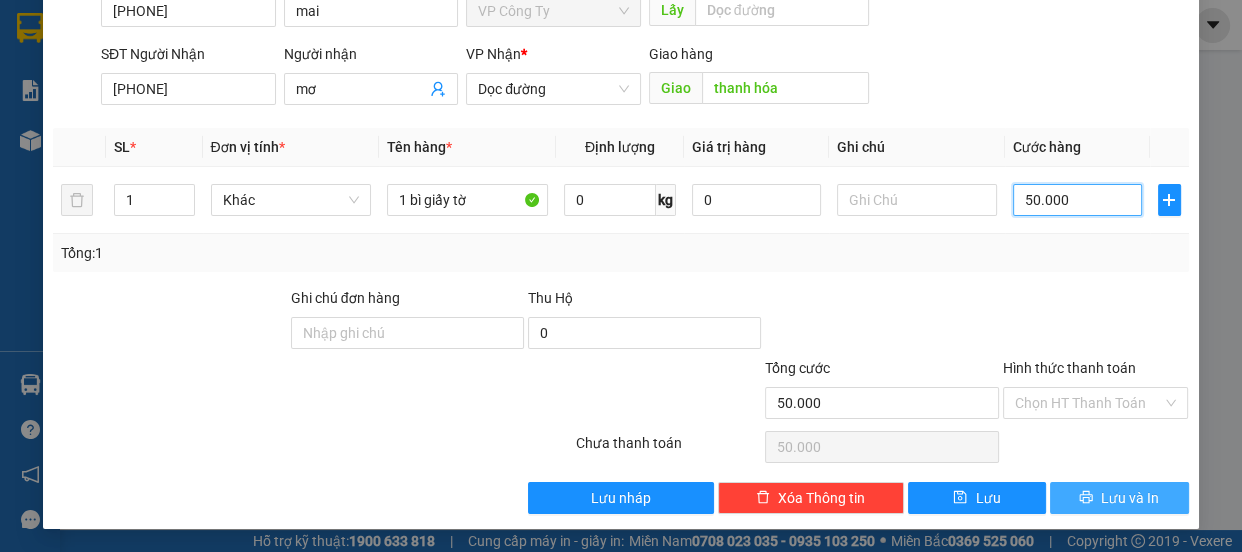 type on "50.000" 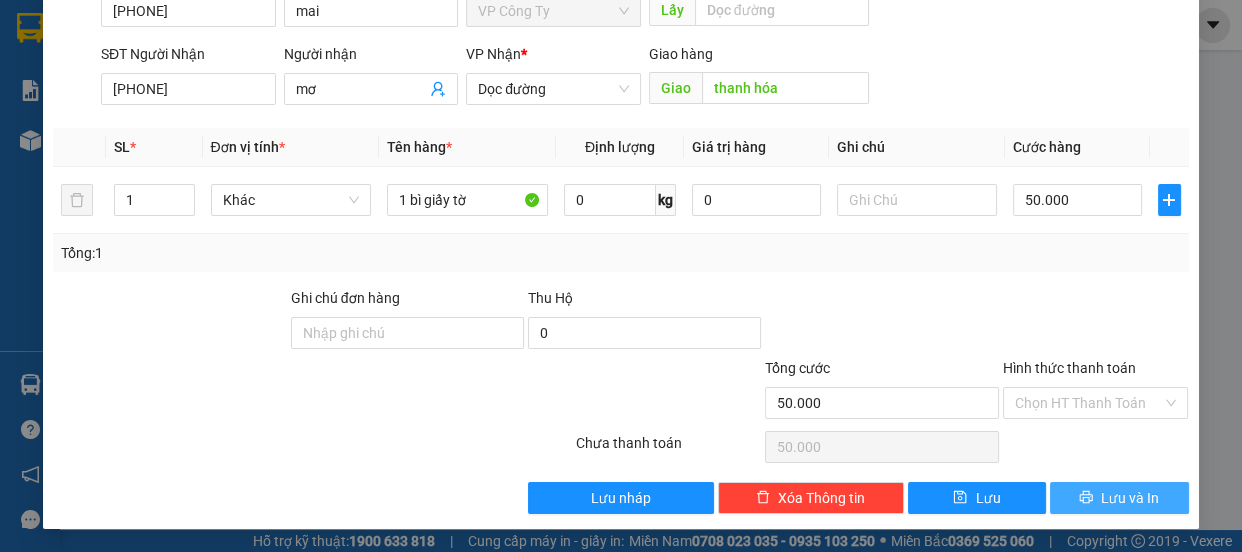 click on "Lưu và In" at bounding box center (1119, 498) 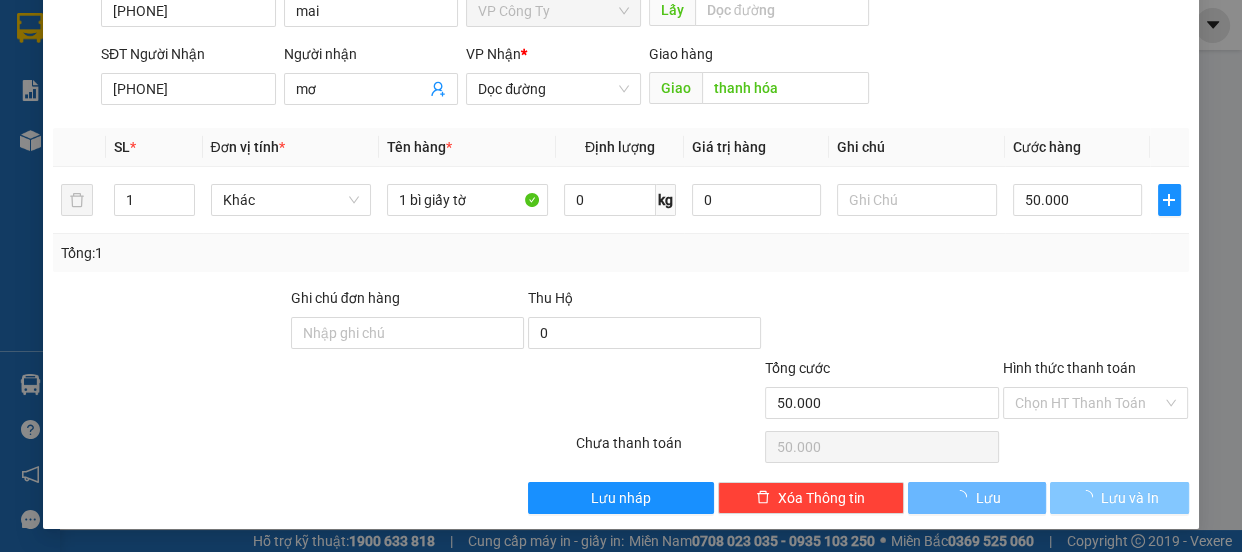 click on "Lưu và In" at bounding box center [1119, 498] 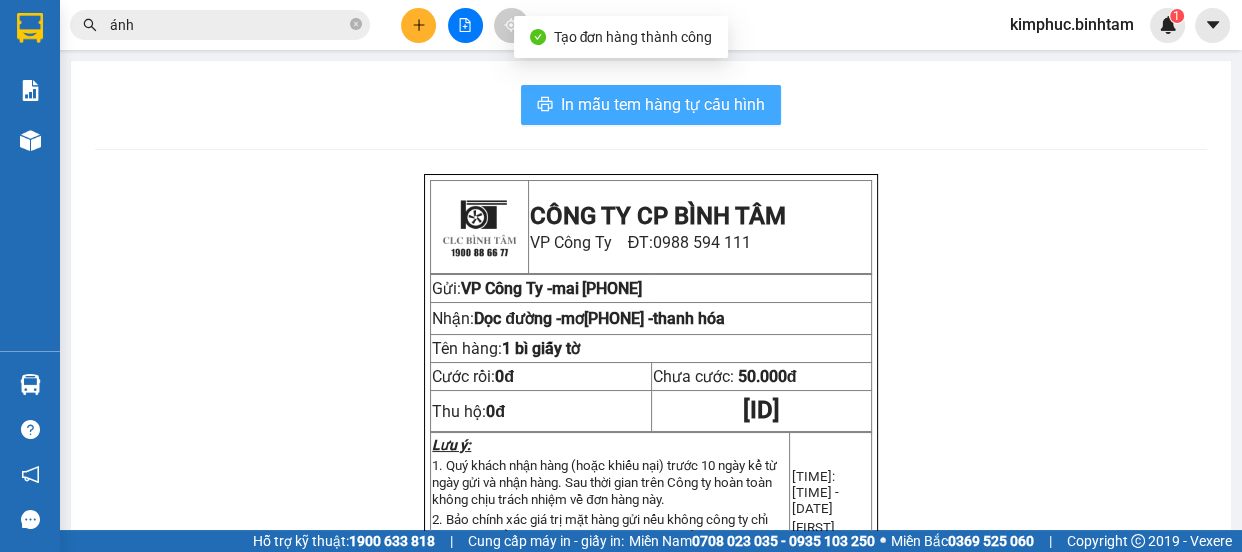click on "In mẫu tem hàng tự cấu hình" at bounding box center (663, 104) 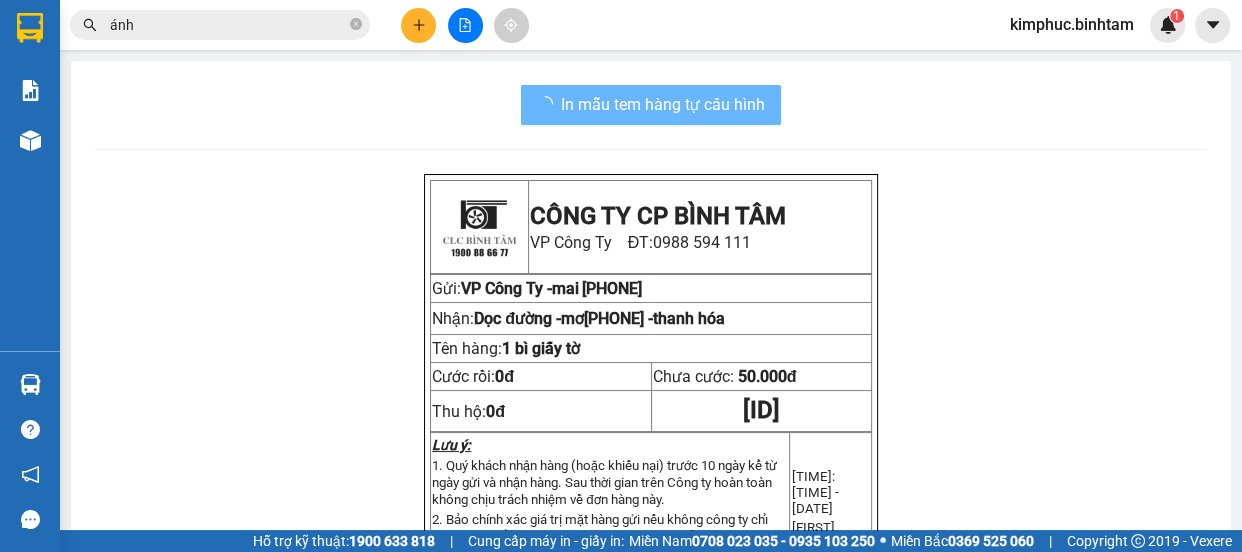 scroll, scrollTop: 0, scrollLeft: 0, axis: both 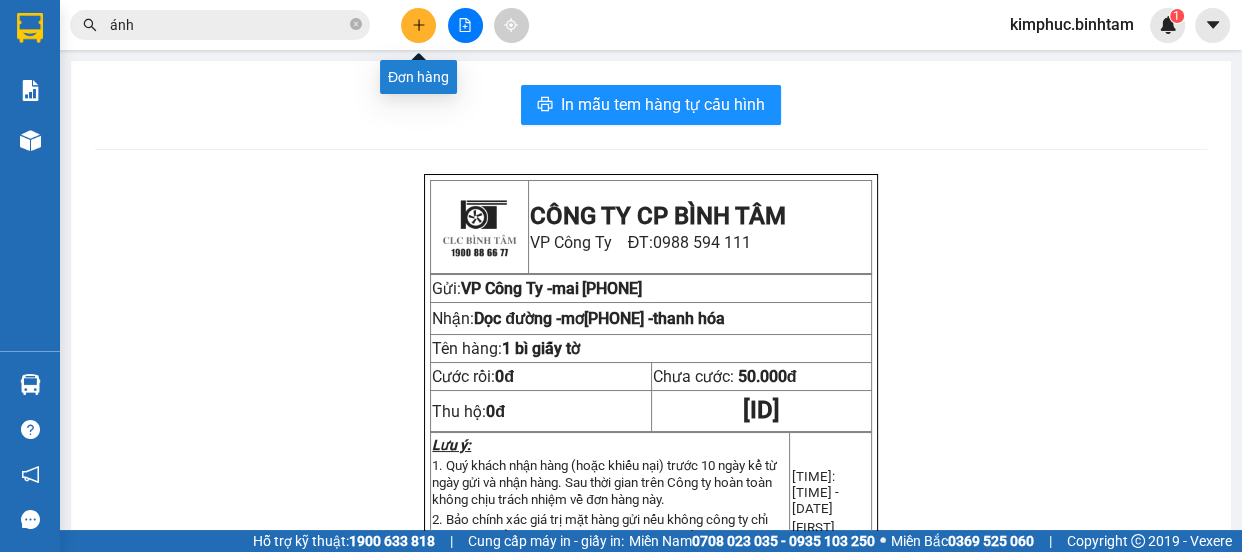 click at bounding box center (418, 25) 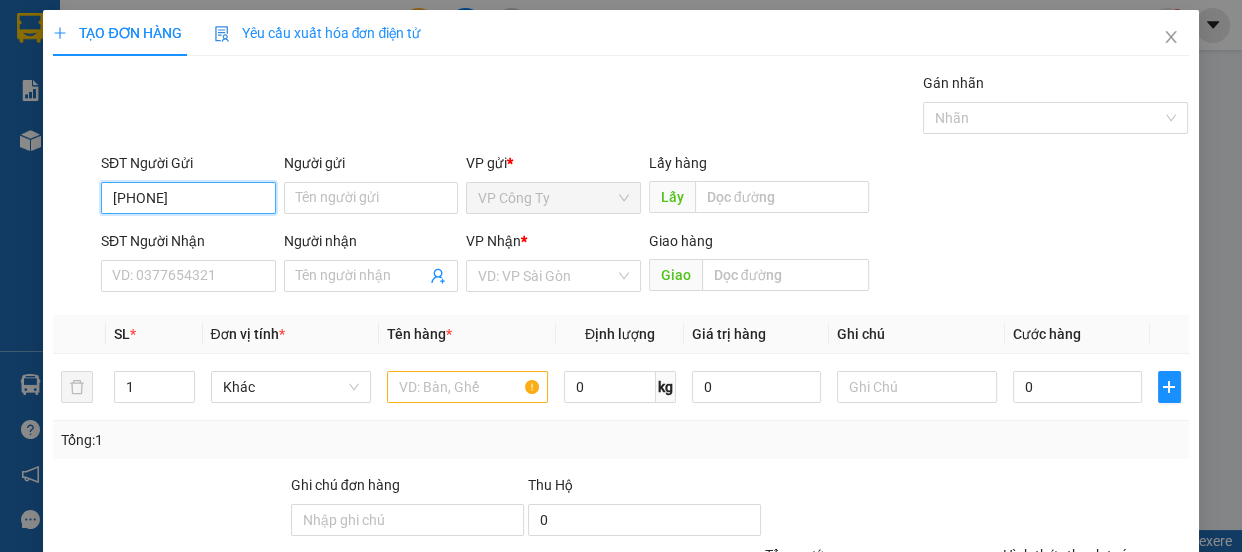 type on "[PHONE]" 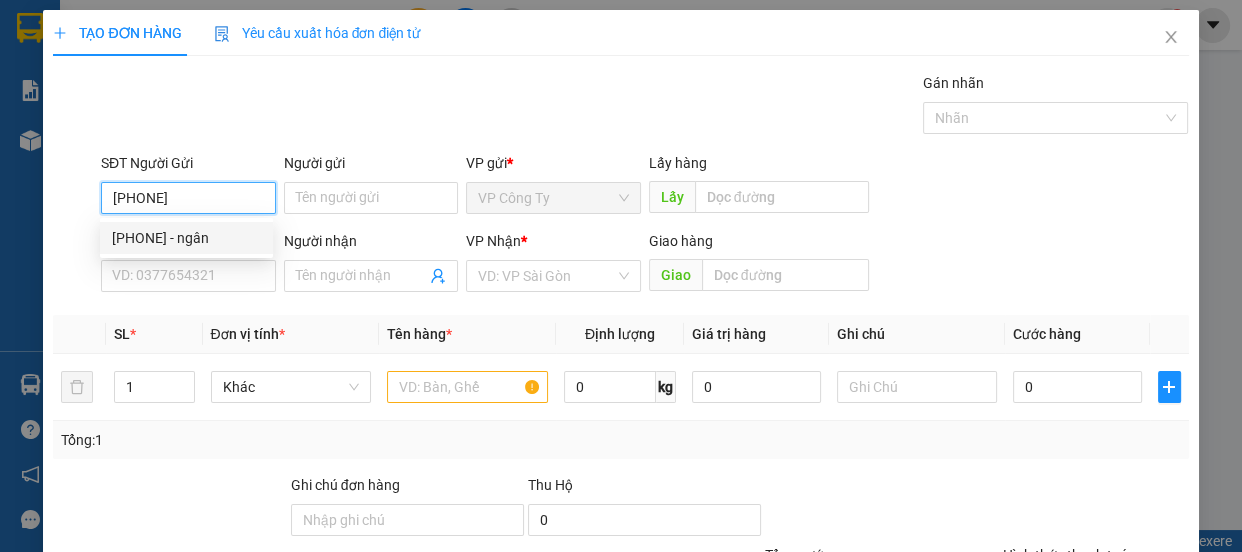 click on "[PHONE]" at bounding box center (188, 198) 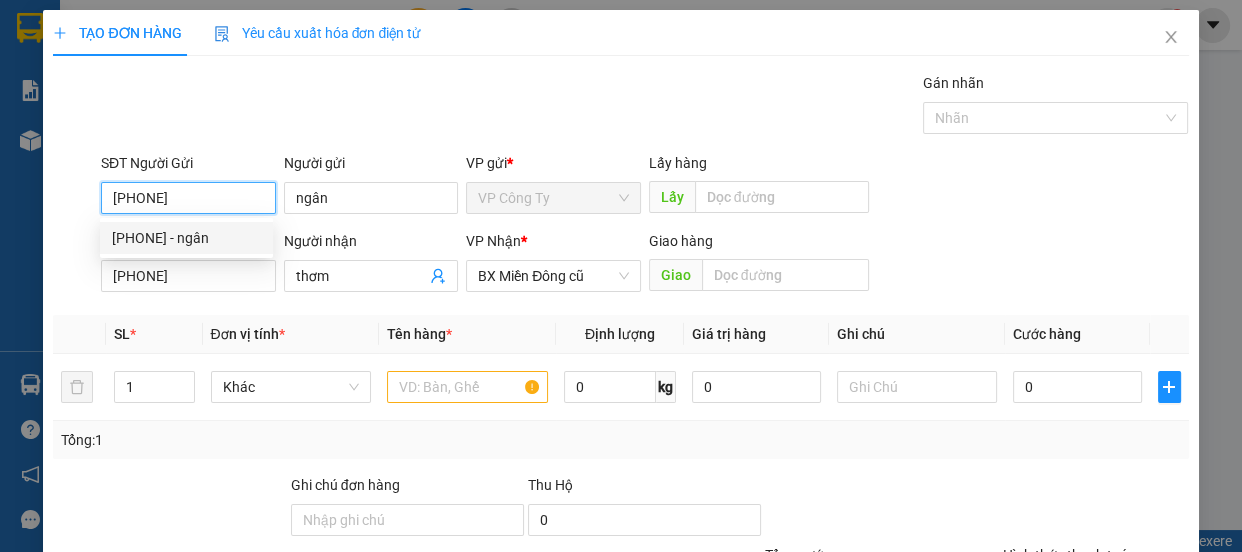type on "200.000" 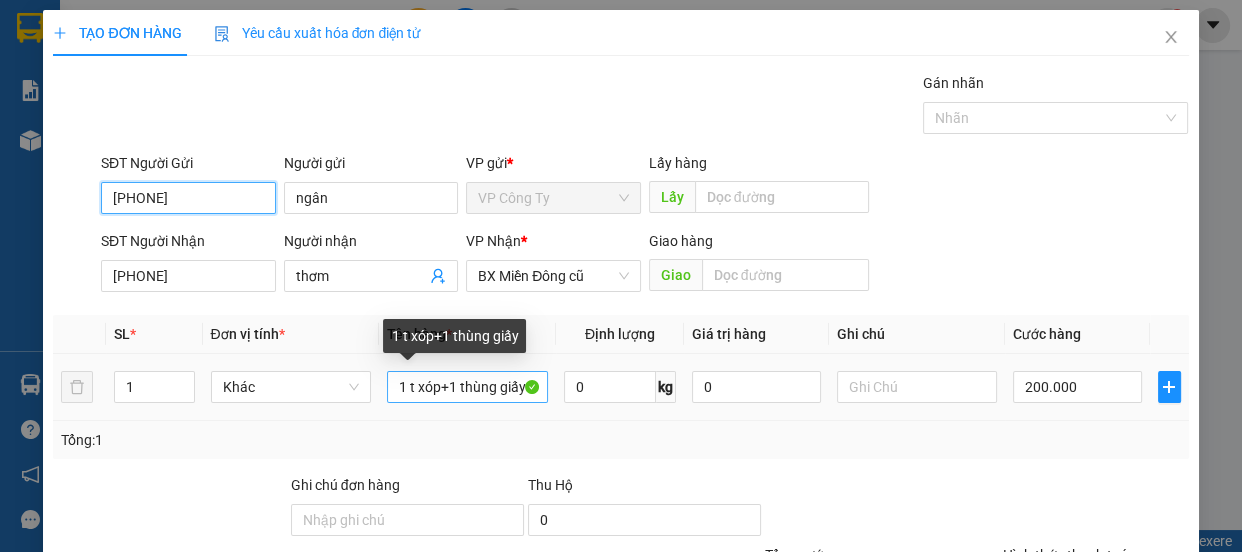 type on "[PHONE]" 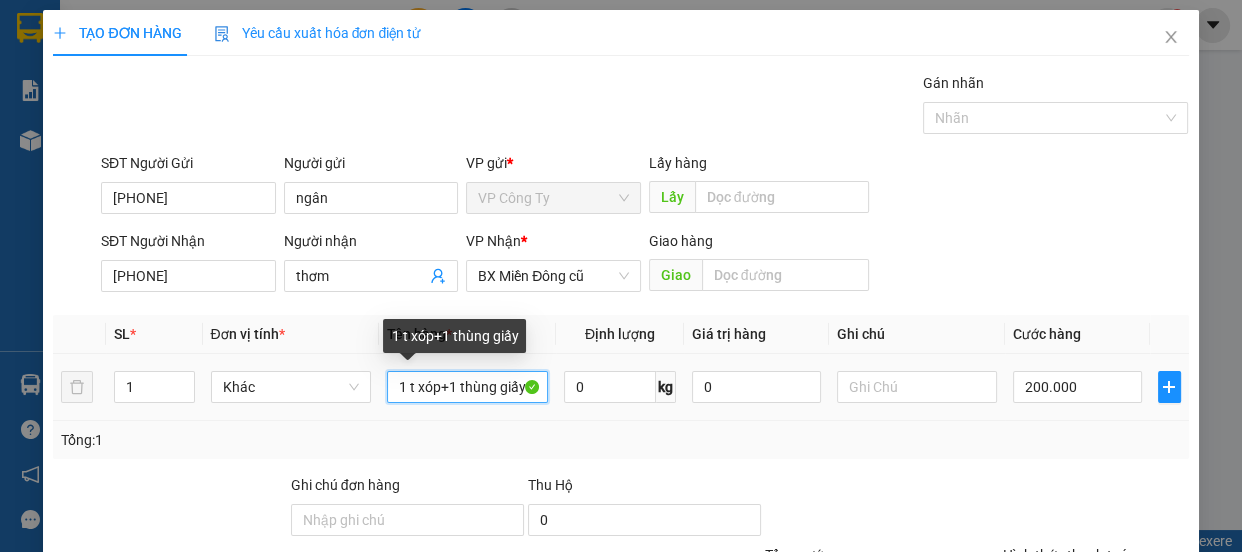 click on "1 t xóp+1 thùng giấy" at bounding box center (467, 387) 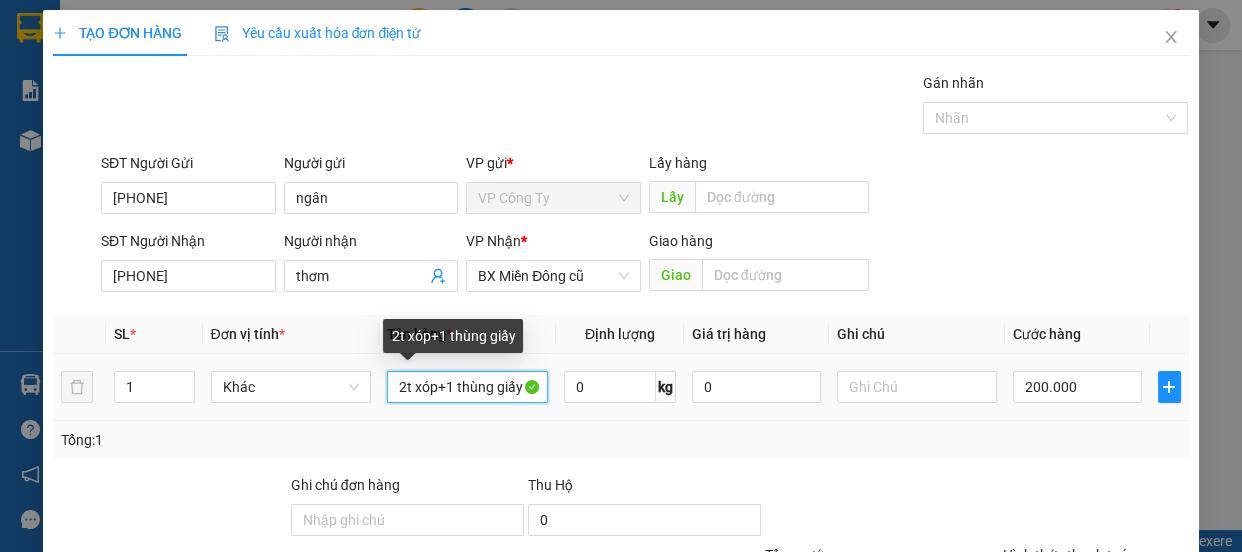 click on "2t xóp+1 thùng giấy" at bounding box center (467, 387) 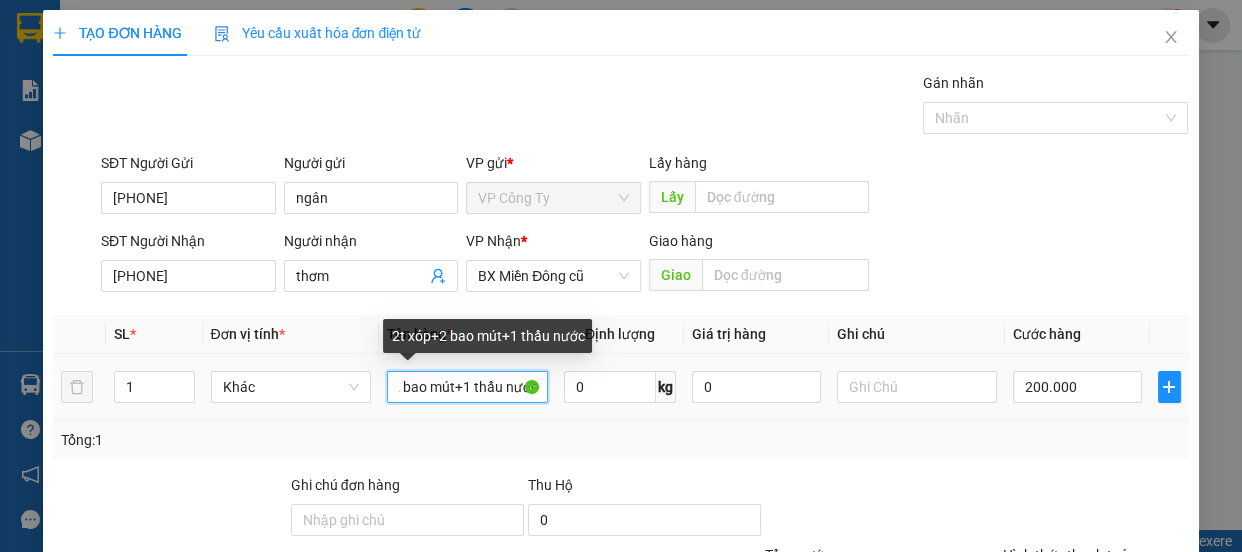 scroll, scrollTop: 0, scrollLeft: 60, axis: horizontal 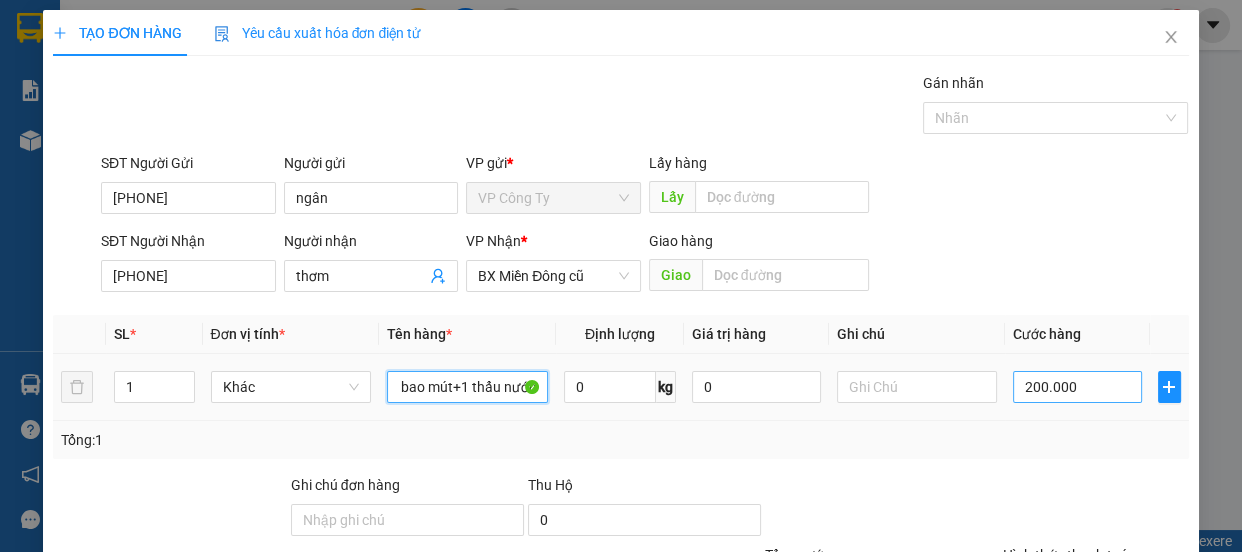 type on "2t xóp+2 bao mút+1 thẩu nước" 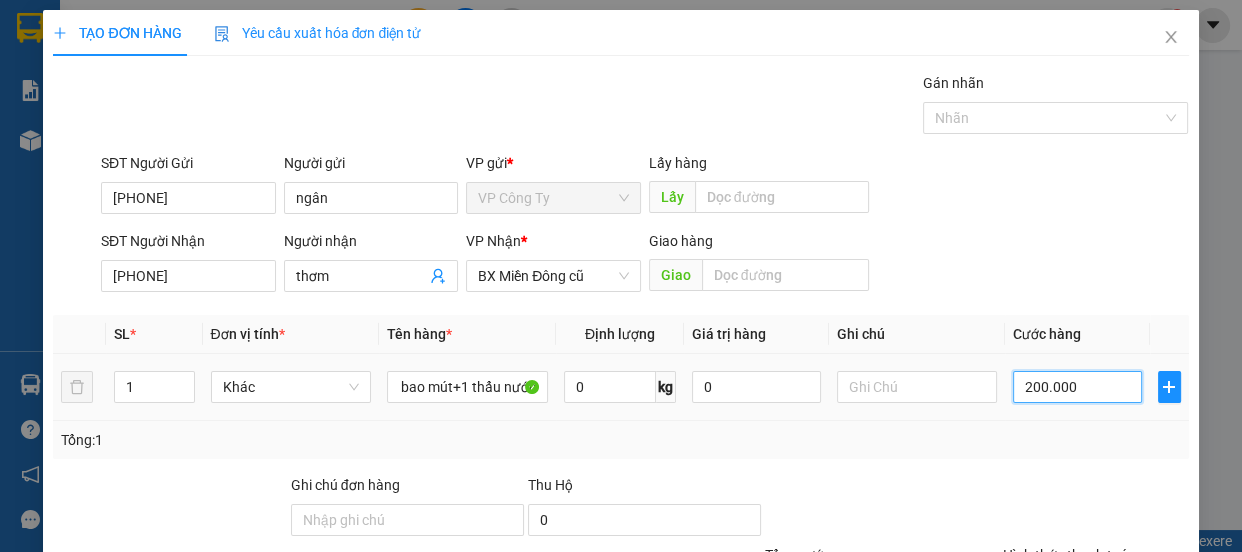 scroll, scrollTop: 0, scrollLeft: 0, axis: both 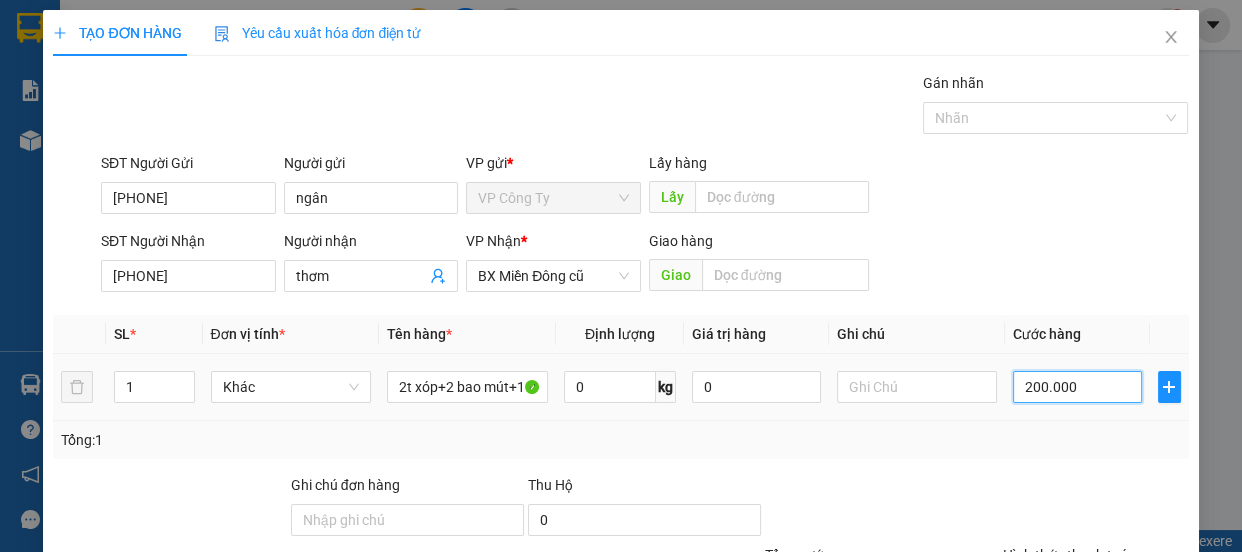 click on "200.000" at bounding box center (1077, 387) 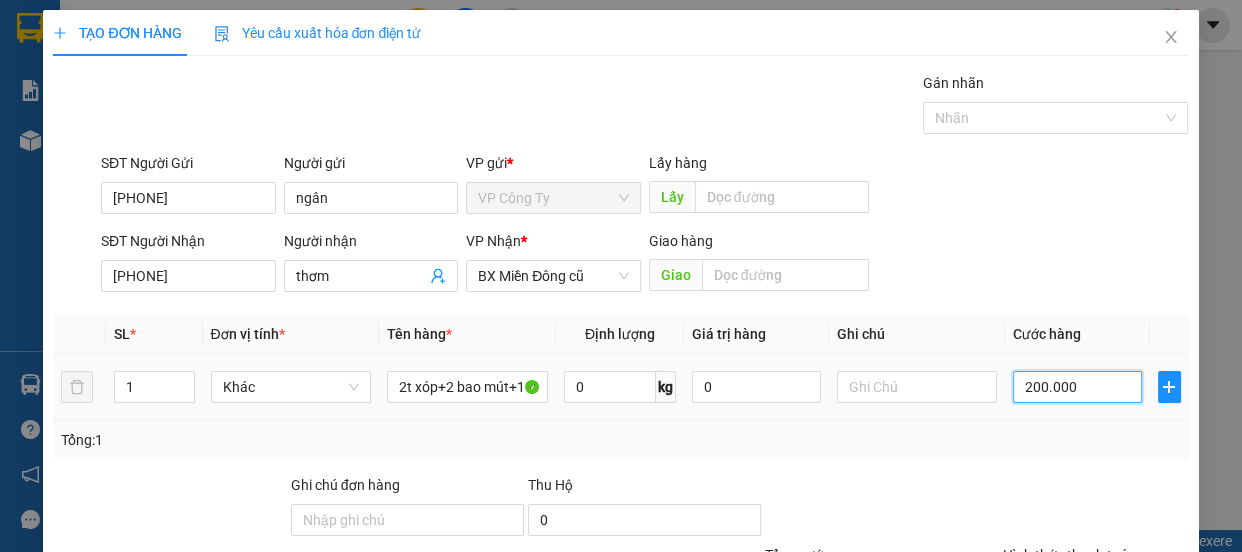 type on "20.000" 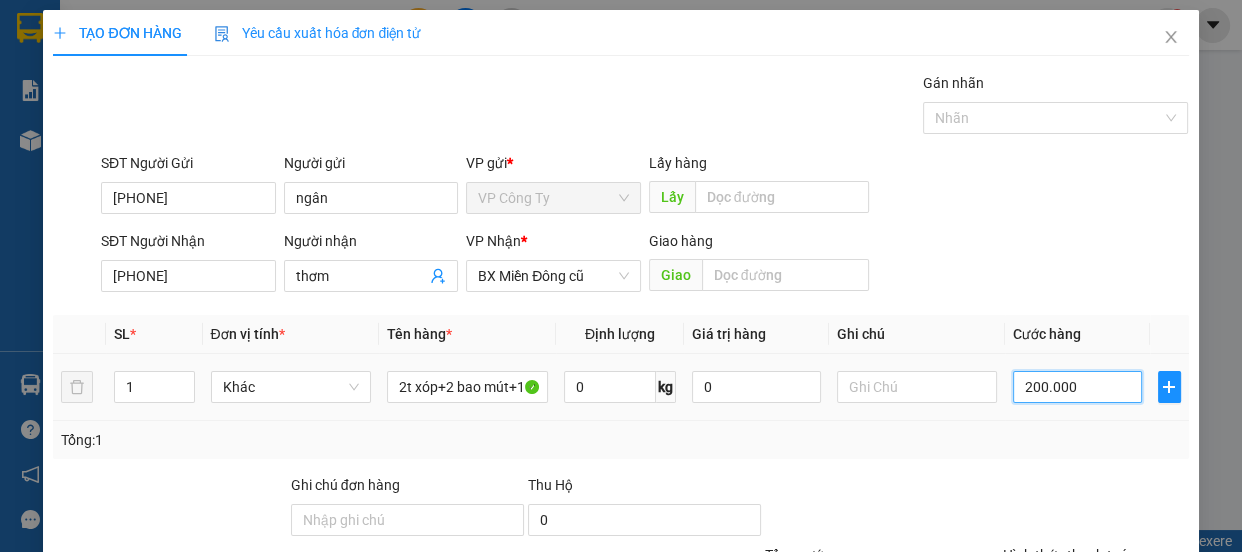 type on "20.000" 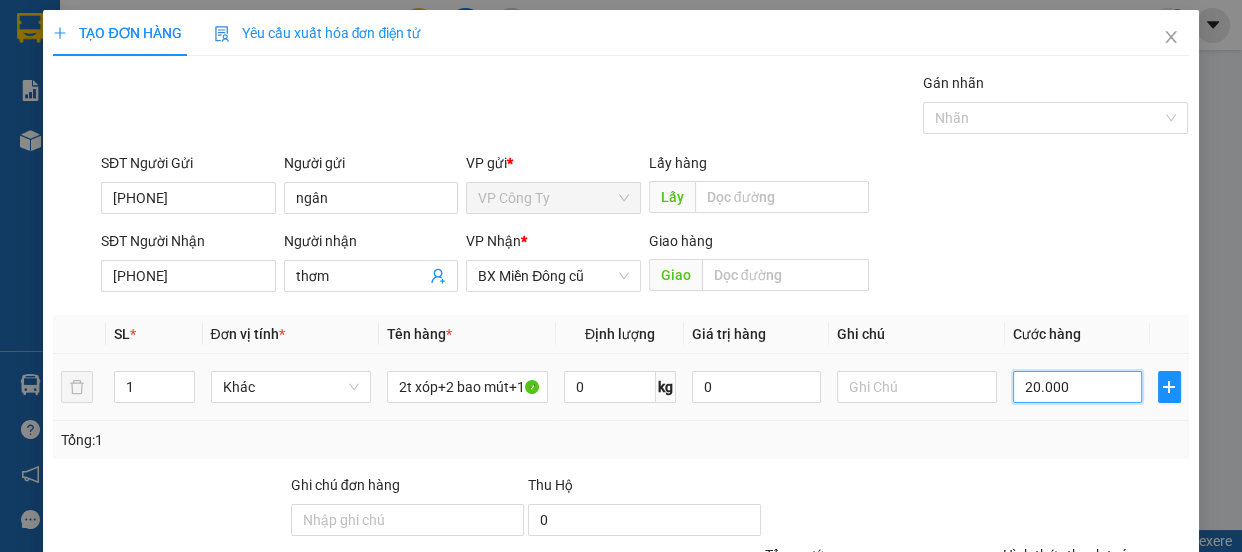 type on "0" 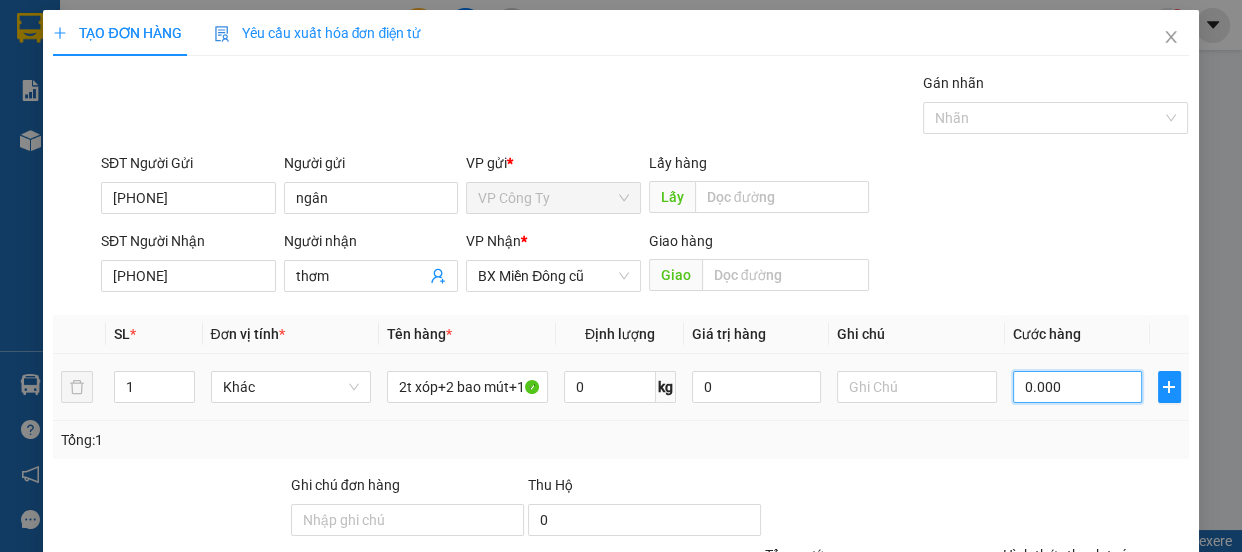 type on "30.000" 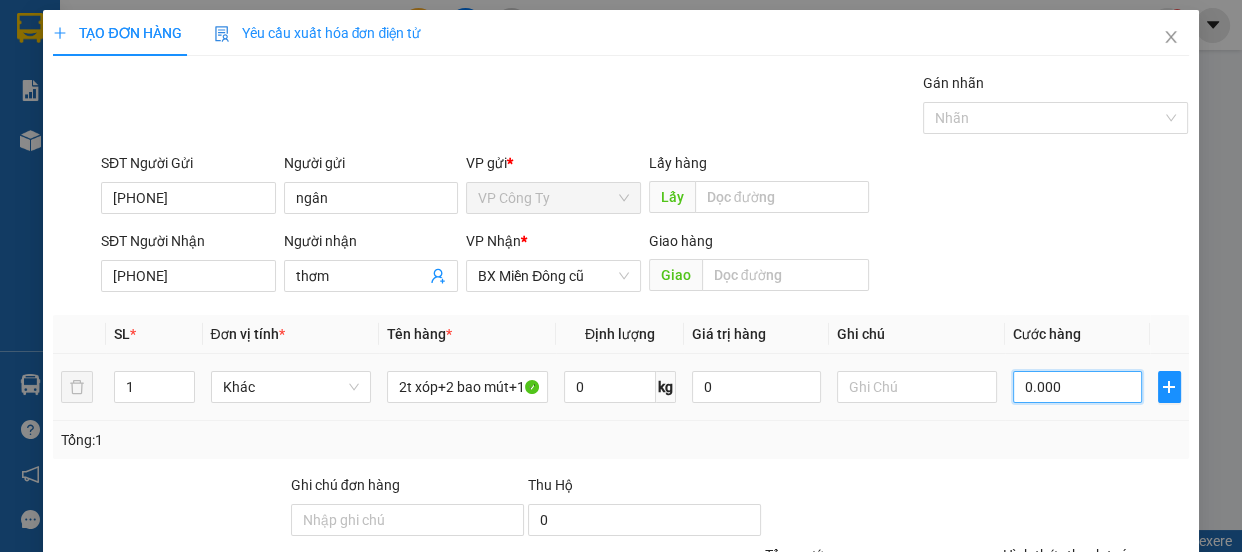 type on "30.000" 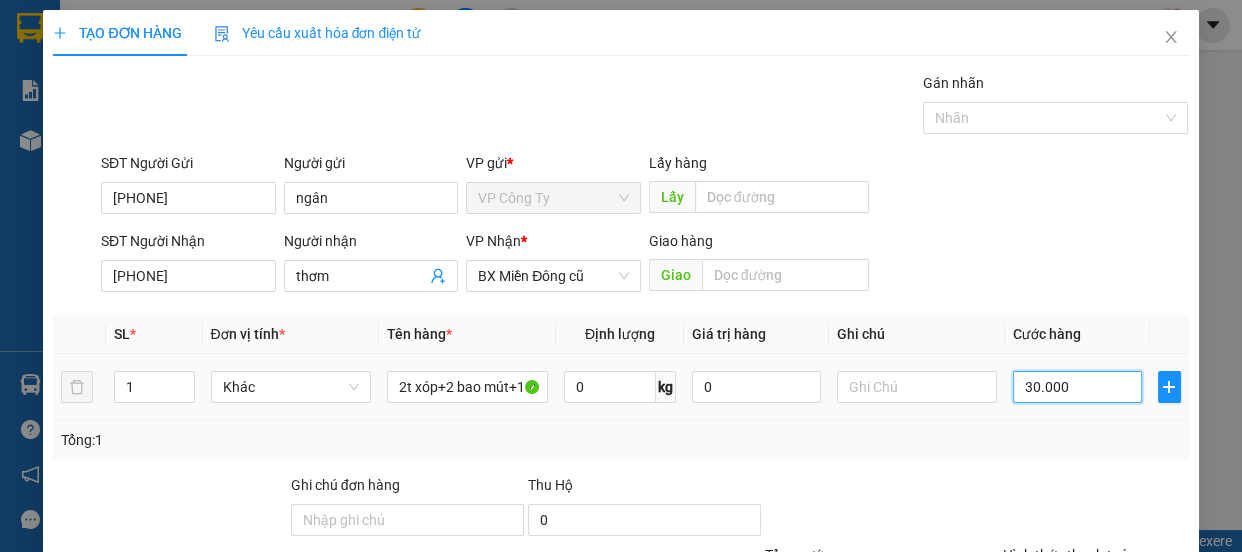 type on "350.000" 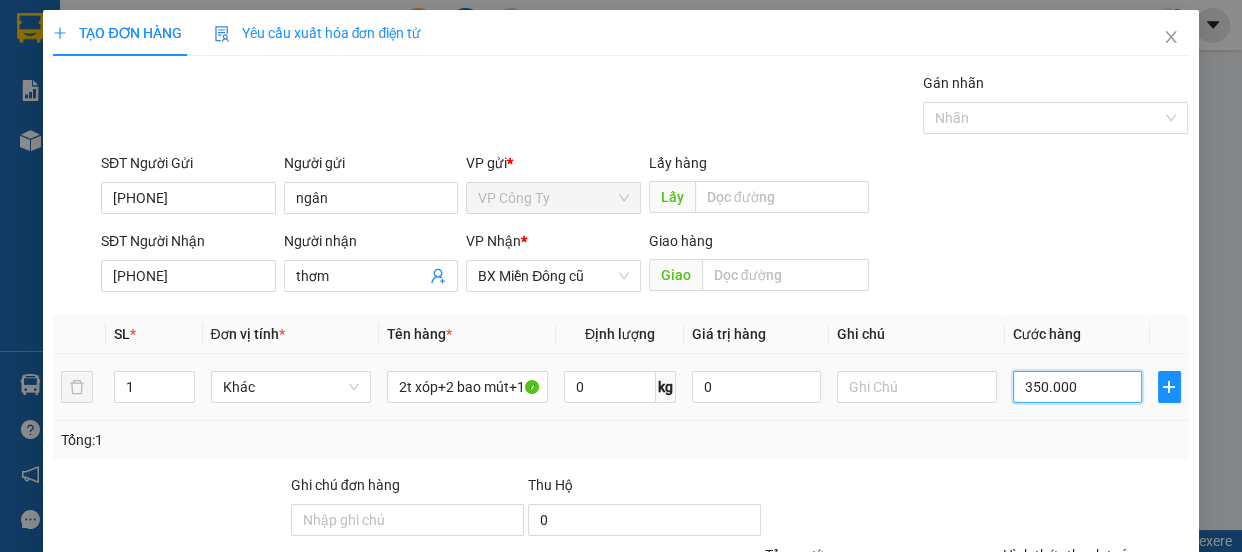 scroll, scrollTop: 187, scrollLeft: 0, axis: vertical 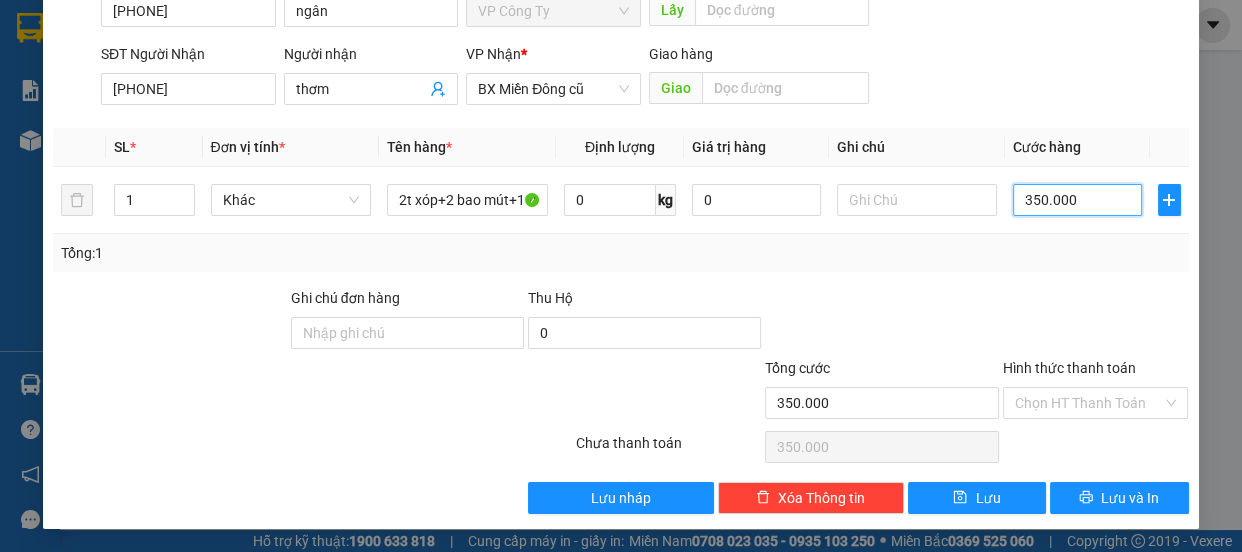 type on "350.000" 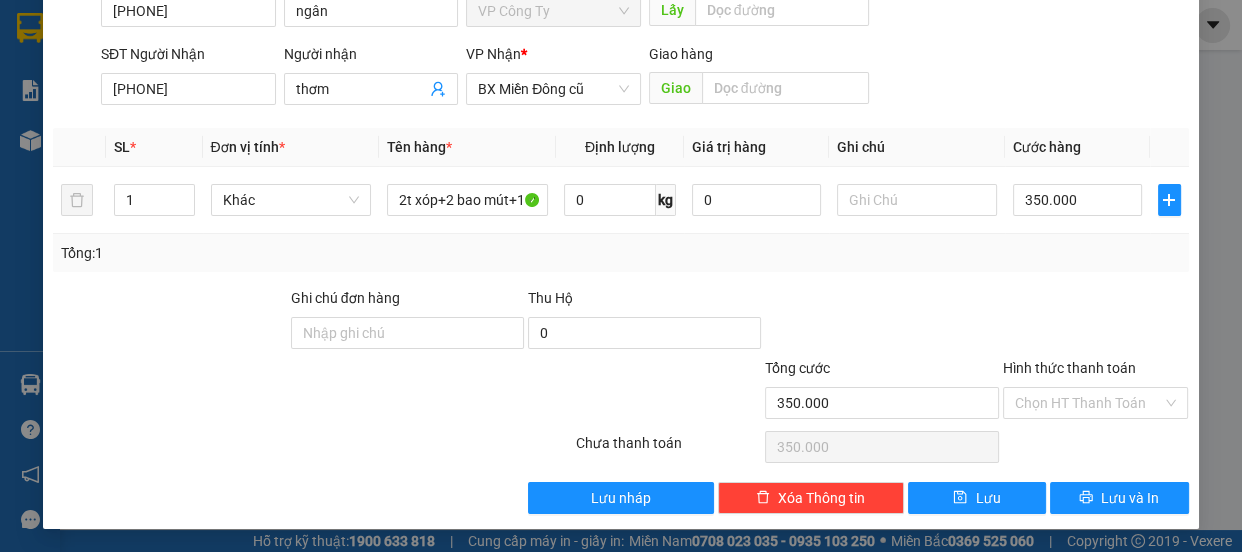 click on "Hình thức thanh toán" at bounding box center [1069, 368] 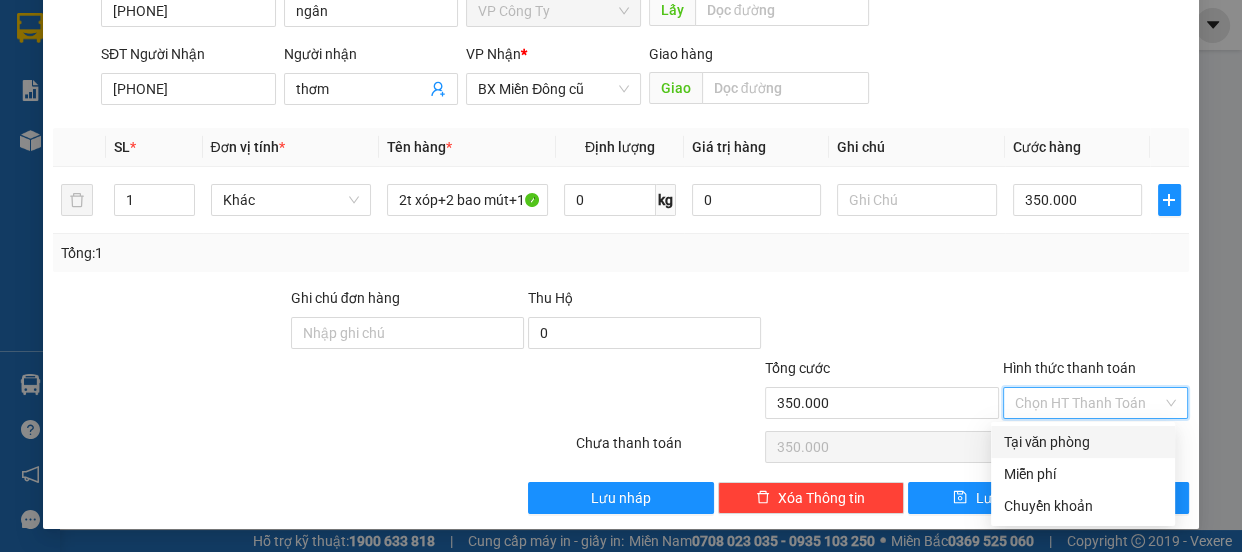 click on "Tại văn phòng" at bounding box center (1083, 442) 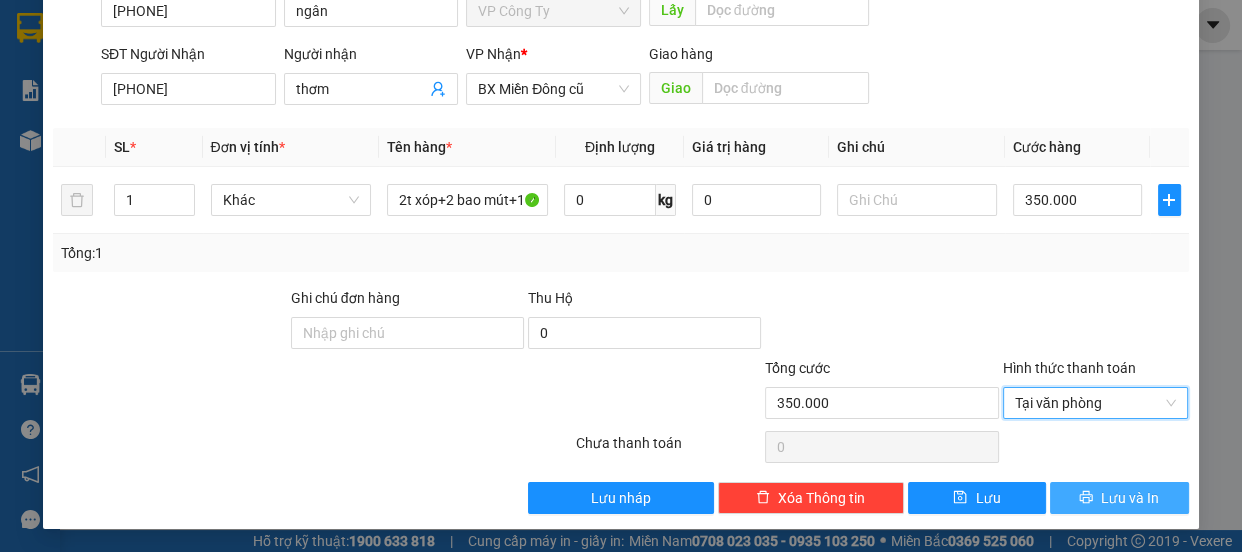 click on "Lưu và In" at bounding box center [1119, 498] 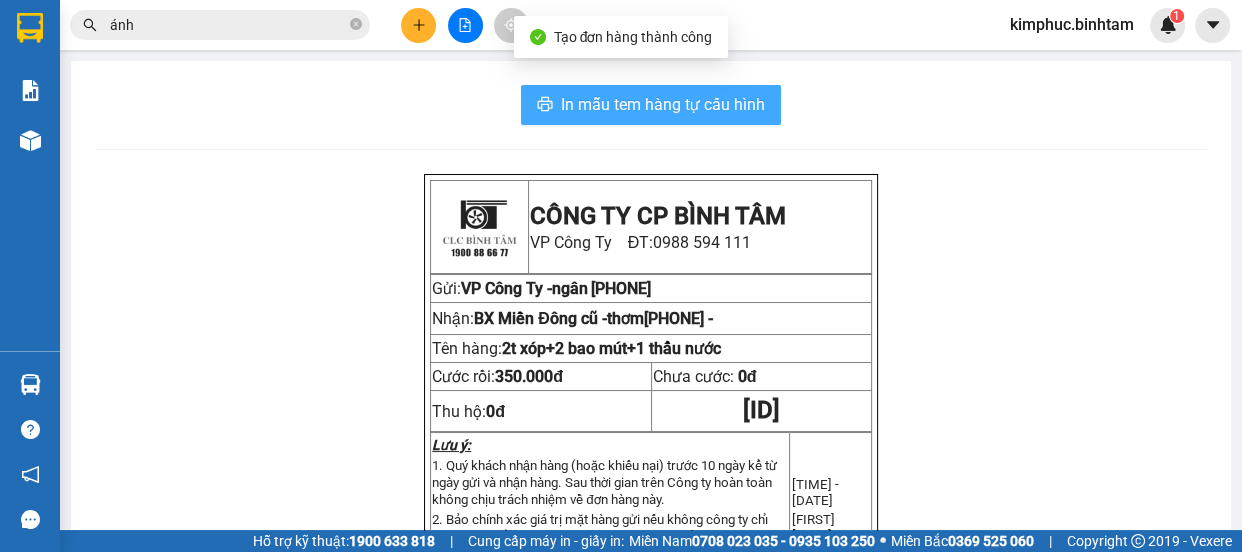 click on "In mẫu tem hàng tự cấu hình" at bounding box center [663, 104] 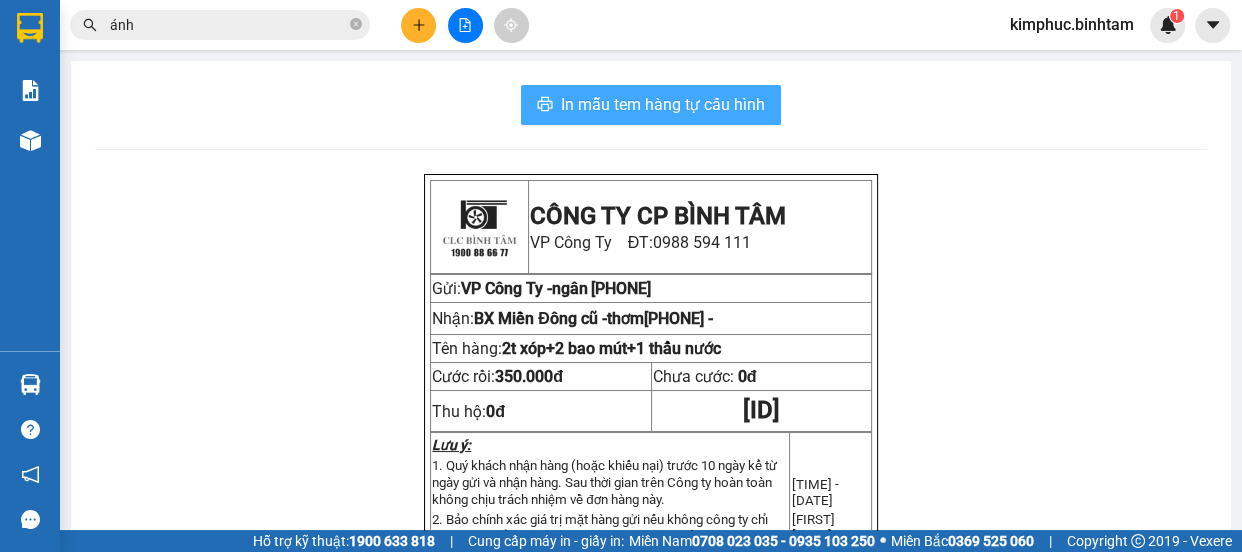 scroll, scrollTop: 0, scrollLeft: 0, axis: both 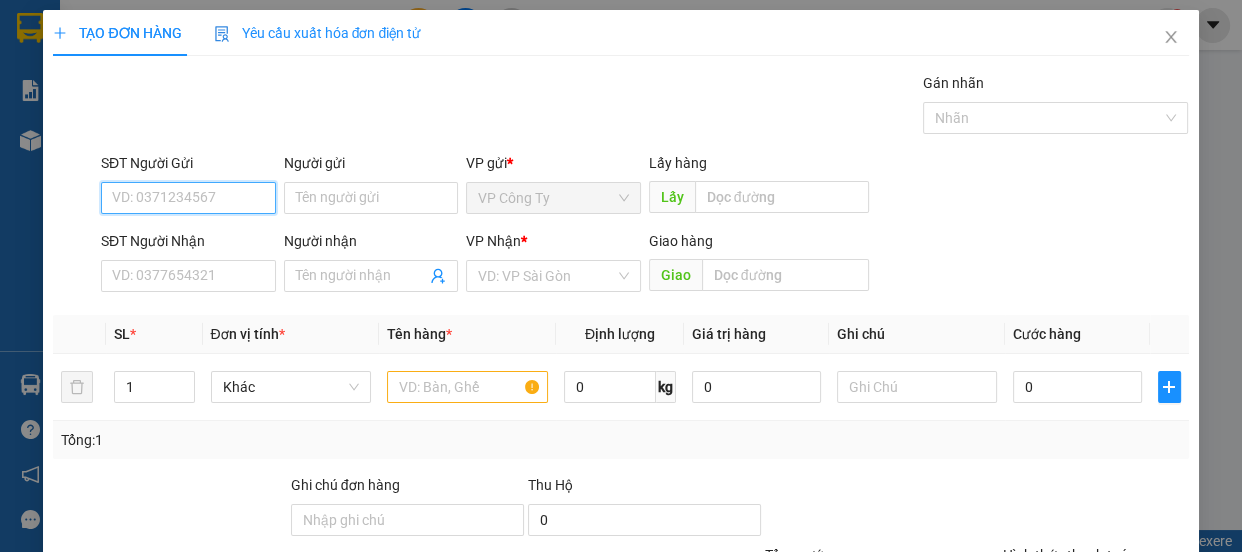 click on "SĐT Người Gửi" at bounding box center (188, 198) 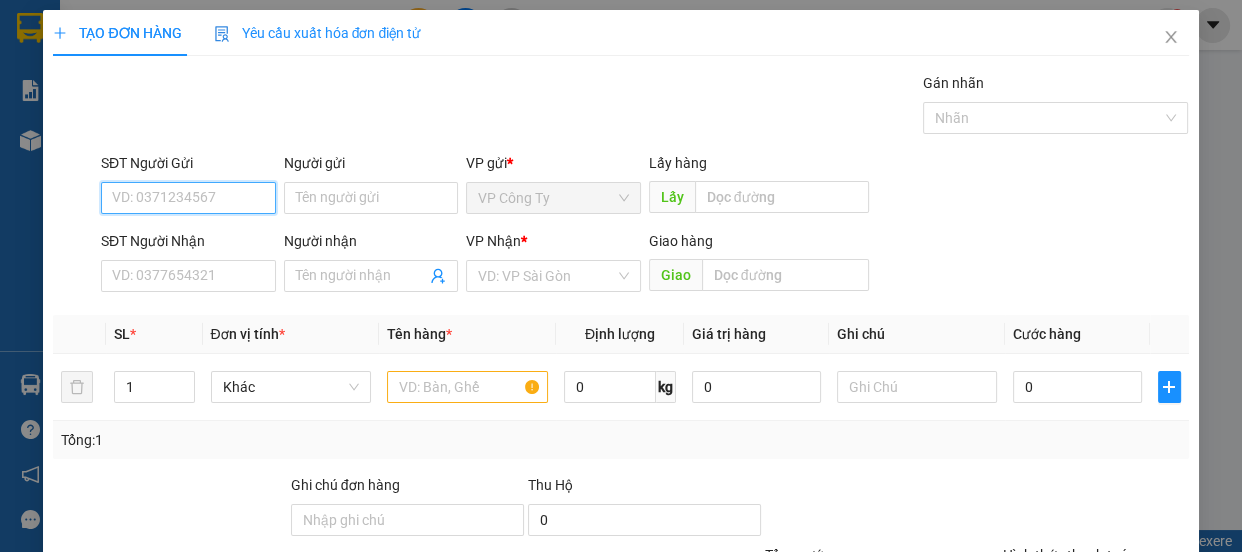 type on "0" 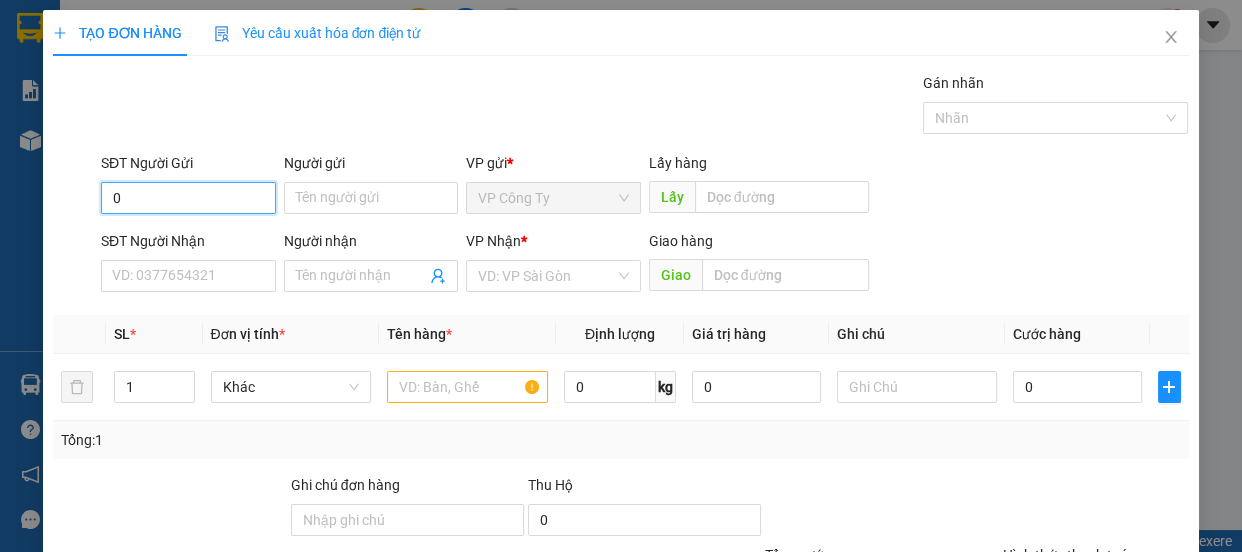 type 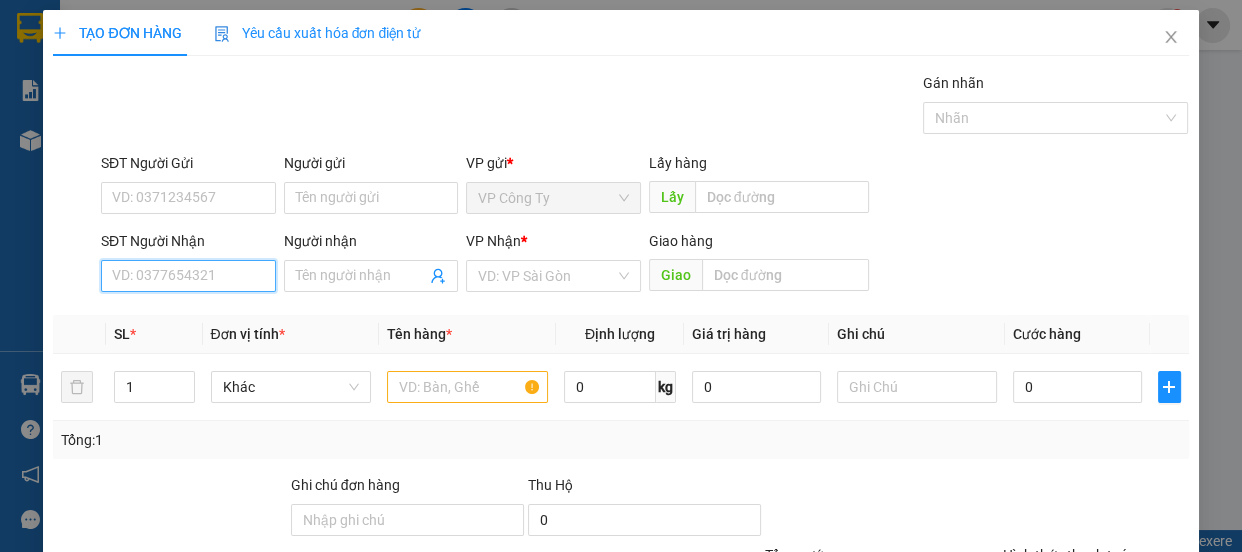 click on "SĐT Người Nhận" at bounding box center [188, 276] 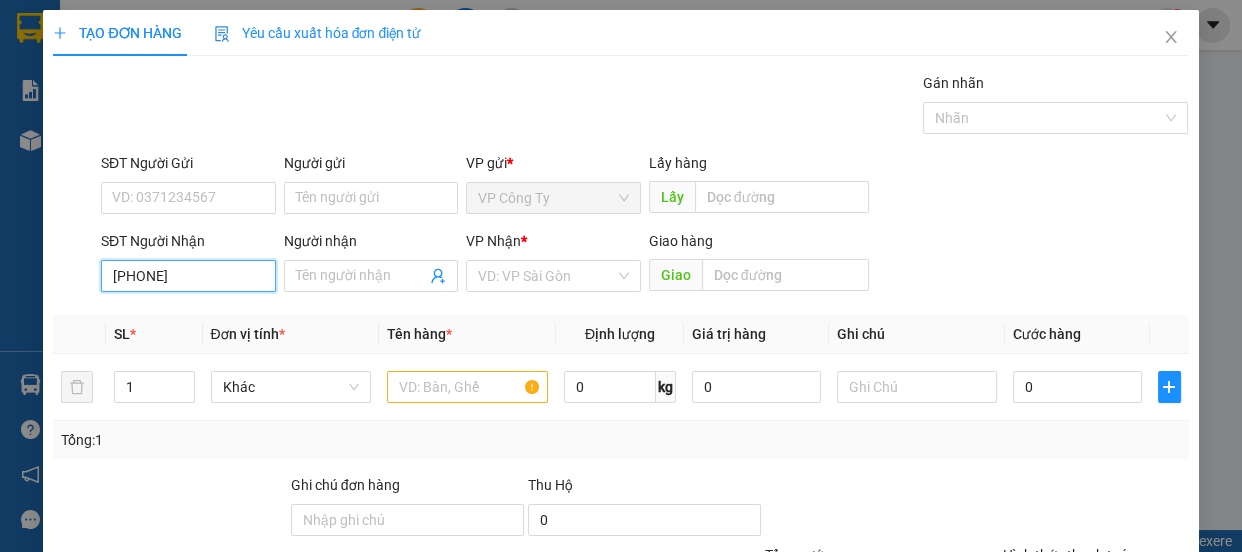 click on "093402238" at bounding box center [188, 276] 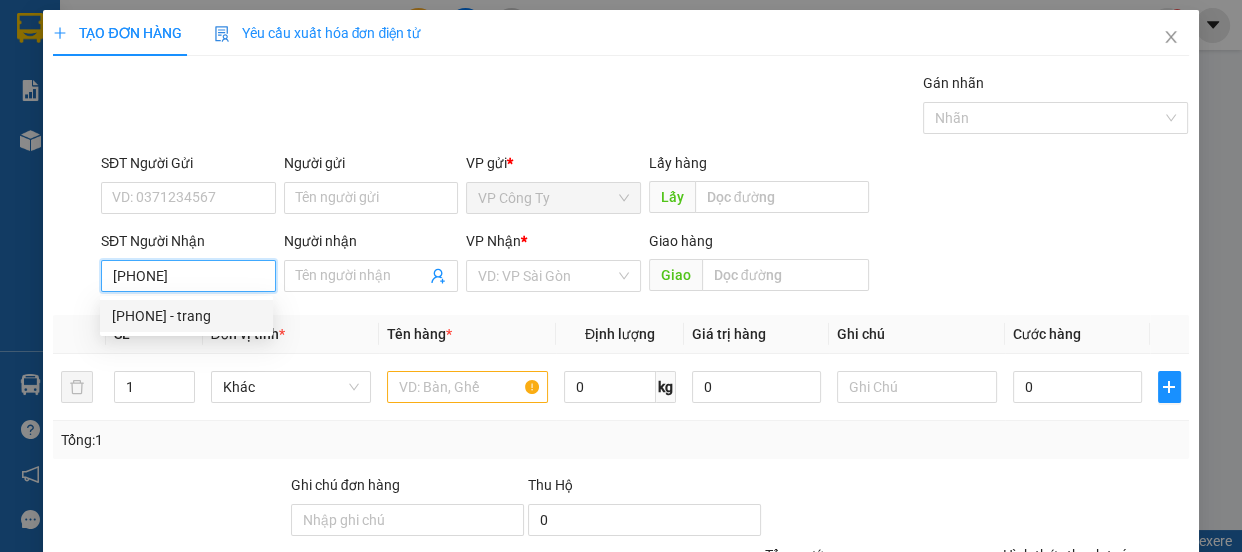 click on "0934022038 - trang" at bounding box center [186, 316] 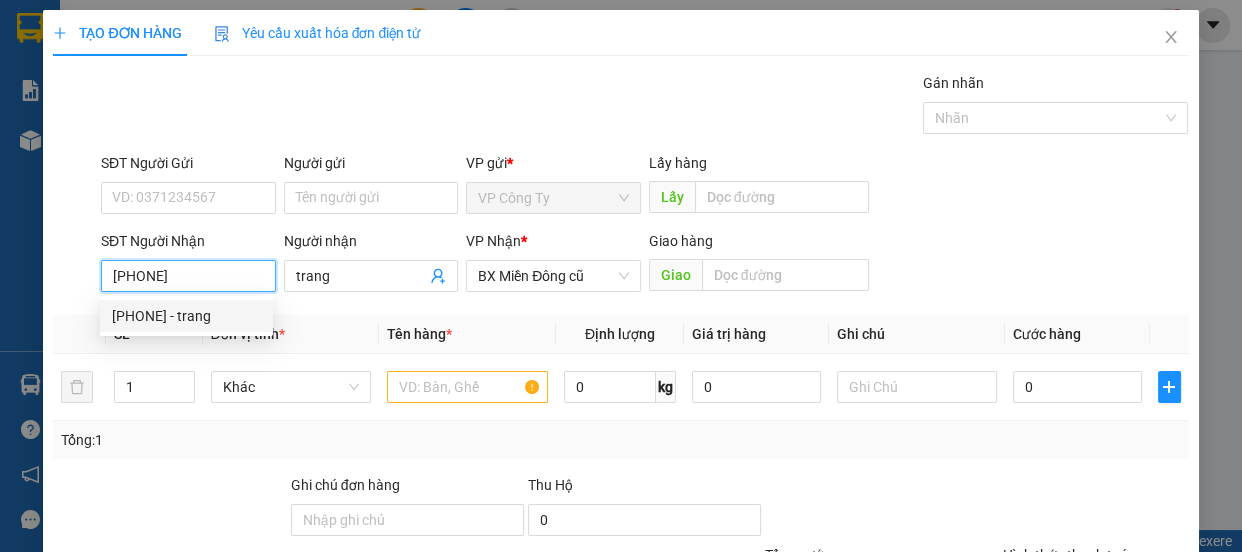 type on "50.000" 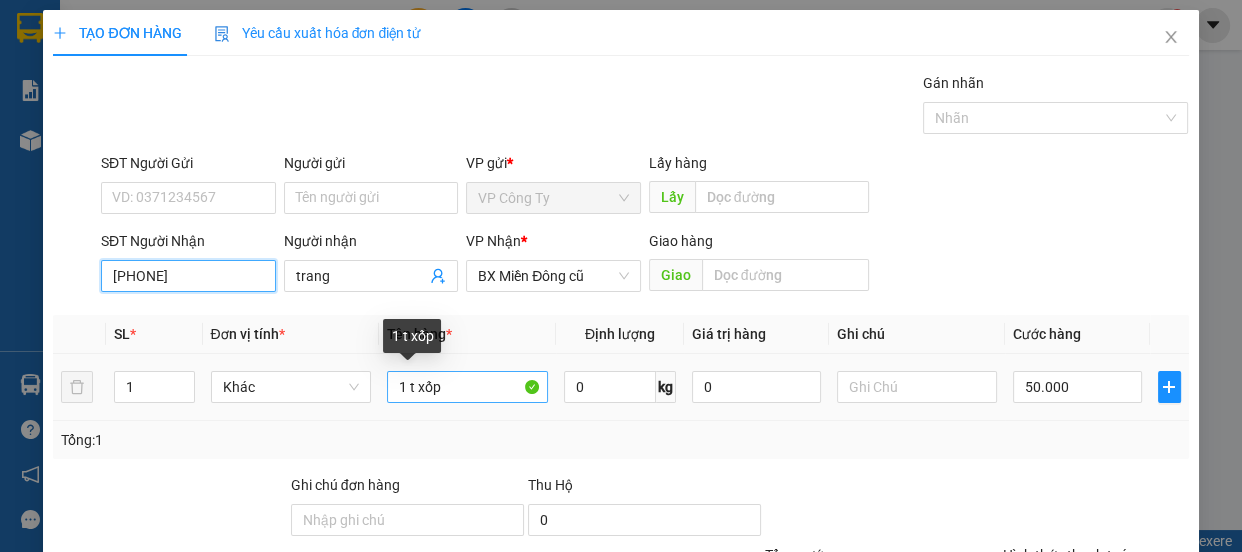 type on "0934022038" 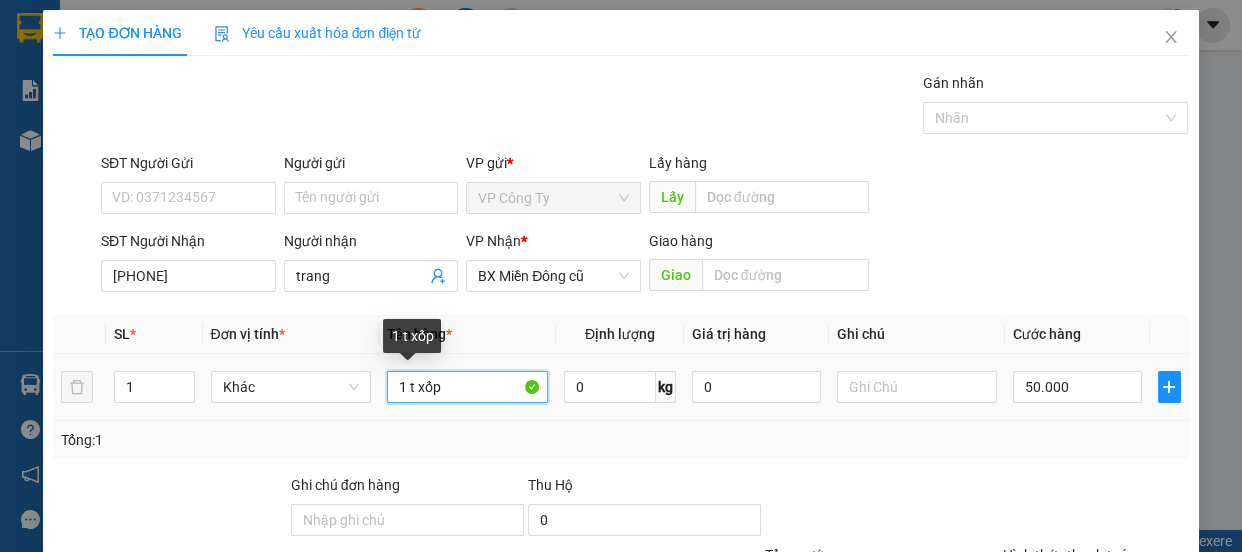 click on "1 t xốp" at bounding box center [467, 387] 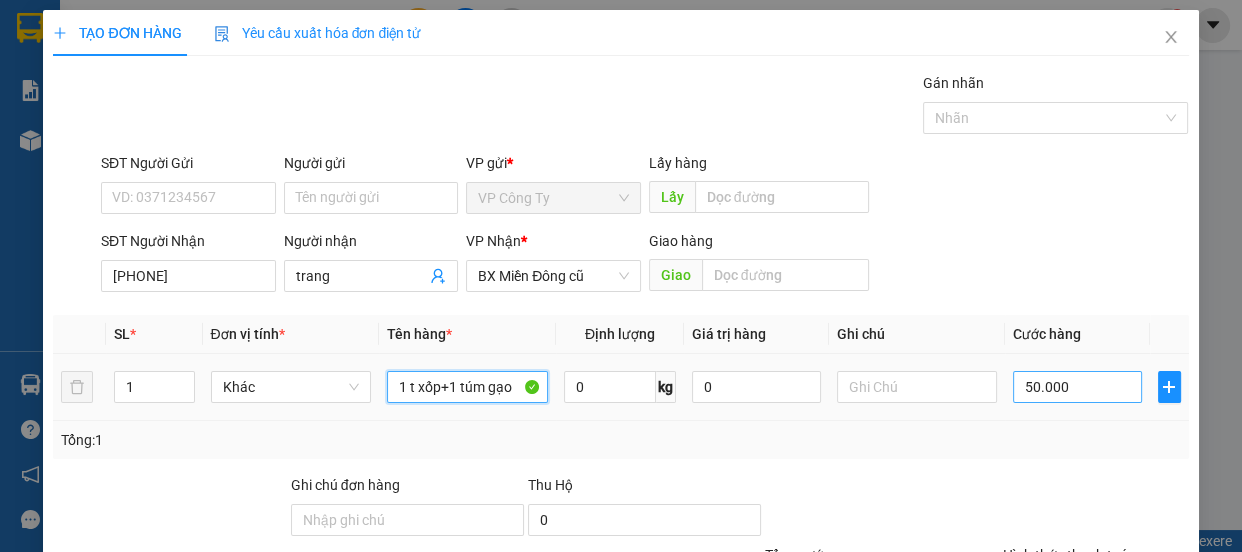 type on "1 t xốp+1 túm gạo" 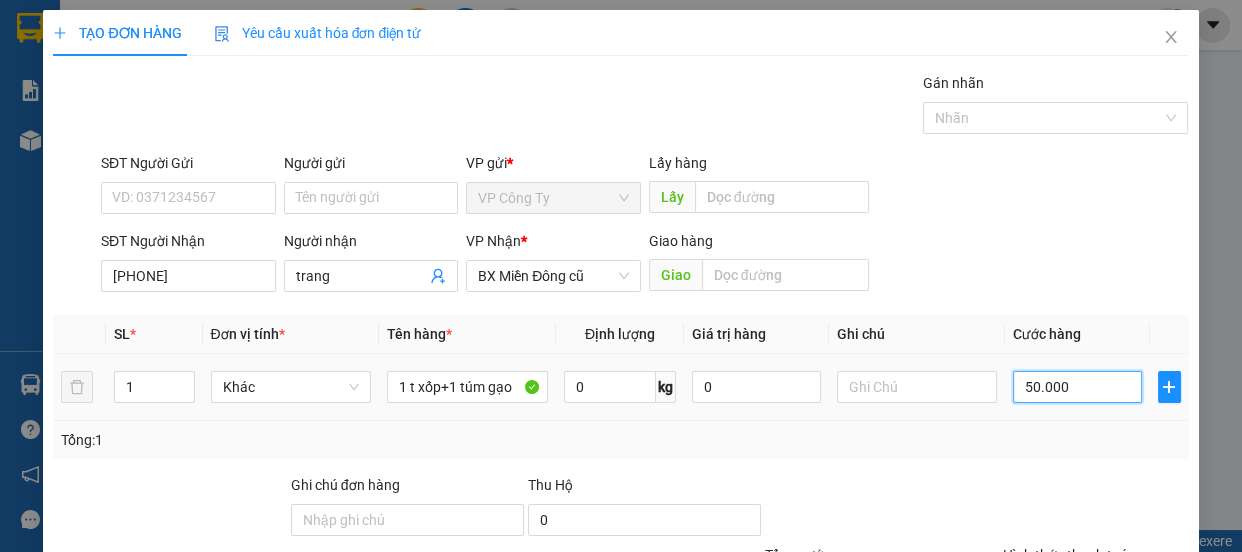 click on "50.000" at bounding box center [1077, 387] 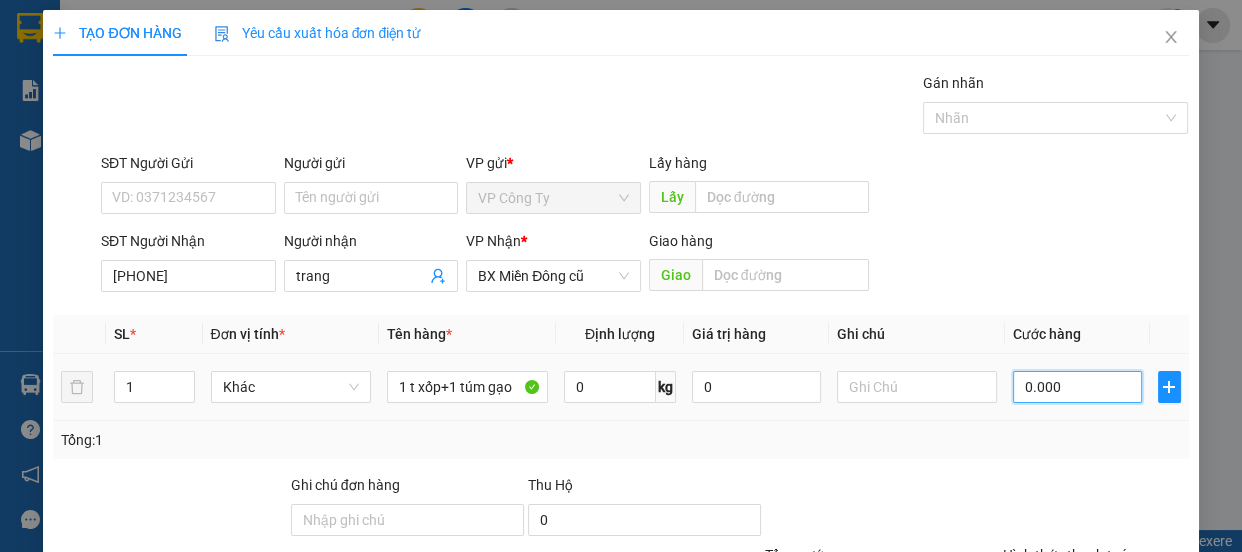 type on "10.000" 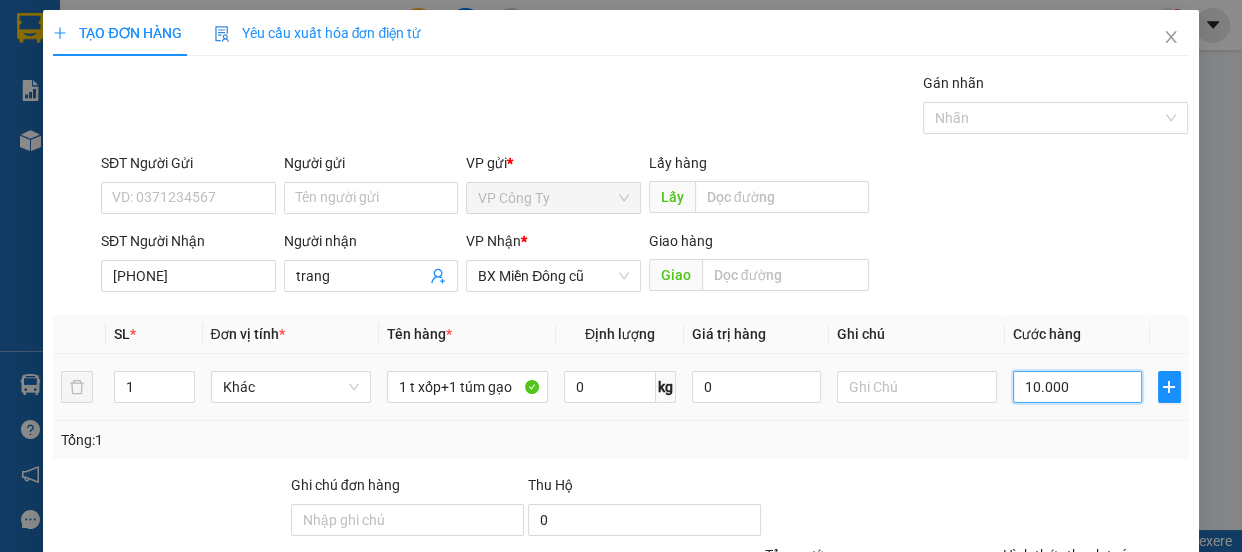 type on "130.000" 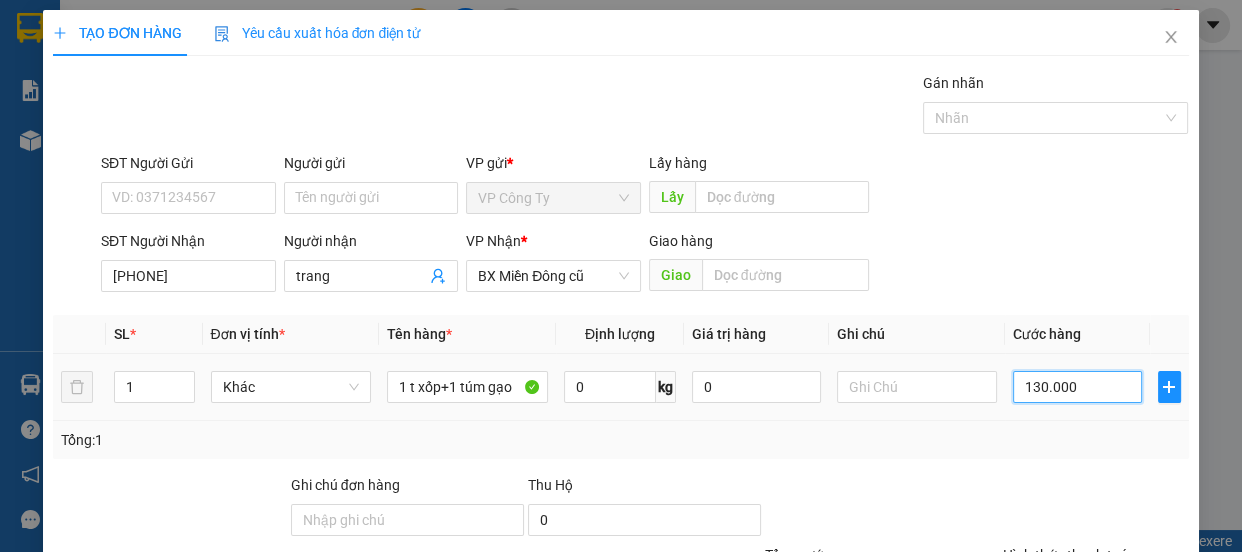 scroll, scrollTop: 187, scrollLeft: 0, axis: vertical 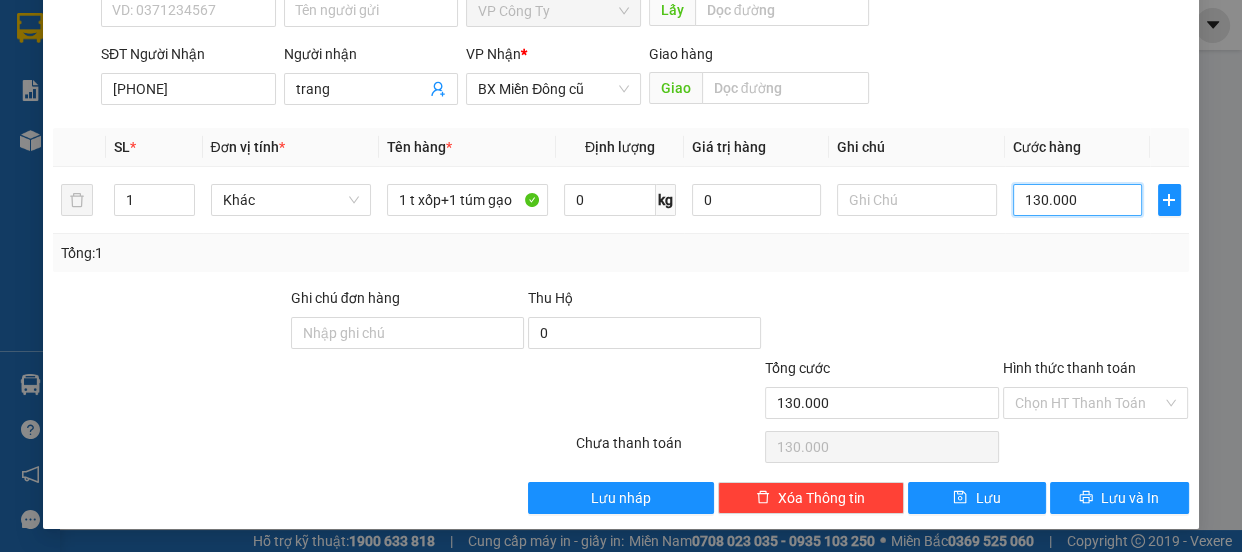 type on "130.000" 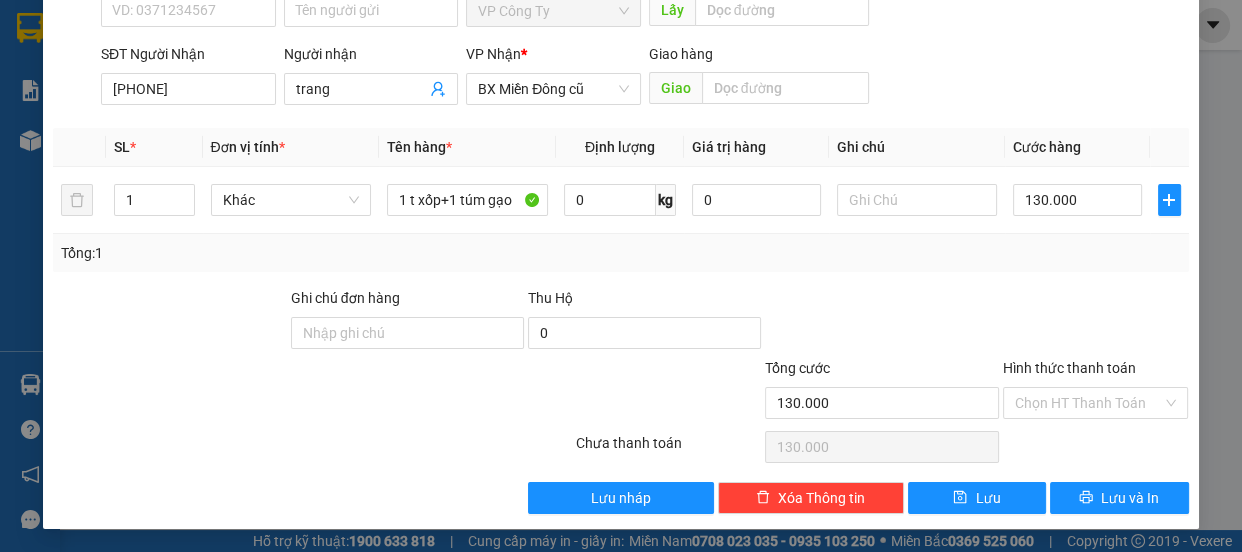 click on "Hình thức thanh toán" at bounding box center (1069, 368) 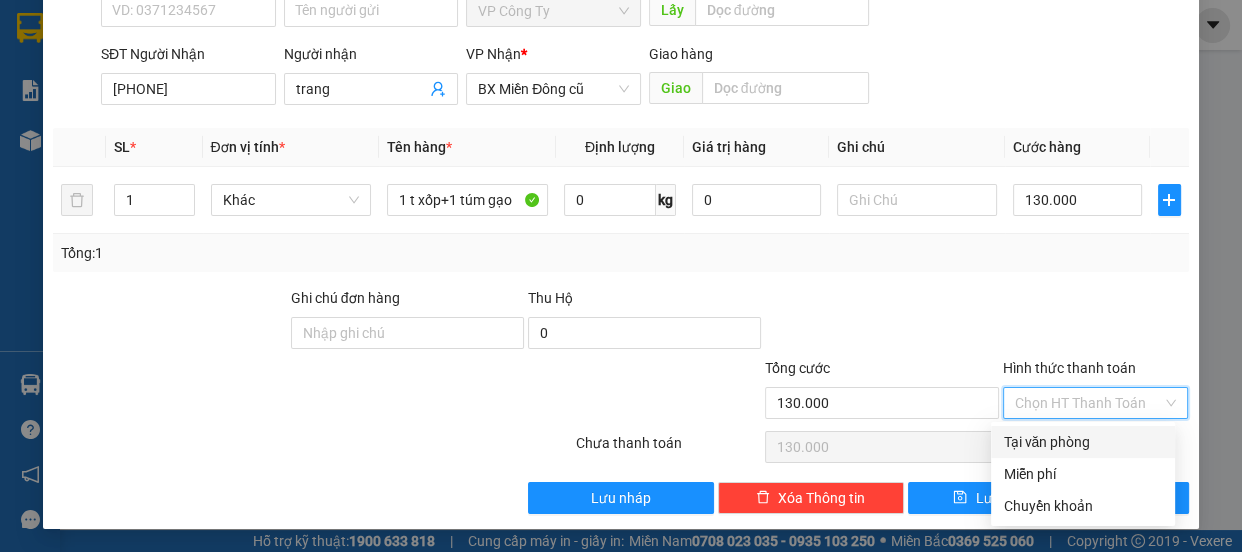 click on "Tại văn phòng" at bounding box center [1083, 442] 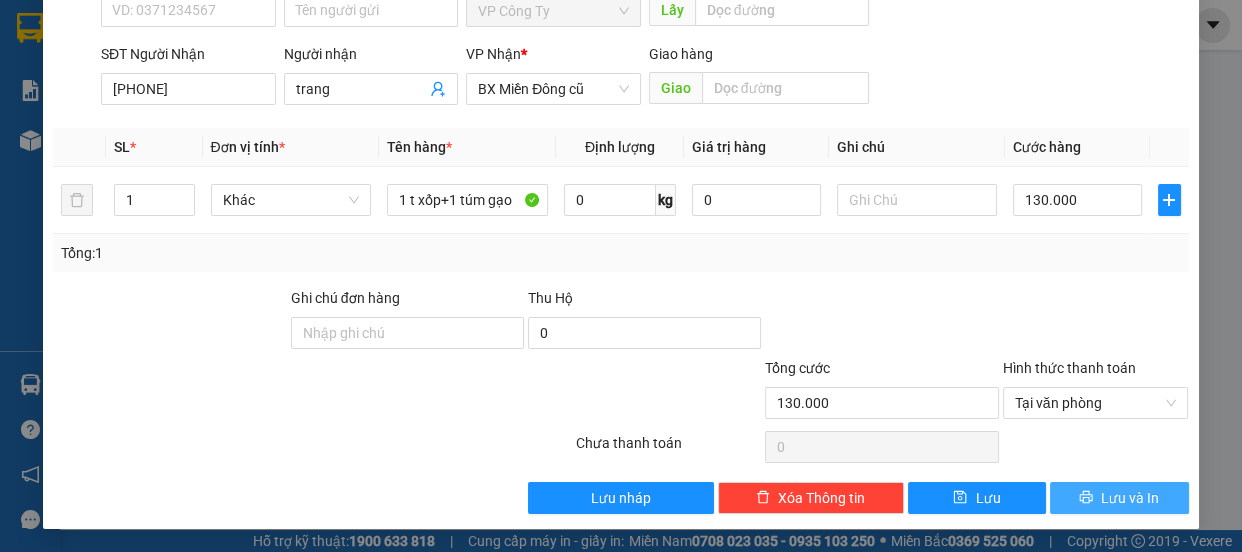click on "Lưu và In" at bounding box center [1119, 498] 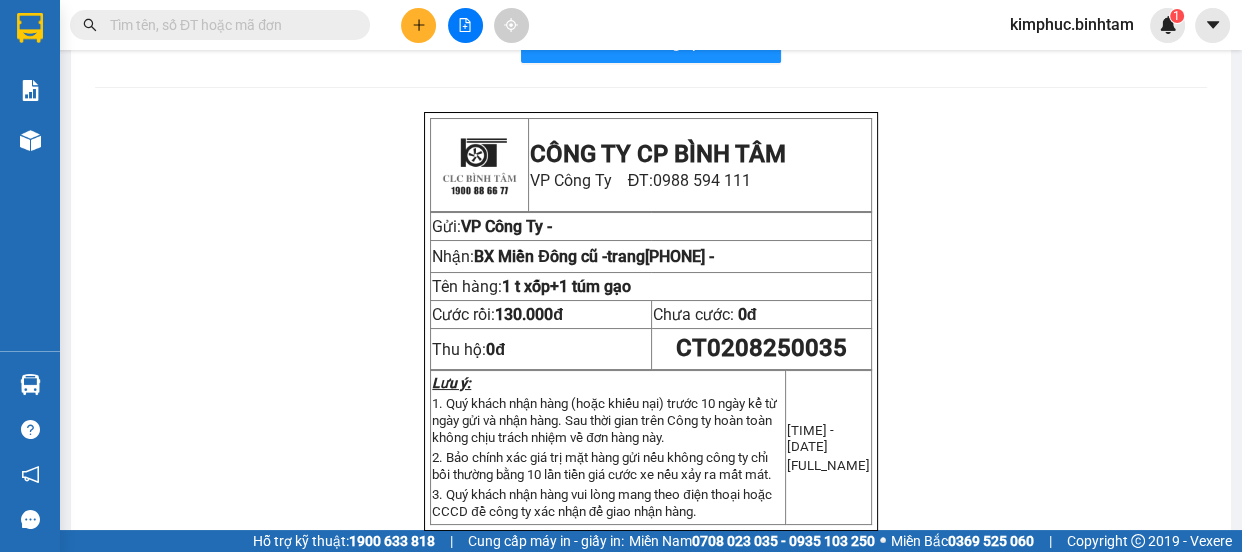 scroll, scrollTop: 0, scrollLeft: 0, axis: both 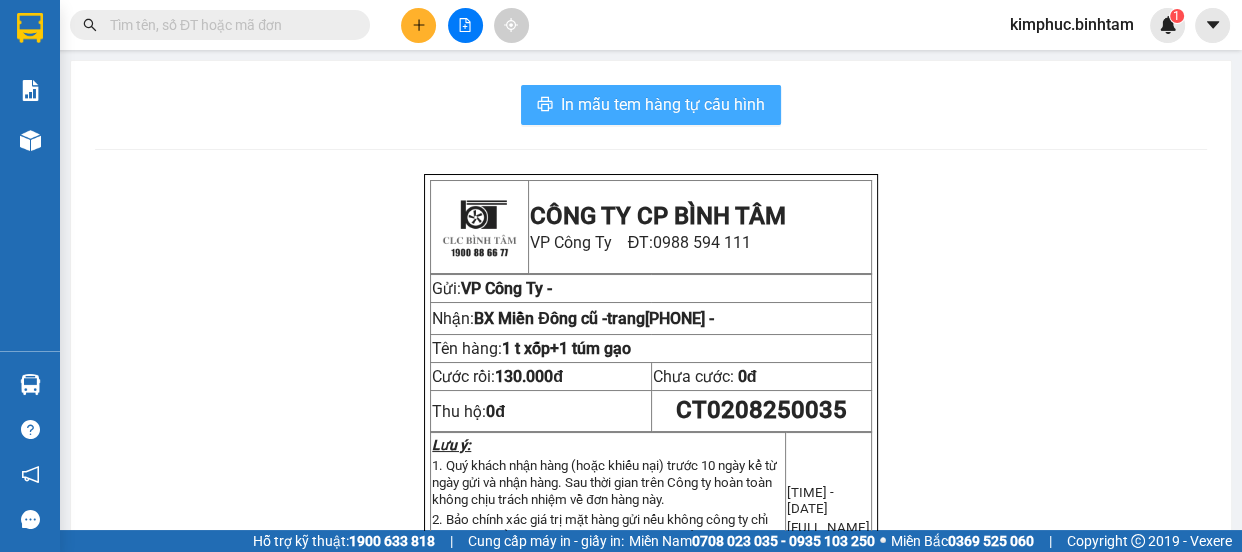 click on "In mẫu tem hàng tự cấu hình" at bounding box center (663, 104) 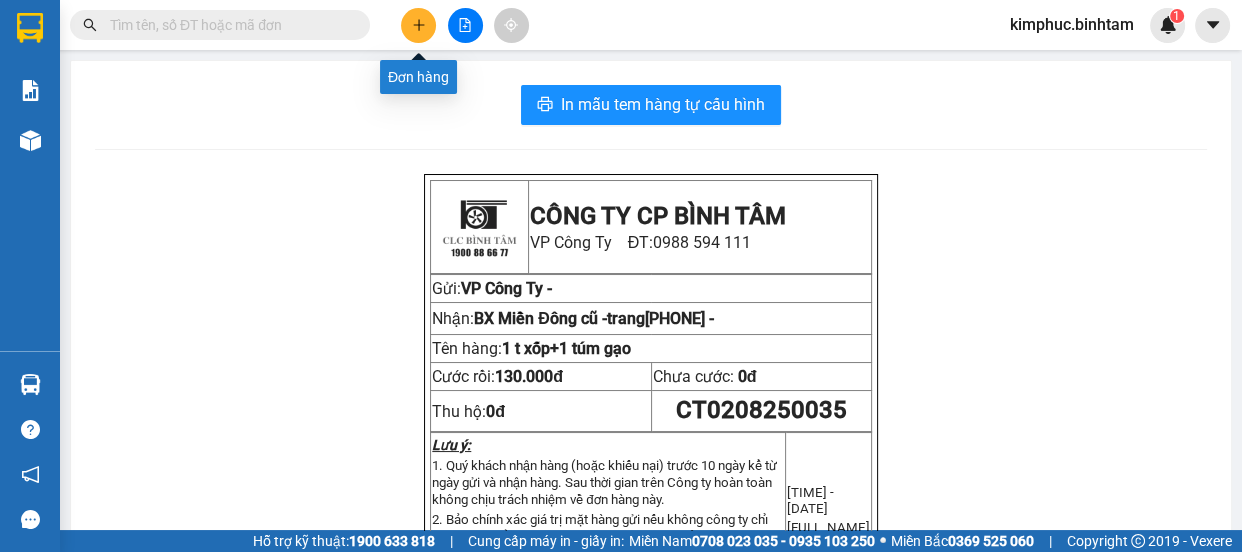 click at bounding box center (418, 25) 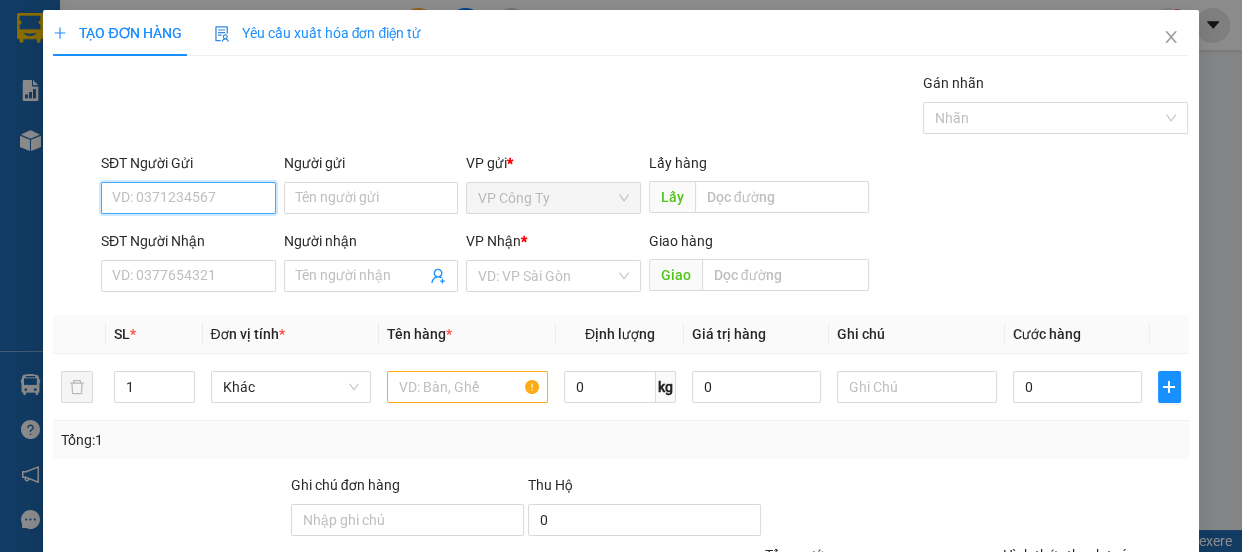 click on "SĐT Người Gửi" at bounding box center (188, 198) 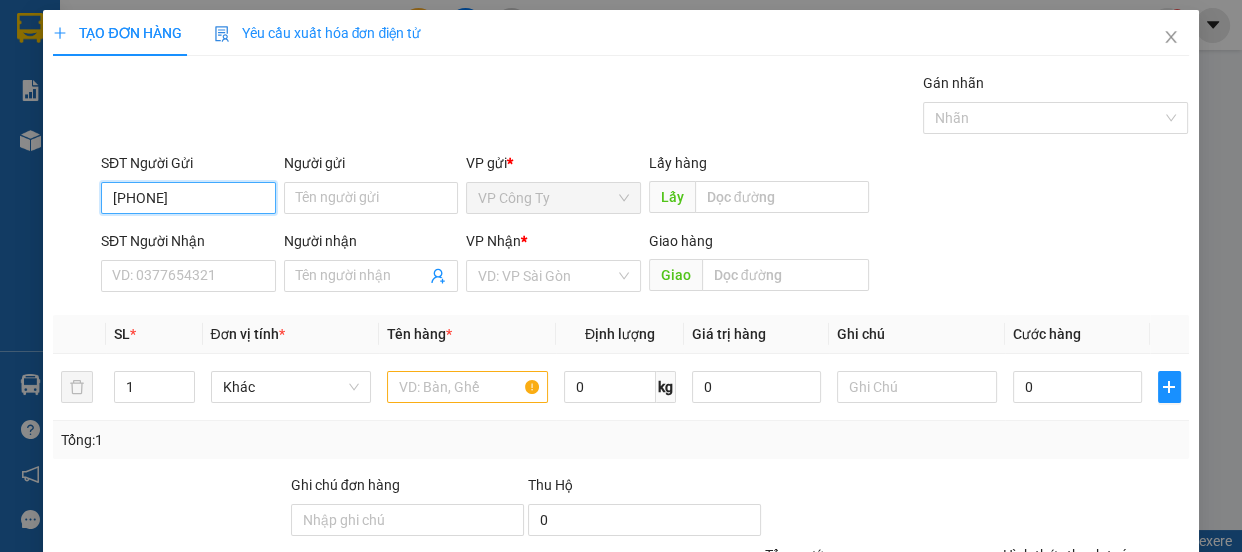 type on "0774418683" 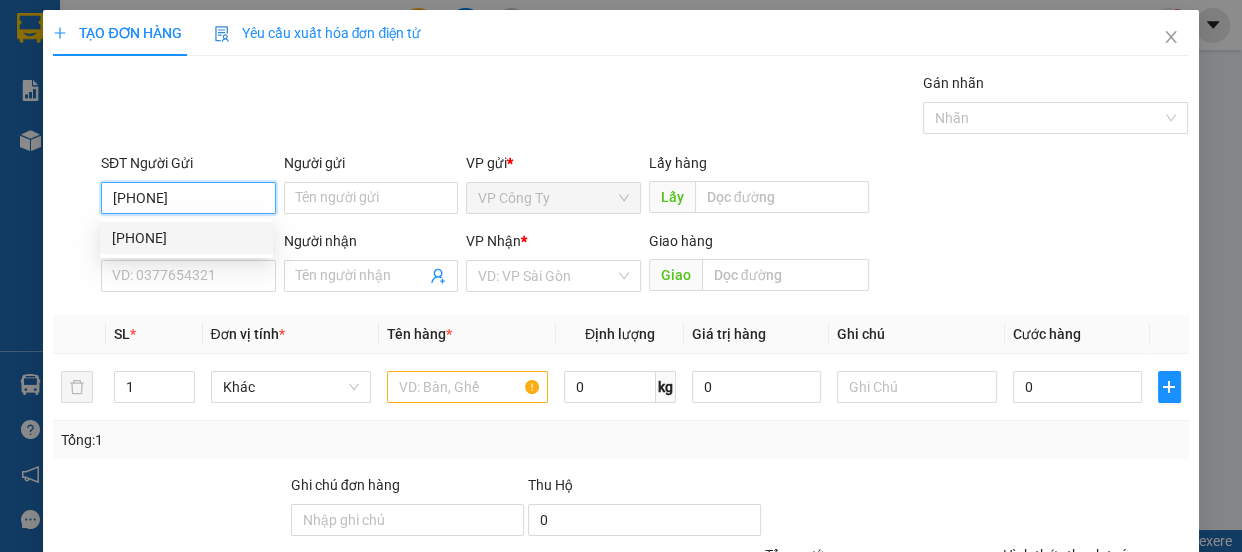click on "0774418683" at bounding box center (186, 238) 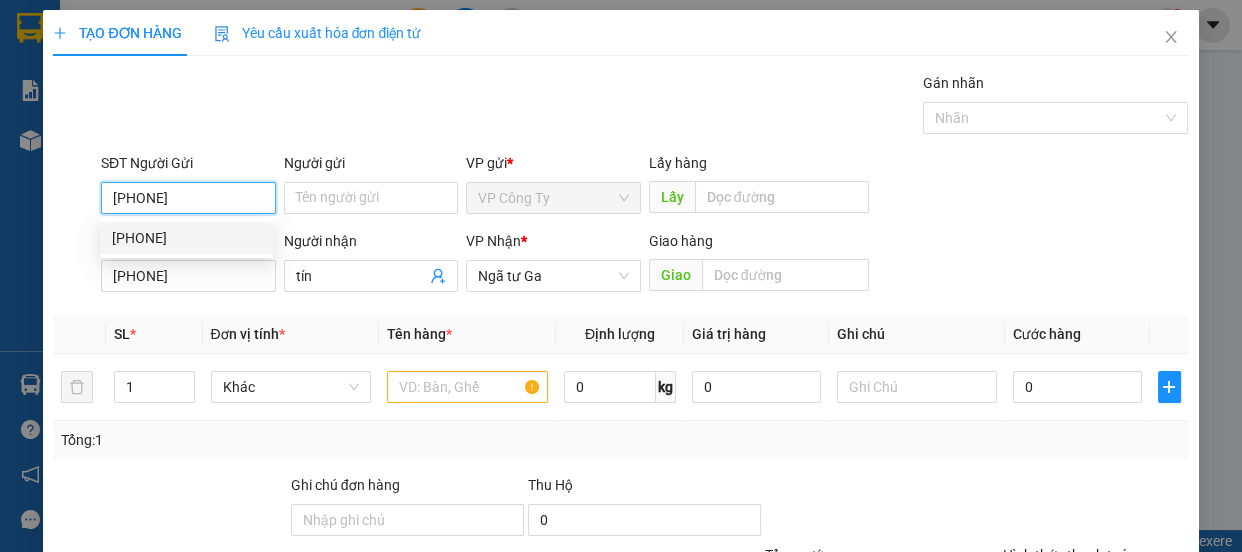 type on "50.000" 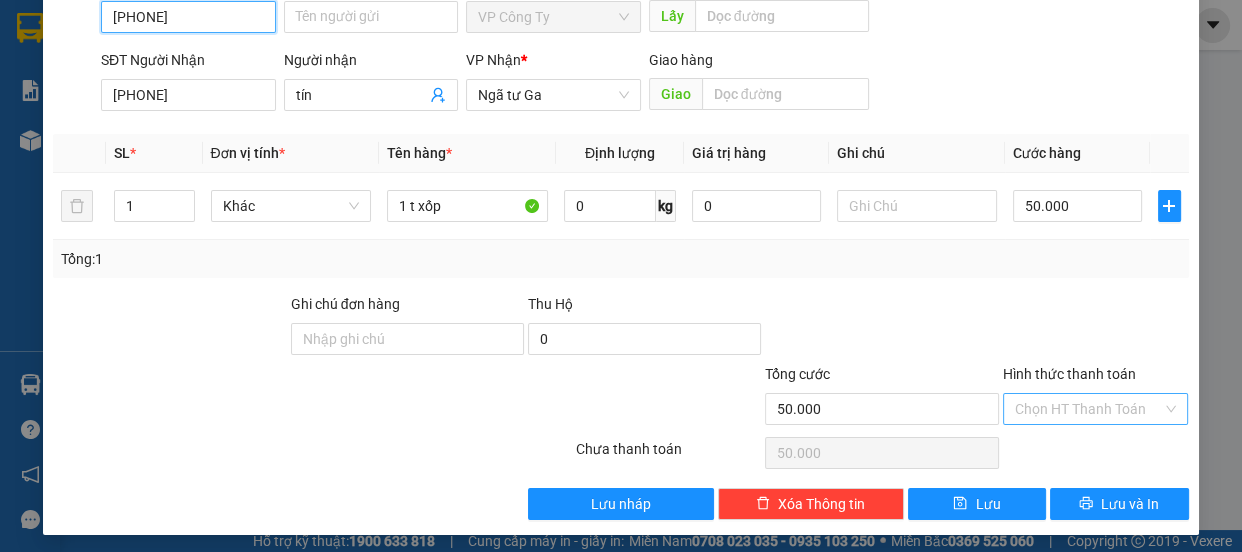 scroll, scrollTop: 187, scrollLeft: 0, axis: vertical 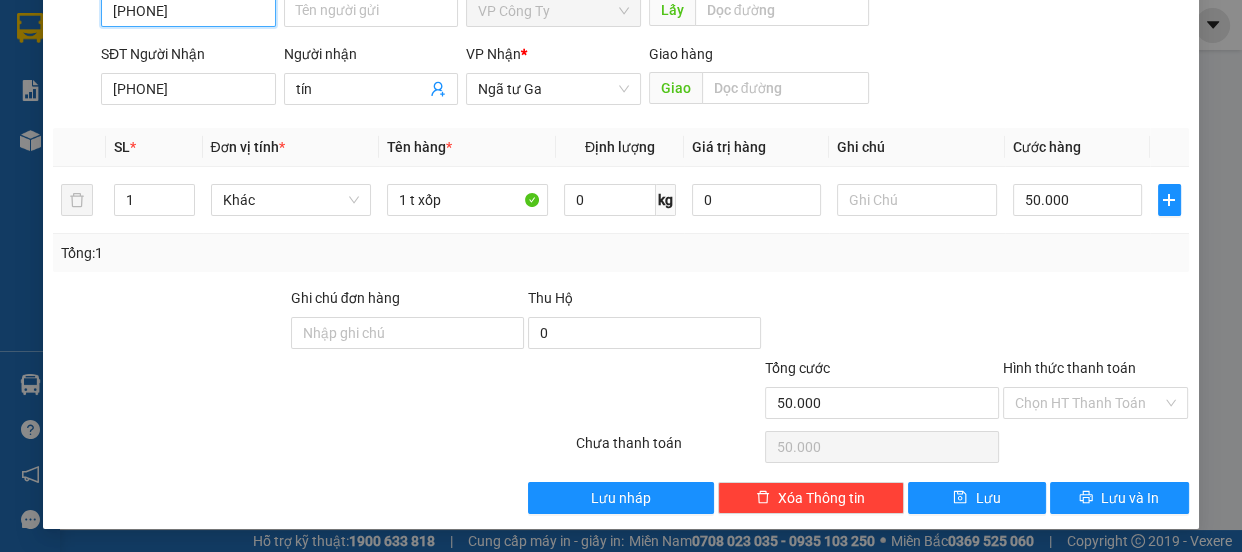 type on "0774418683" 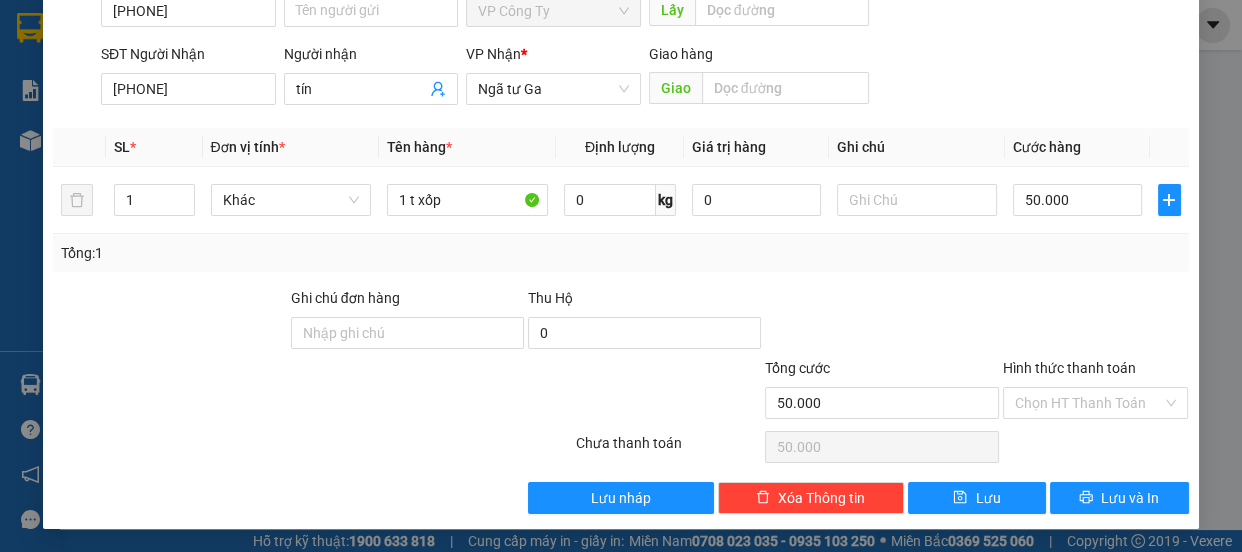 click on "Hình thức thanh toán" at bounding box center (1069, 368) 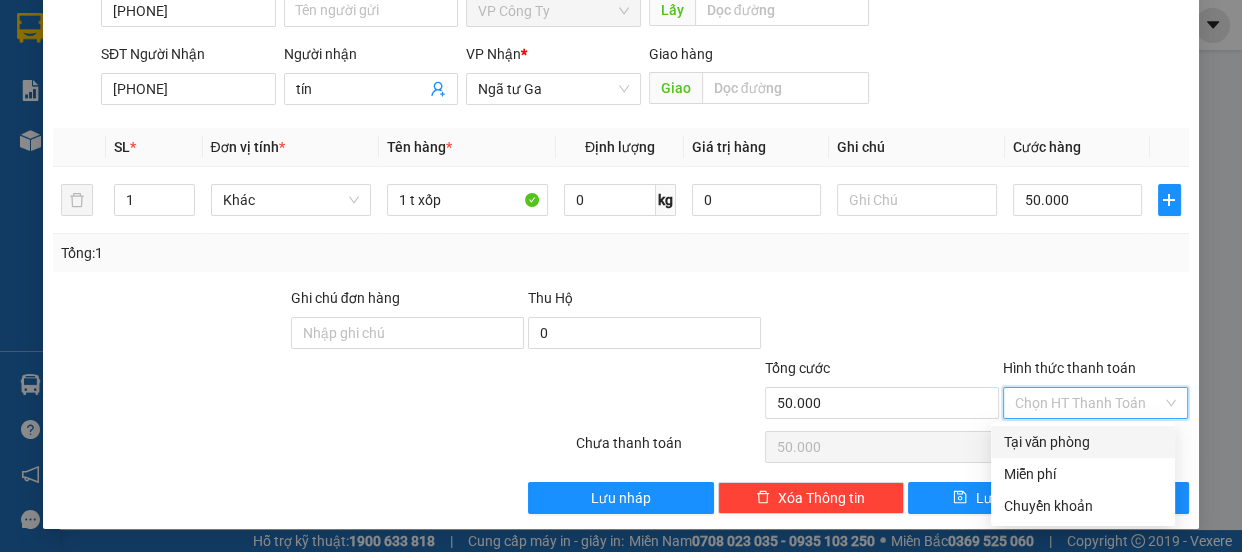 click on "Tại văn phòng" at bounding box center [1083, 442] 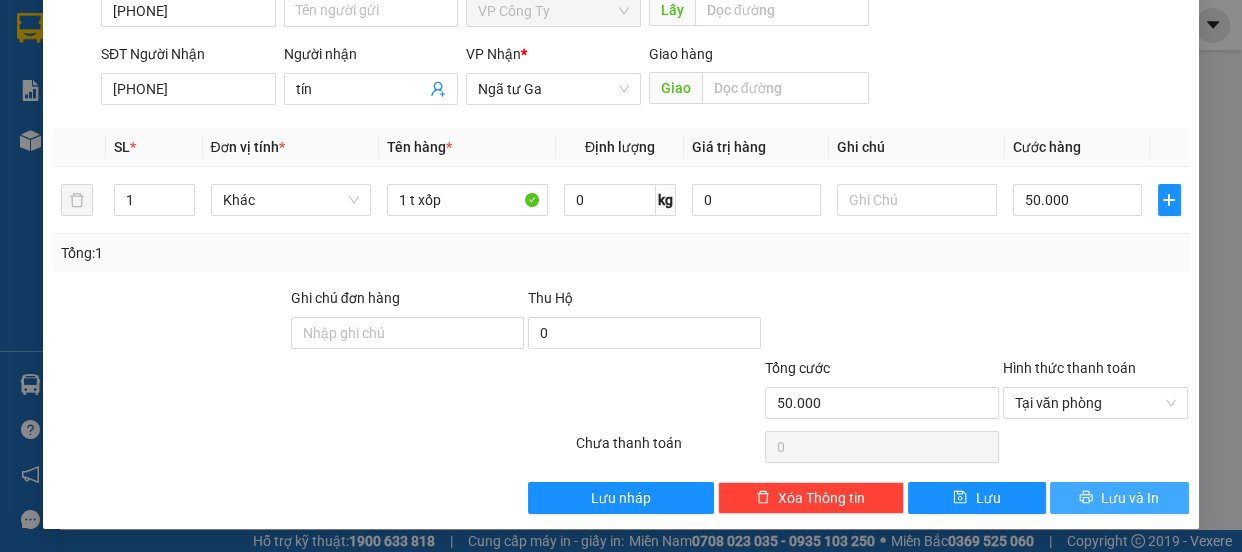 click on "Lưu và In" at bounding box center [1119, 498] 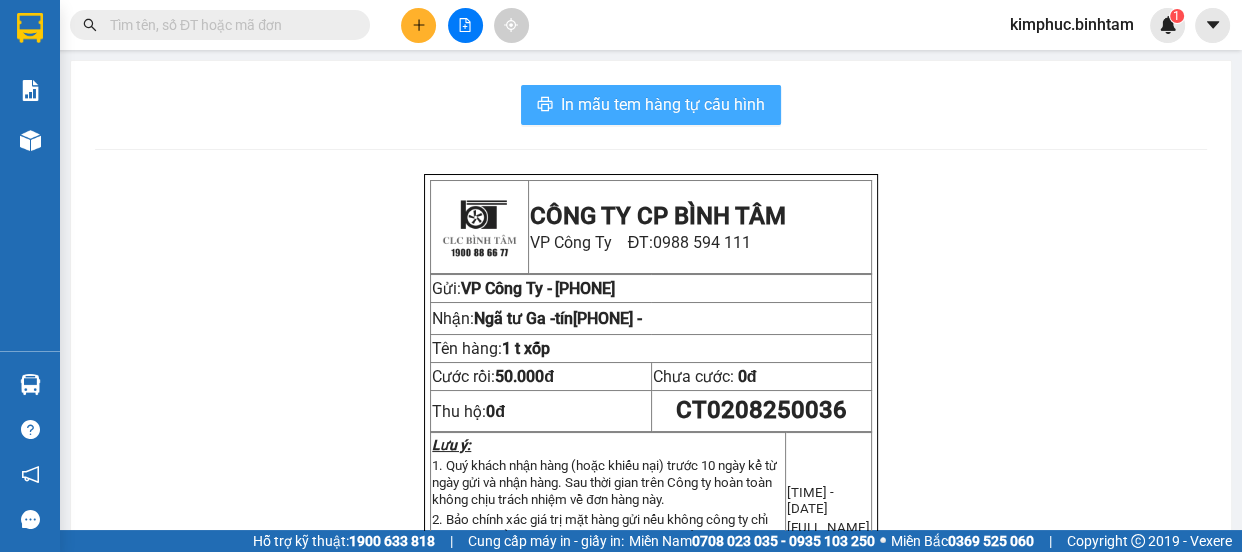 click on "In mẫu tem hàng tự cấu hình" at bounding box center (663, 104) 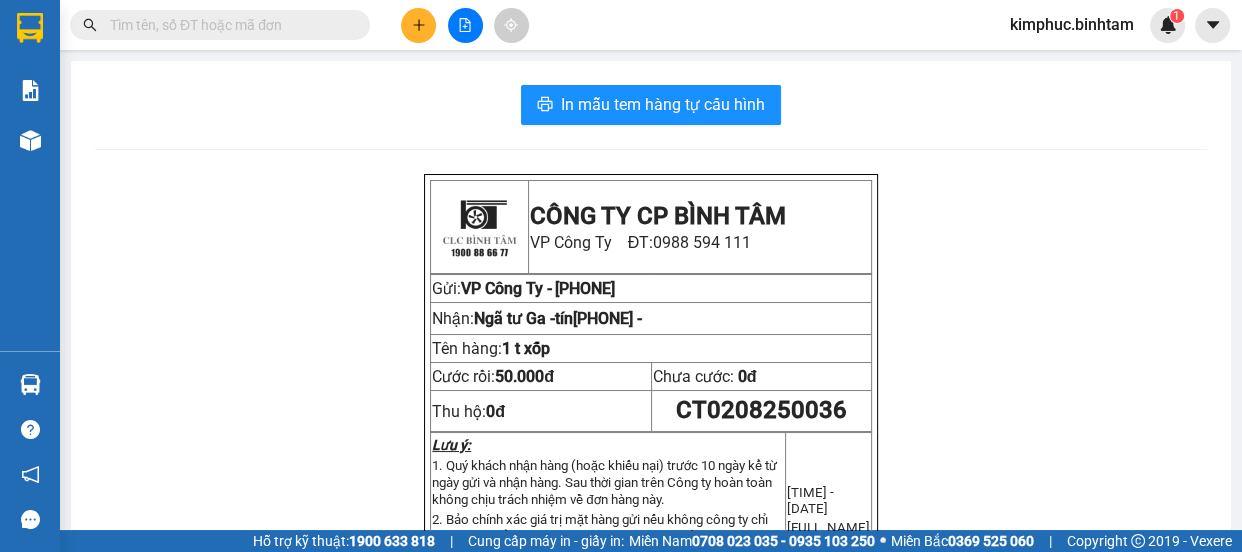 click 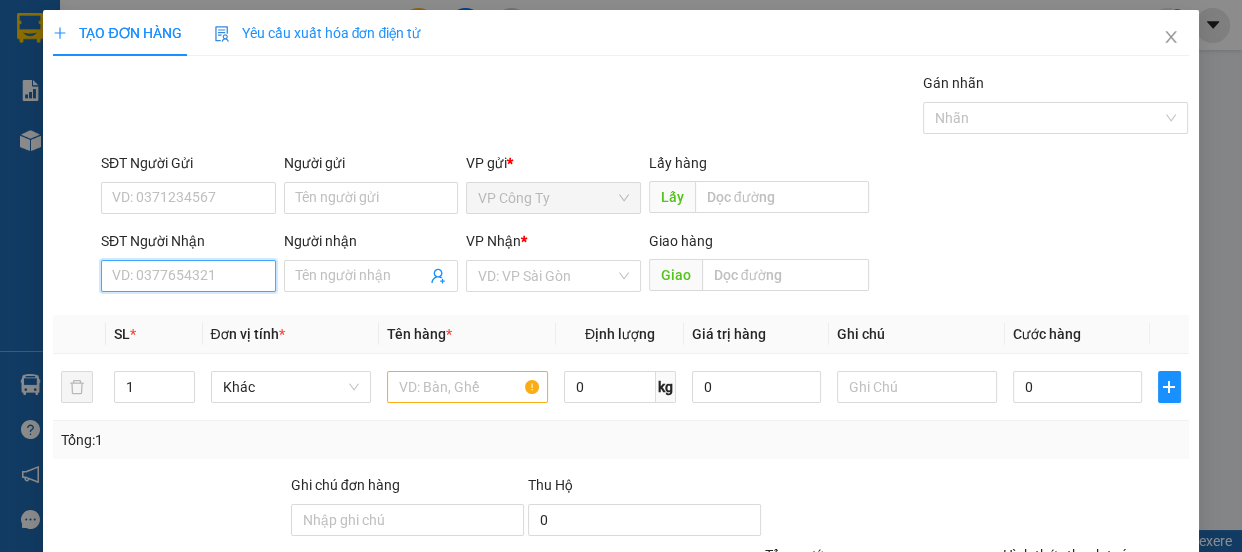 click on "SĐT Người Nhận" at bounding box center [188, 276] 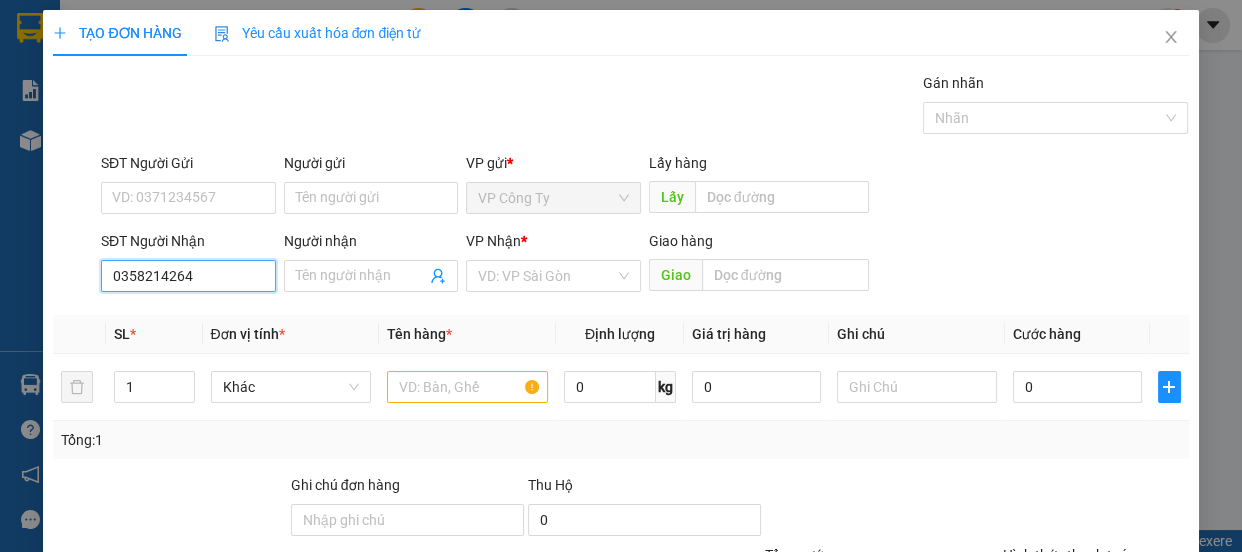 click on "0358214264" at bounding box center [188, 276] 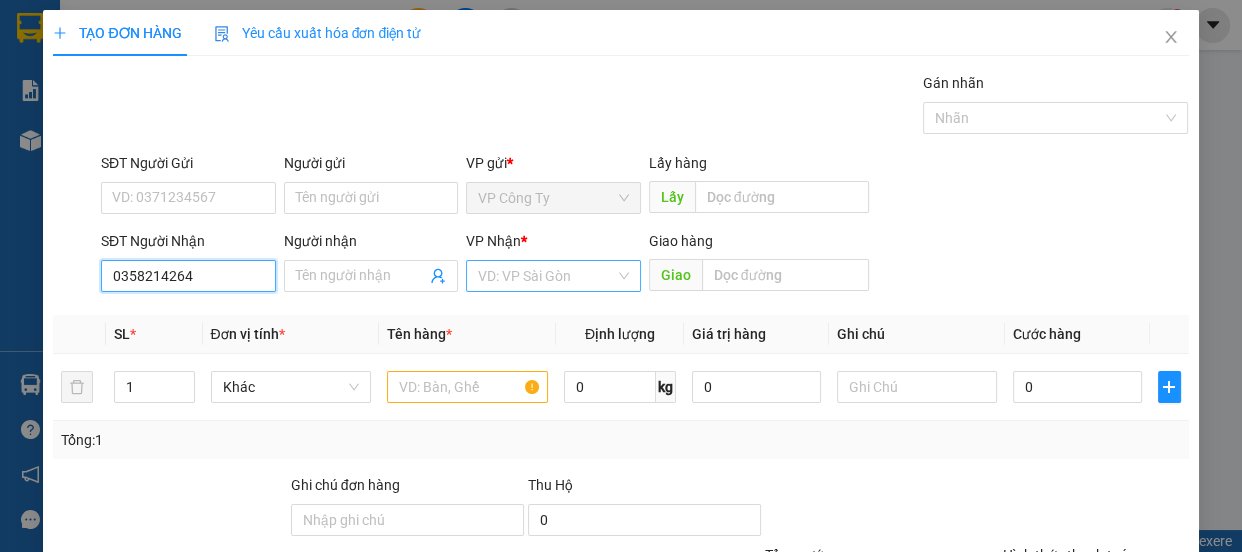 type on "0358214264" 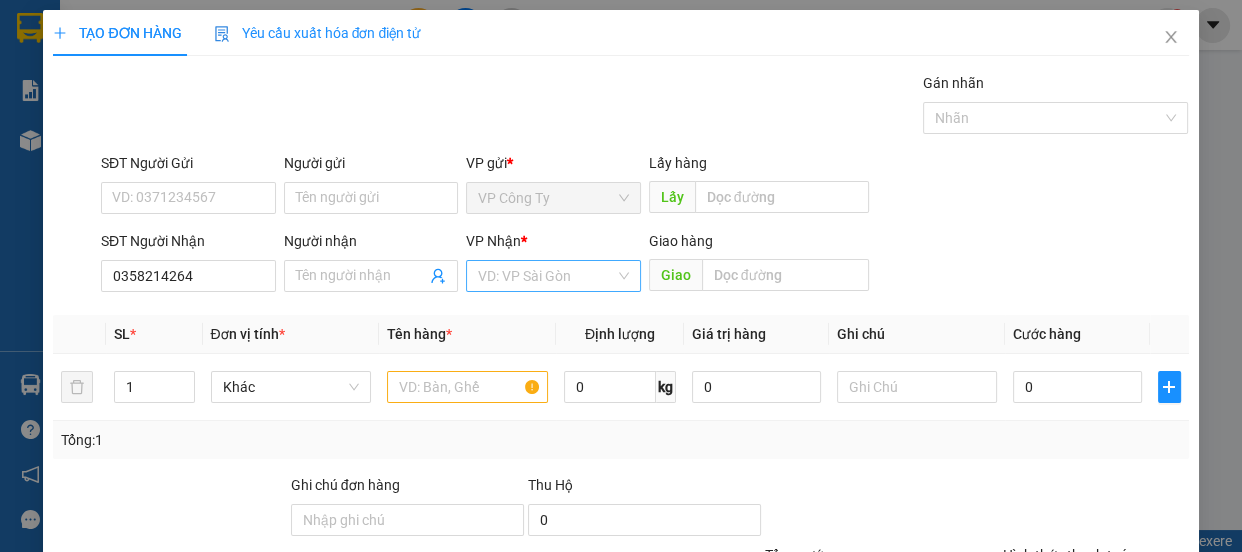 click at bounding box center [546, 276] 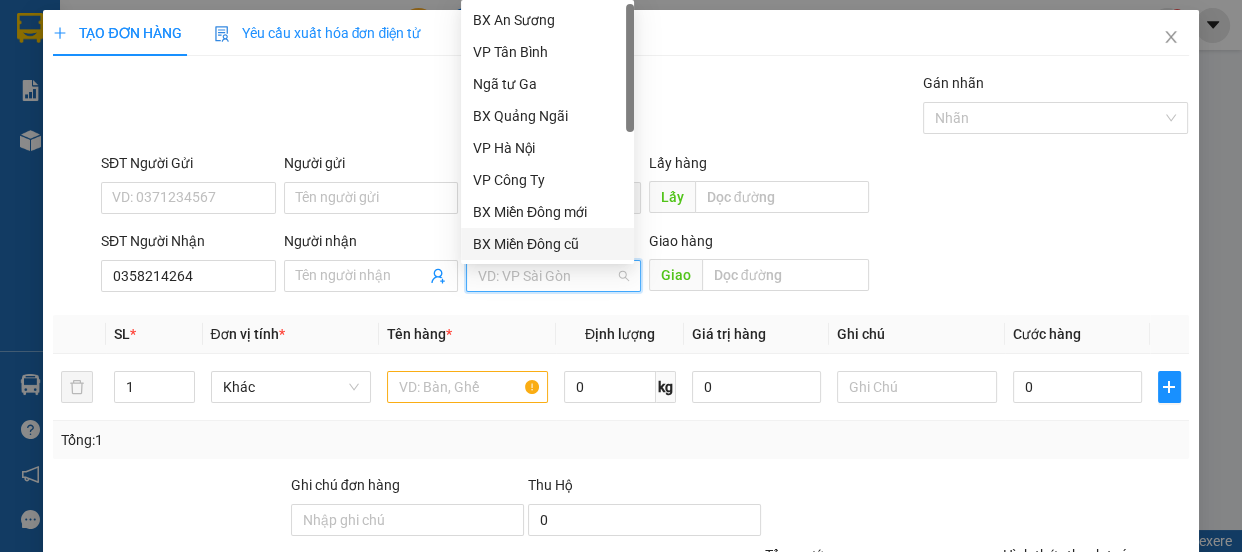 click on "BX Miền Đông cũ" at bounding box center [547, 244] 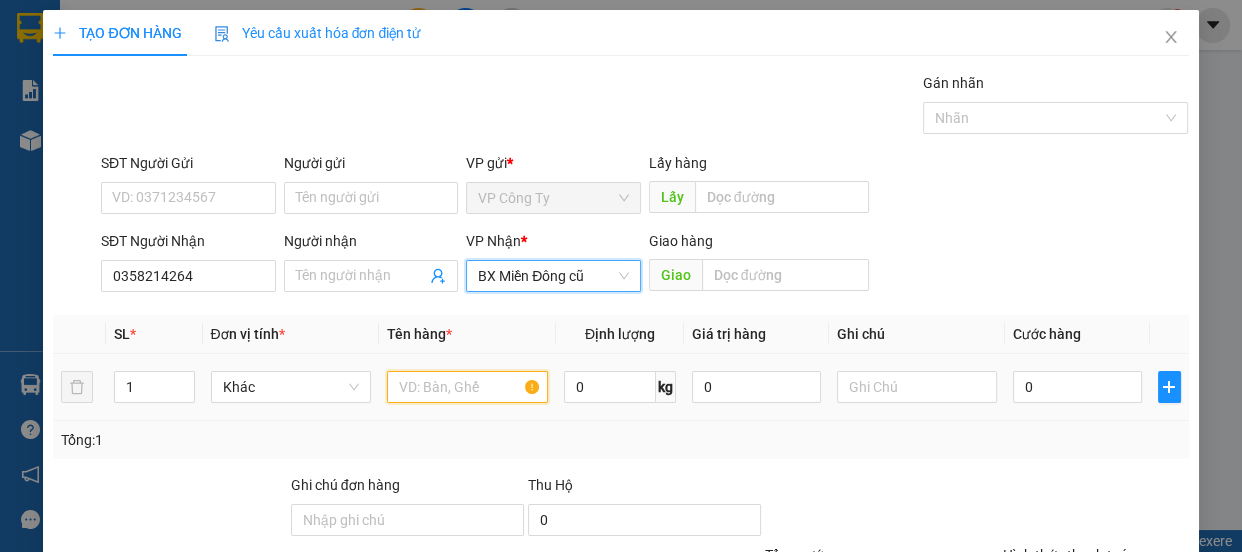 click at bounding box center (467, 387) 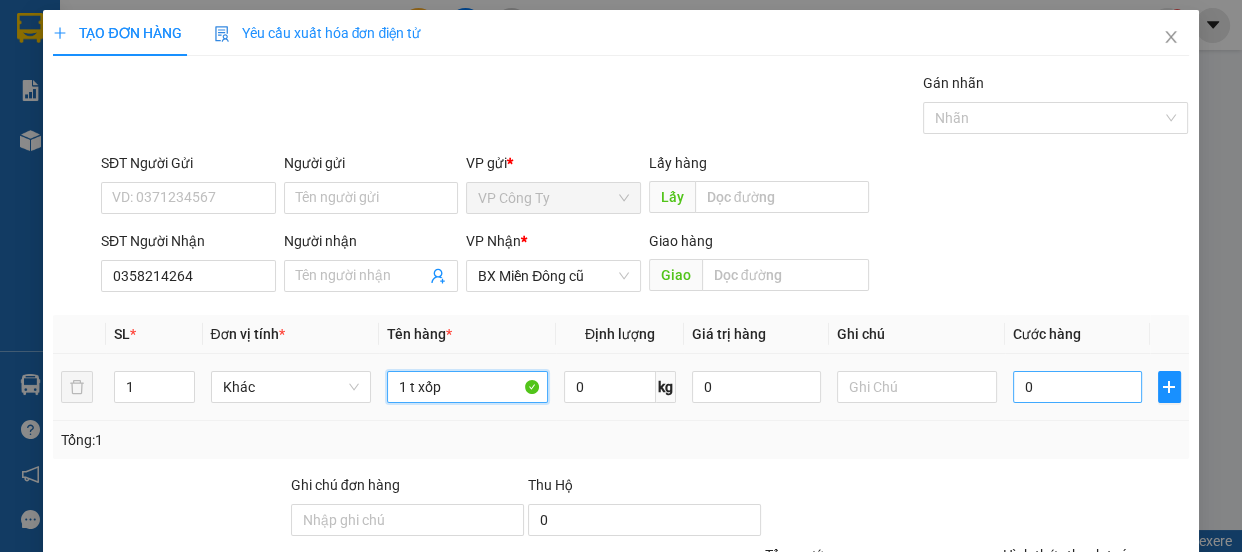 type on "1 t xốp" 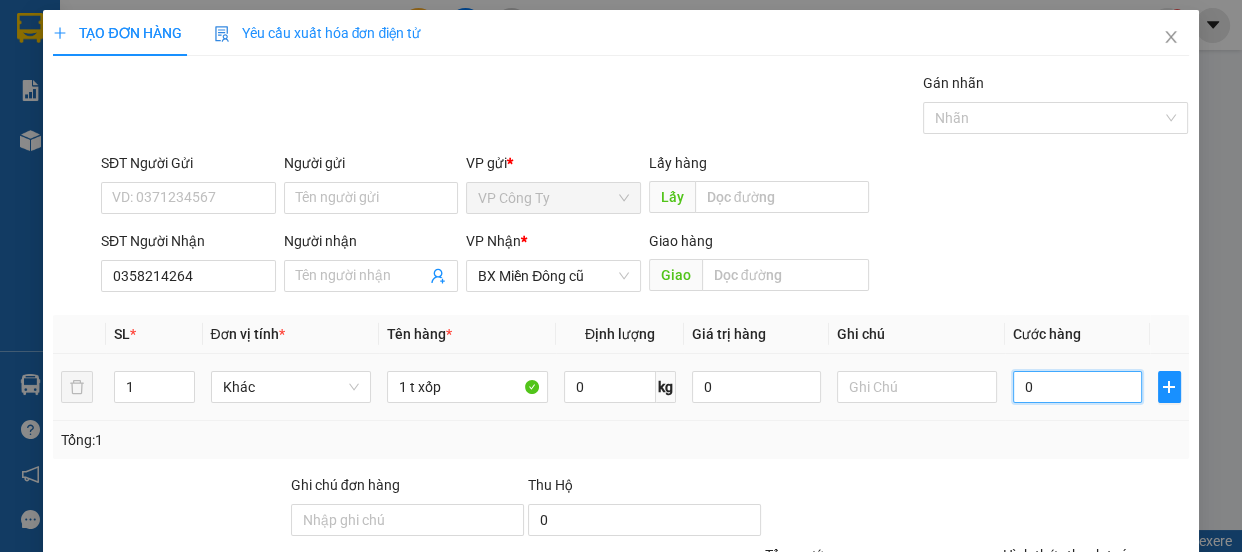 click on "0" at bounding box center (1077, 387) 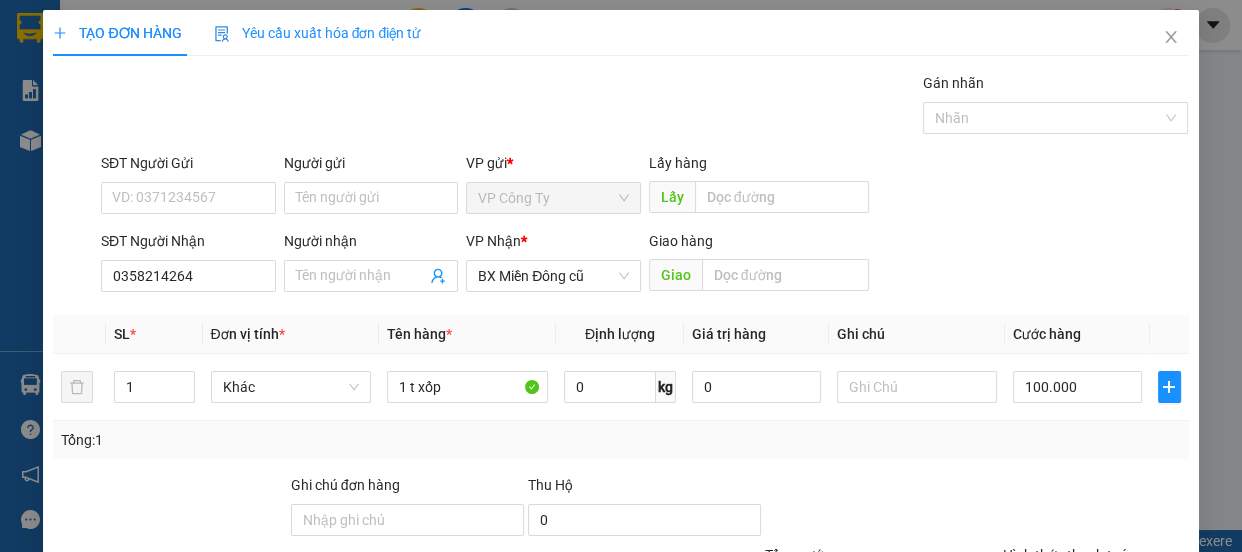 click on "Lưu và In" at bounding box center [1119, 685] 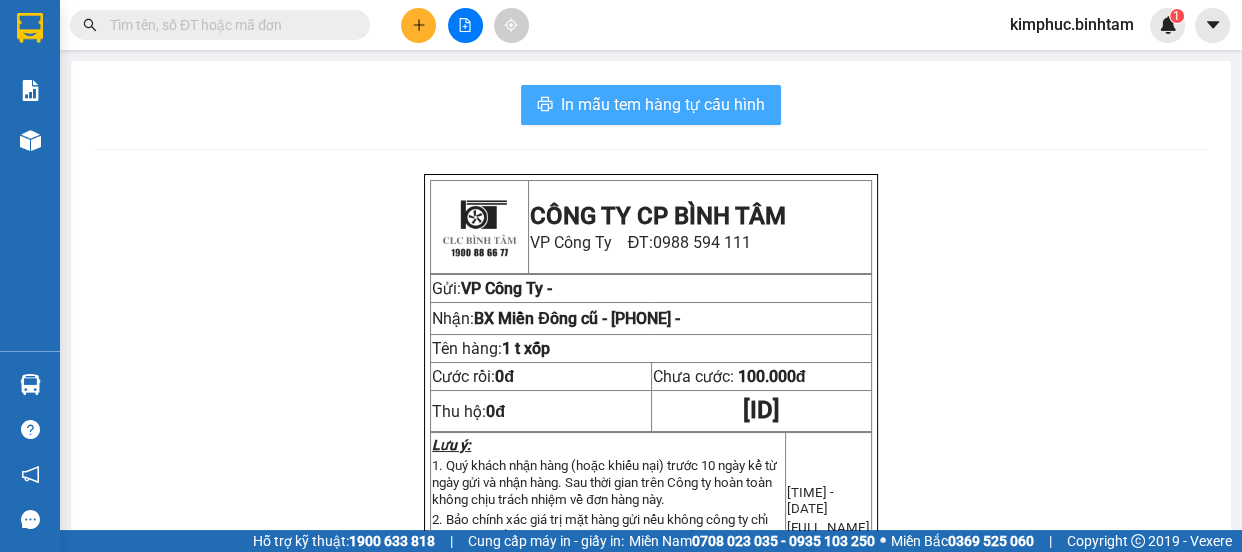 click on "In mẫu tem hàng tự cấu hình" at bounding box center (663, 104) 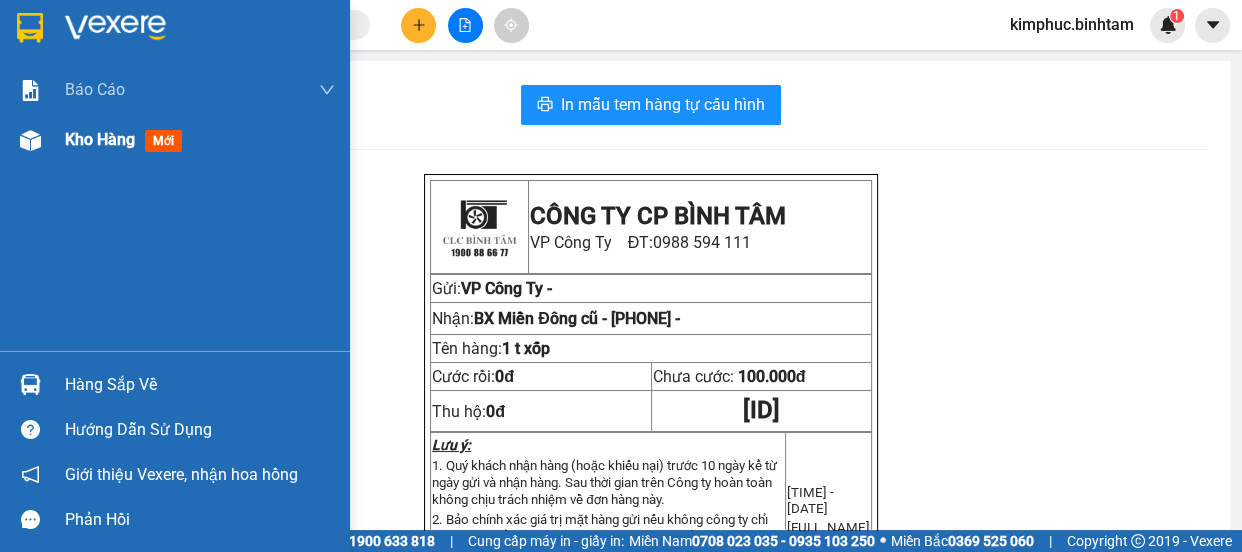click on "Kho hàng mới" at bounding box center (127, 139) 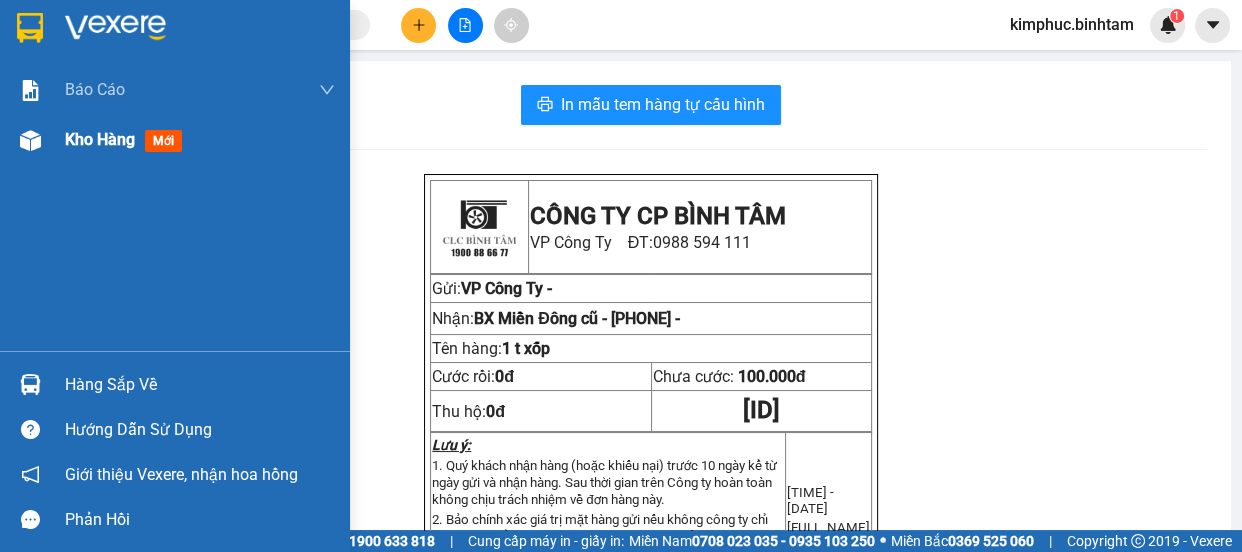 click on "Kho hàng mới" at bounding box center [127, 139] 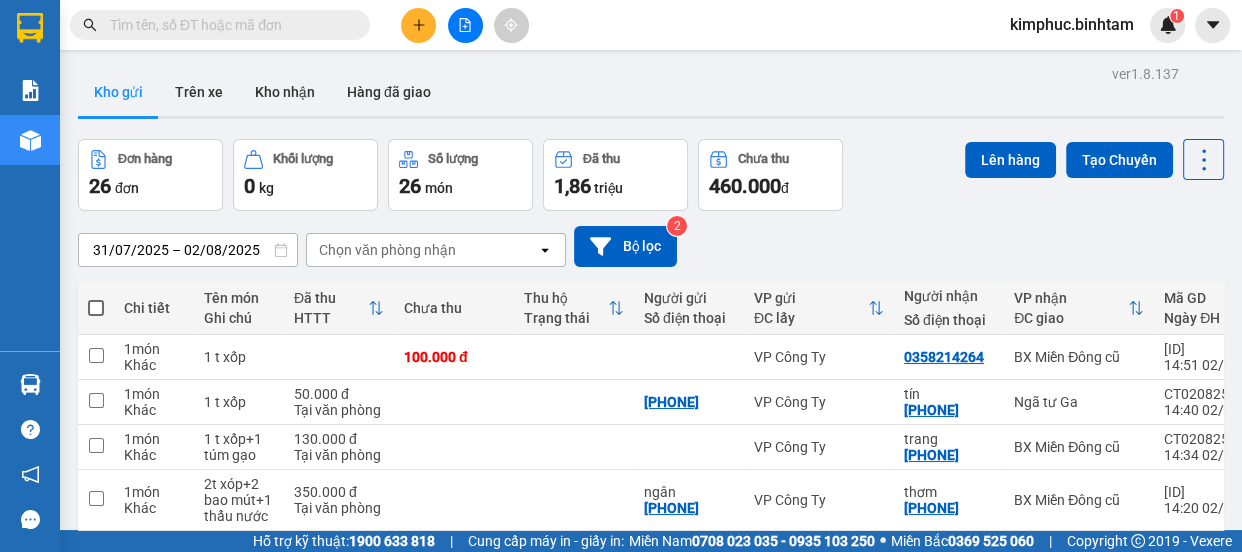 click on "3" at bounding box center [1006, 833] 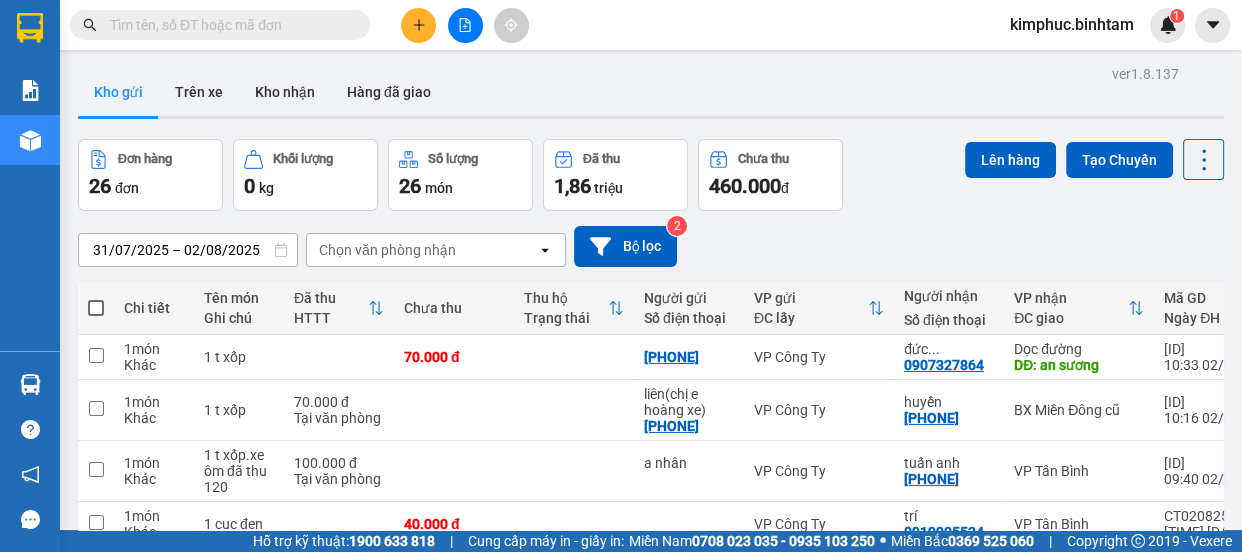 click on "2" at bounding box center (971, 701) 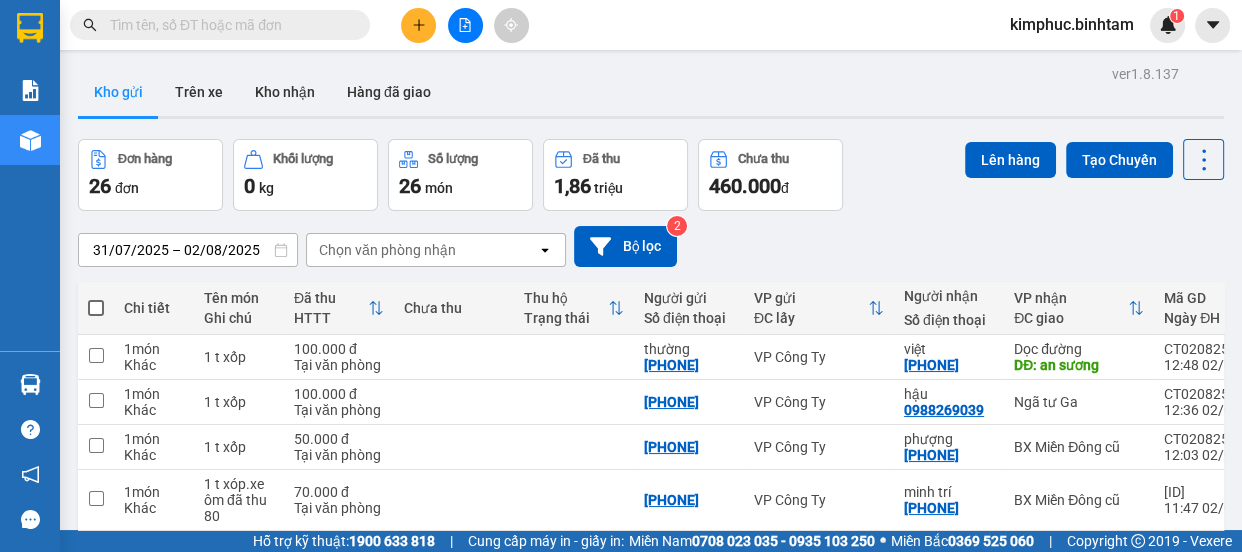 click 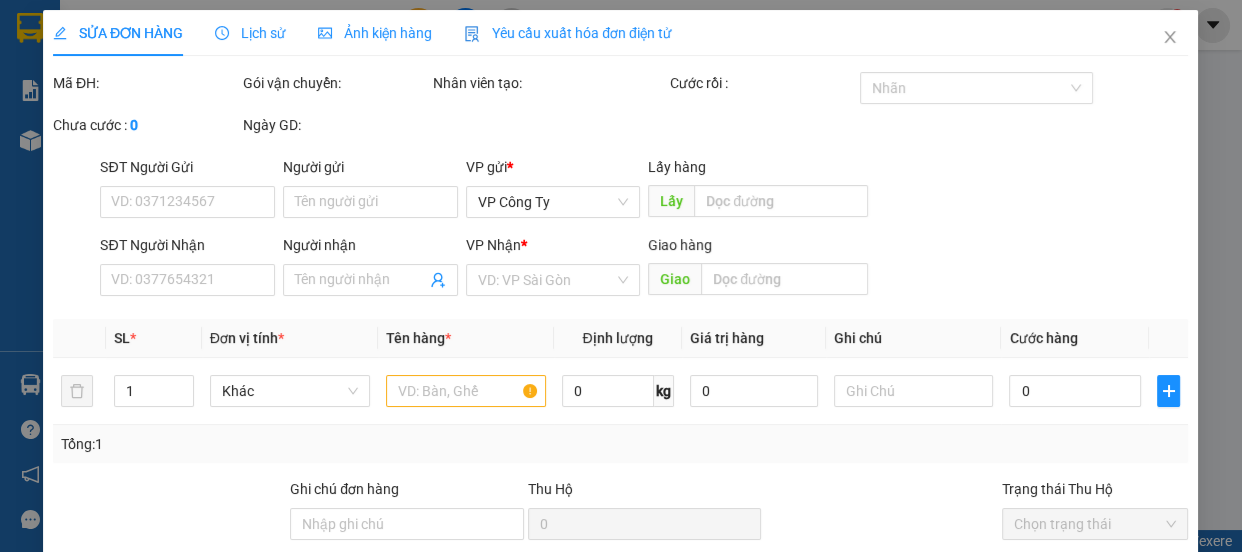 type on "thái" 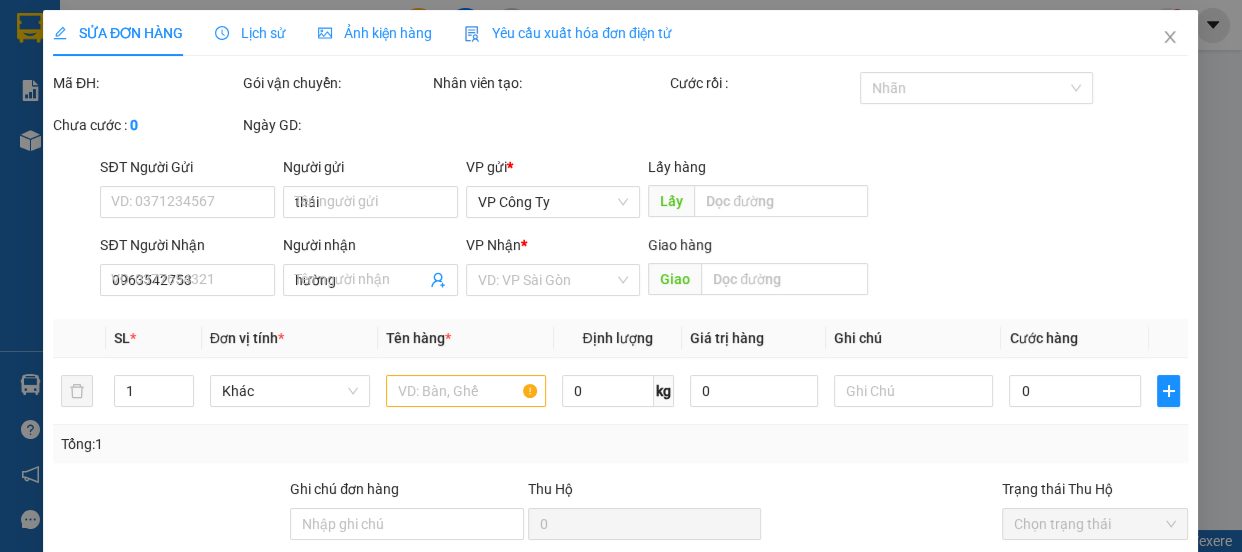 type on "100.000" 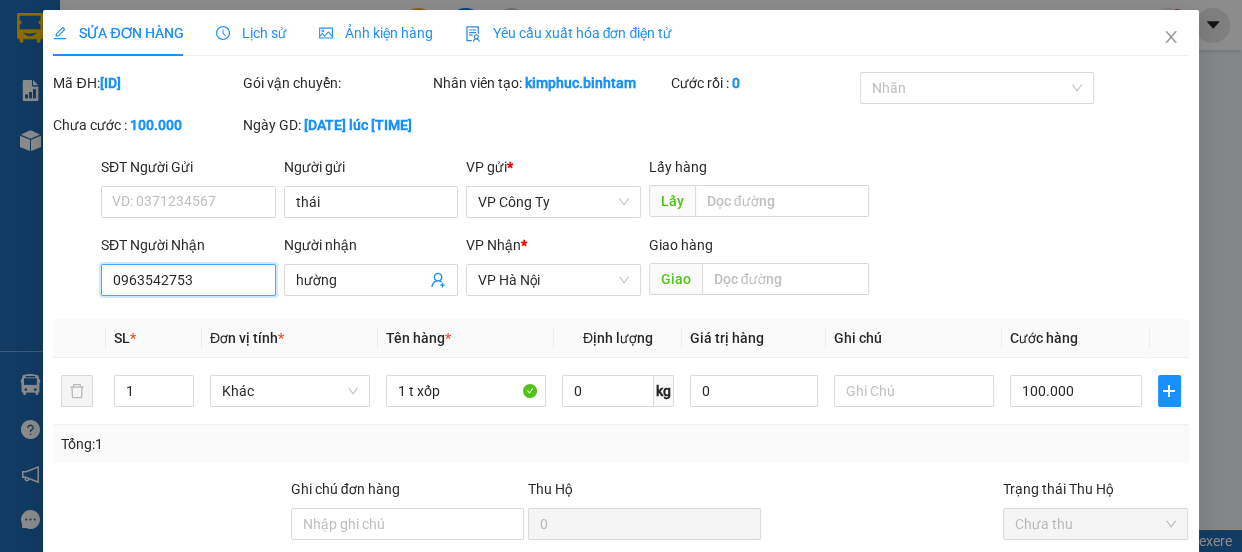 click on "0963542753" at bounding box center [188, 280] 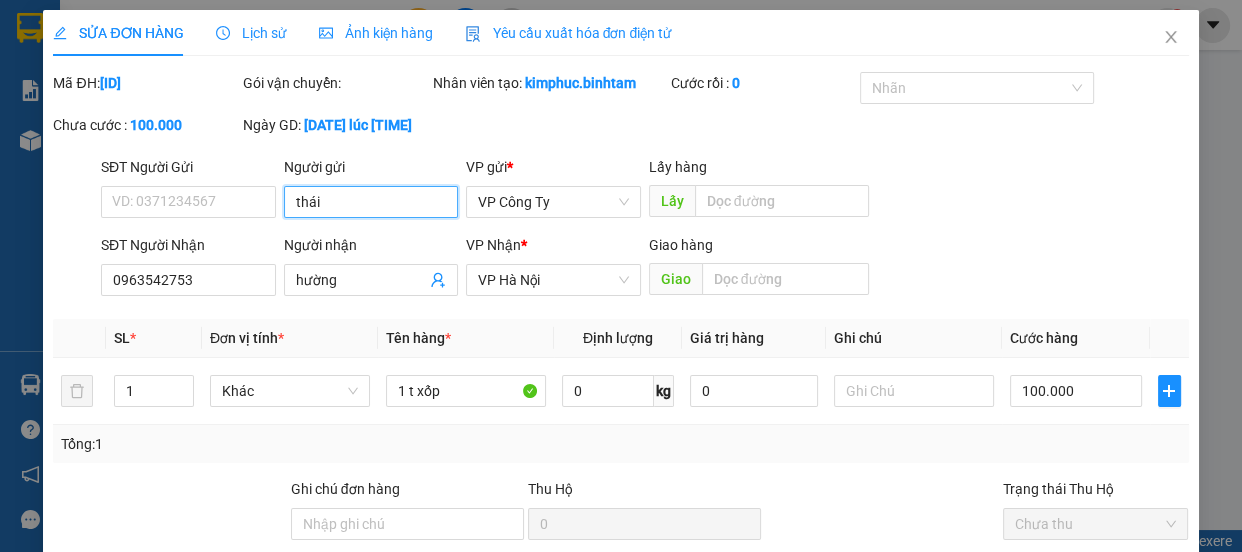 click on "thái" at bounding box center (371, 202) 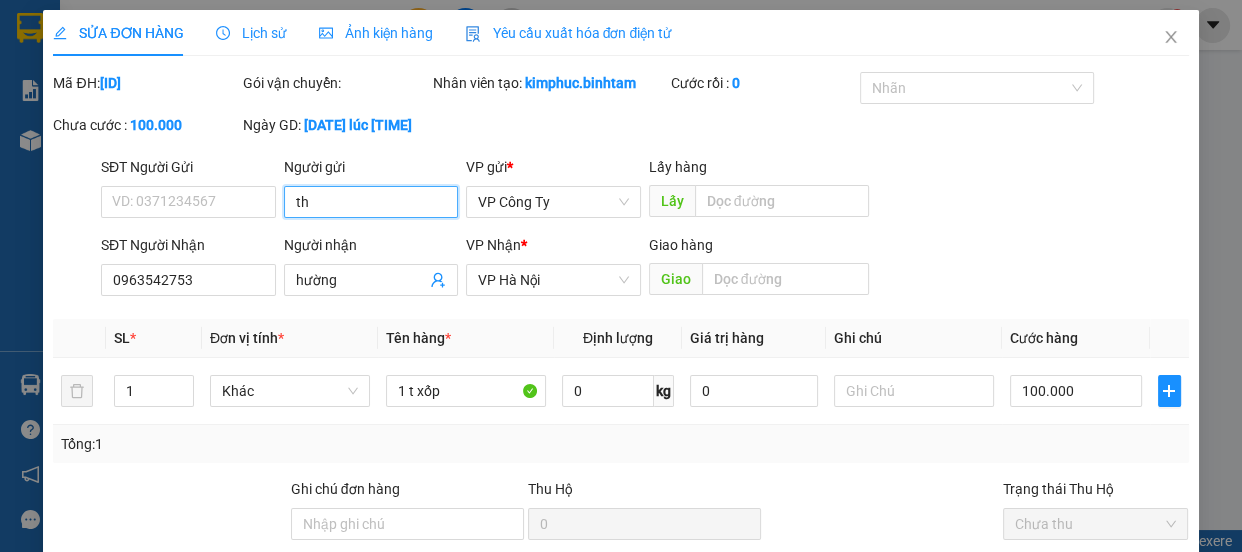 type on "t" 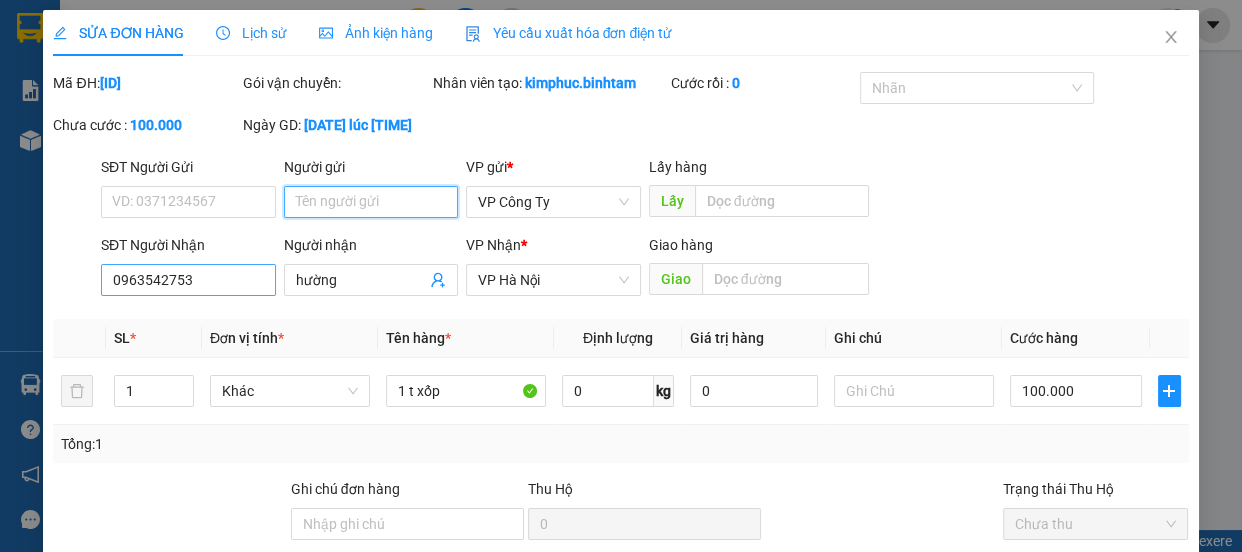 type 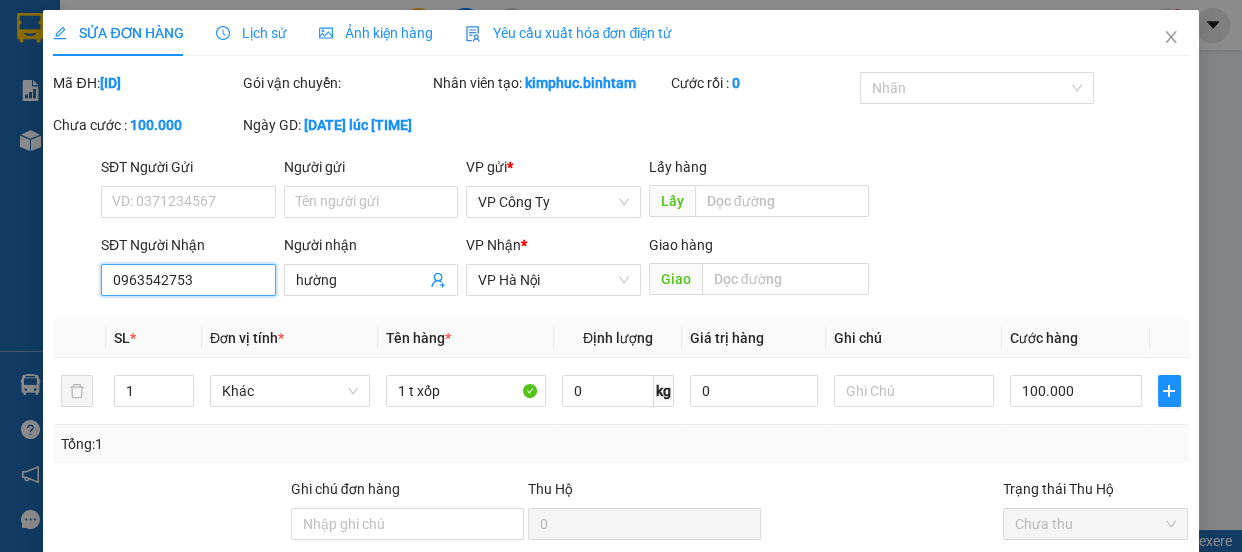 click on "0963542753" at bounding box center (188, 280) 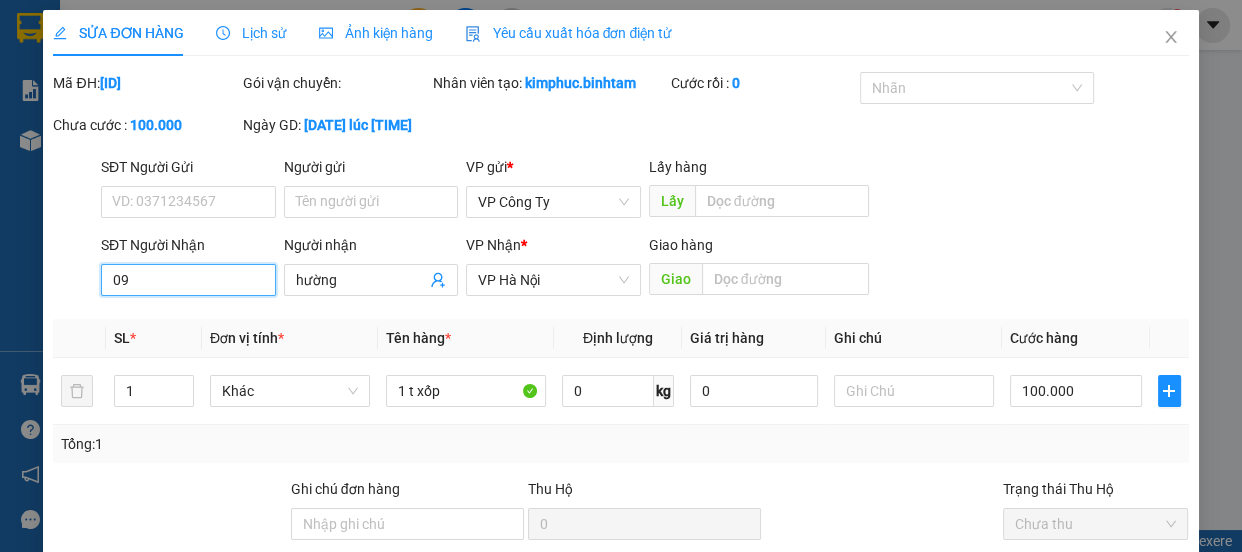 type on "0" 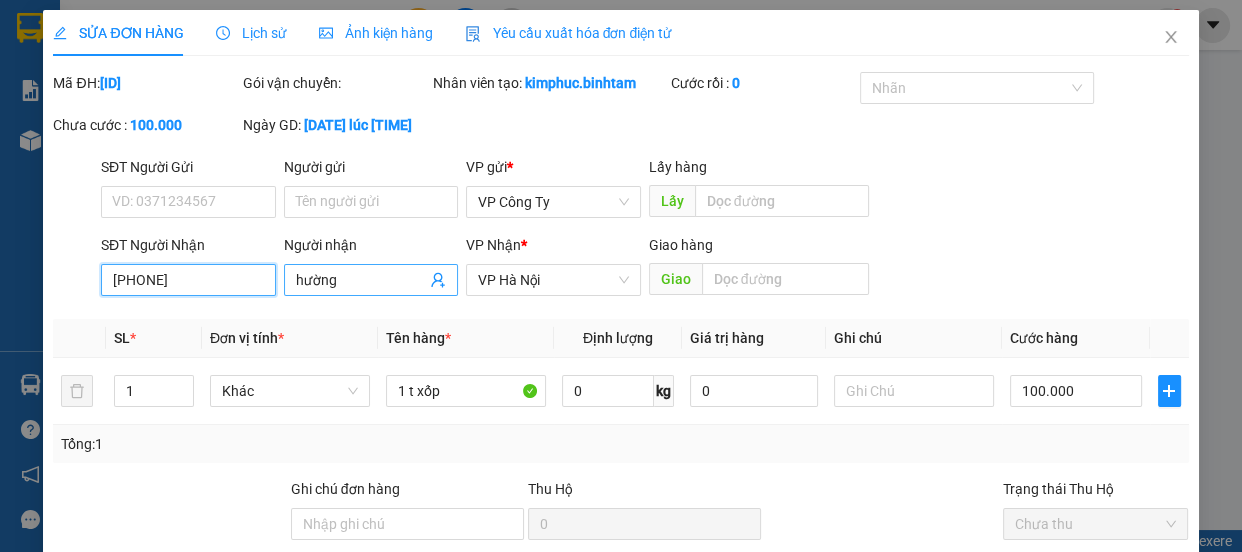 type on "0935083702" 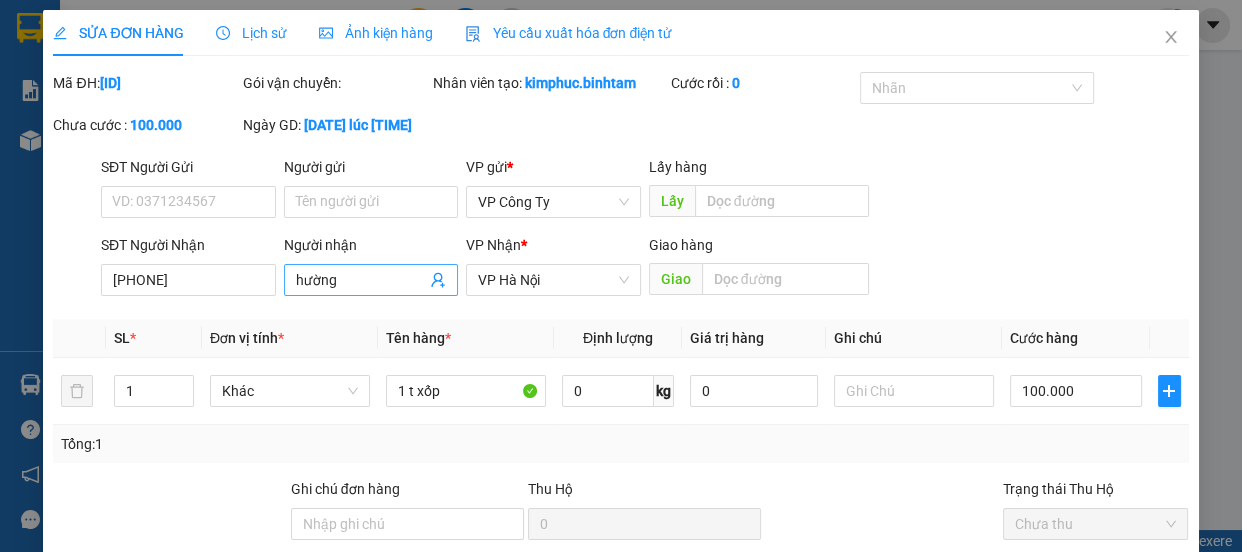 click on "hường" at bounding box center [361, 280] 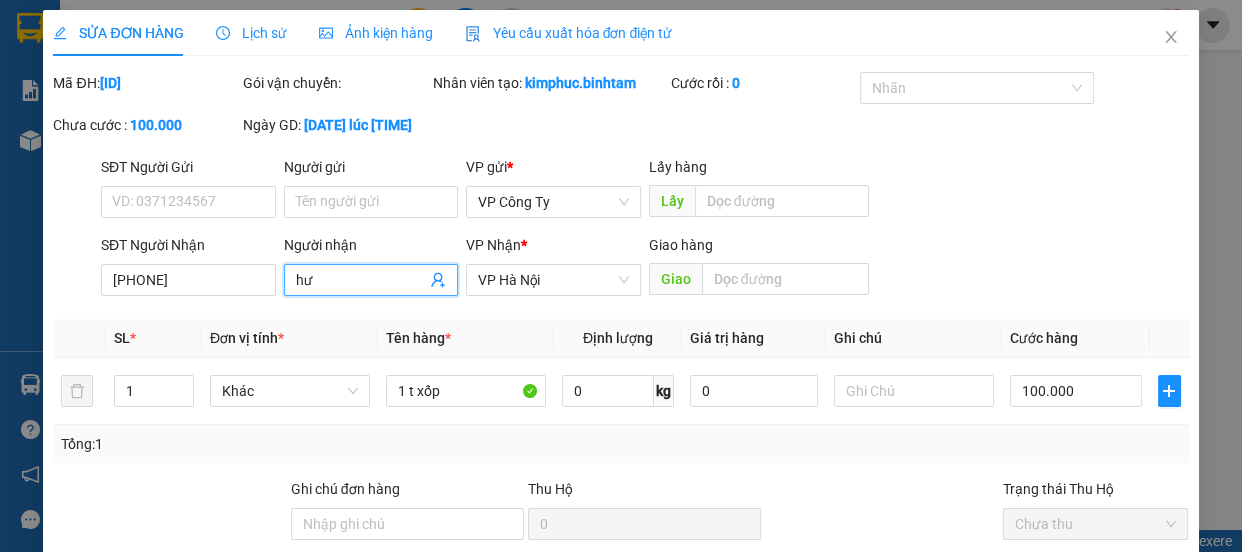 type on "h" 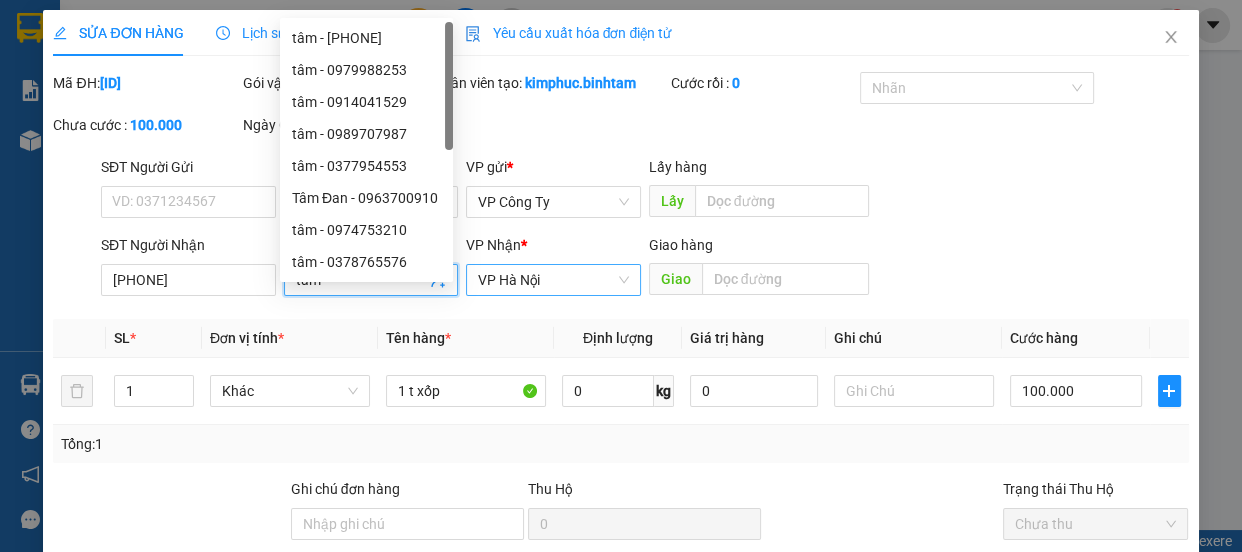 click on "VP Hà Nội" at bounding box center (553, 280) 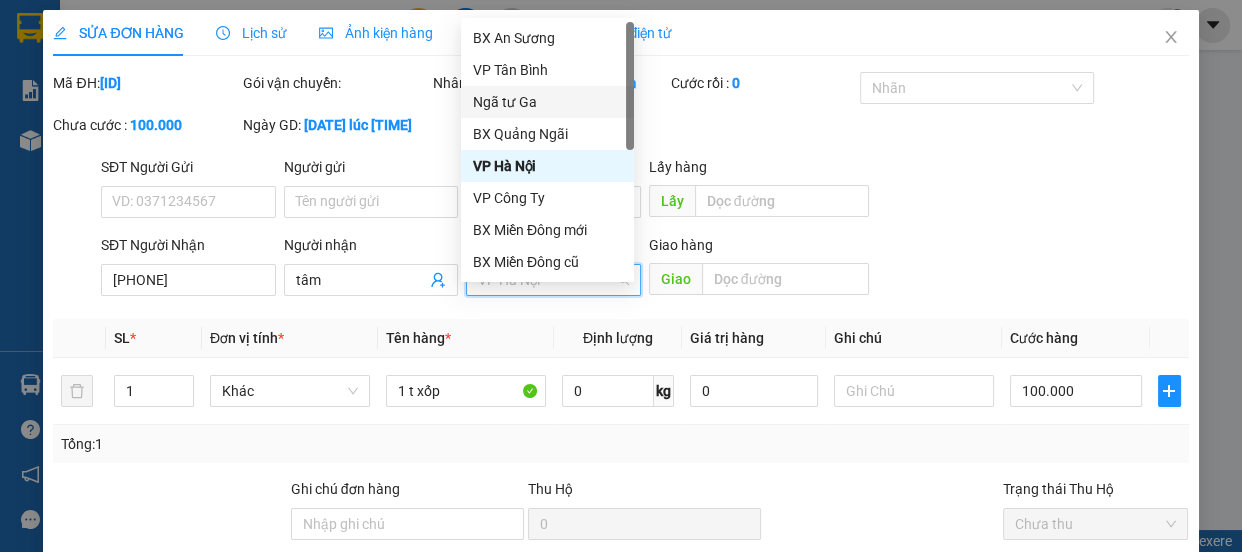 click on "Ngã tư Ga" at bounding box center (547, 102) 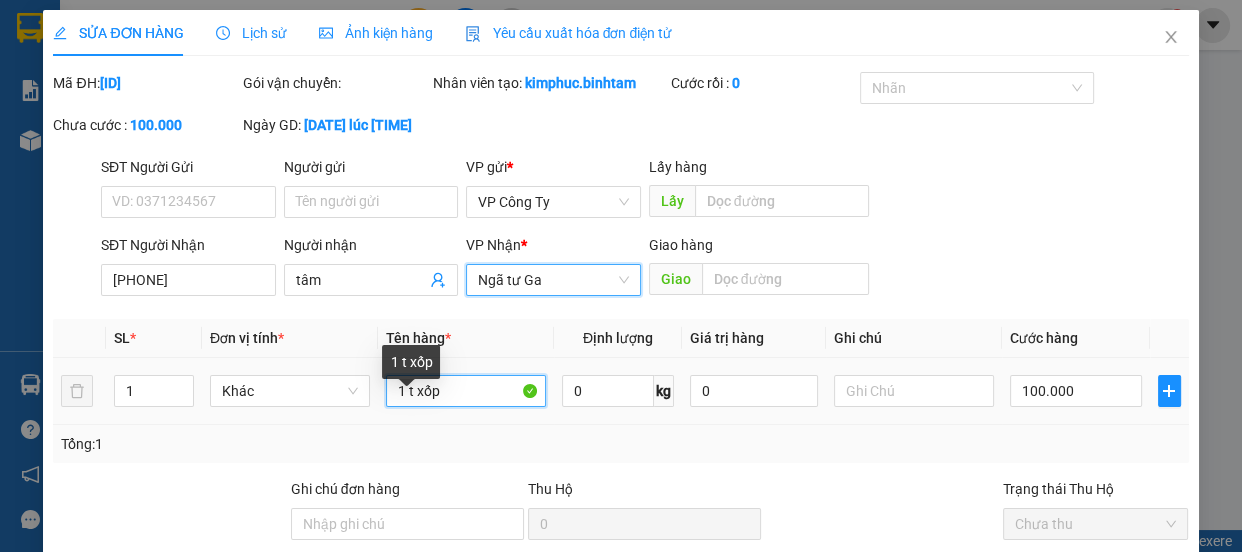 click on "1 t xốp" at bounding box center (466, 391) 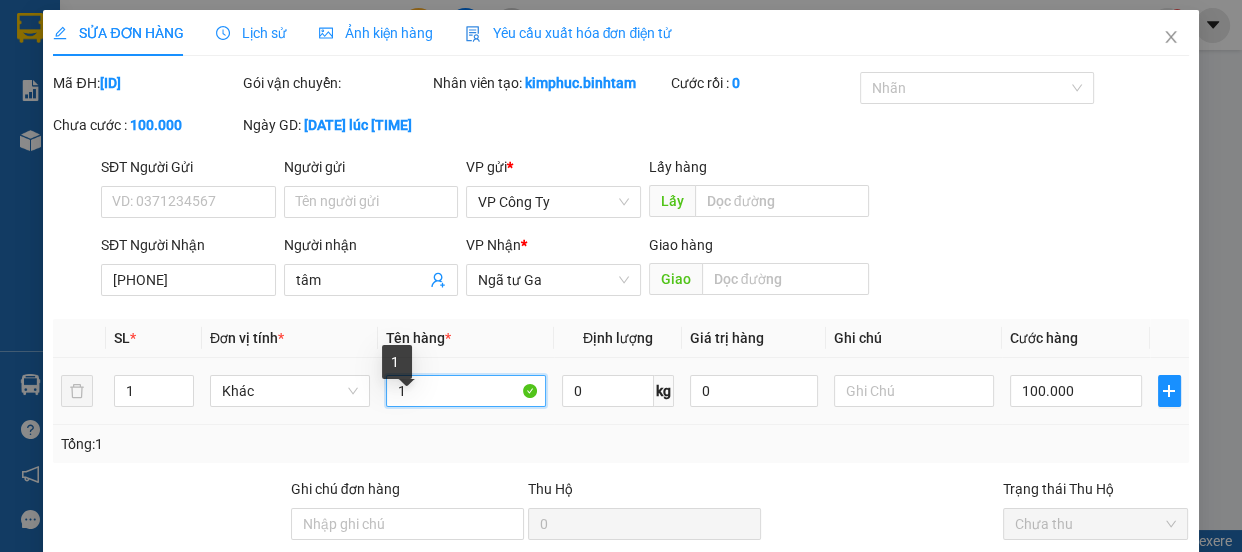 type on "1" 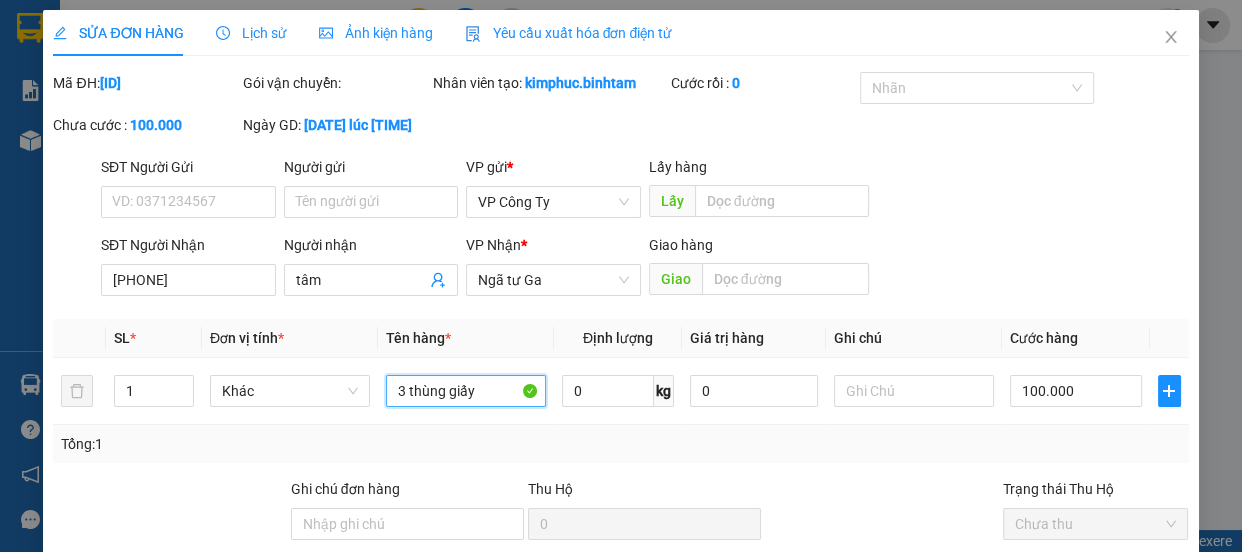 click on "Chọn HT Thanh Toán" at bounding box center [1096, 594] 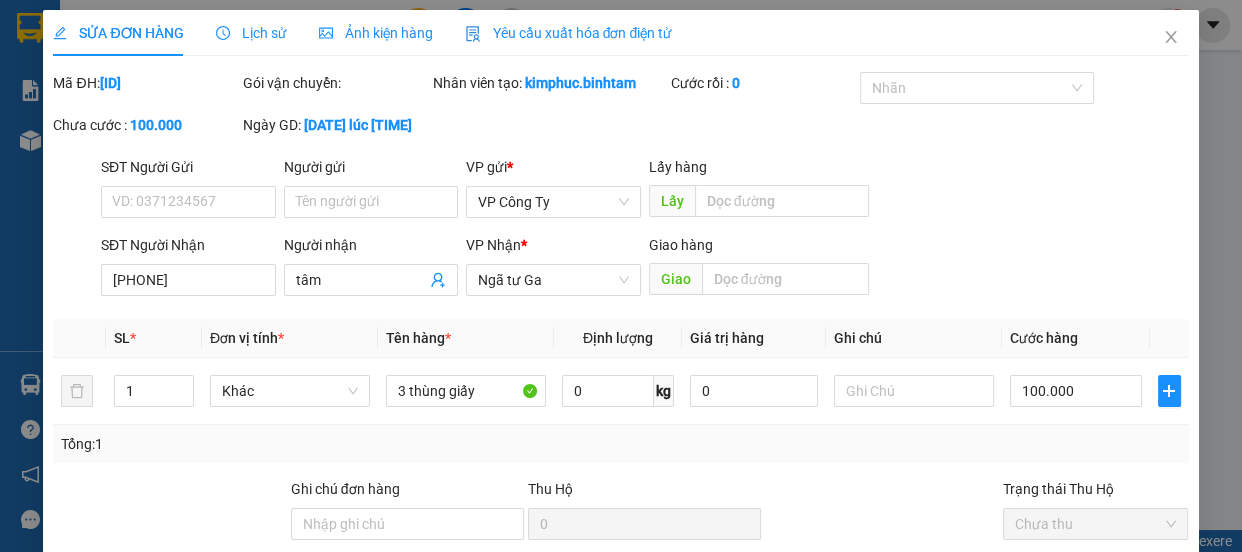 click on "Tại văn phòng" at bounding box center (1083, 656) 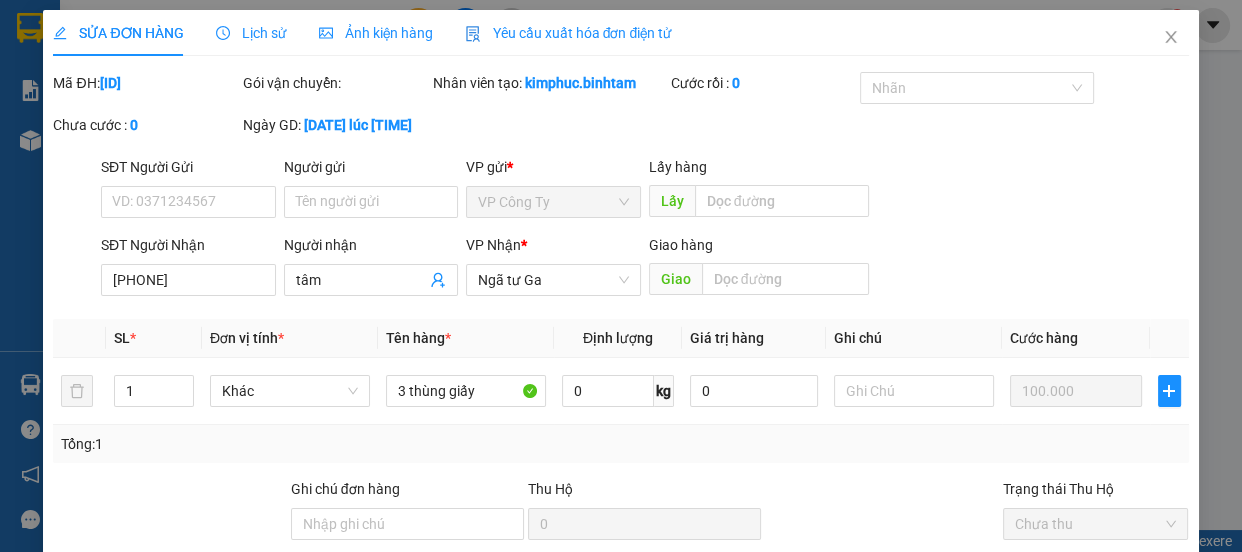 click on "Lưu và In" at bounding box center (1119, 689) 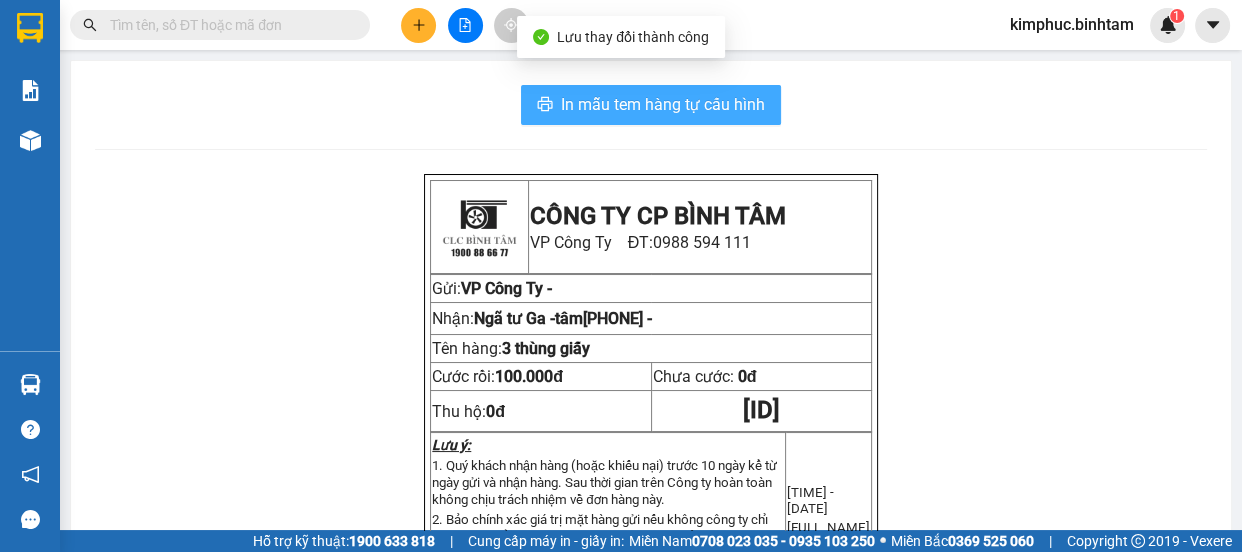 click on "In mẫu tem hàng tự cấu hình" at bounding box center [663, 104] 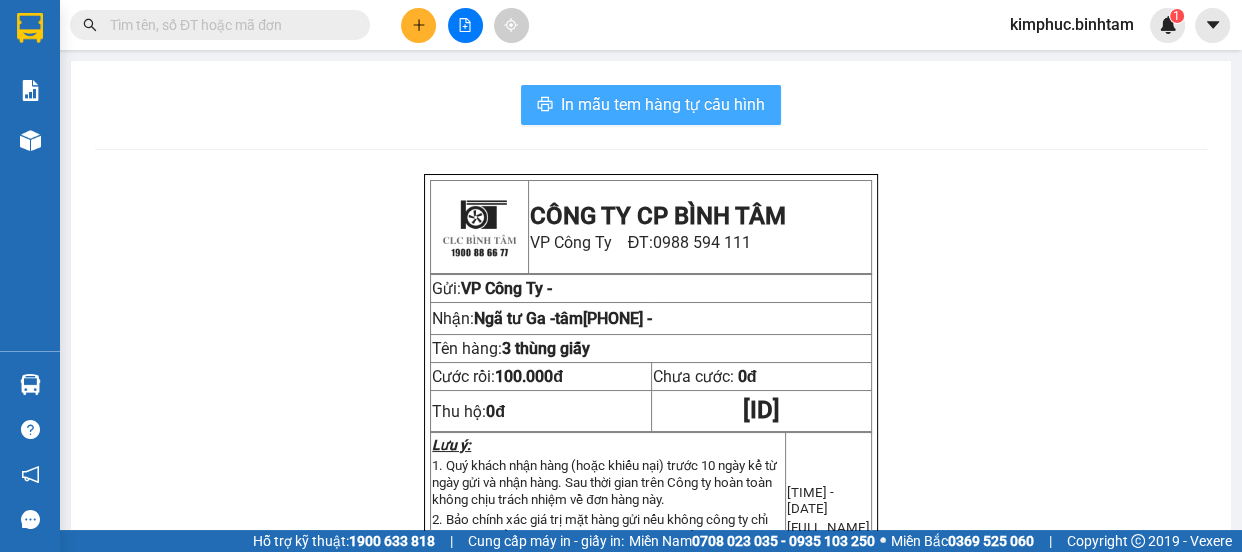click on "In mẫu tem hàng tự cấu hình" at bounding box center (663, 104) 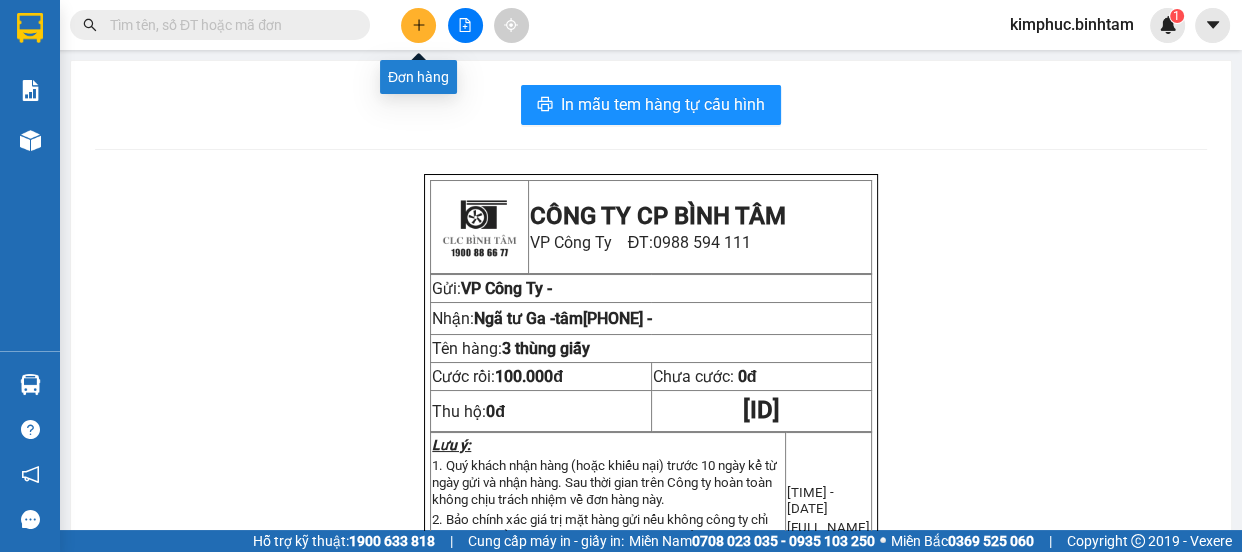 click at bounding box center [418, 25] 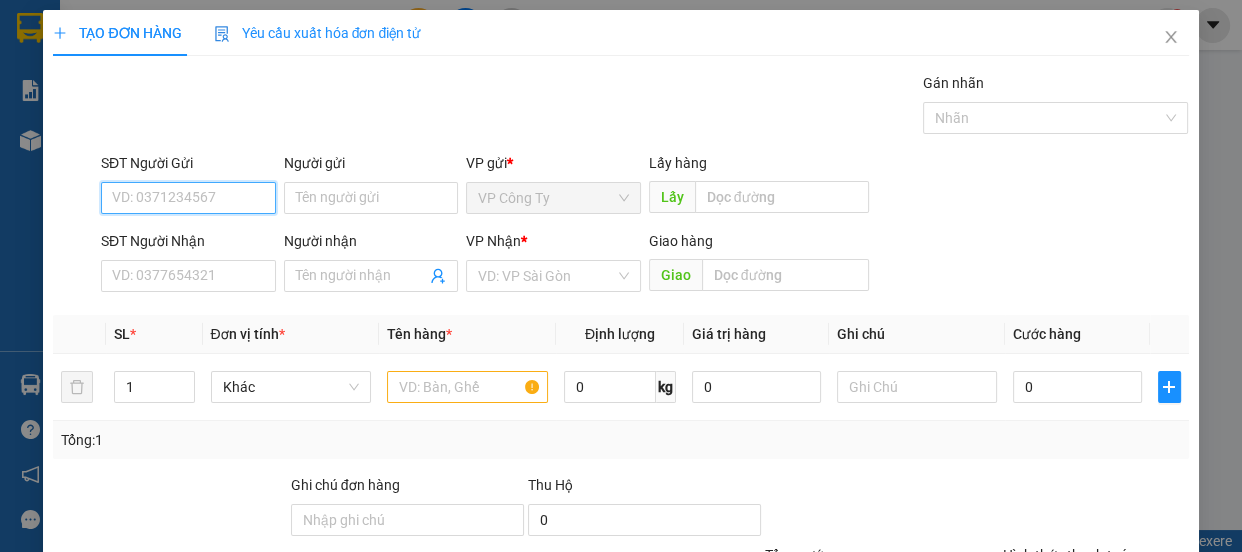 click on "SĐT Người Gửi" at bounding box center [188, 198] 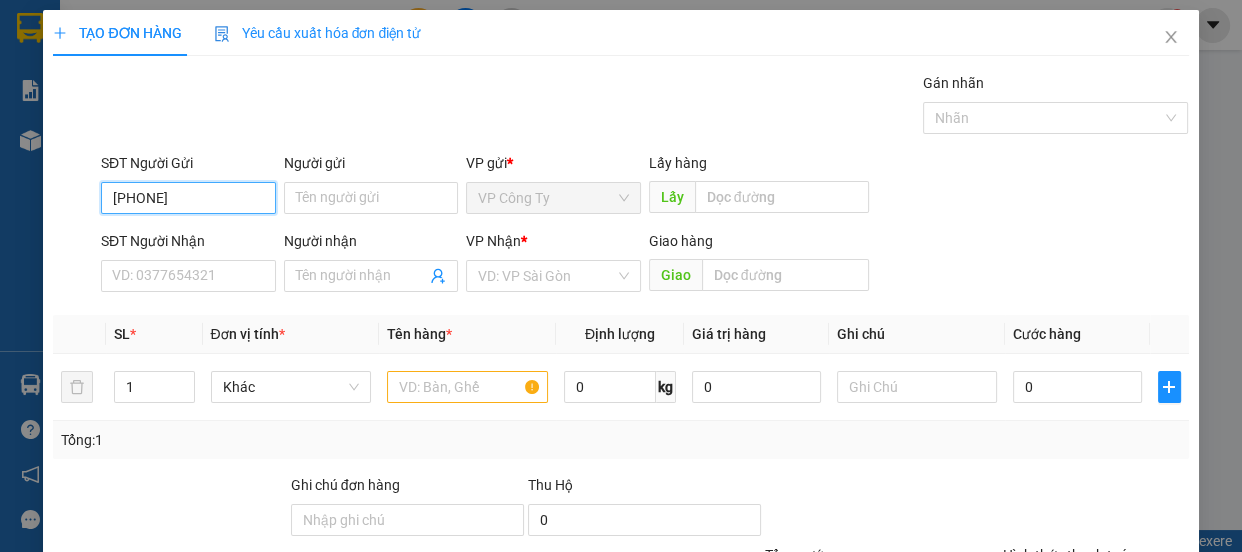 click on "0935528513" at bounding box center (188, 198) 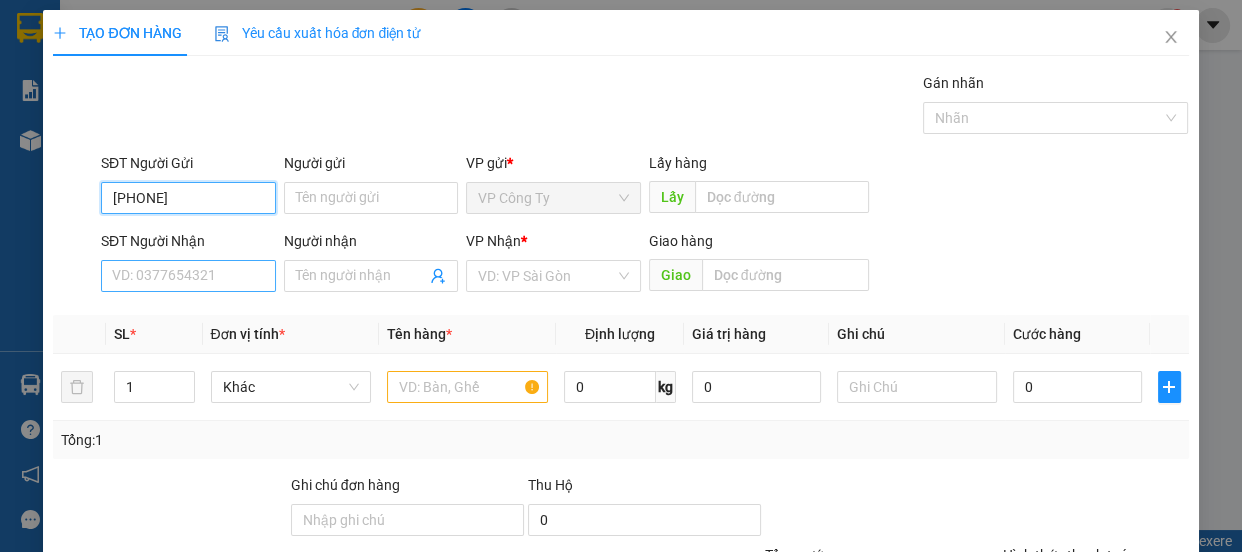 type on "0935528513" 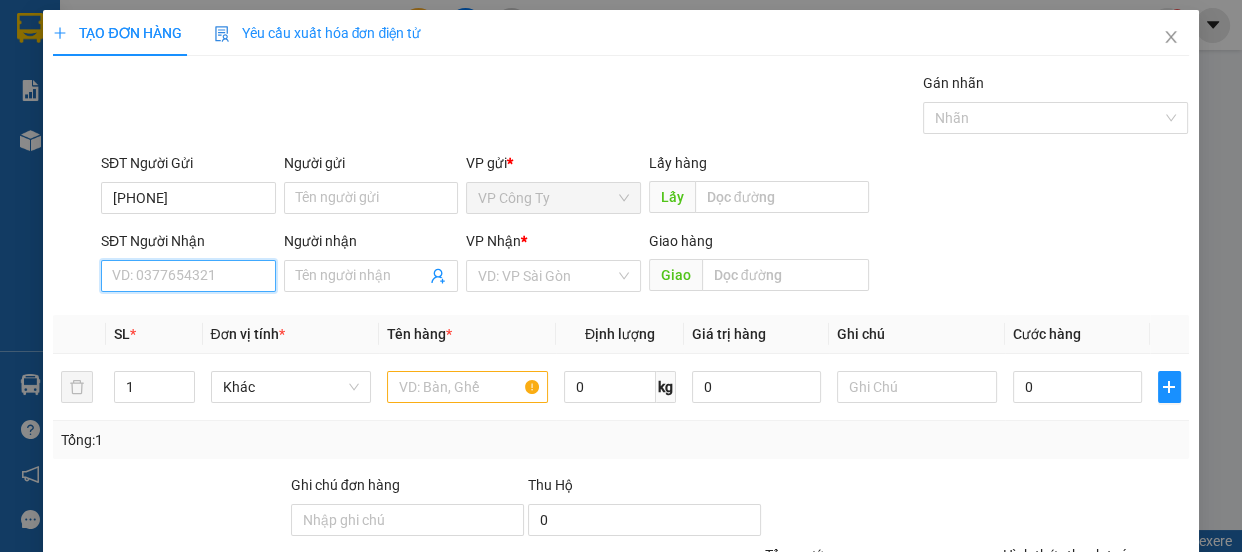 click on "SĐT Người Nhận" at bounding box center (188, 276) 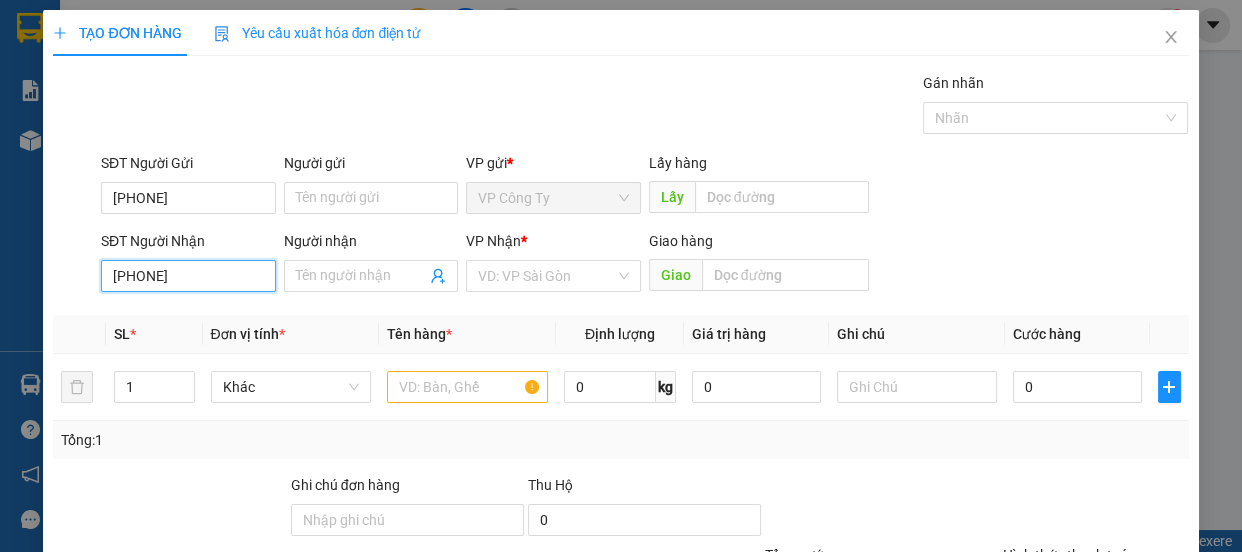 click on "0918856139" at bounding box center [188, 276] 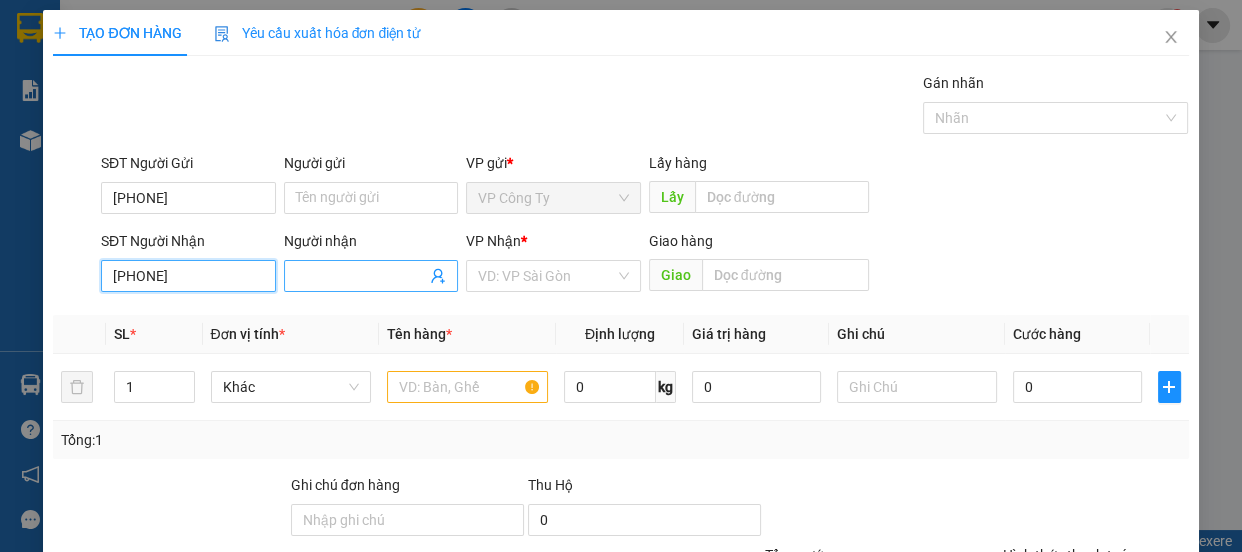 type on "0918856139" 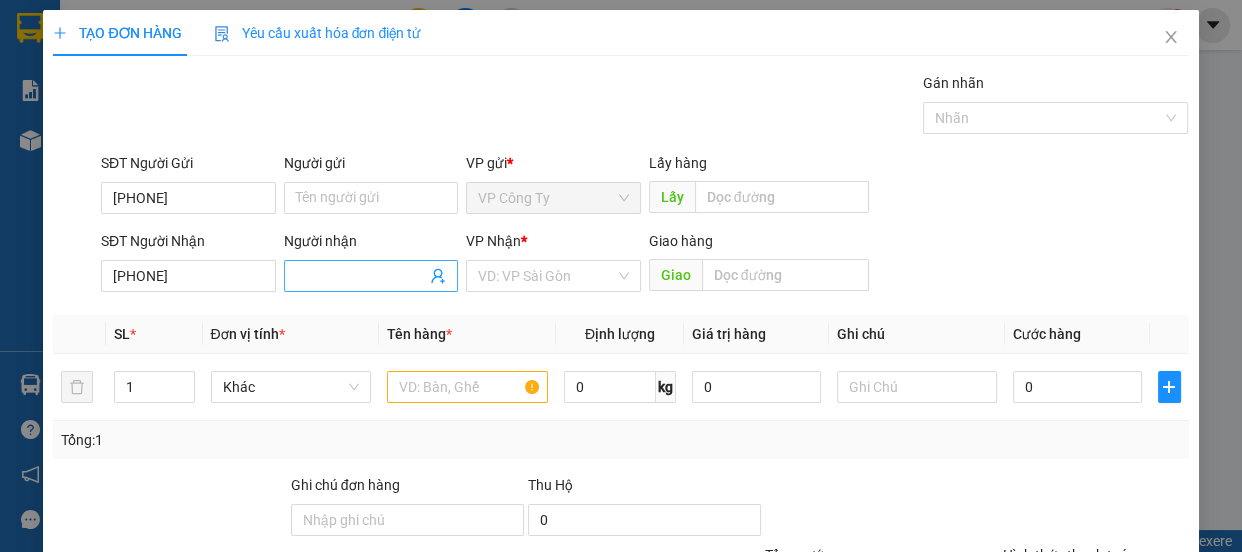click on "Người nhận" at bounding box center [361, 276] 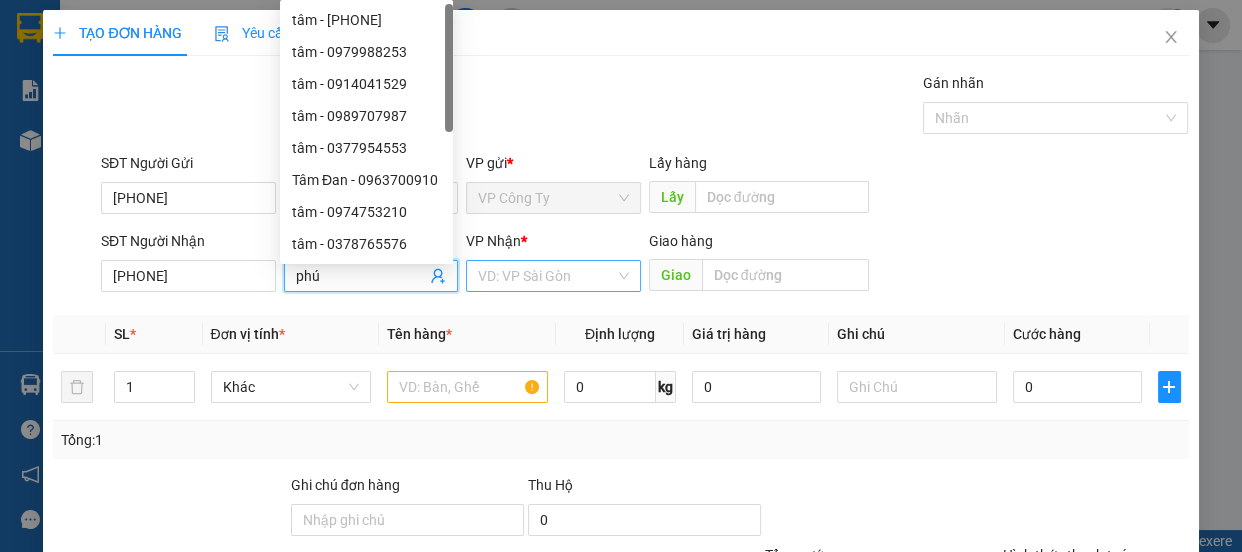 type on "phú" 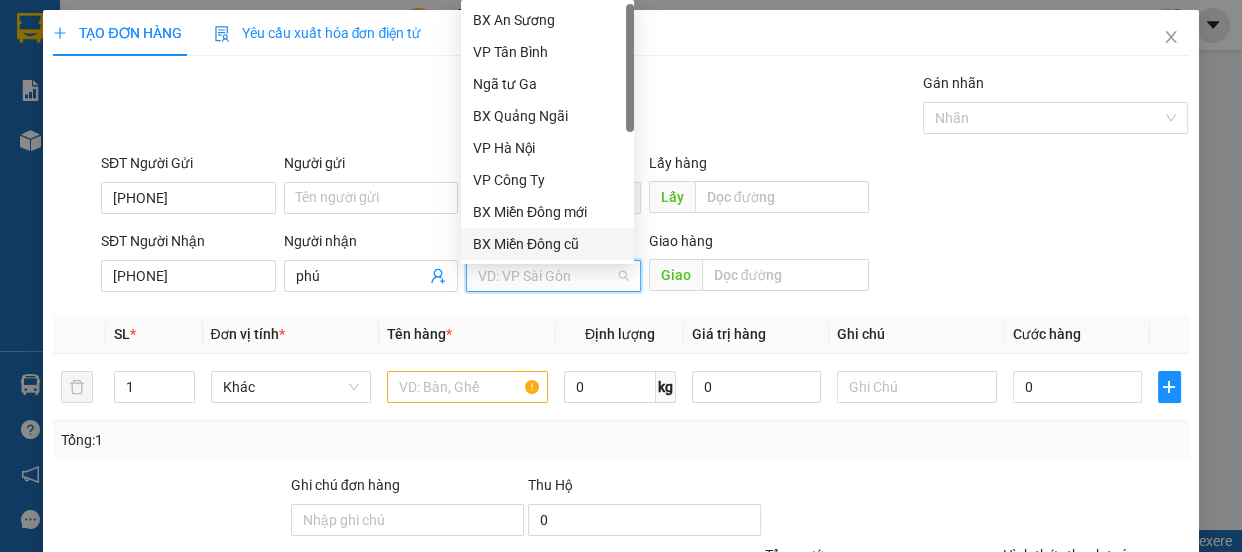 click on "BX Miền Đông cũ" at bounding box center (547, 244) 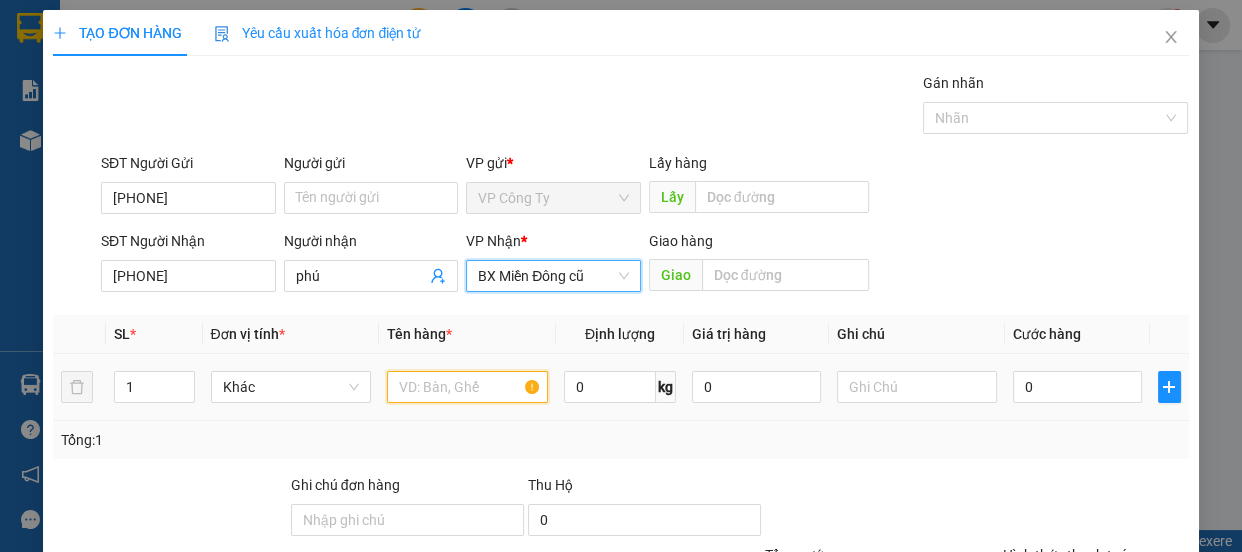 click at bounding box center (467, 387) 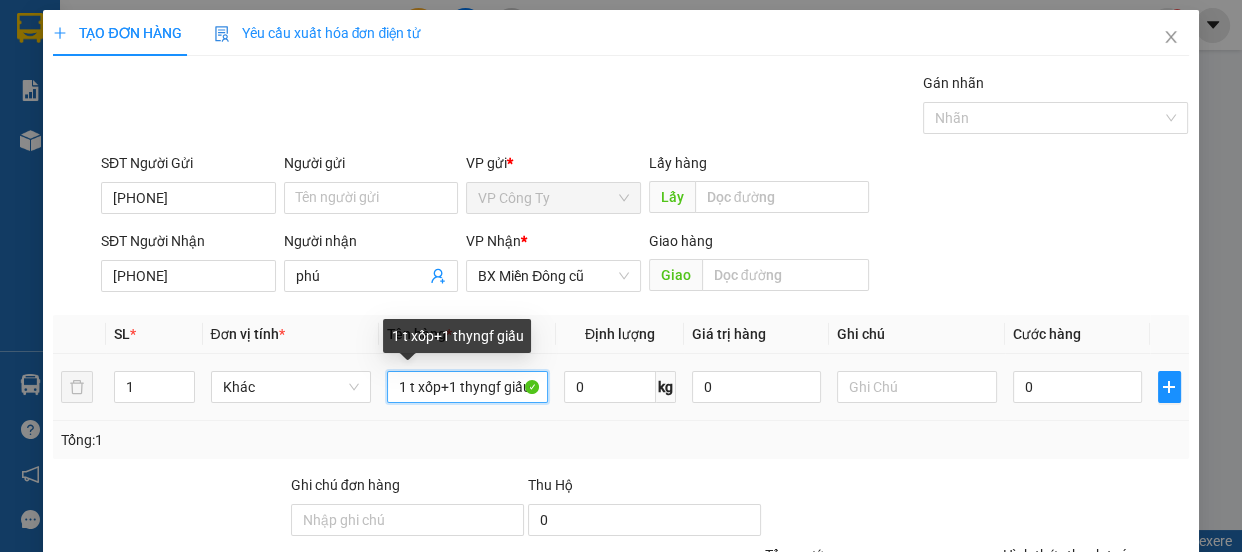 click on "1 t xốp+1 thyngf giấu" at bounding box center [467, 387] 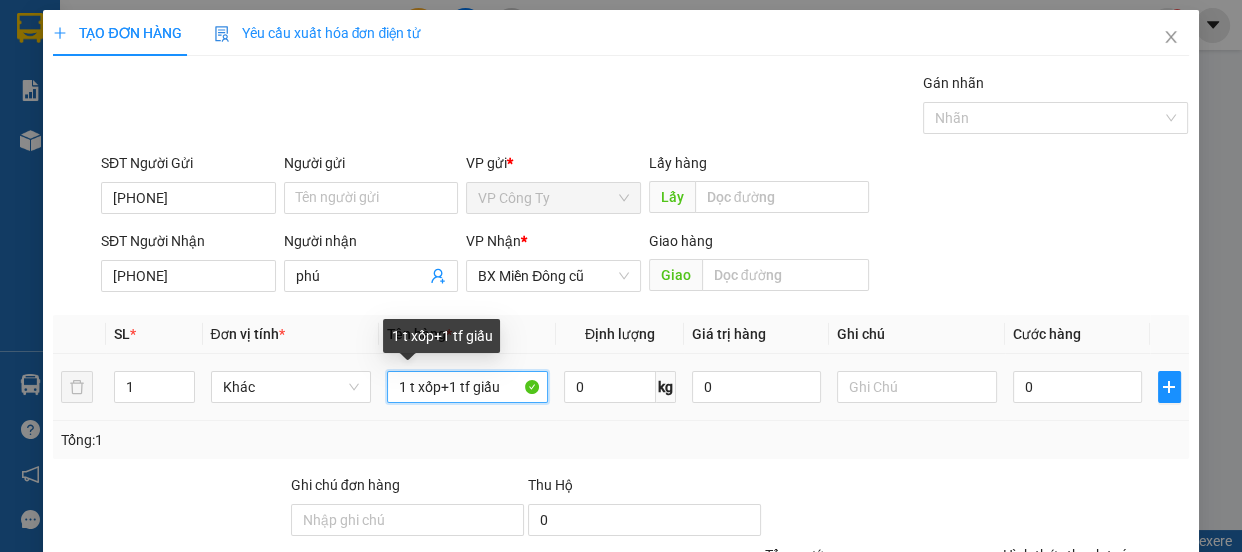 click on "1 t xốp+1 tf giấu" at bounding box center [467, 387] 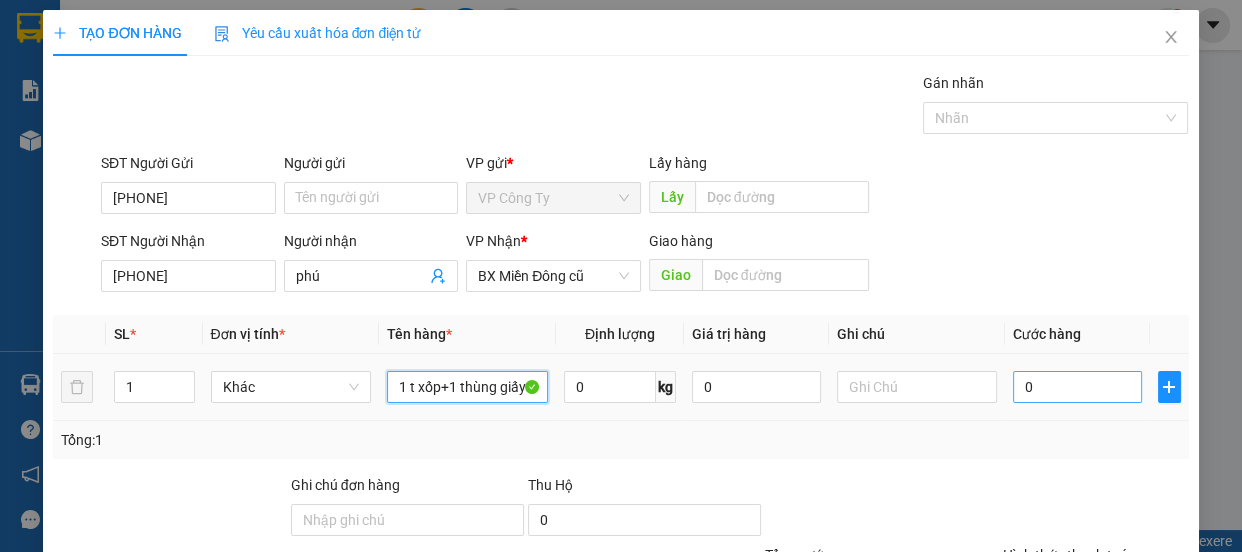 type on "1 t xốp+1 thùng giấy" 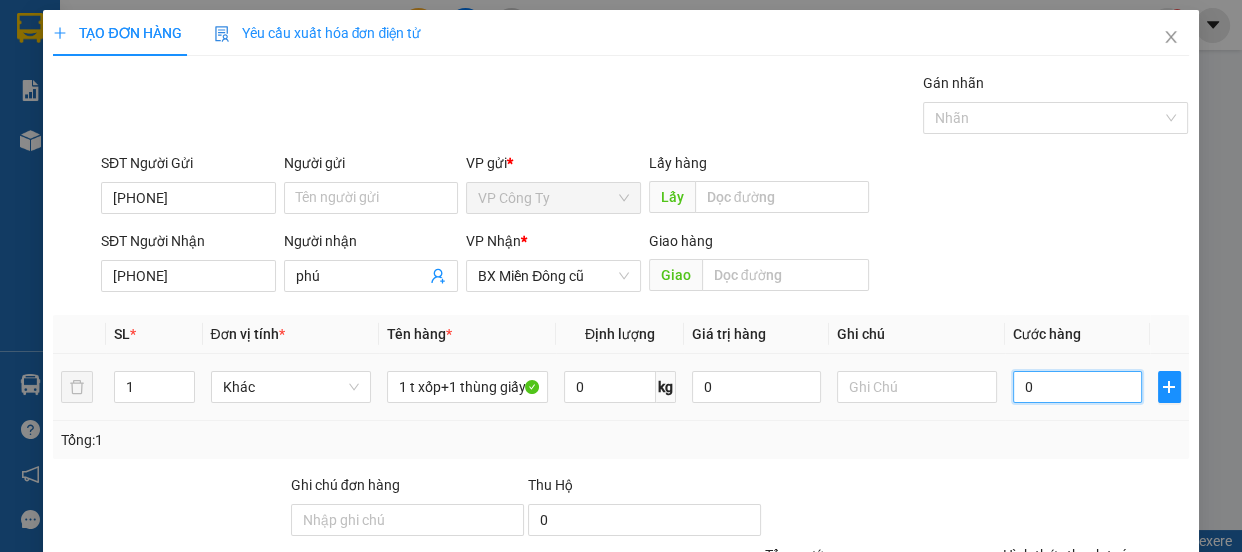 click on "0" at bounding box center [1077, 387] 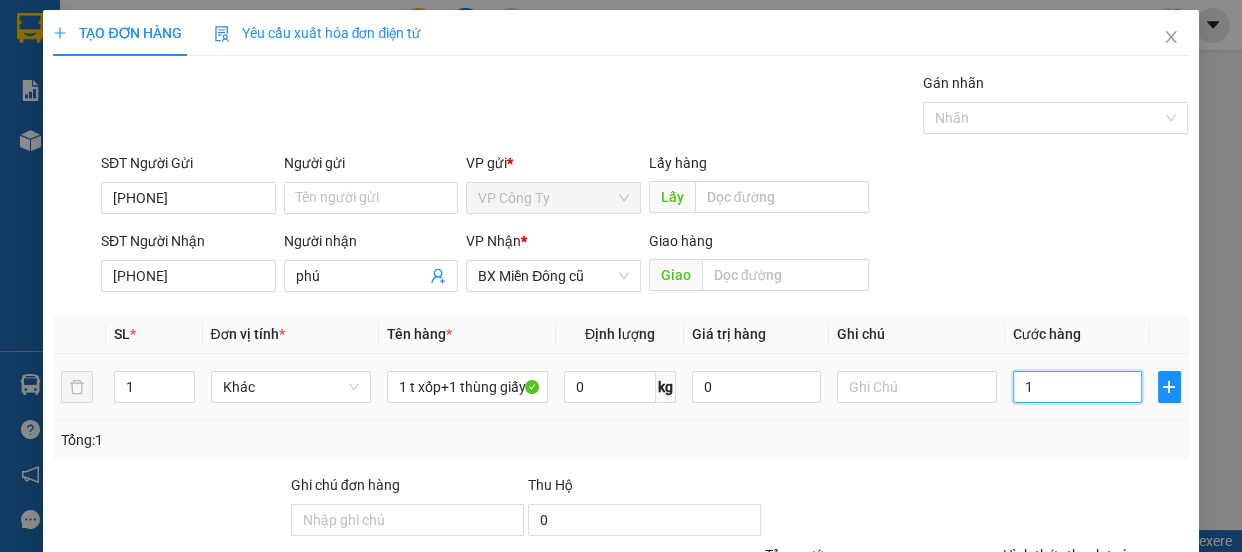 type on "12" 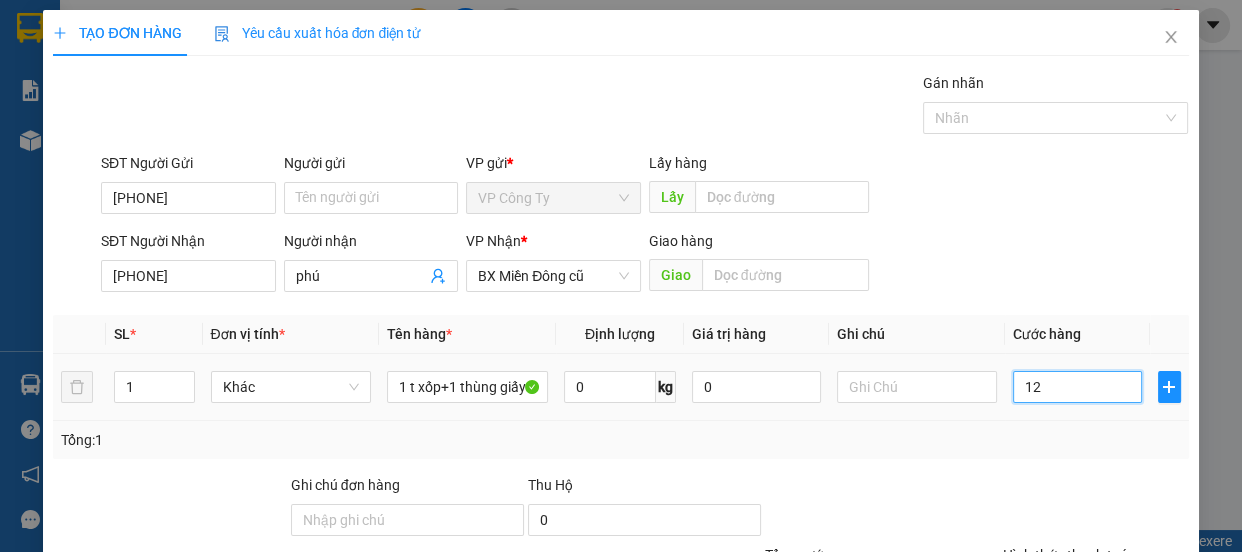 type on "120" 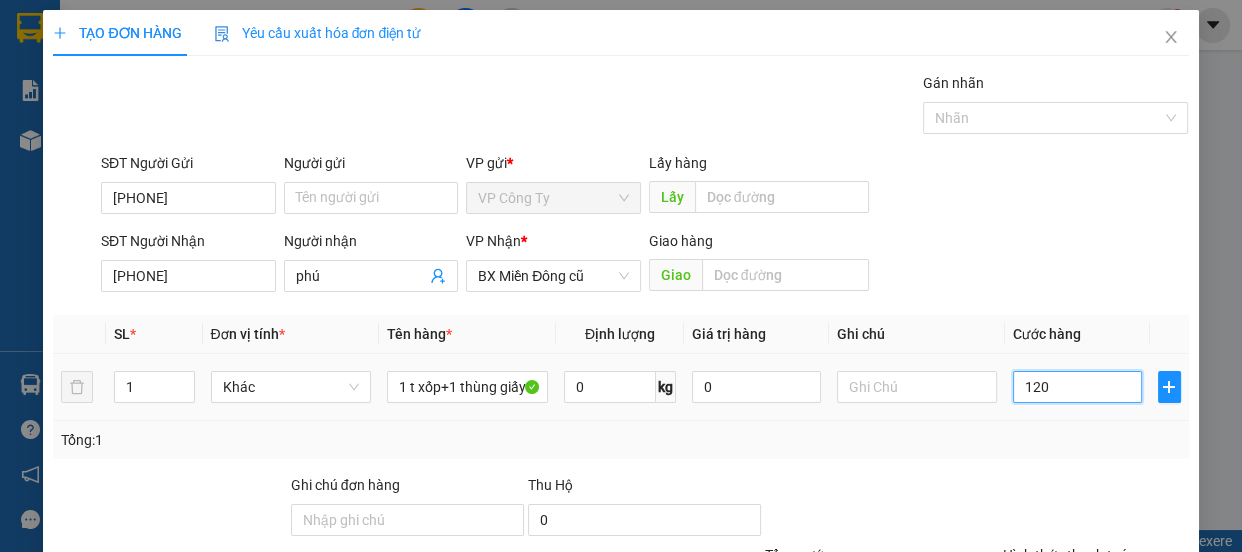 type on "1.200" 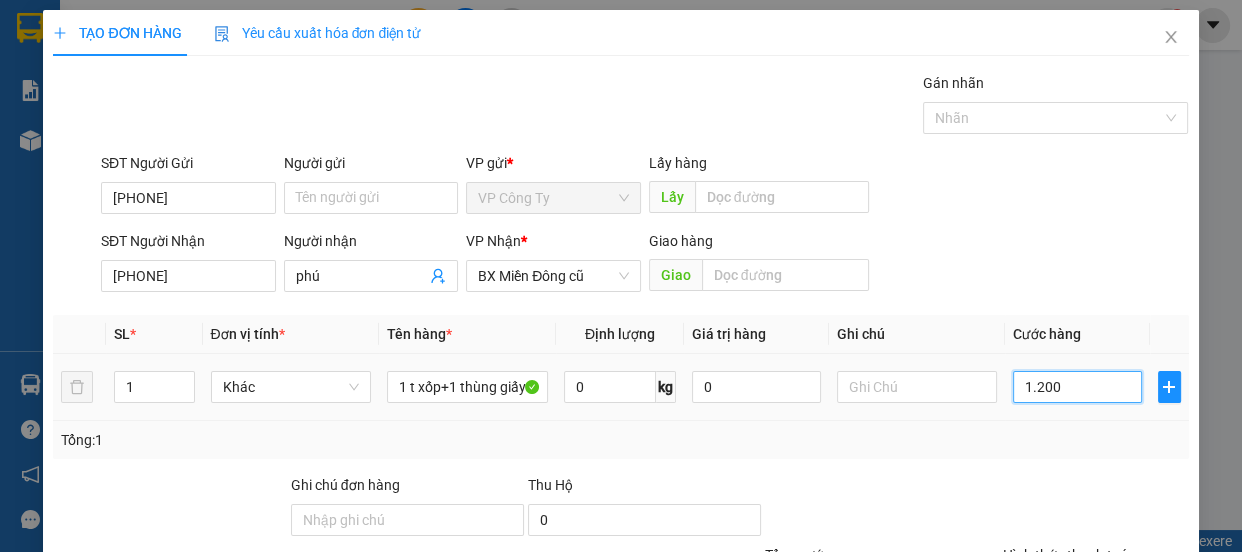 type on "1.200" 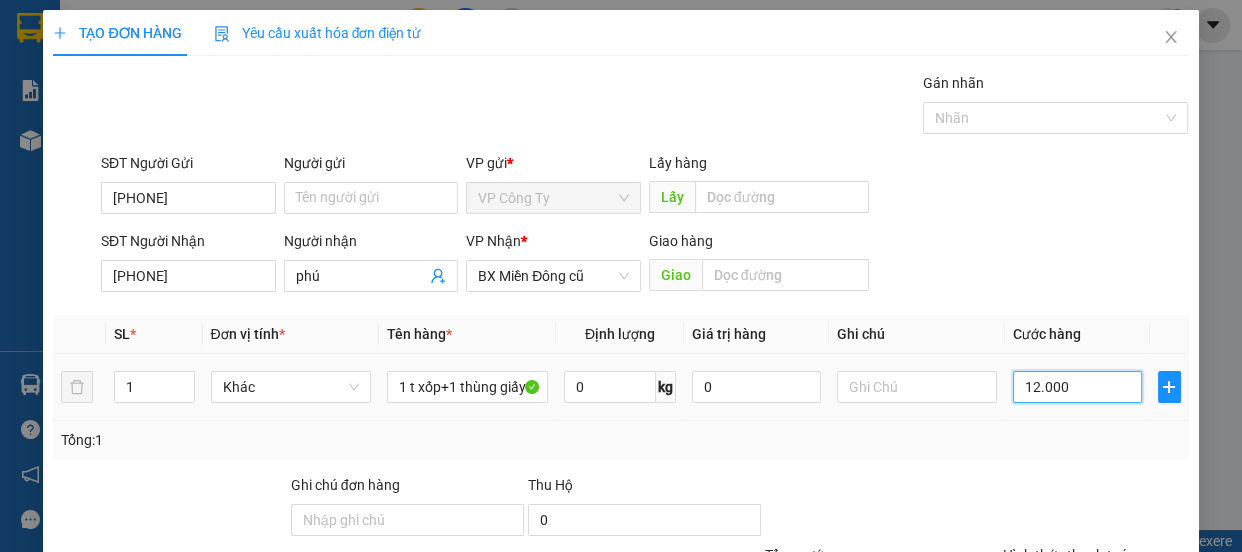 type on "120.000" 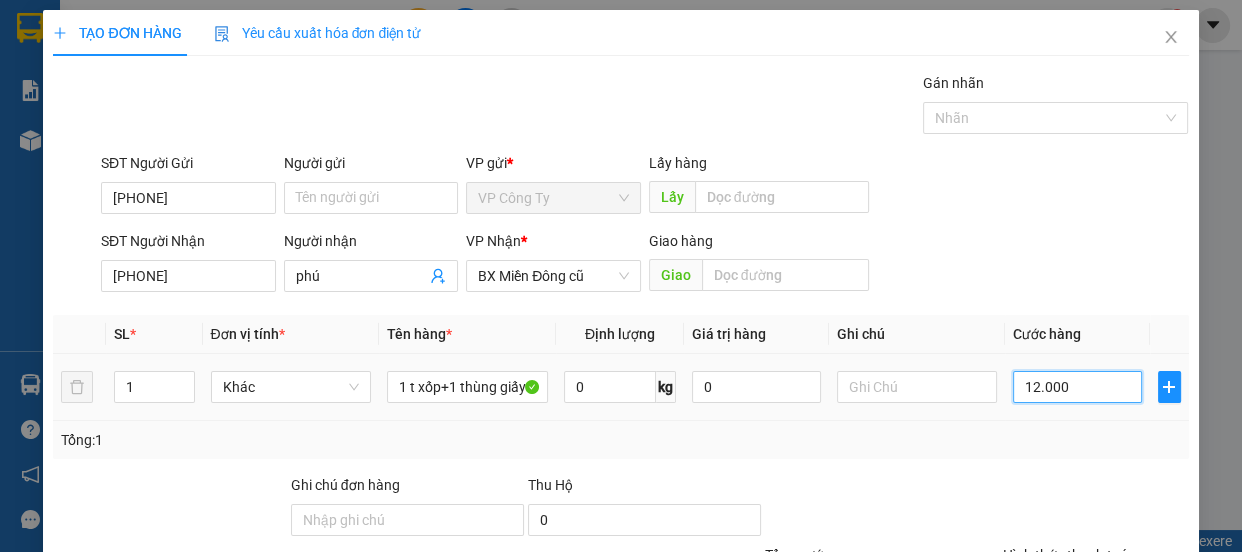 type on "120.000" 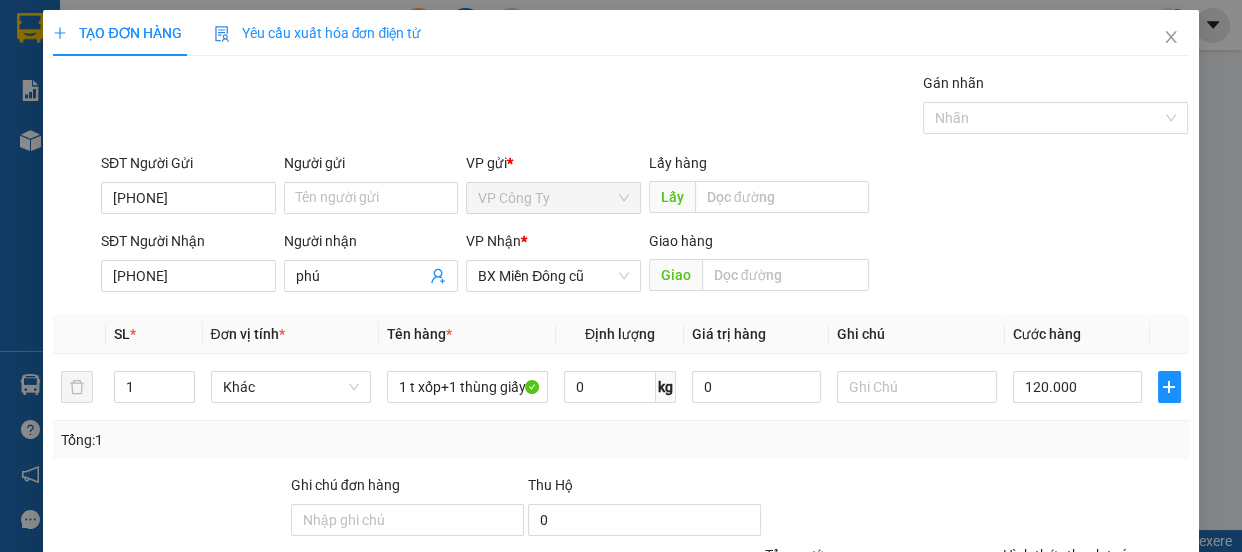click 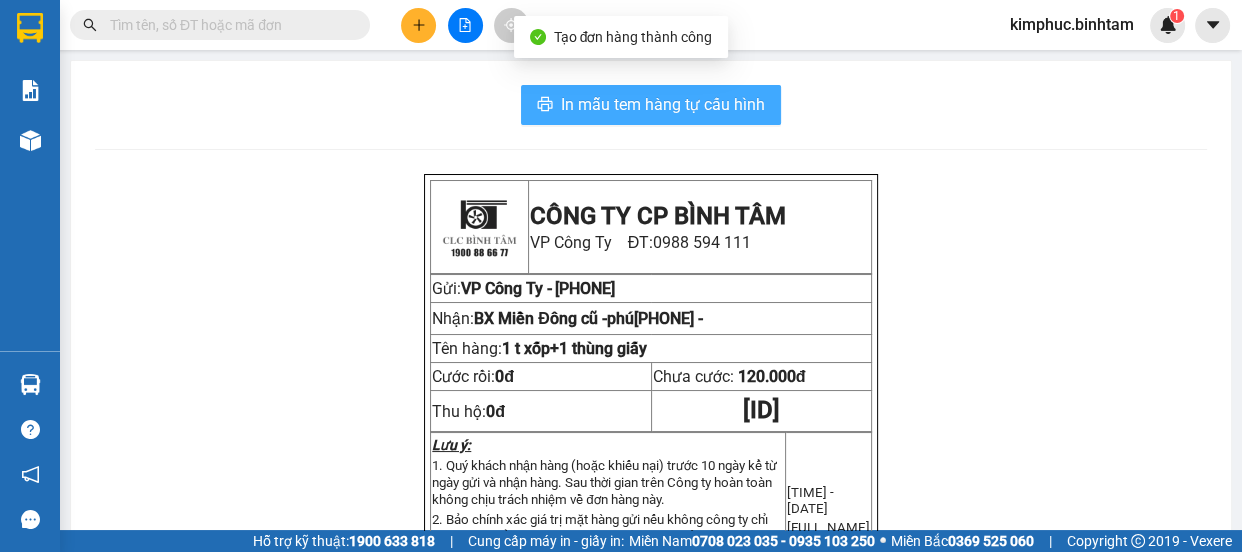 click on "In mẫu tem hàng tự cấu hình" at bounding box center (663, 104) 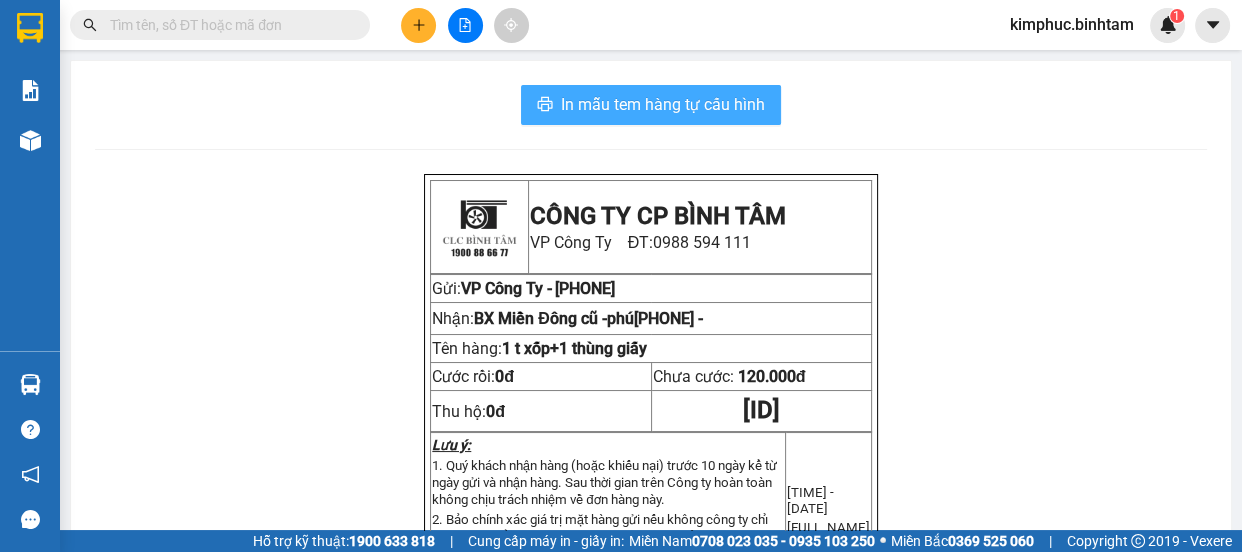 click on "In mẫu tem hàng tự cấu hình" at bounding box center (663, 104) 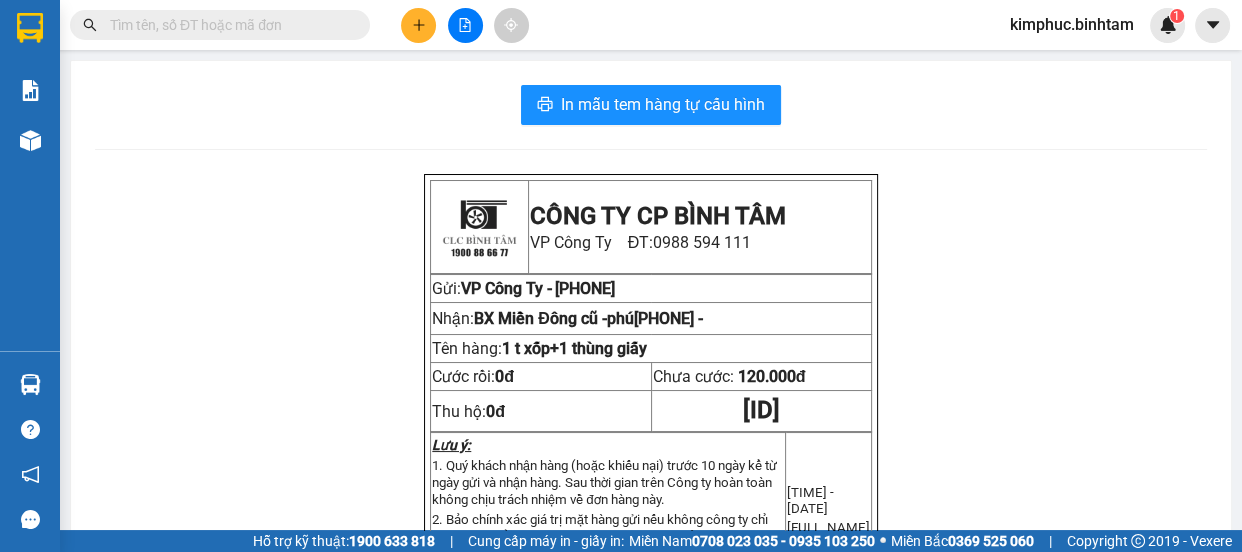 click 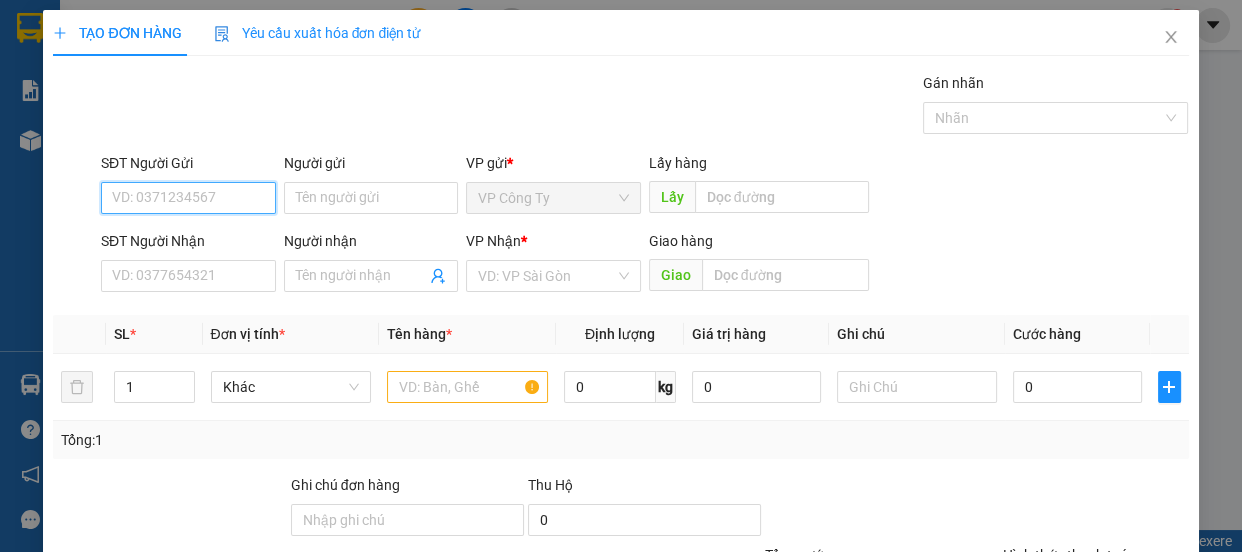click on "SĐT Người Gửi" at bounding box center [188, 198] 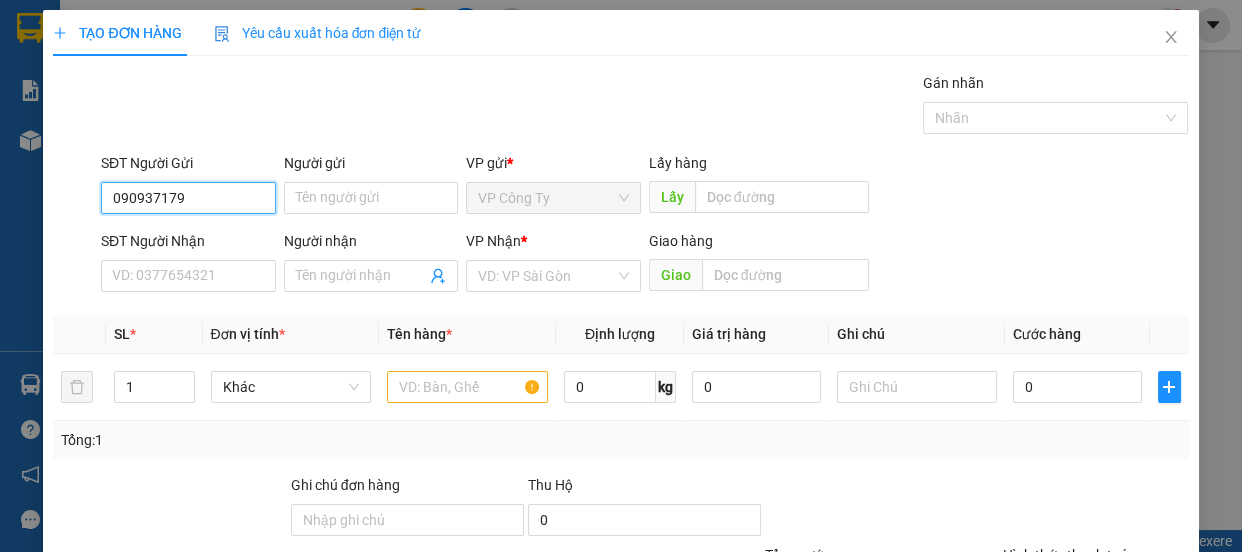 type on "0909371798" 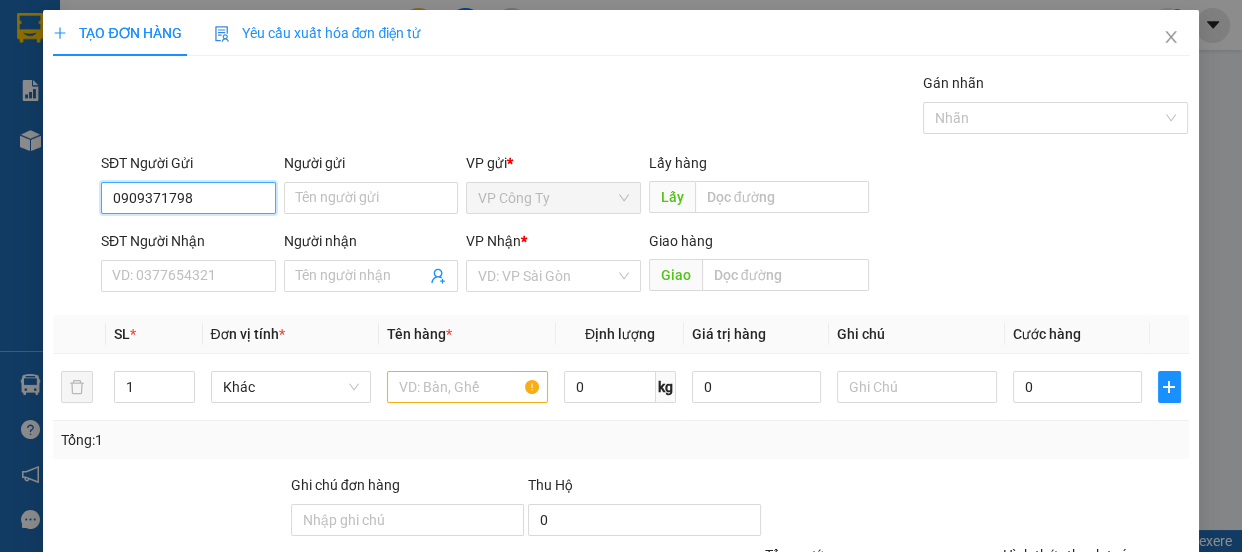 click on "0909371798" at bounding box center (188, 198) 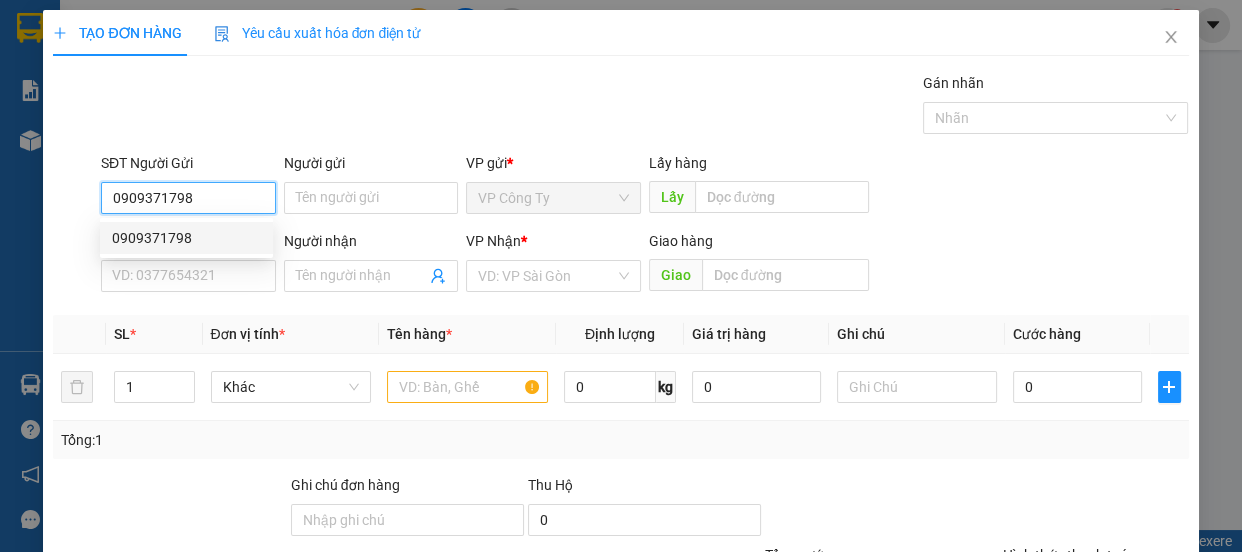 click on "0909371798" at bounding box center [186, 238] 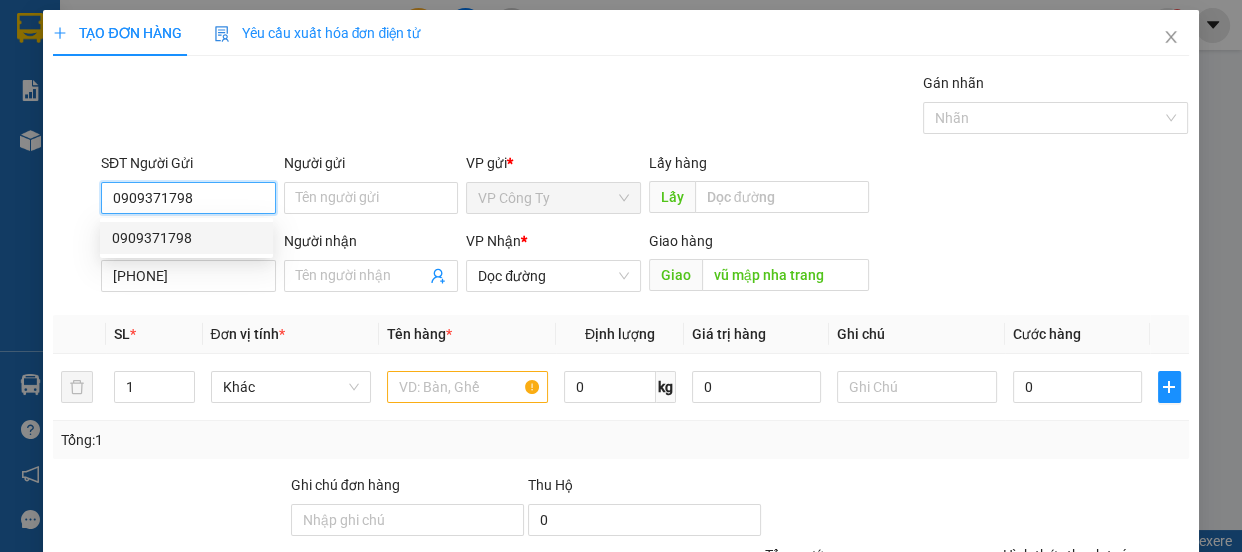 type on "70.000" 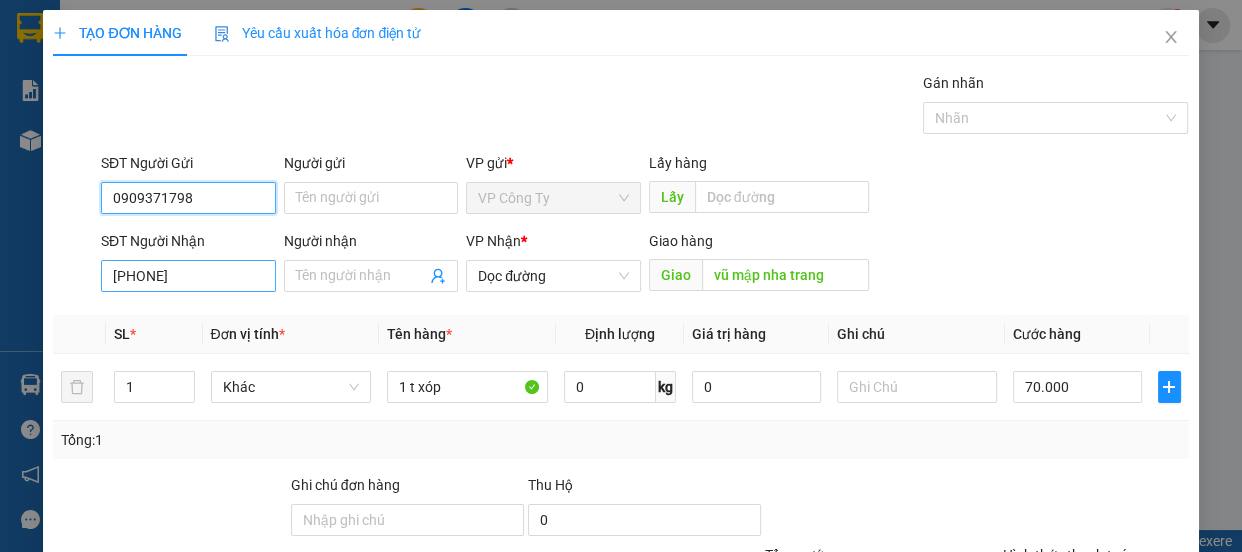 type on "0909371798" 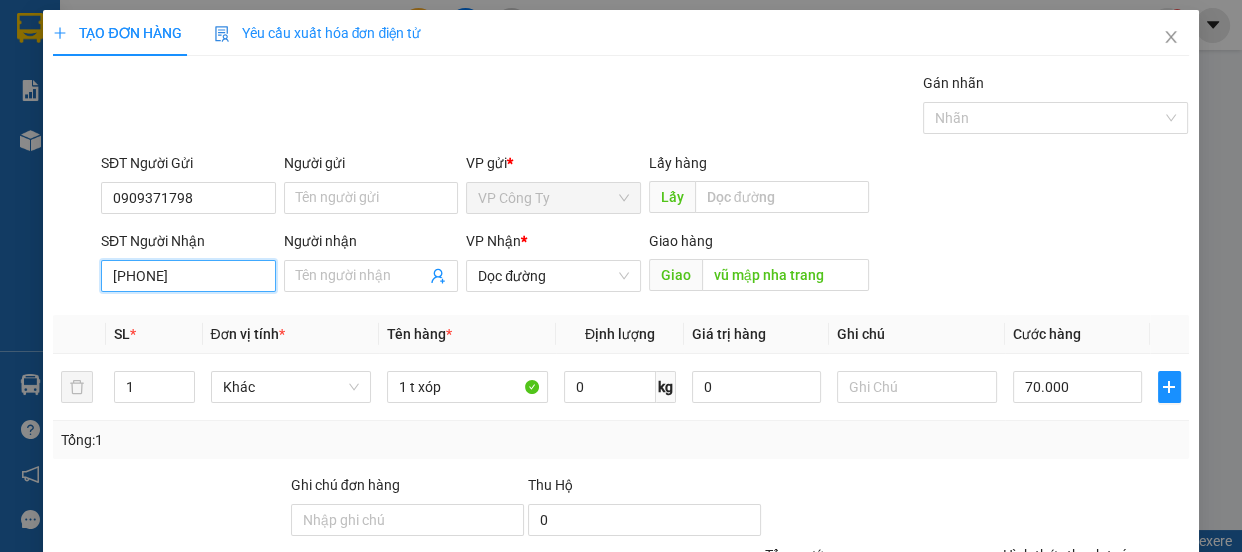 click on "0789190194" at bounding box center [188, 276] 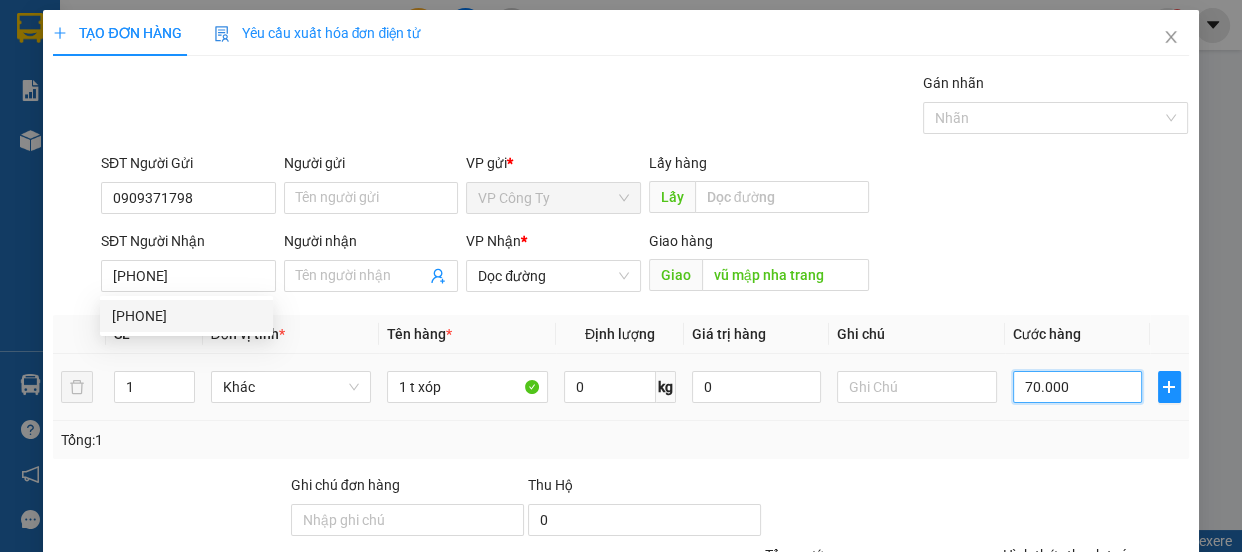 click on "70.000" at bounding box center (1077, 387) 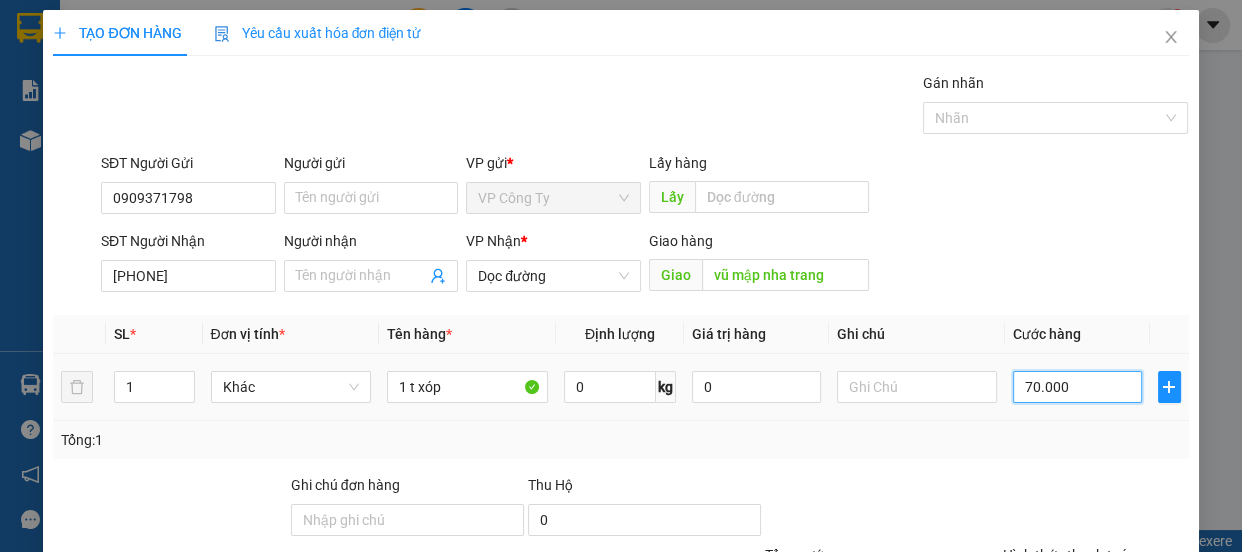 click on "70.000" at bounding box center (1077, 387) 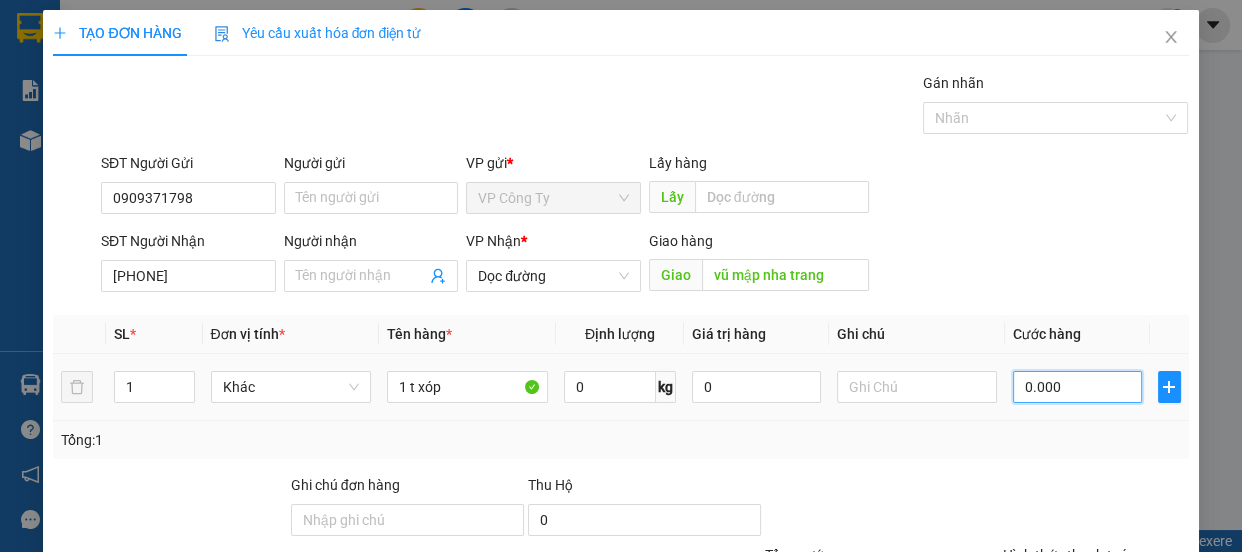 type on "80.000" 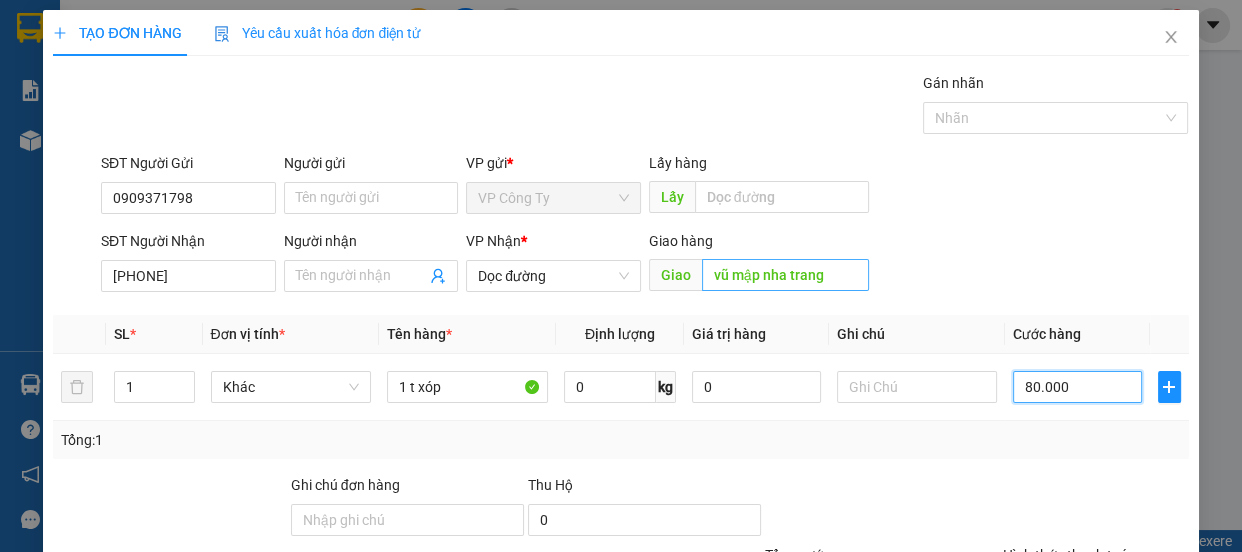 type on "80.000" 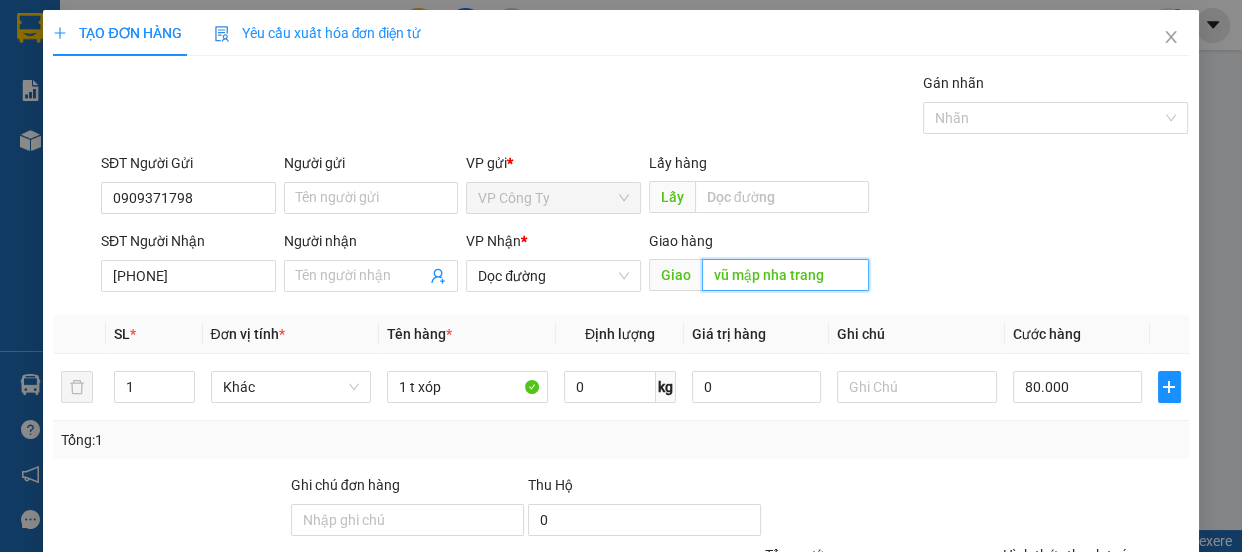 click on "vũ mập nha trang" at bounding box center (785, 275) 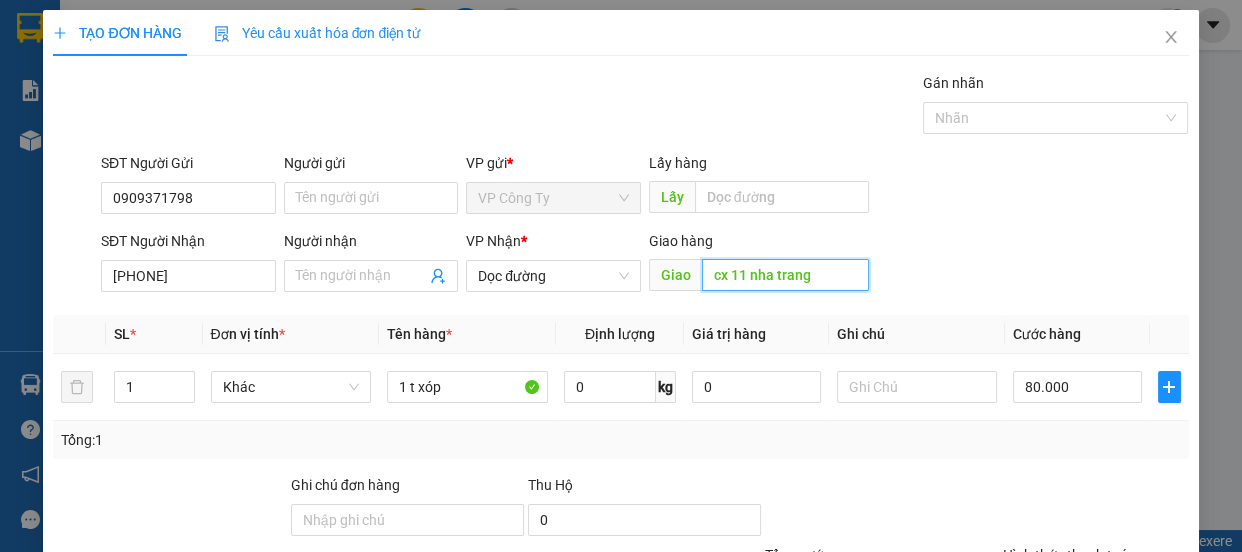 type on "cx 11 nha trang" 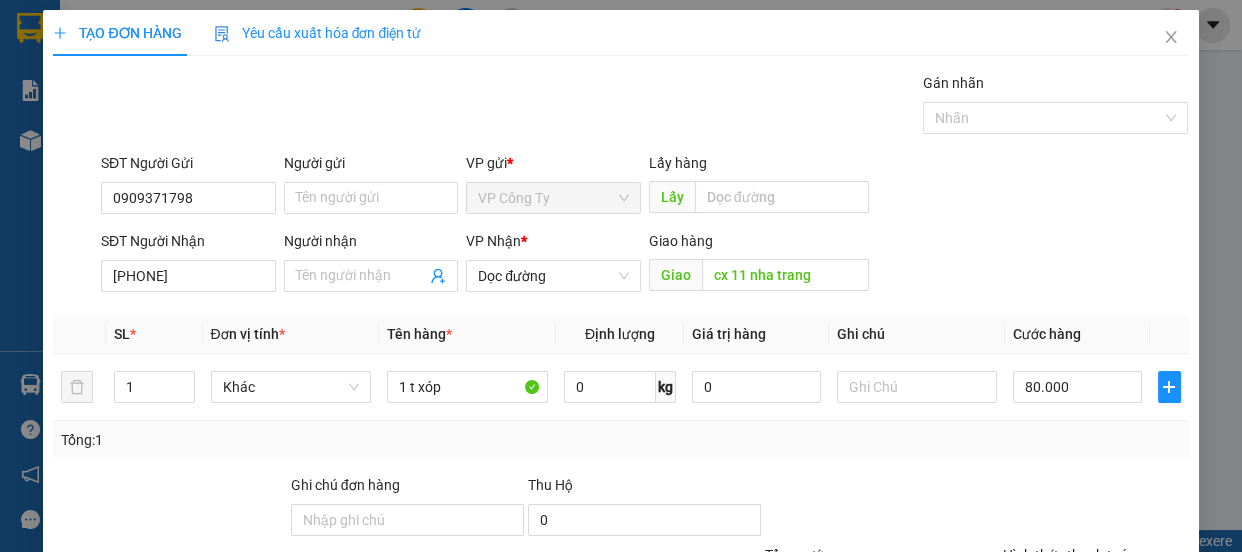 click 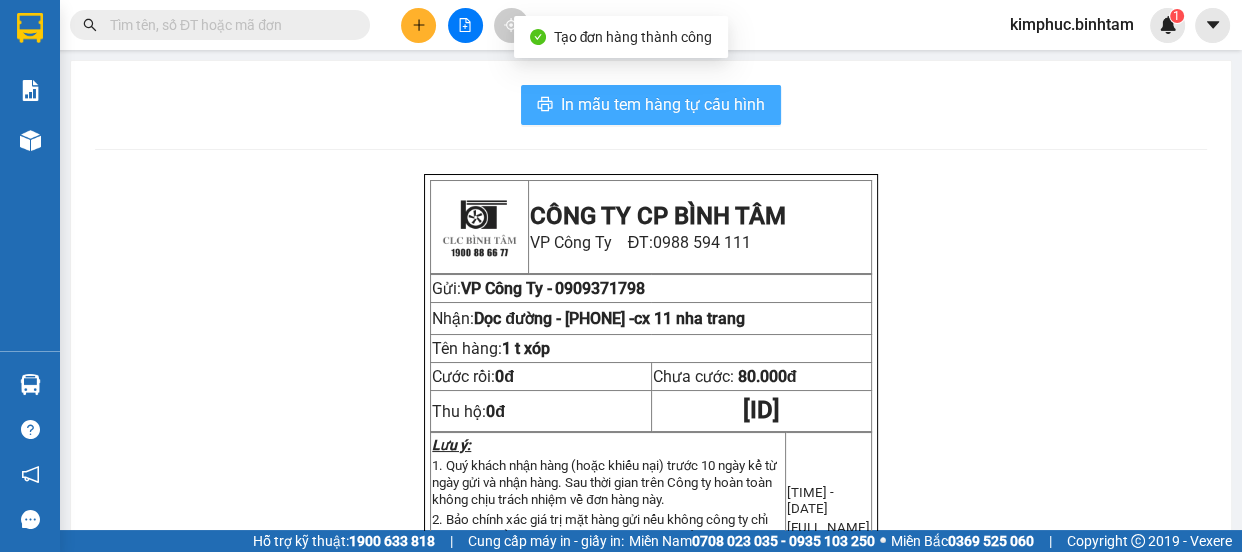 click on "In mẫu tem hàng tự cấu hình" at bounding box center (663, 104) 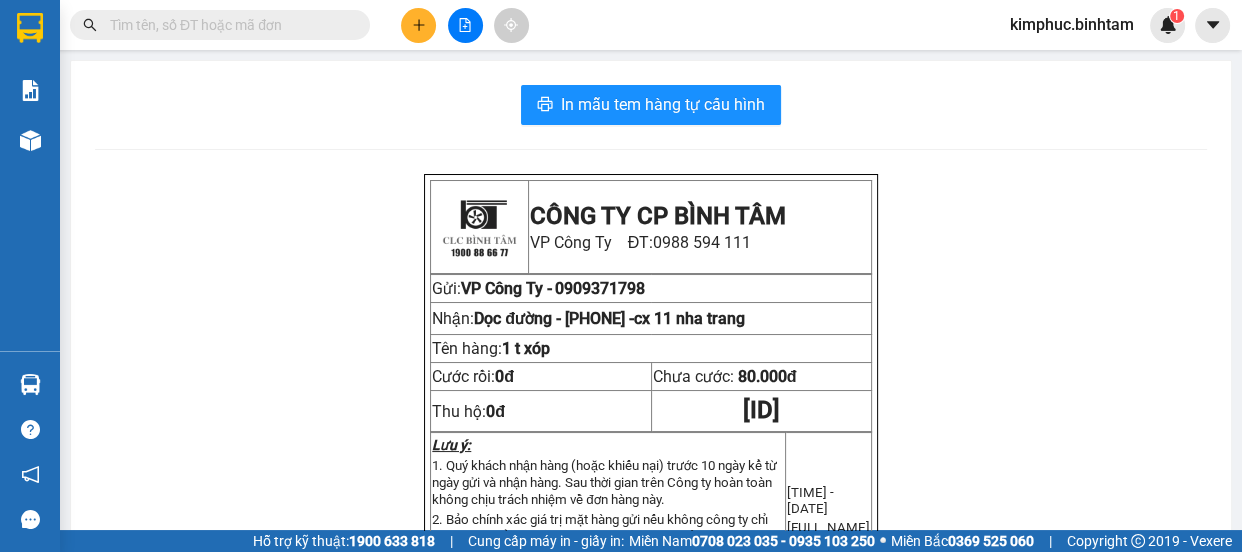 click 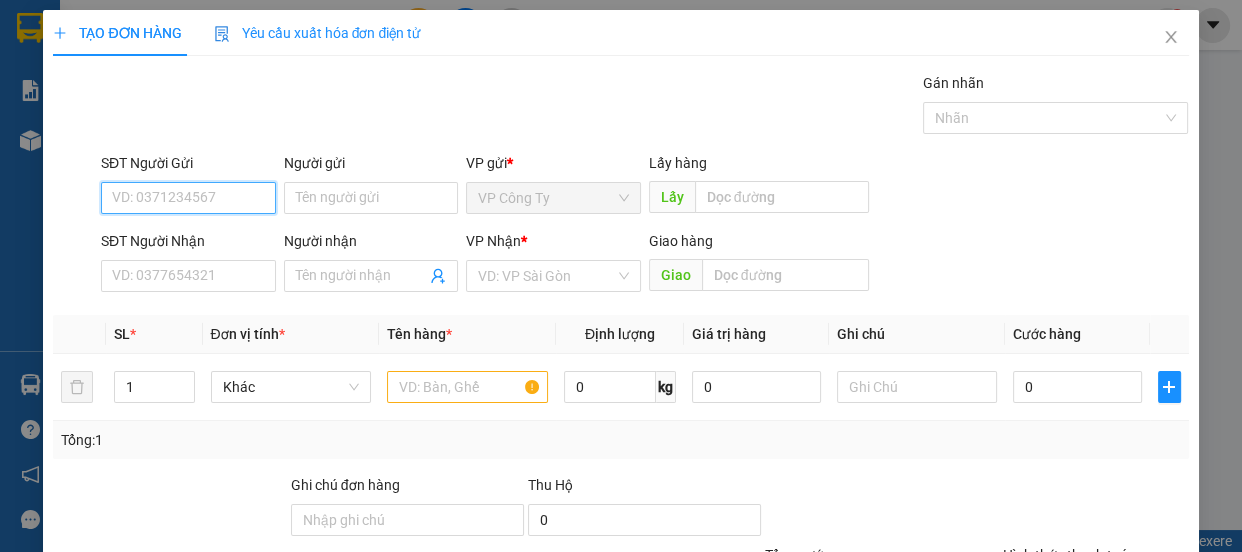click on "SĐT Người Gửi" at bounding box center (188, 198) 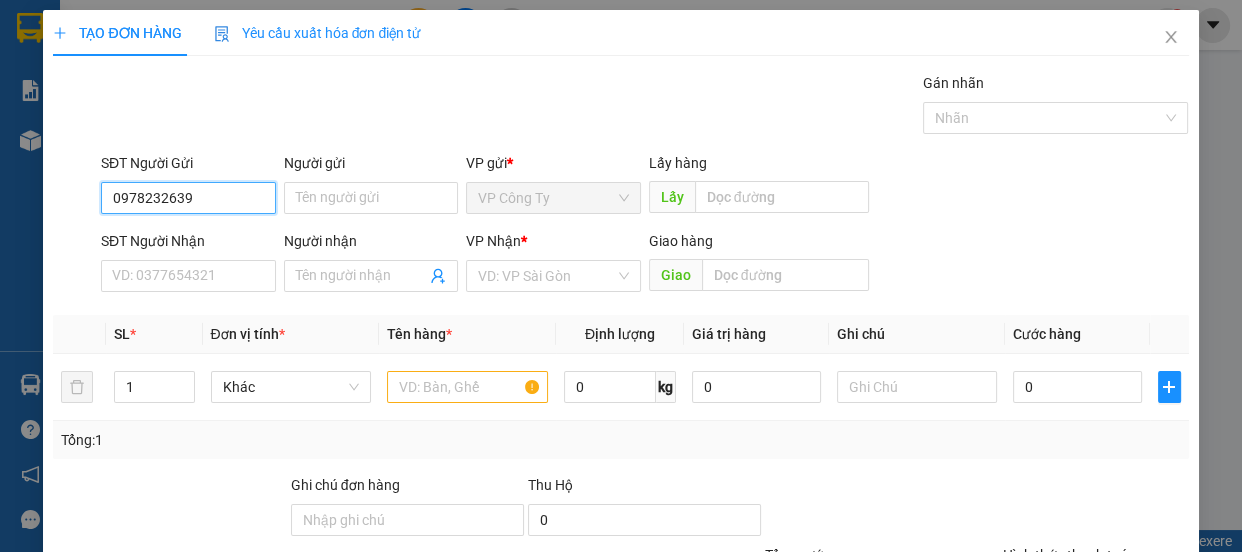 click on "0978232639" at bounding box center (188, 198) 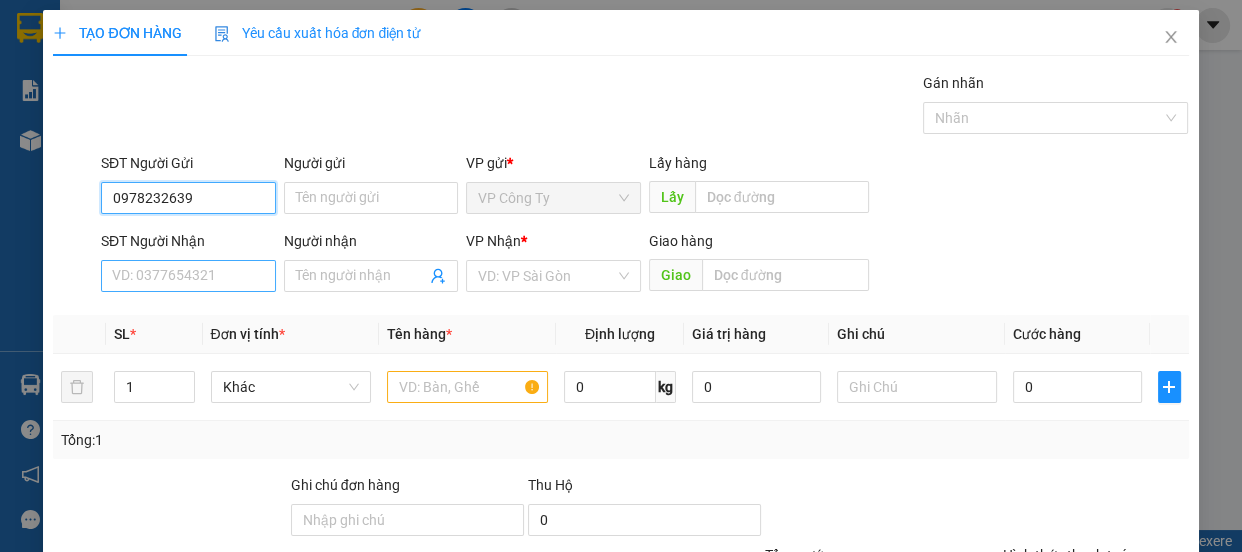 type on "0978232639" 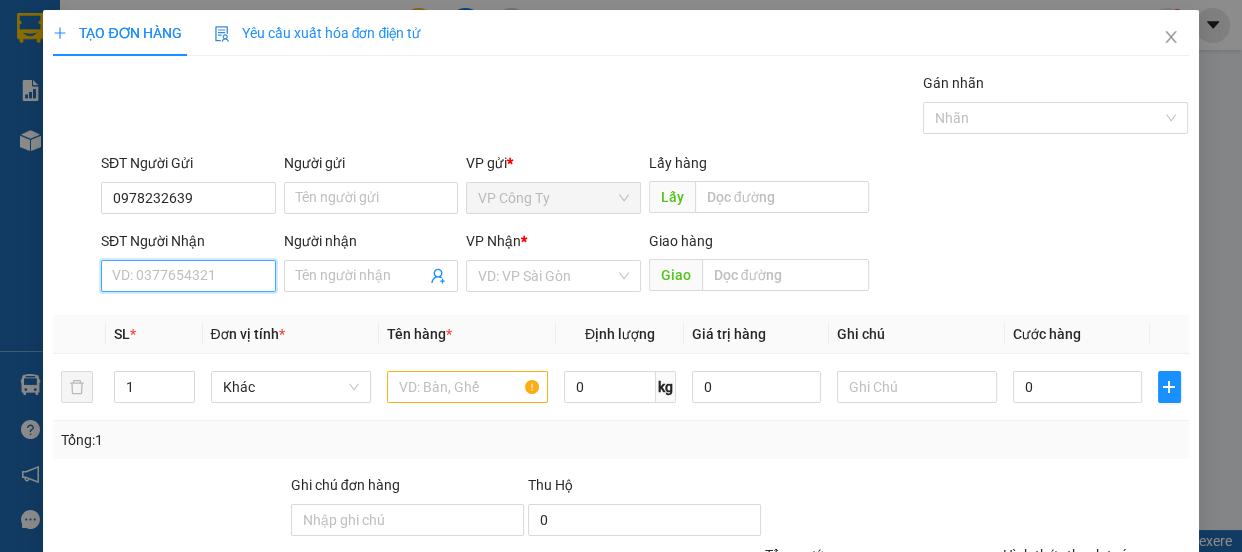 click on "SĐT Người Nhận" at bounding box center (188, 276) 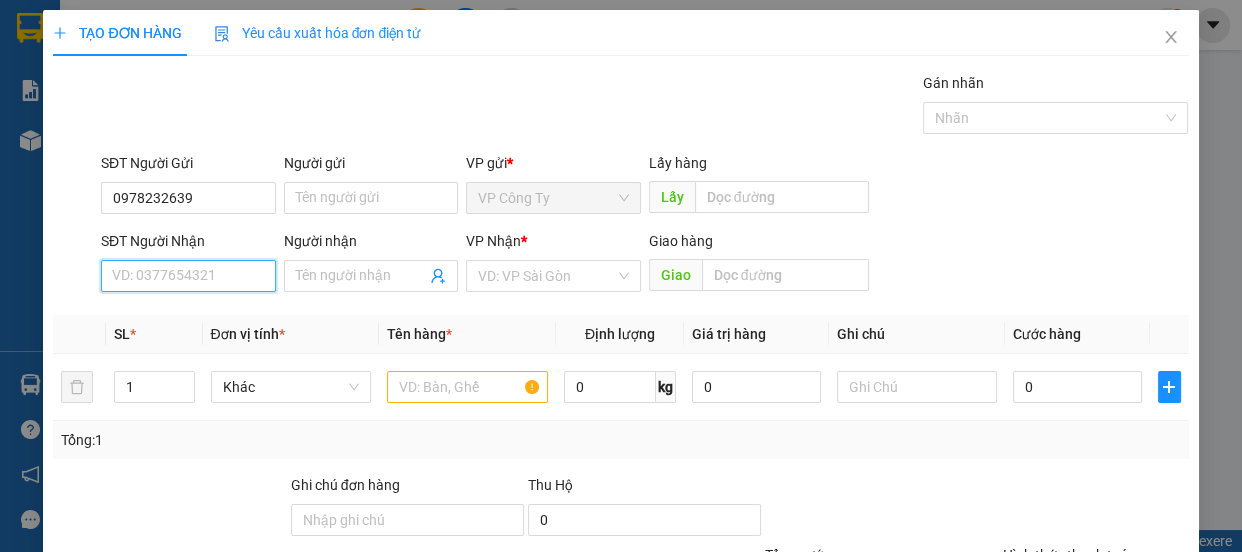 click on "SĐT Người Nhận" at bounding box center [188, 276] 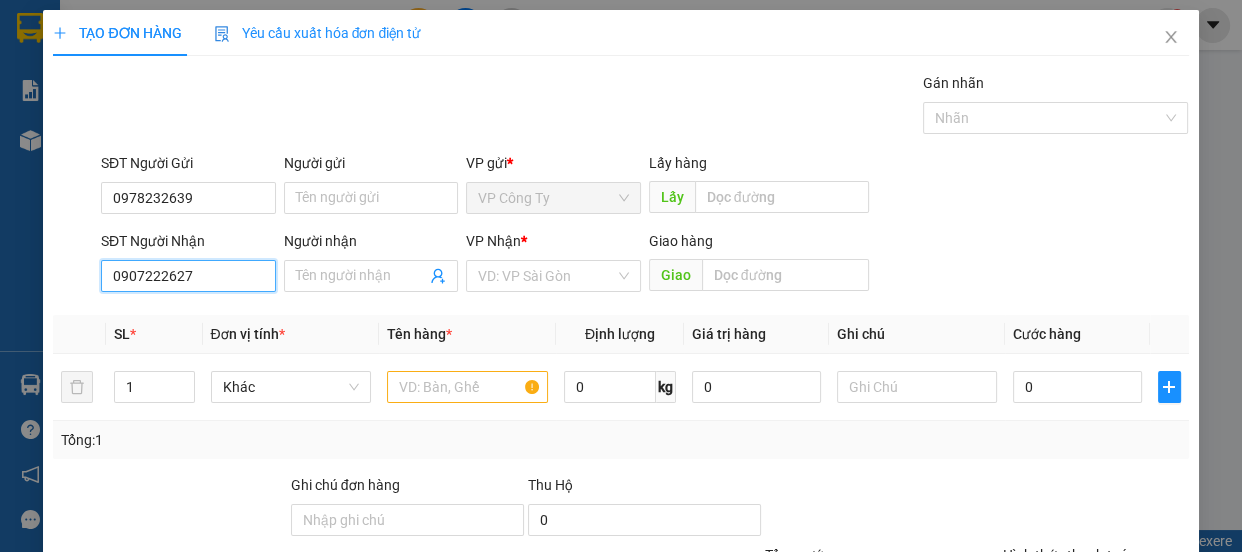 click on "0907222627" at bounding box center [188, 276] 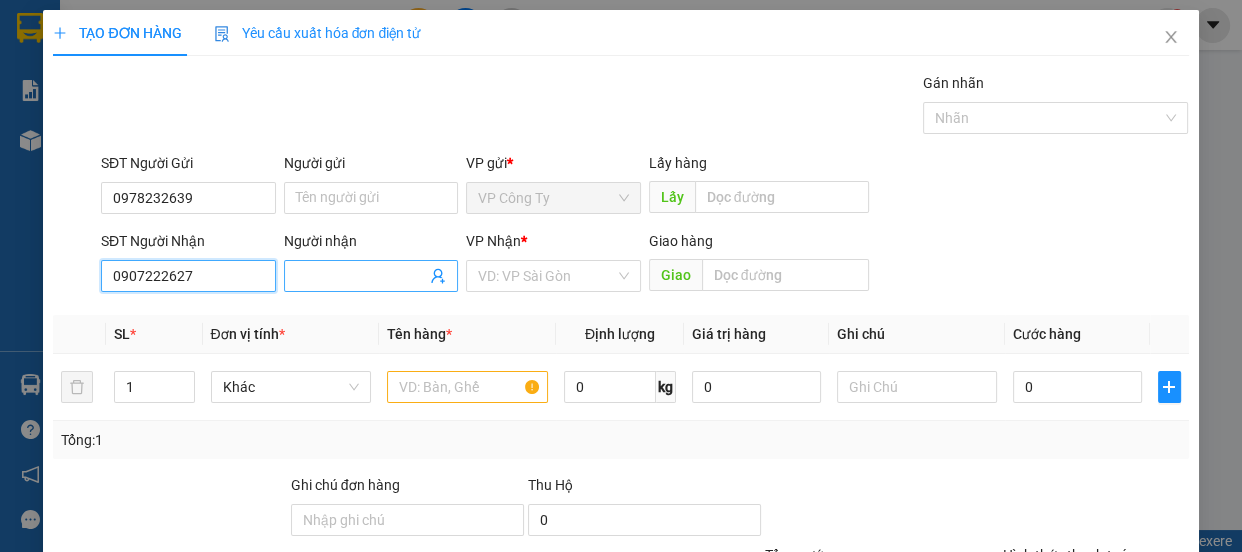 type on "0907222627" 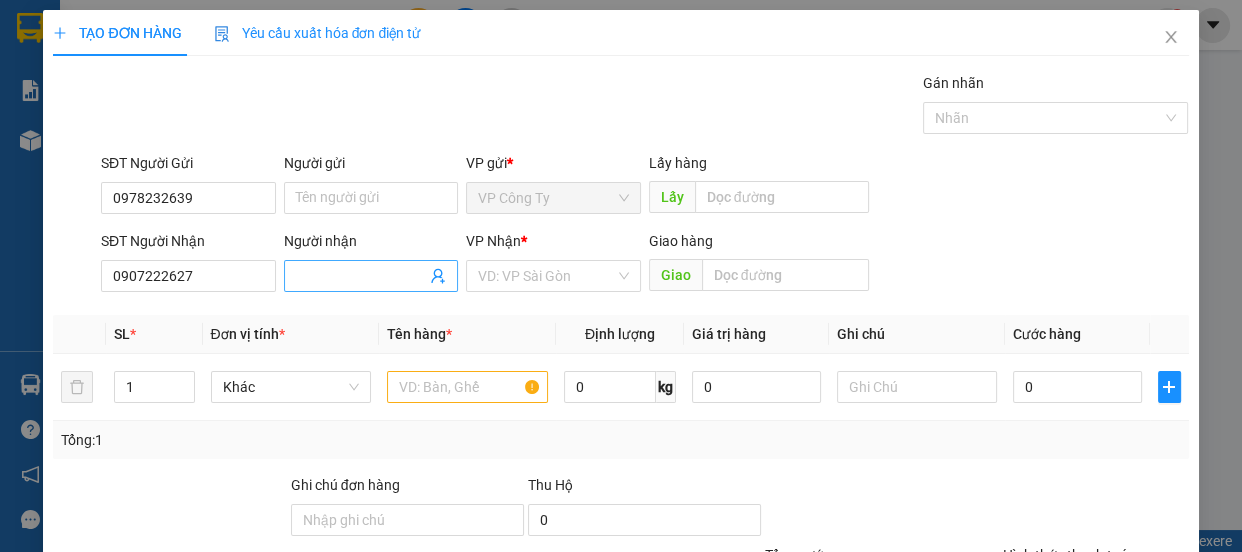click on "Người nhận" at bounding box center [361, 276] 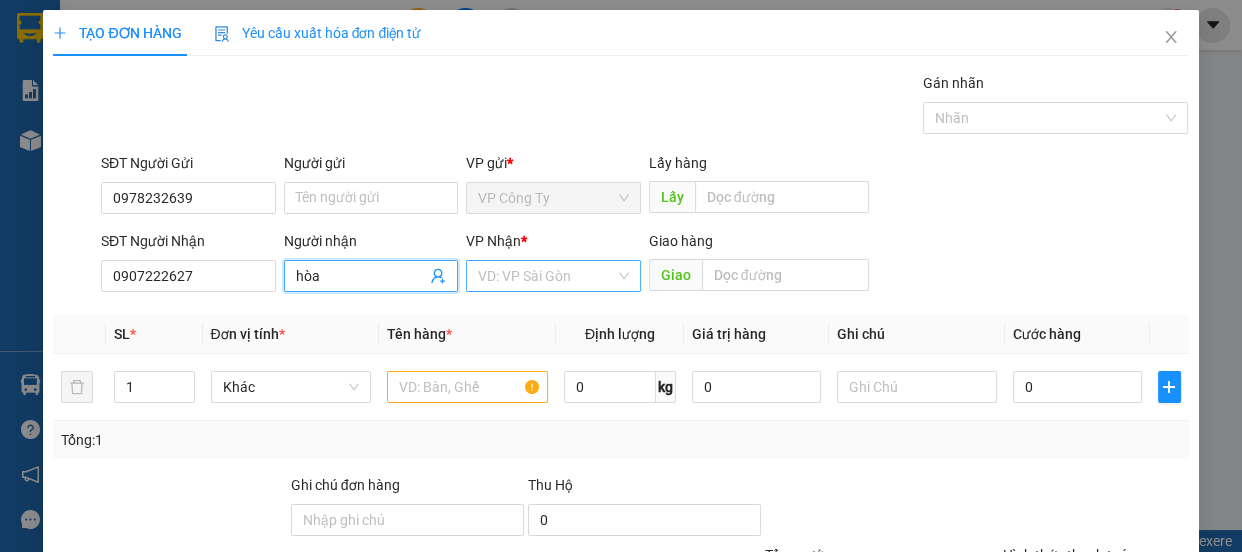type on "hòa" 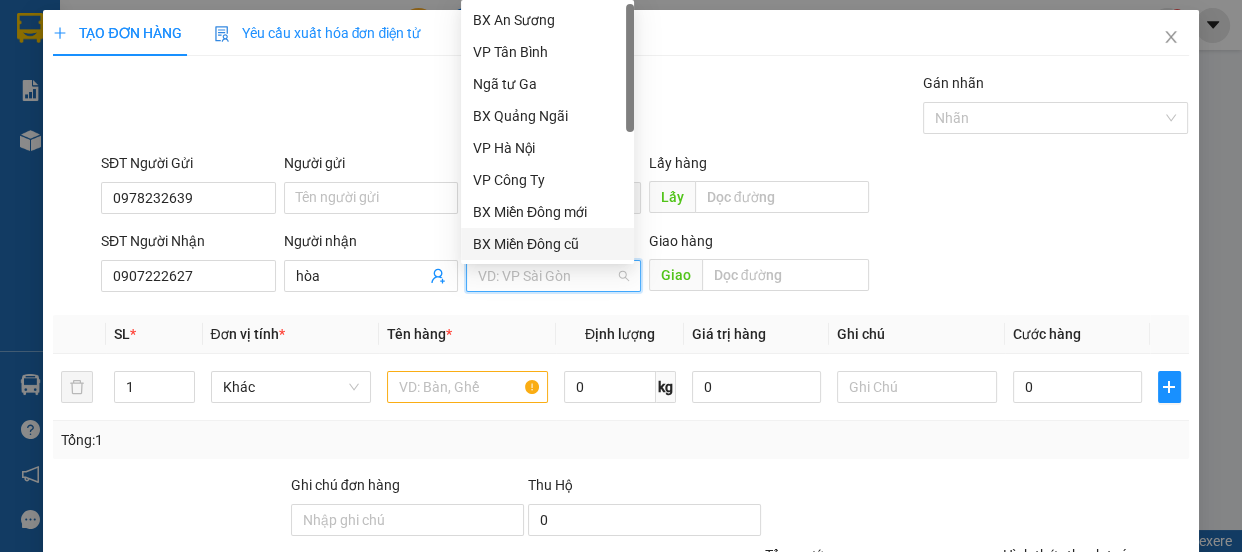 click on "BX Miền Đông cũ" at bounding box center (547, 244) 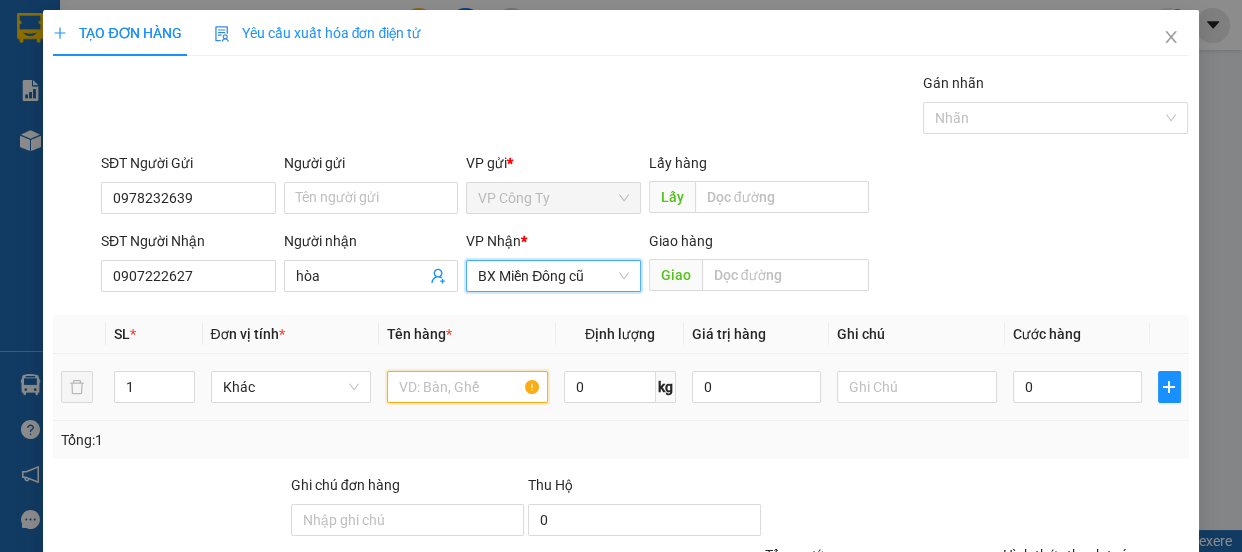 click at bounding box center (467, 387) 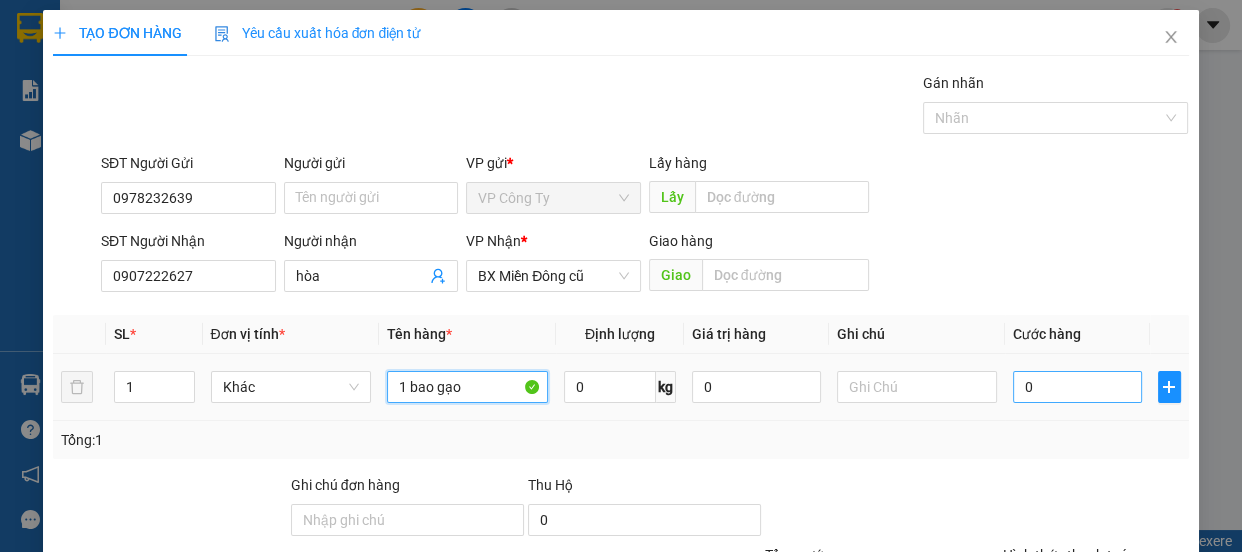 type on "1 bao gạo" 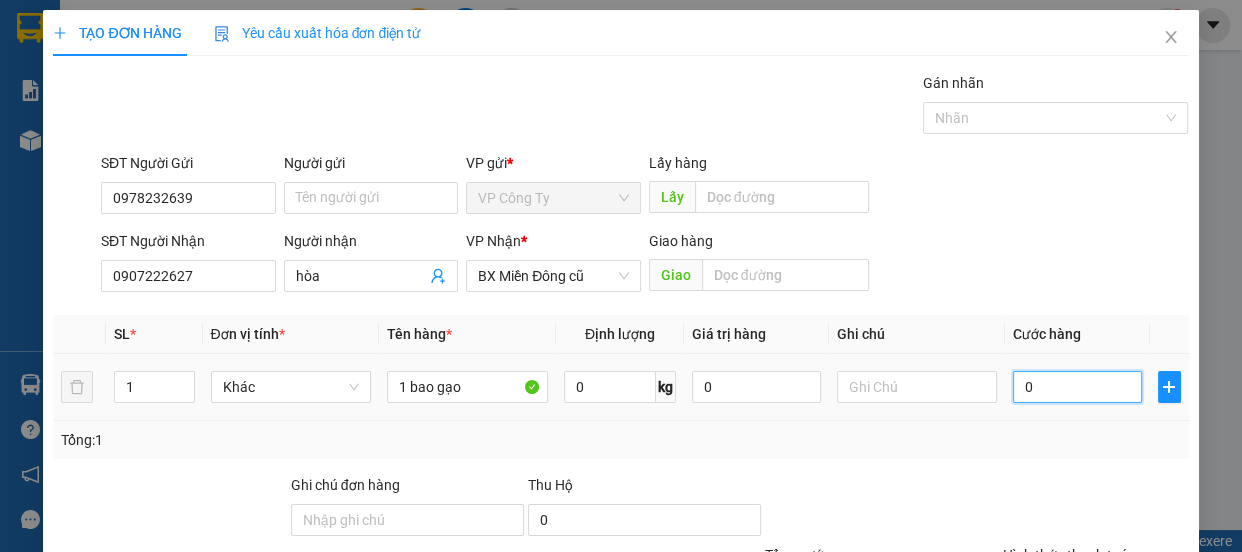 click on "0" at bounding box center (1077, 387) 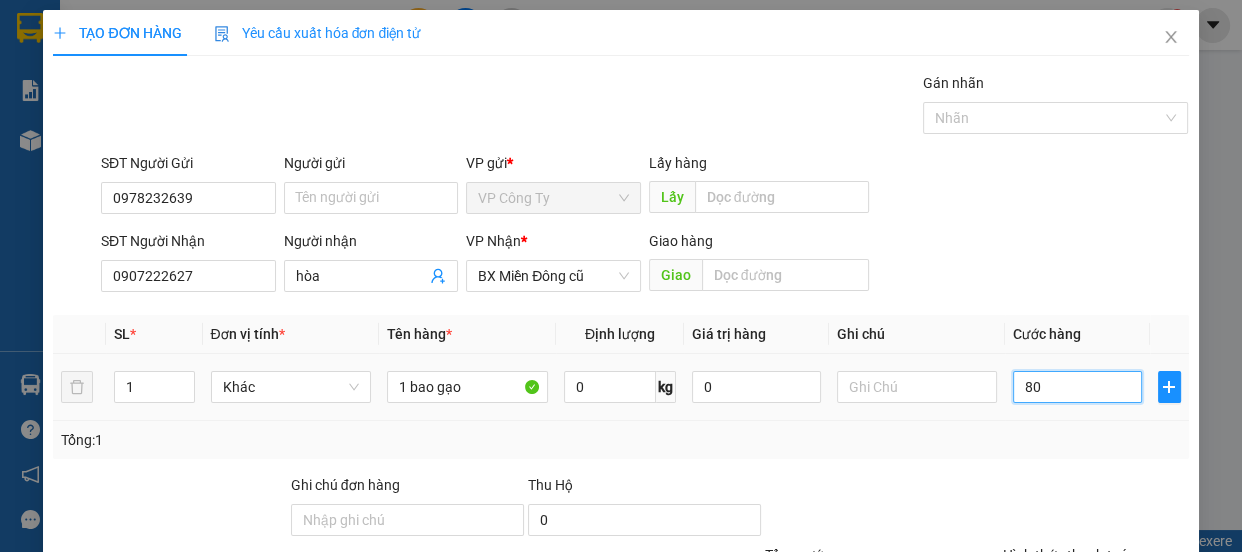 type on "800" 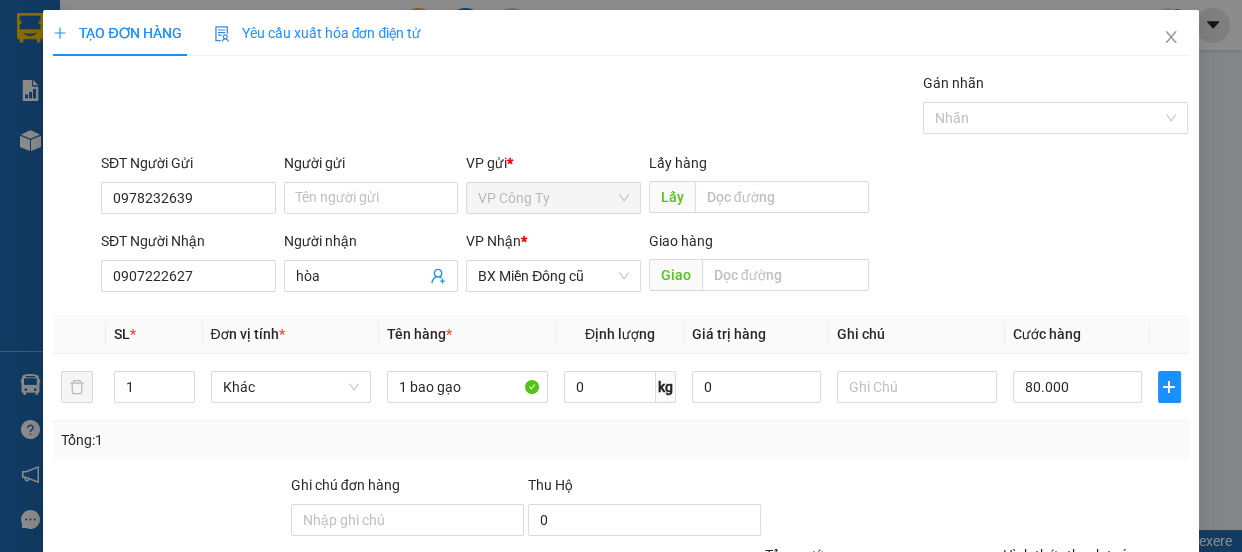 click on "Lưu và In" at bounding box center (1130, 685) 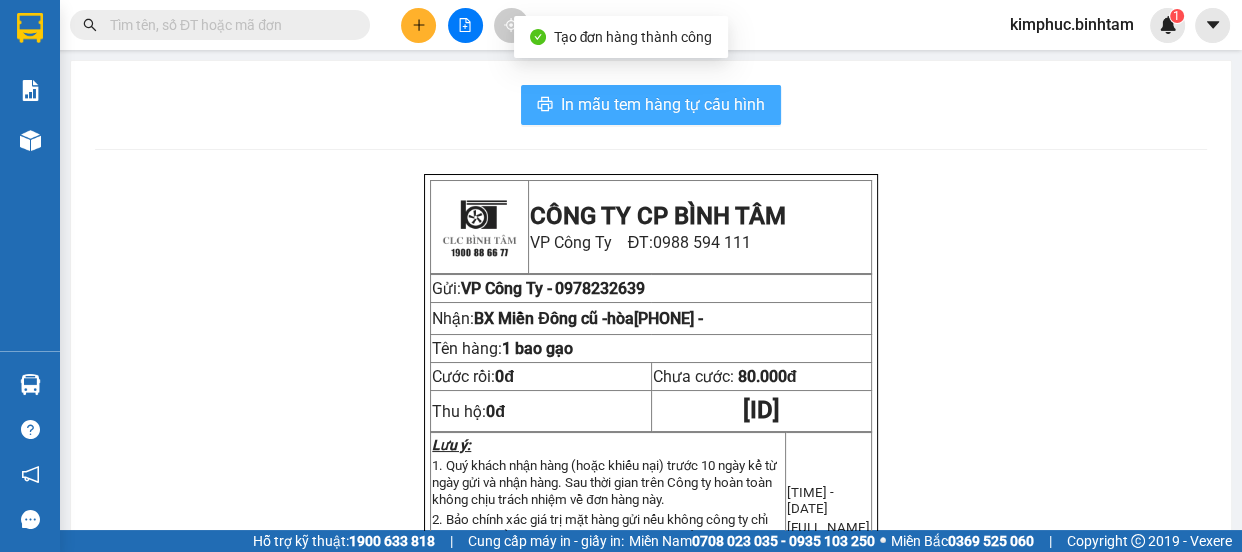 click on "In mẫu tem hàng tự cấu hình" at bounding box center [663, 104] 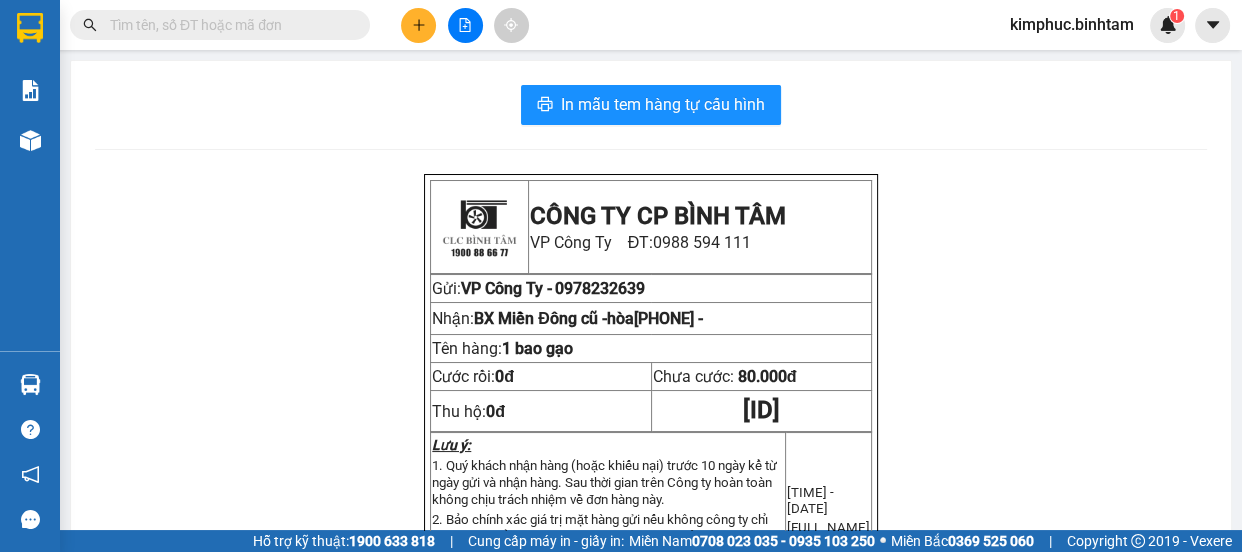 click on "CÔNG TY CP BÌNH TÂM
VP Công Ty    ĐT:  0988 594 111
Gửi:  VP Công Ty -    0978232639
Nhận:  BX Miền Đông cũ -  hòa  0907222627 -
Tên hàng:  1 bao gạo
Cước rồi:  0đ
Chưa cước:   80.000đ
Thu hộ:  0đ
CT0208250040
Lưu ý:
1. Quý khách nhận hàng (hoặc khiếu nại) trước 10 ngày kể từ ngày gửi và nhận hàng. Sau thời gian trên Công ty hoàn toàn không chịu trách nhiệm về đơn hàng này.
2. Bảo chính xác giá trị mặt hàng gửi nếu không công ty chỉ bồi thường bằng 10 lần tiền giá cước xe nếu xảy ra mất mát.
3. Quý khách nhận hàng vui lòng mang theo điện thoại hoặc CCCD đề công ty xác nhận để giao nhận hàng.
15:08:45 - 02/08/2025
Đinh Thị Kim Phúc
CÔNG TY CP BÌNH TÂM
VP Công Ty    ĐT:  0988 594 111
Gửi:  VP Công Ty -    0978232639" at bounding box center (651, 631) 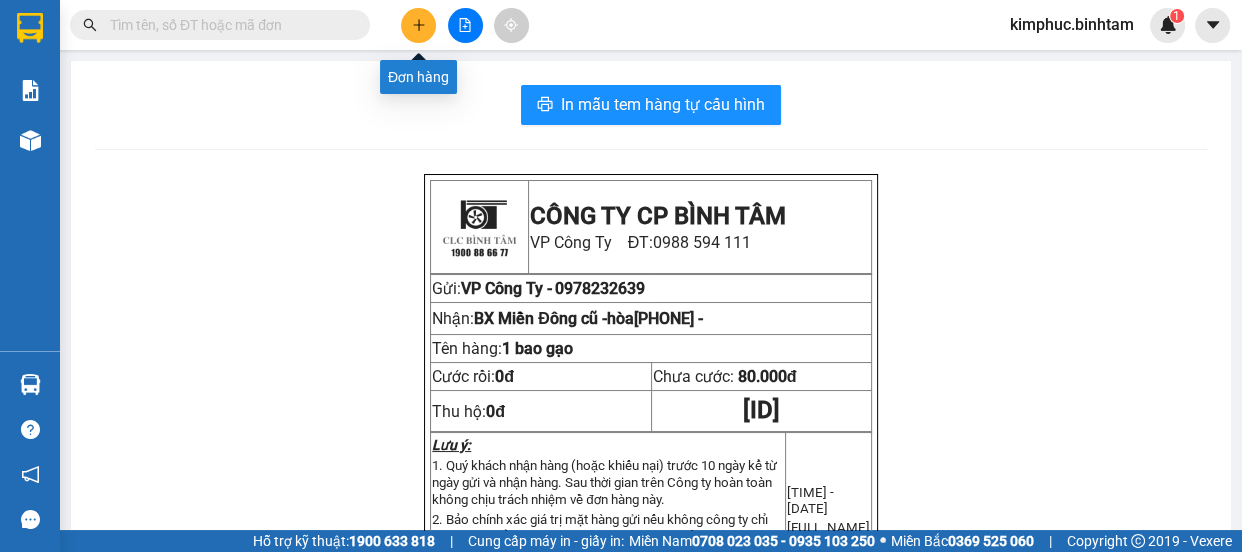 click 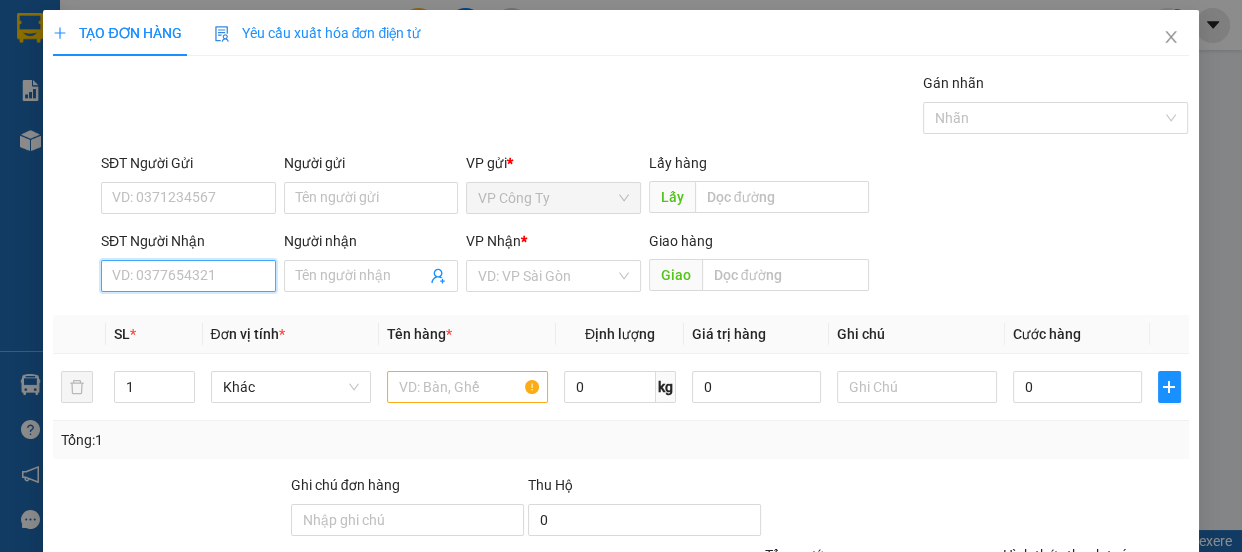 click on "SĐT Người Nhận" at bounding box center [188, 276] 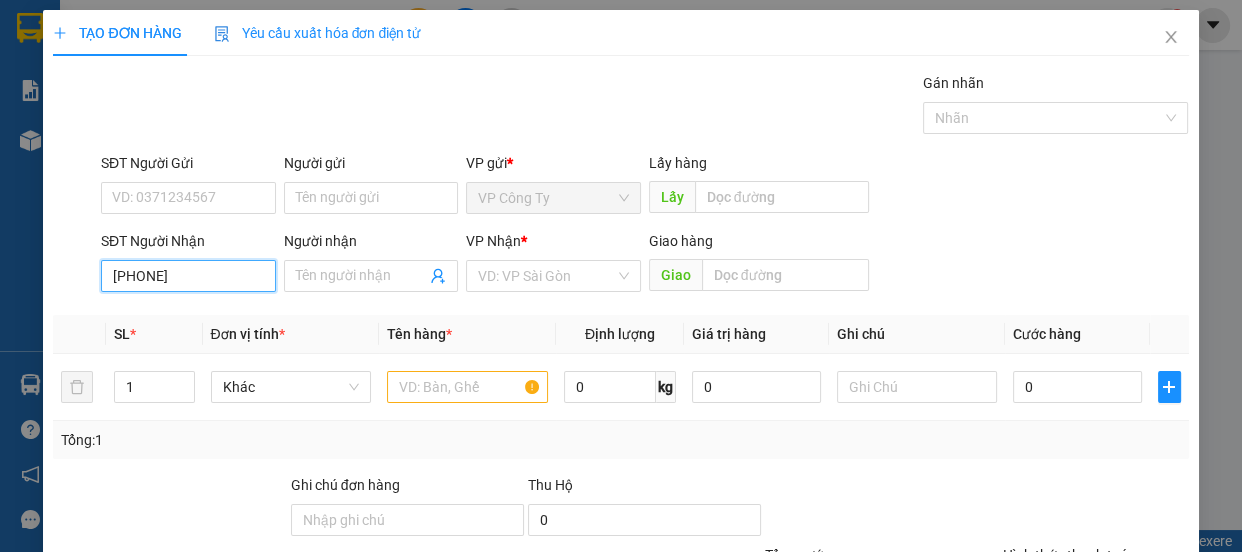 type on "0947108816" 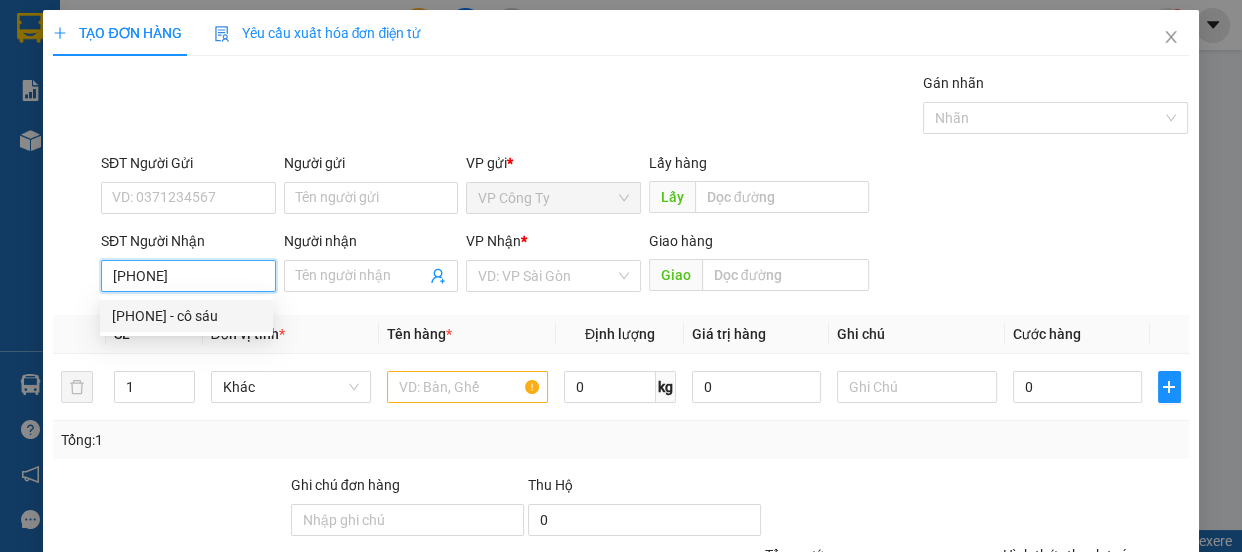 click on "0947108816 - cô sáu" at bounding box center [186, 316] 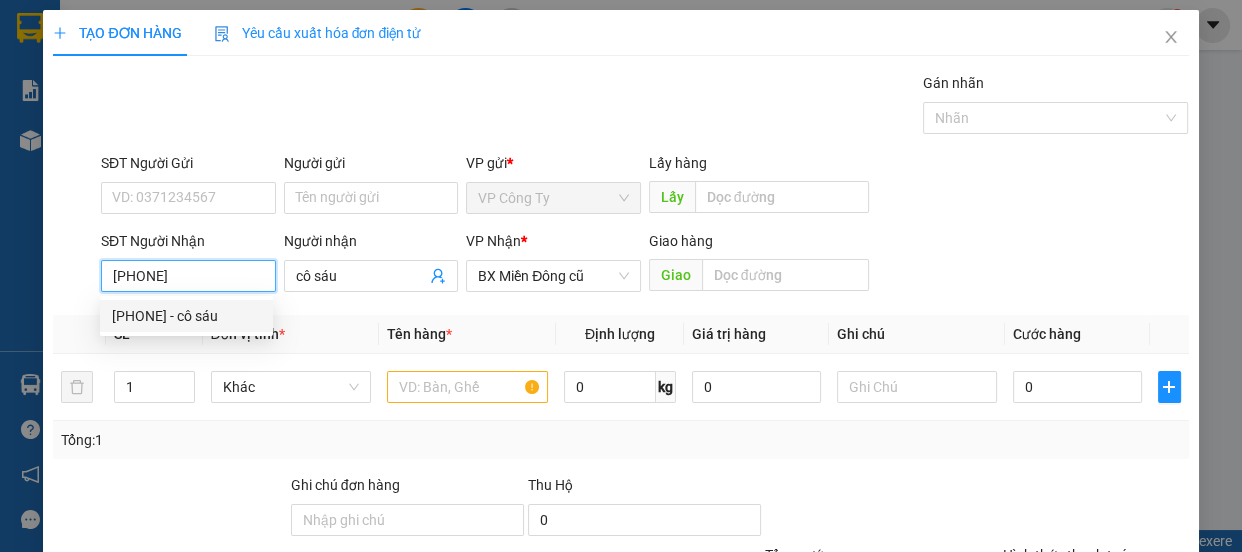 type on "100.000" 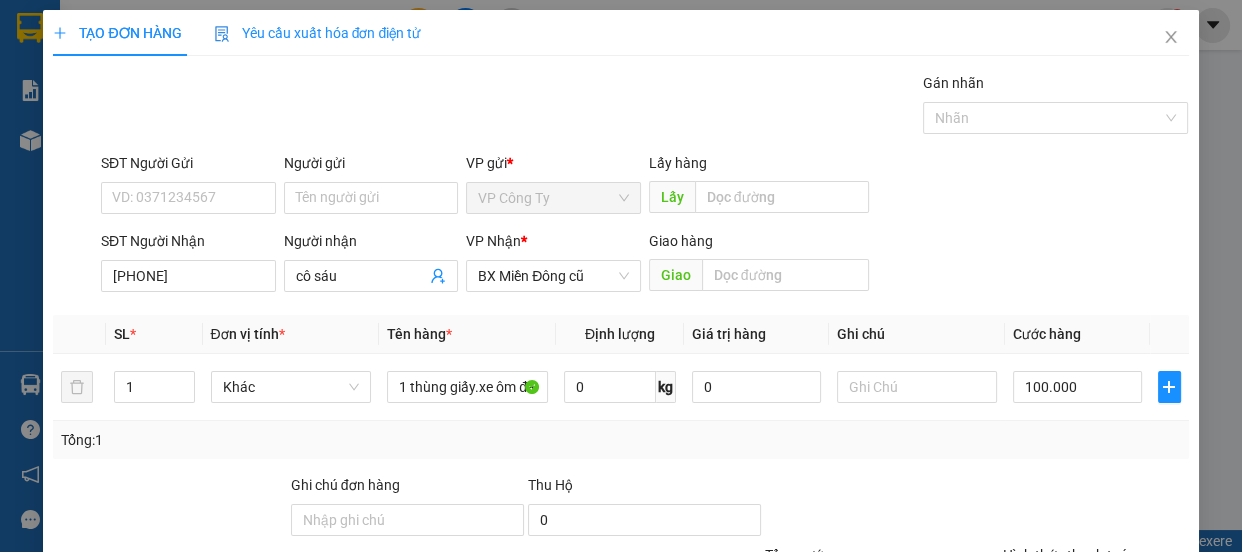 click at bounding box center [1096, 509] 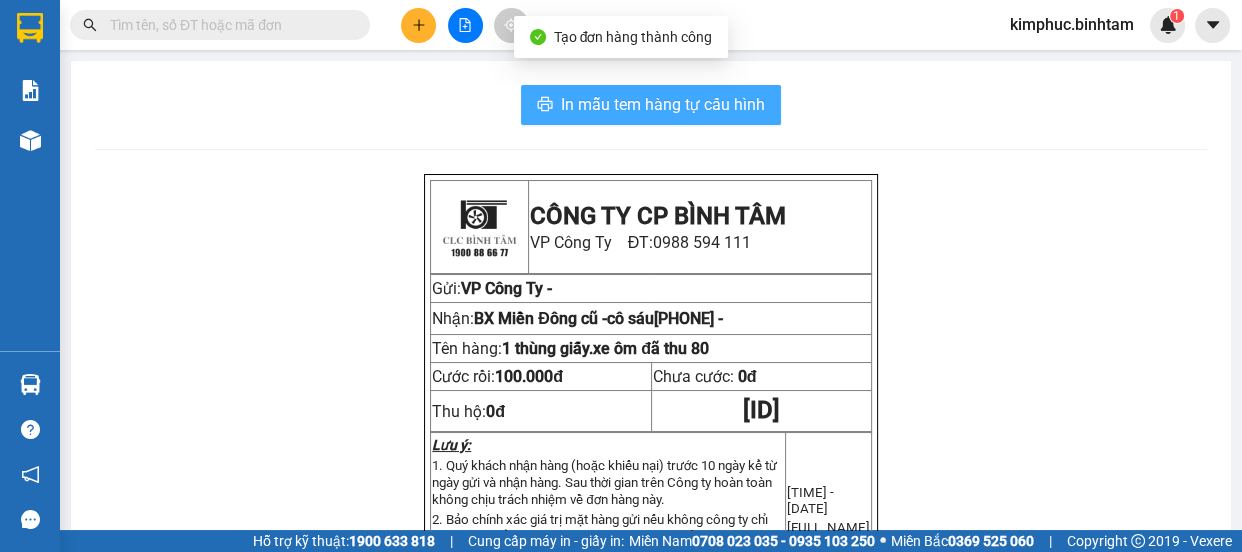 click on "In mẫu tem hàng tự cấu hình" at bounding box center [663, 104] 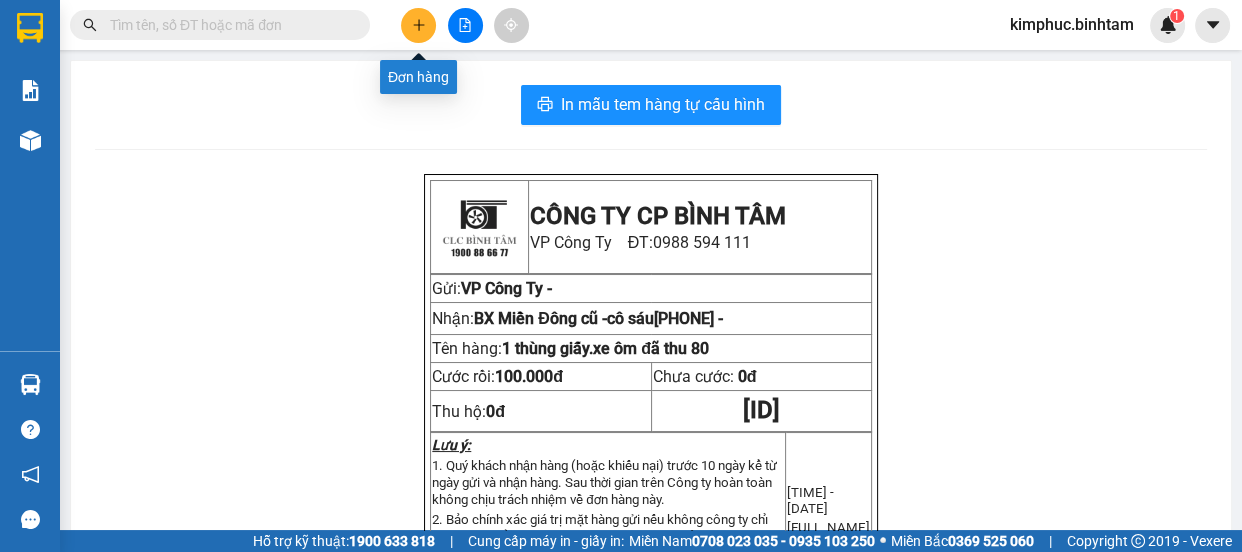 click at bounding box center [418, 25] 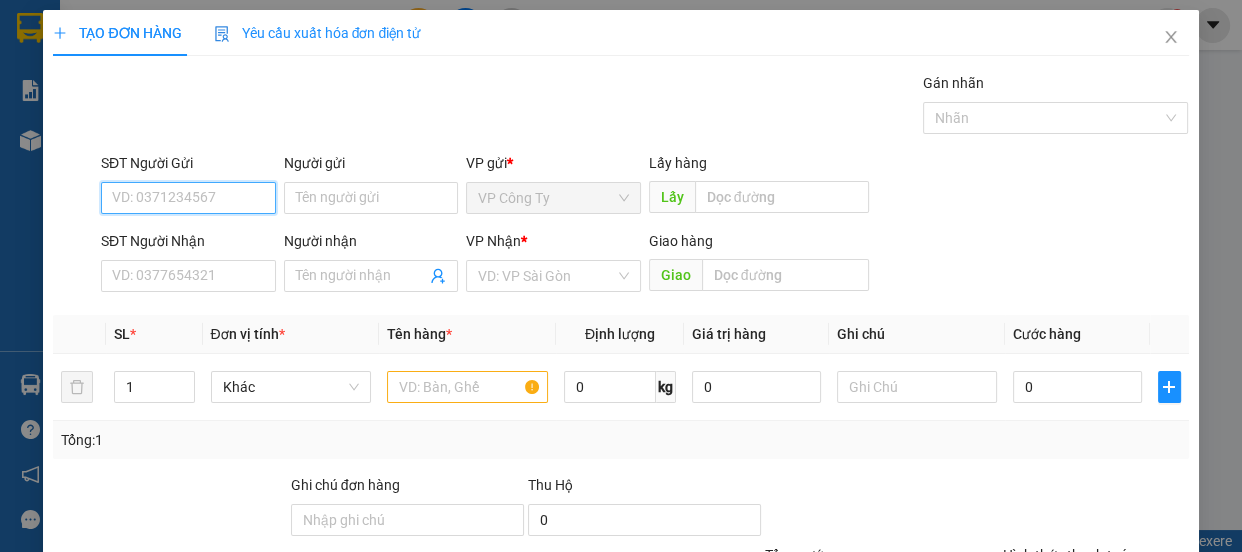 click on "SĐT Người Gửi" at bounding box center [188, 198] 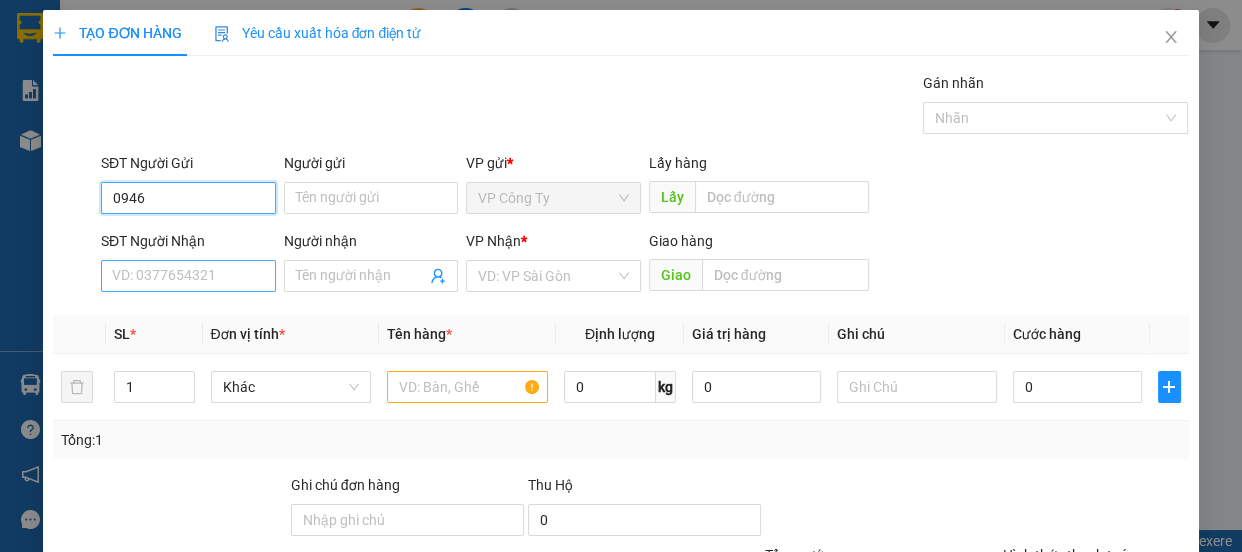 type on "0946" 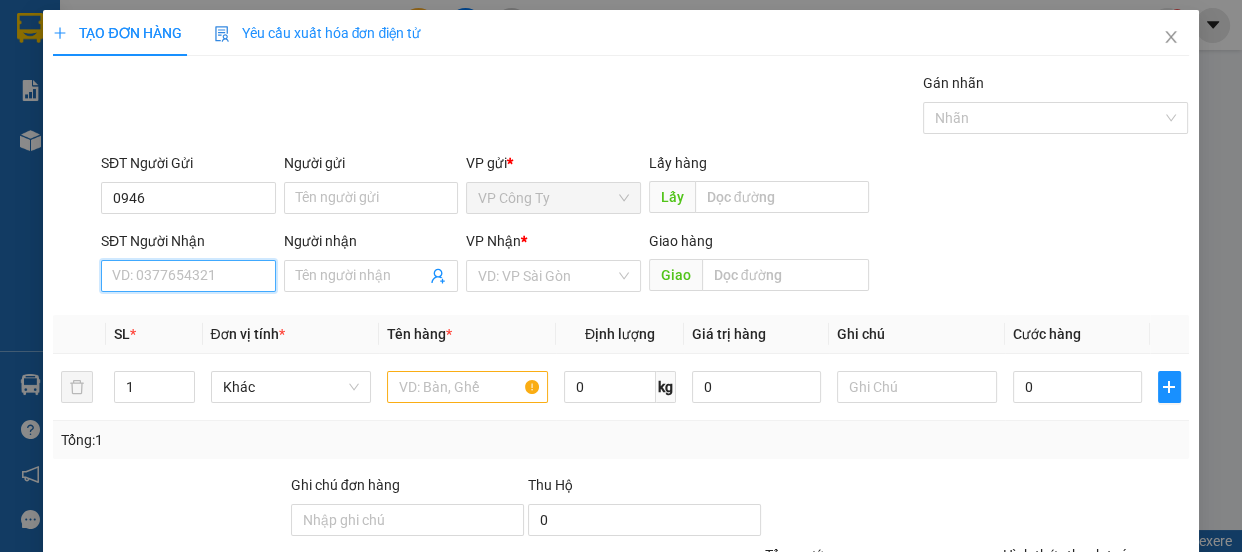 click on "SĐT Người Nhận" at bounding box center [188, 276] 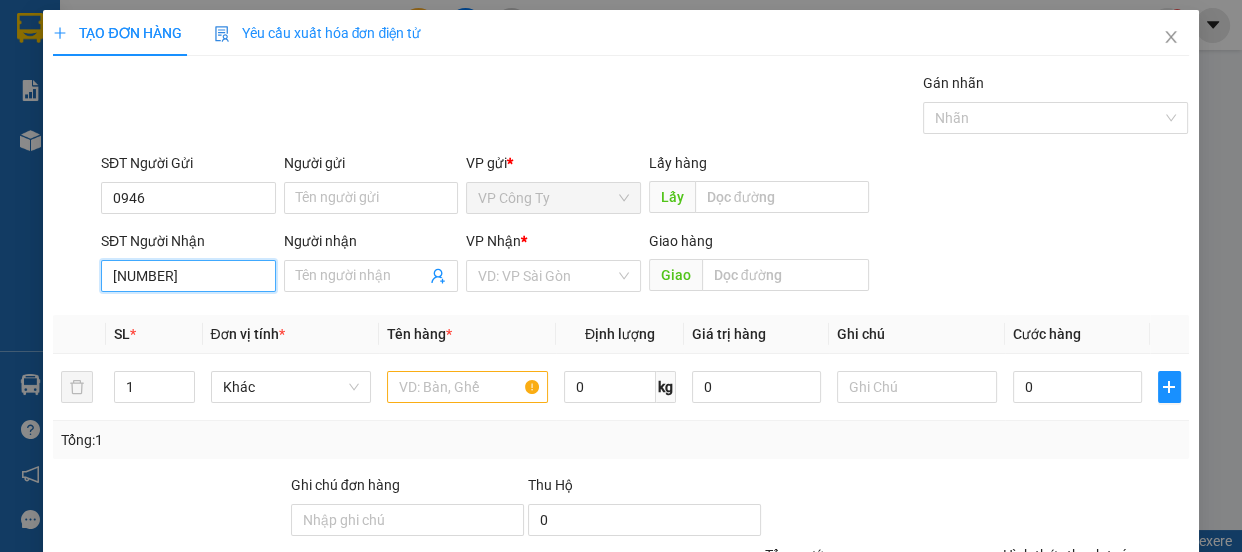 click on "865139" at bounding box center [188, 276] 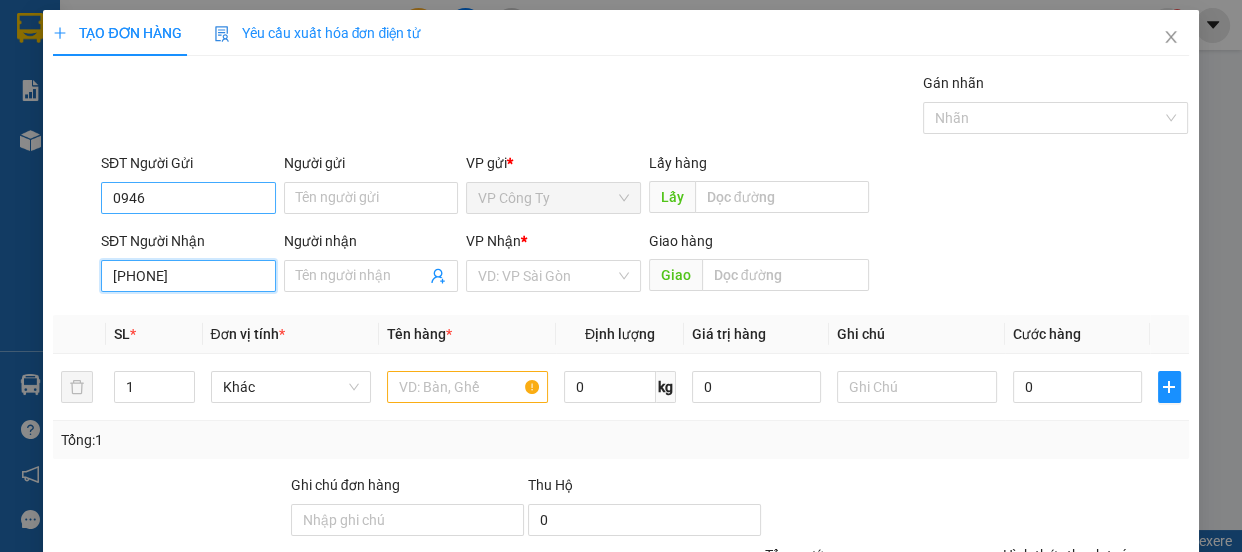 type on "0946865139" 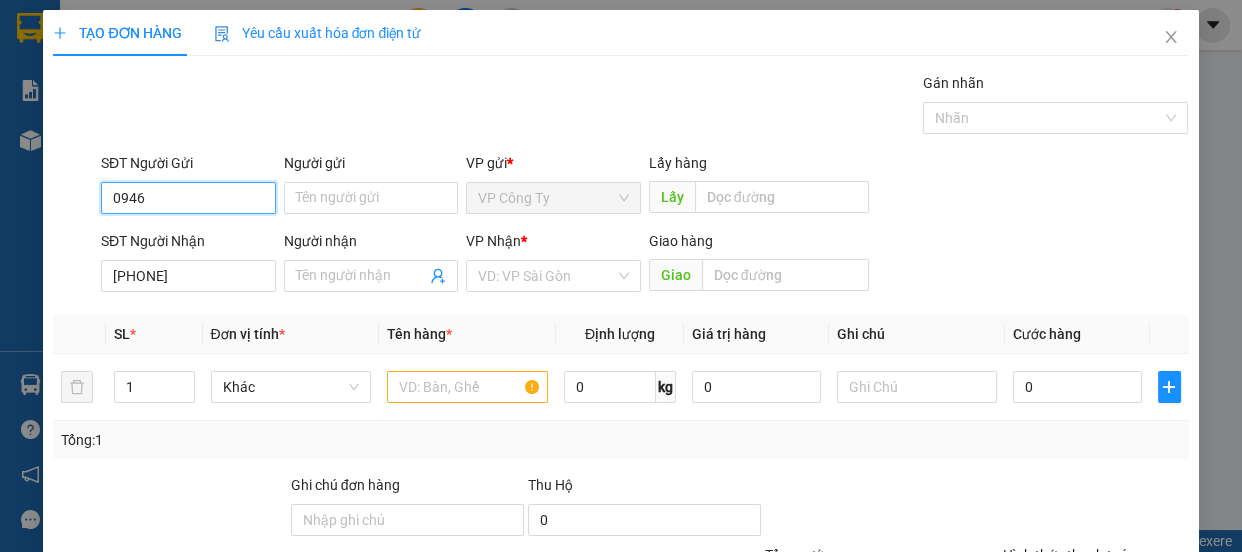 click on "0946" at bounding box center [188, 198] 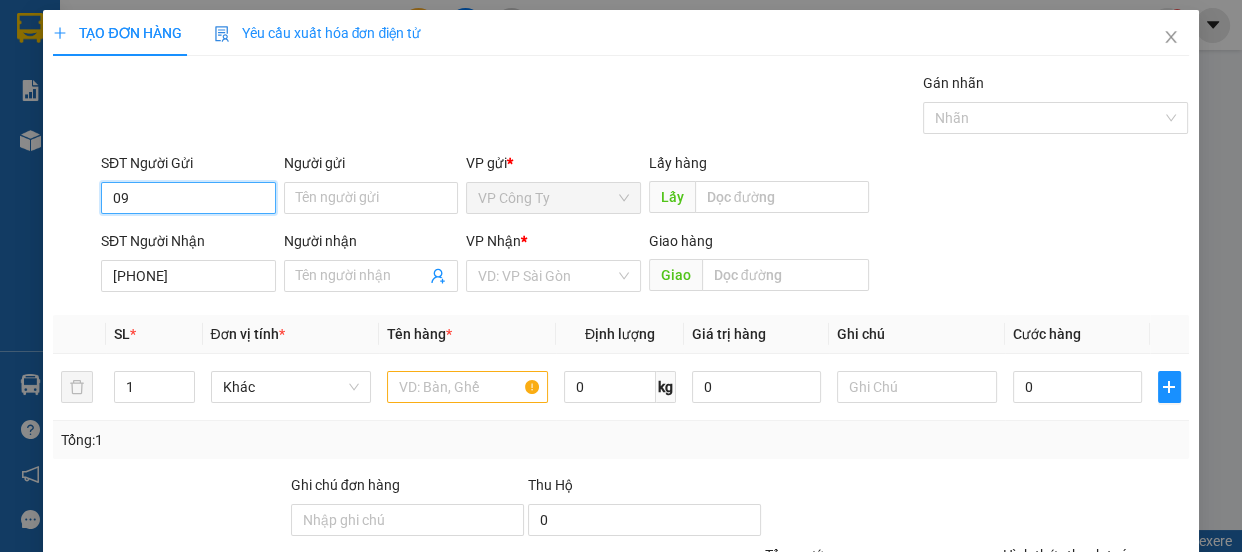 type on "0" 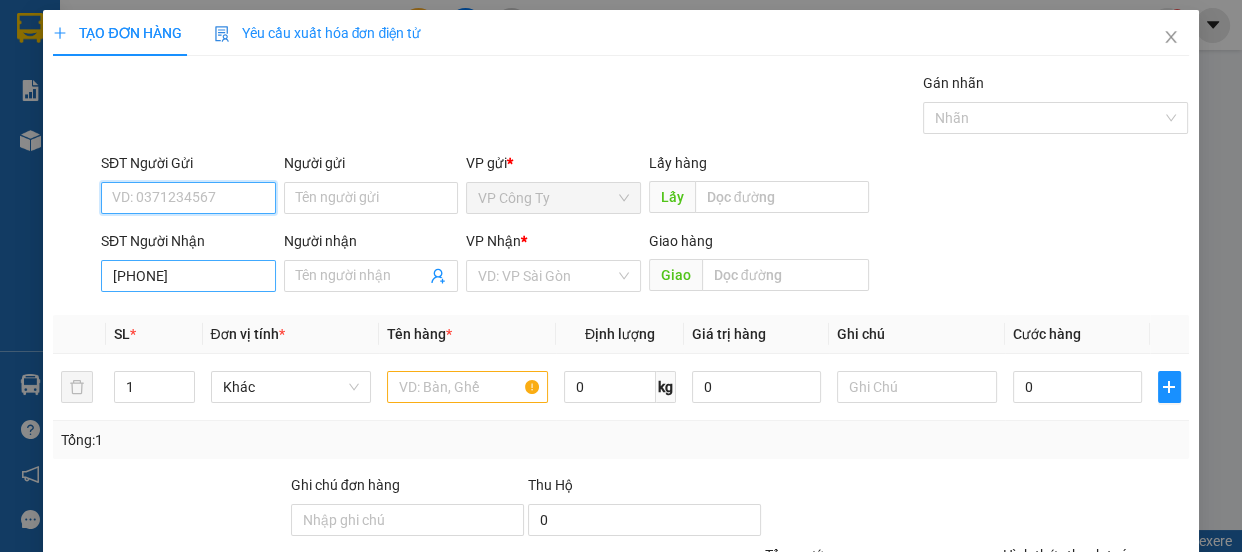 type 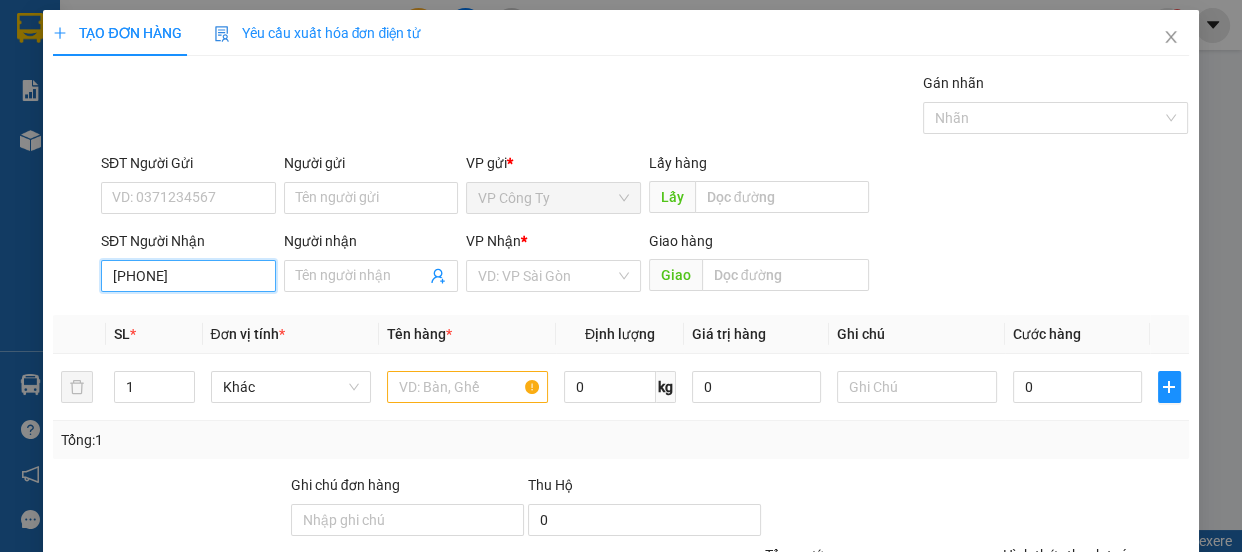 click on "0946865139" at bounding box center (188, 276) 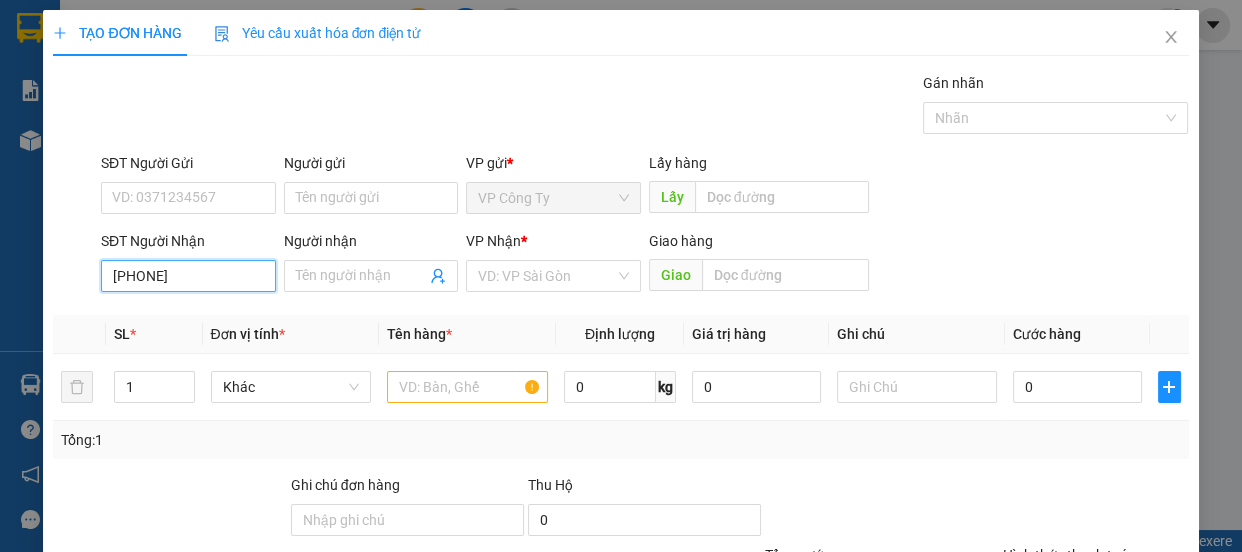 click on "0946865139" at bounding box center [188, 276] 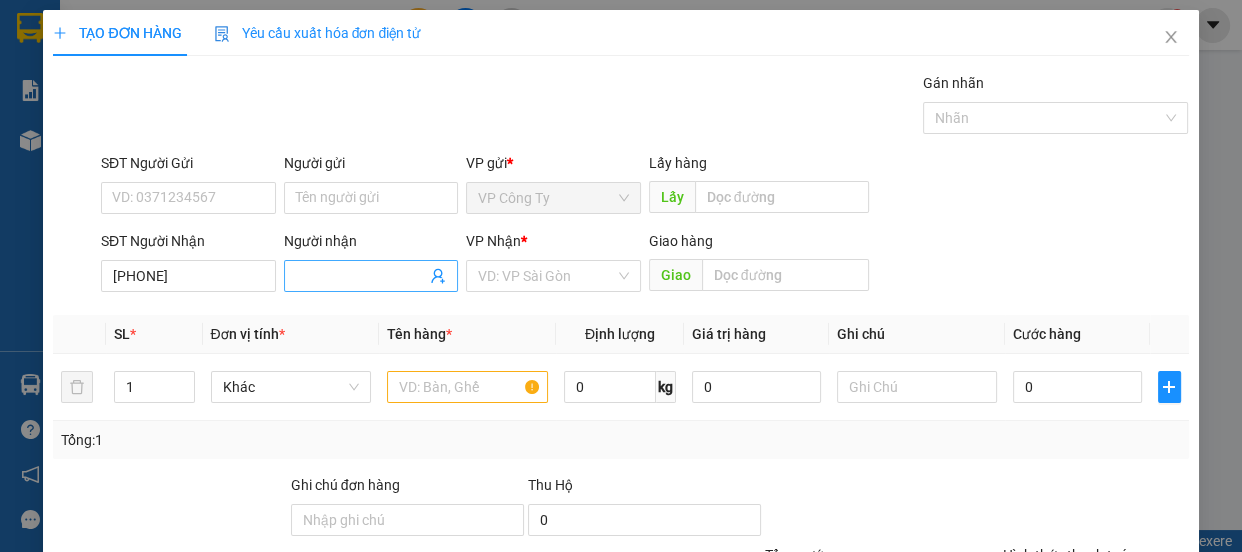 click on "Người nhận" at bounding box center [361, 276] 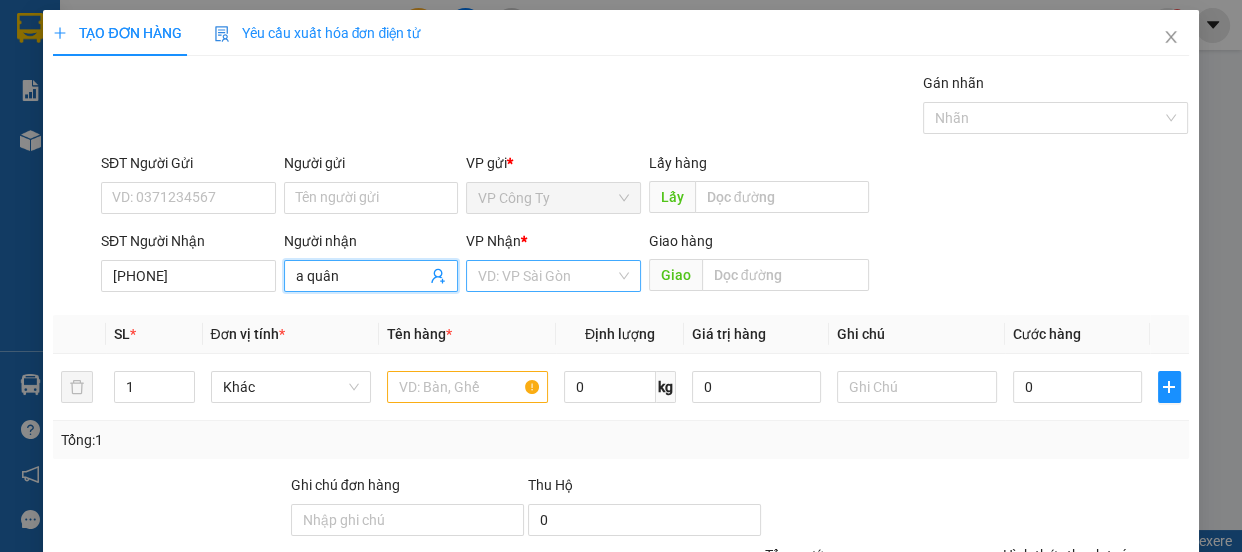 type on "a quân" 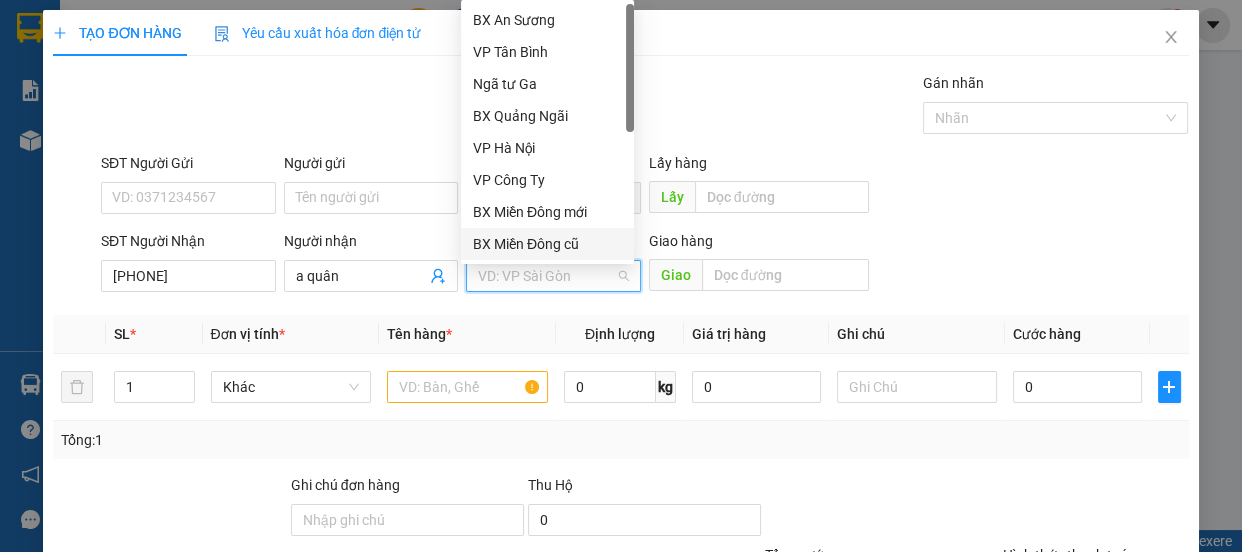 click on "BX Miền Đông cũ" at bounding box center [547, 244] 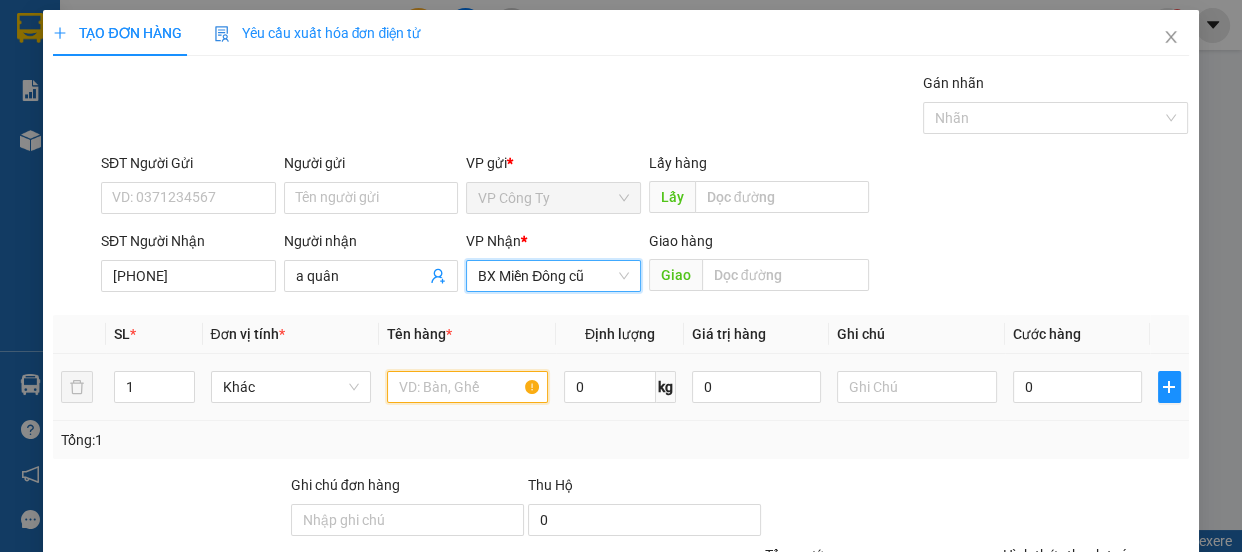 click at bounding box center (467, 387) 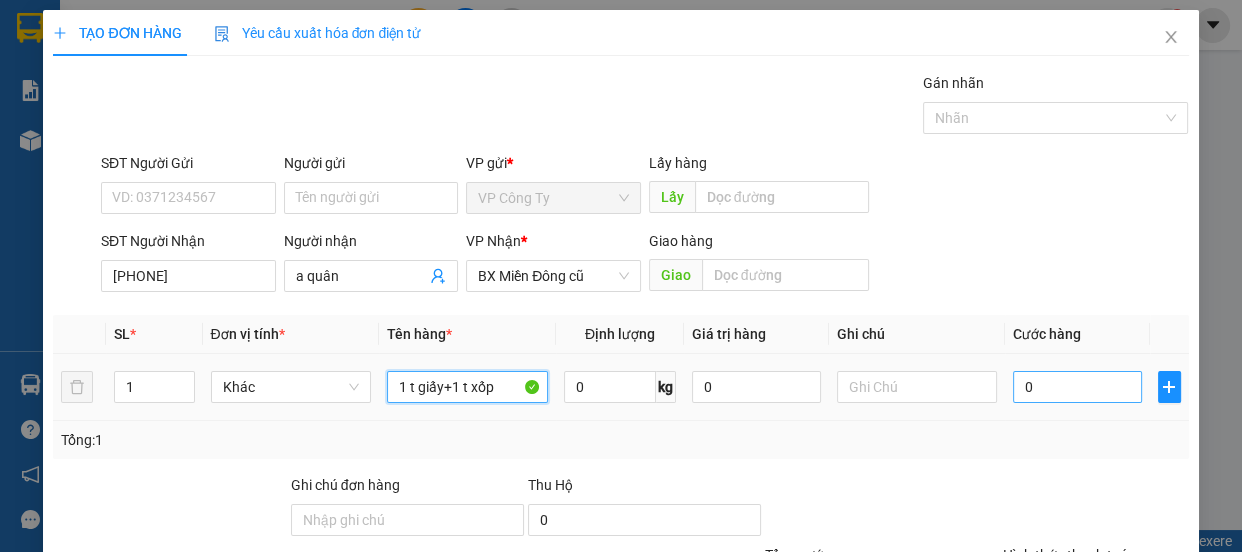 type on "1 t giấy+1 t xốp" 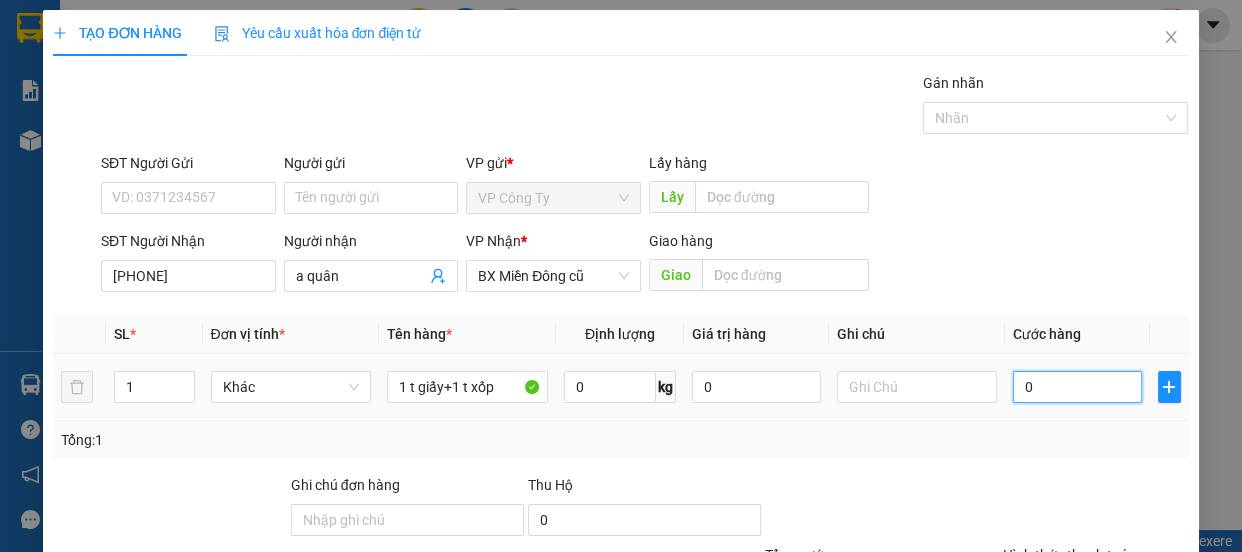 click on "0" at bounding box center (1077, 387) 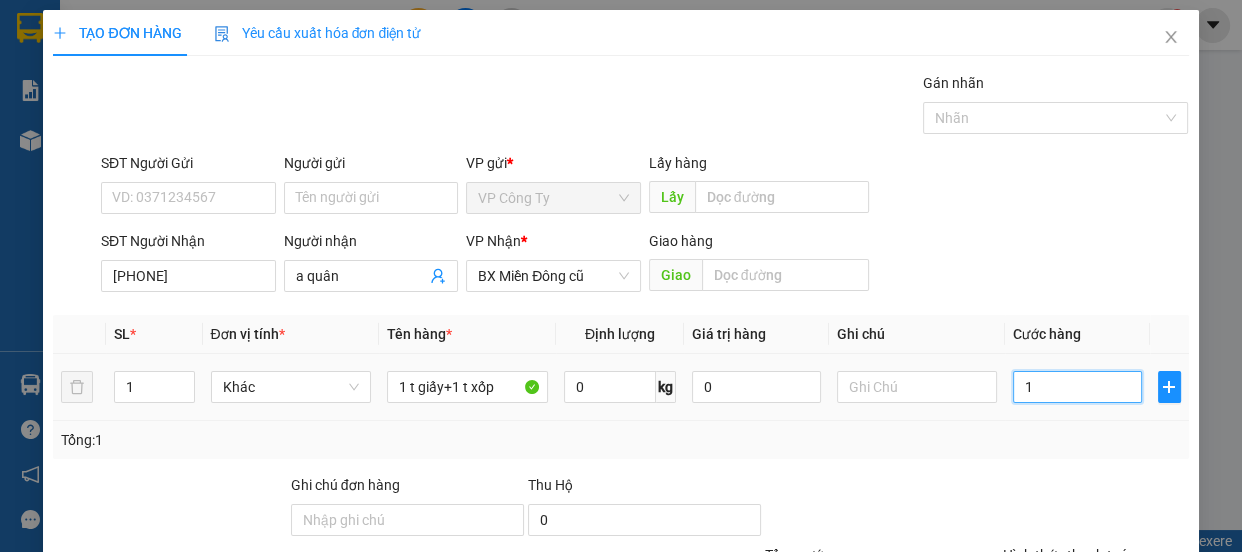 type on "18" 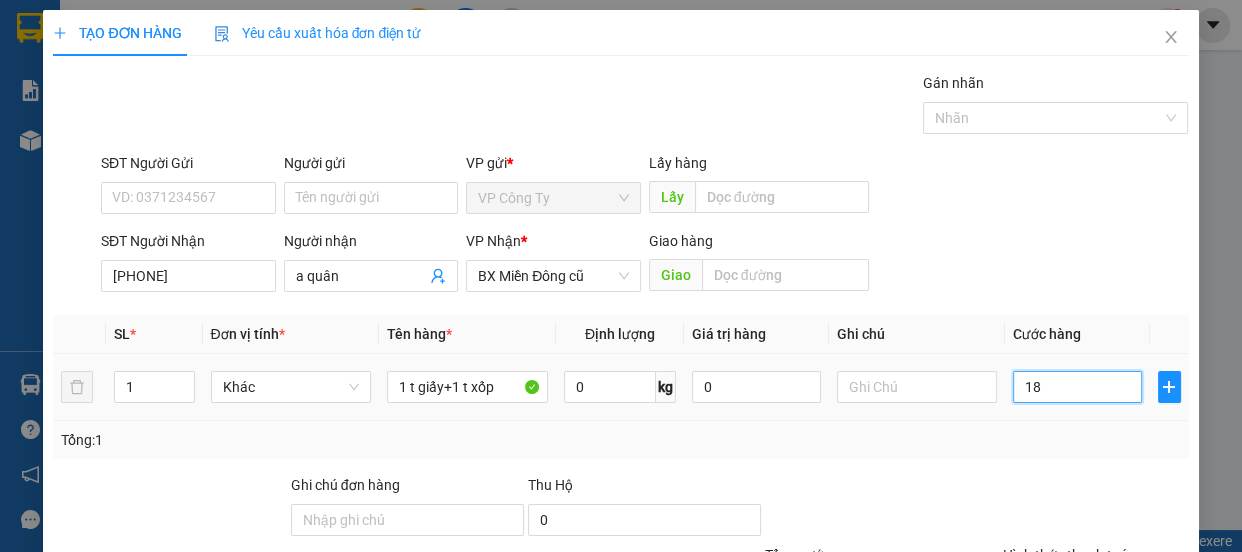 type on "180" 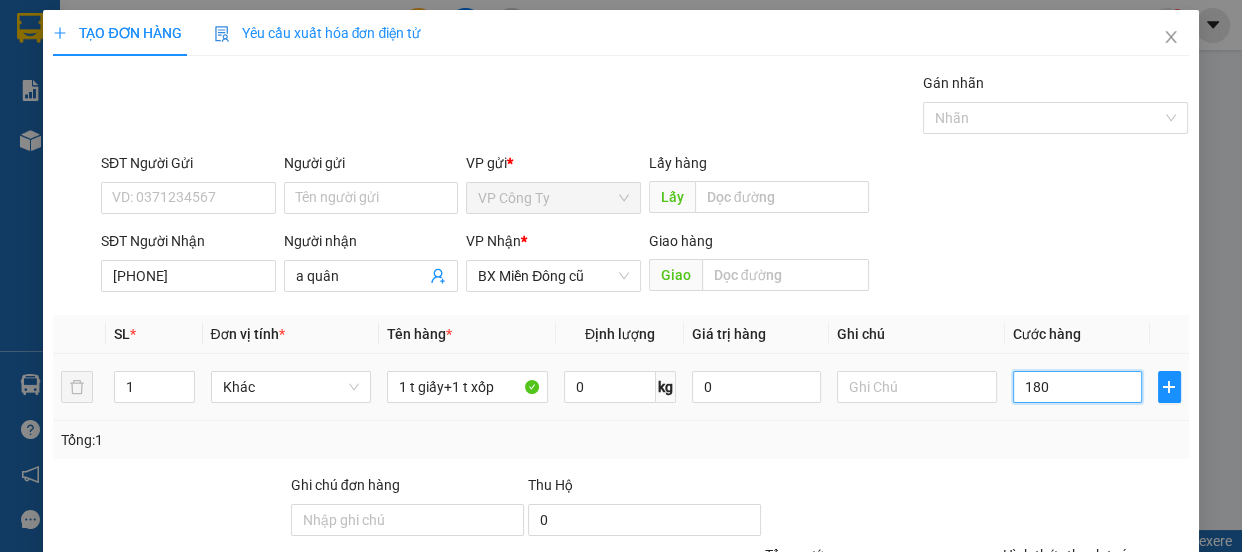 type on "1.800" 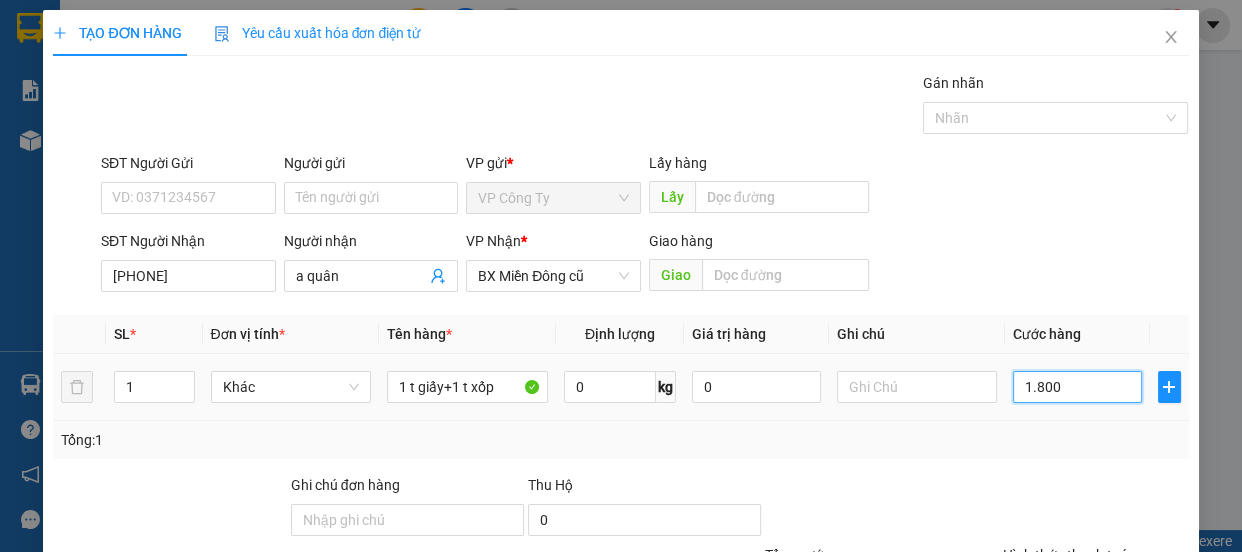 type on "18.000" 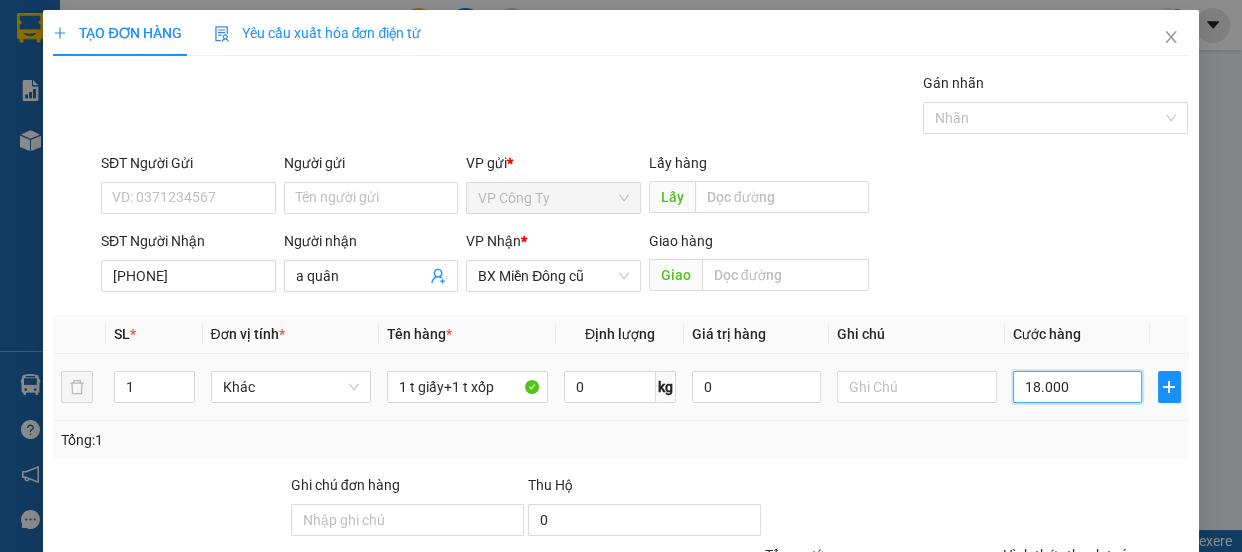 type on "180.000" 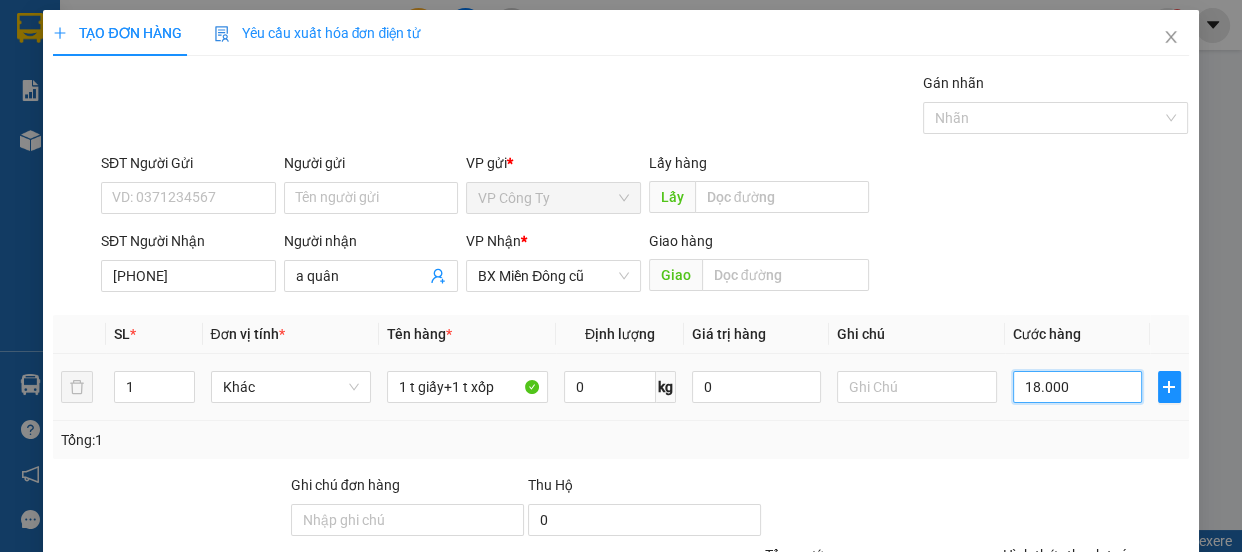 type on "180.000" 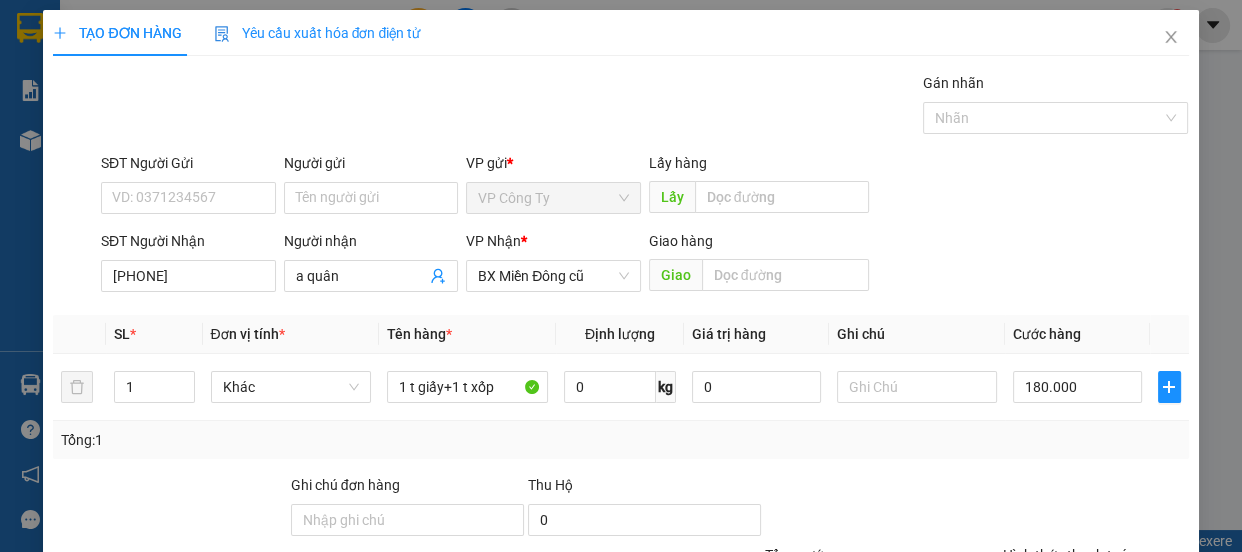 click on "Hình thức thanh toán" at bounding box center (1069, 555) 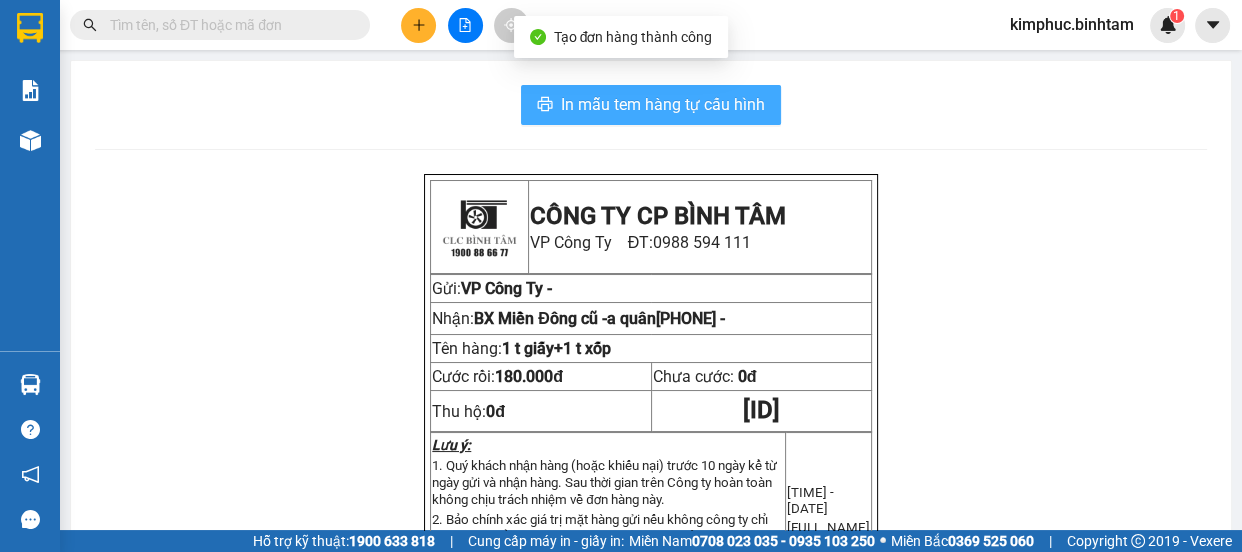 click on "In mẫu tem hàng tự cấu hình" at bounding box center (663, 104) 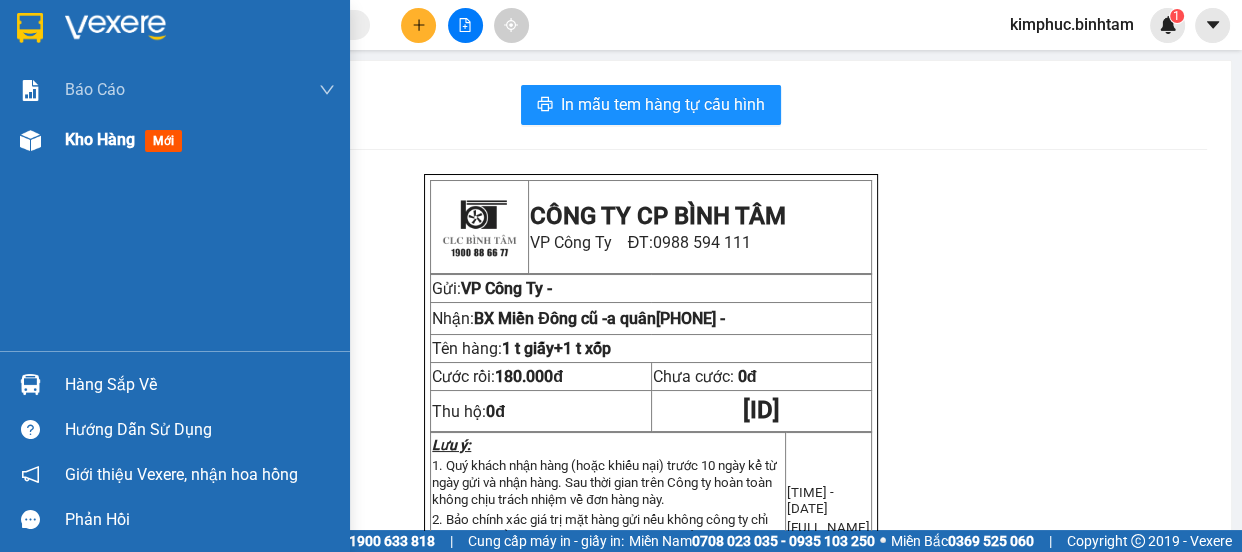 click on "Kho hàng" at bounding box center (100, 139) 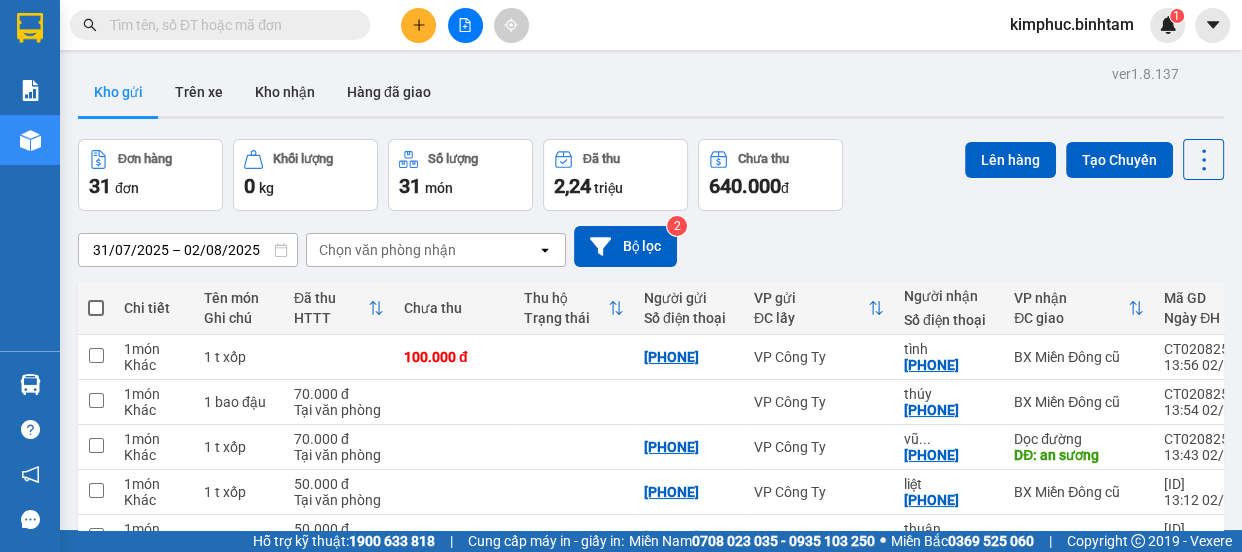 click at bounding box center [96, 580] 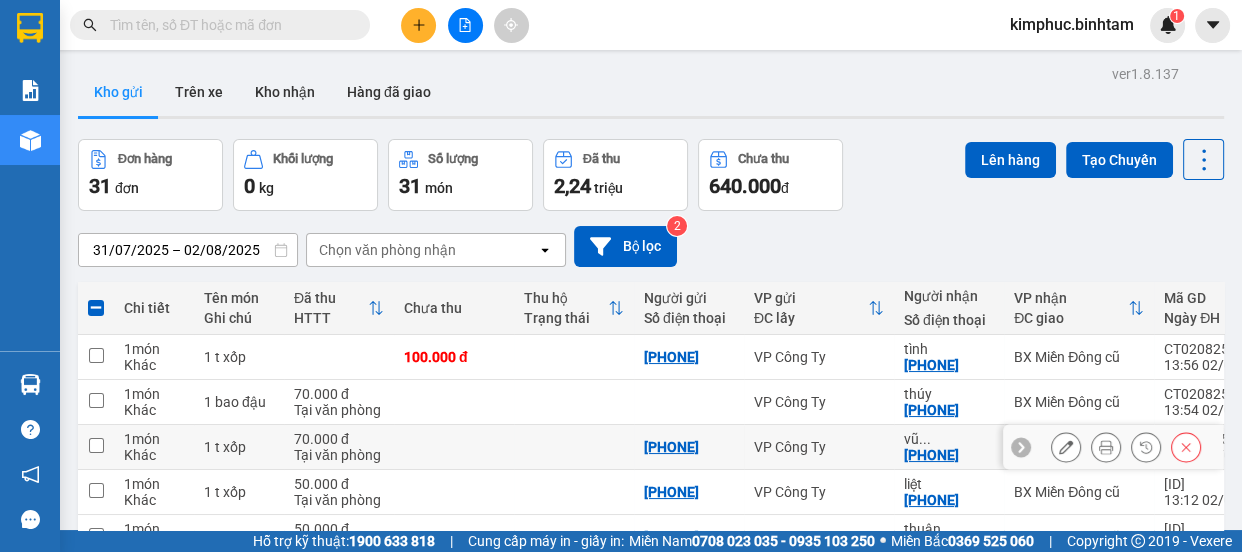 click at bounding box center (96, 445) 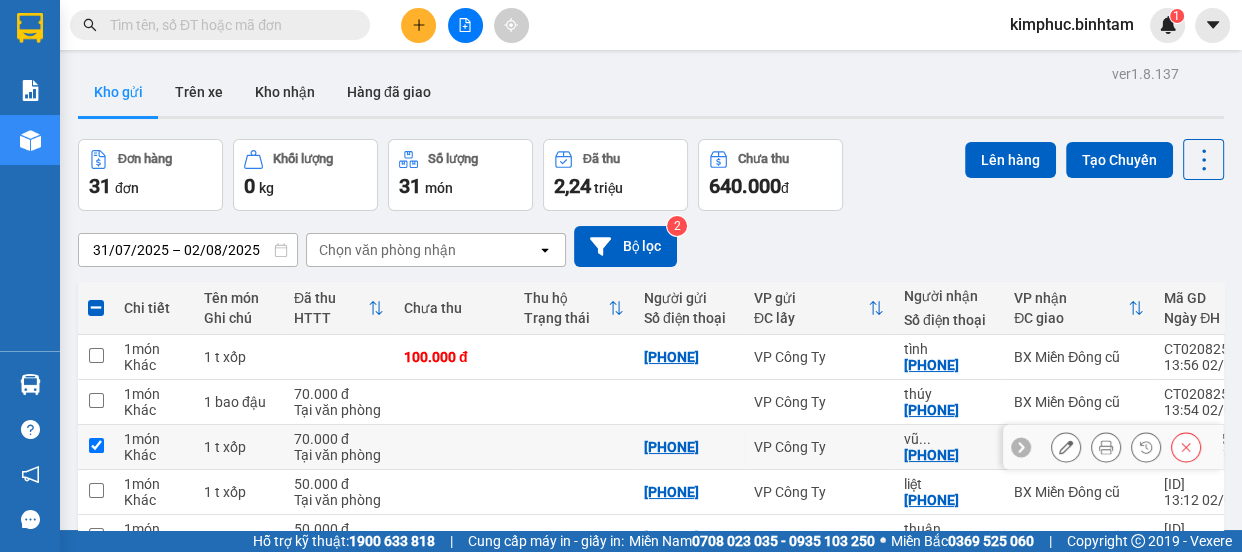 checkbox on "true" 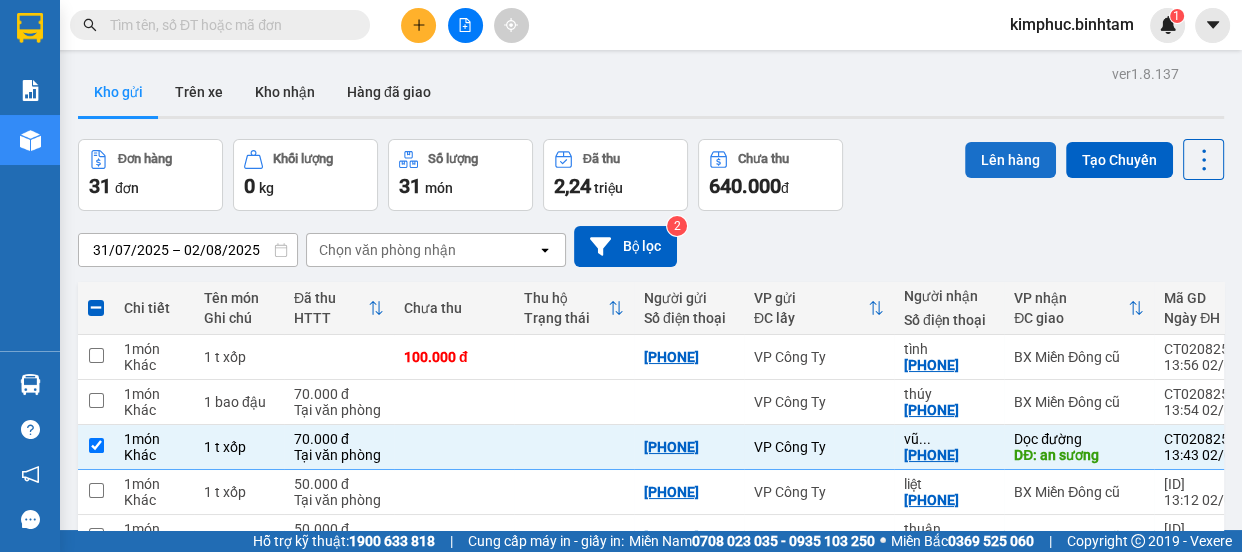 click on "Lên hàng" at bounding box center [1010, 160] 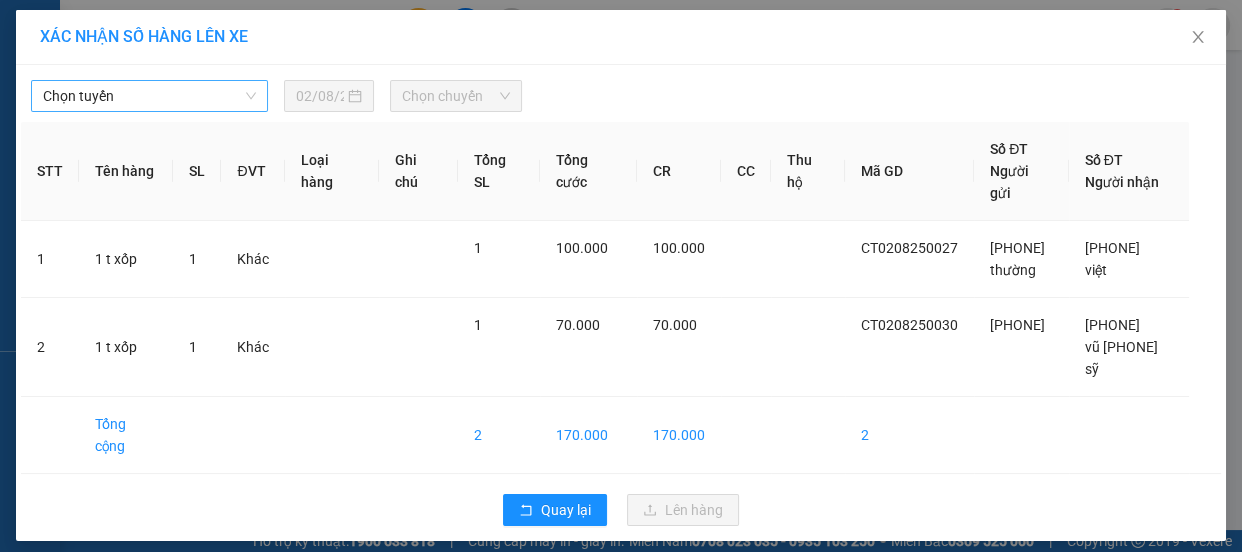 click on "Chọn tuyến" at bounding box center (149, 96) 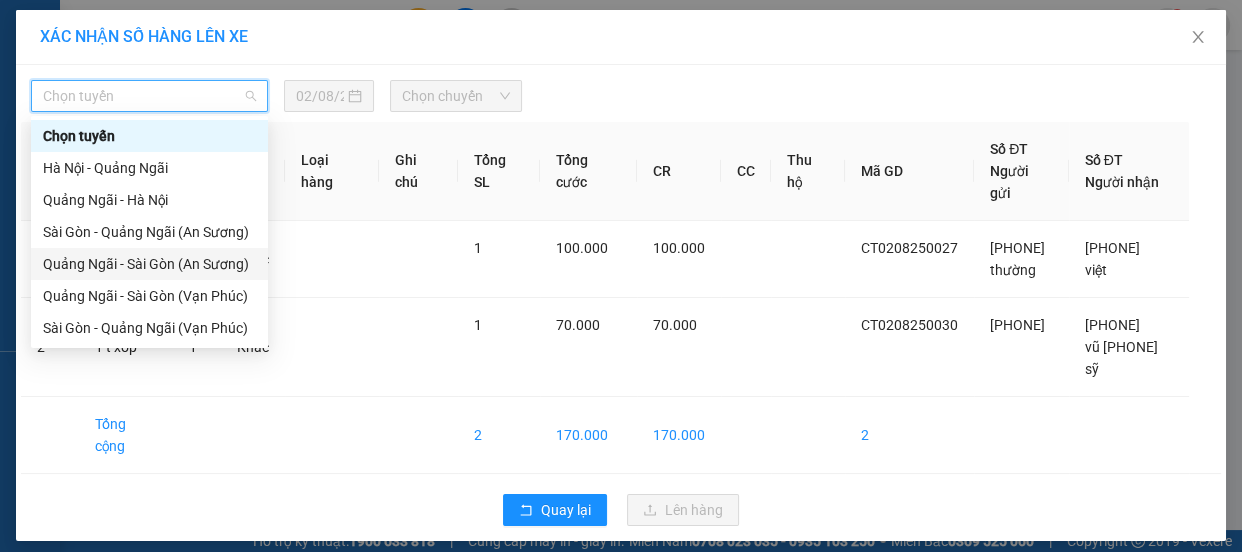 click on "Quảng Ngãi - Sài Gòn (An Sương)" at bounding box center [149, 264] 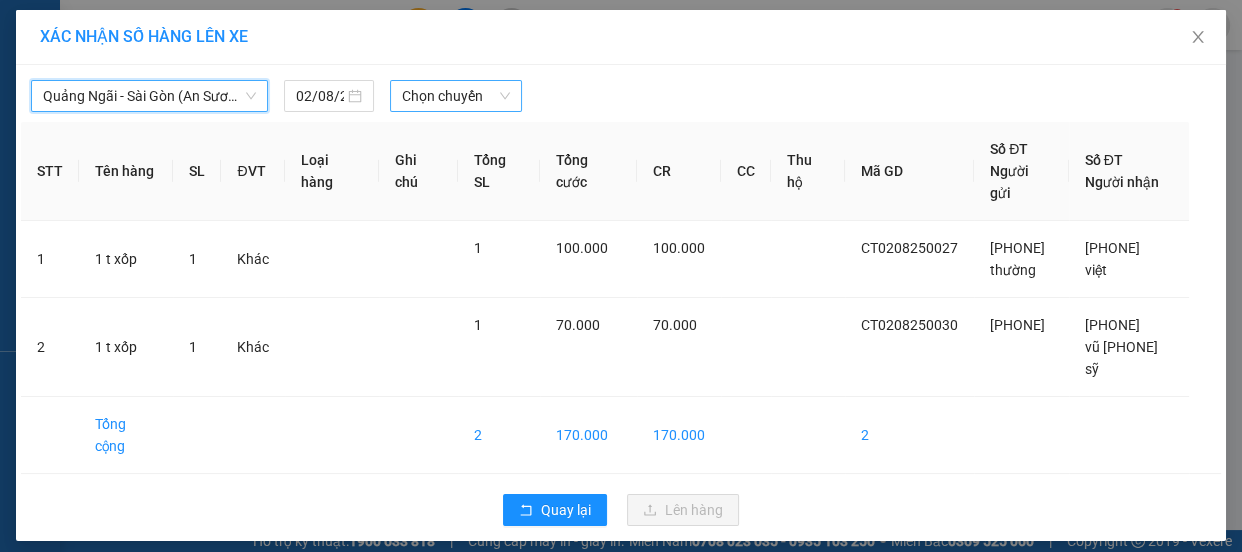 click on "Chọn chuyến" at bounding box center [456, 96] 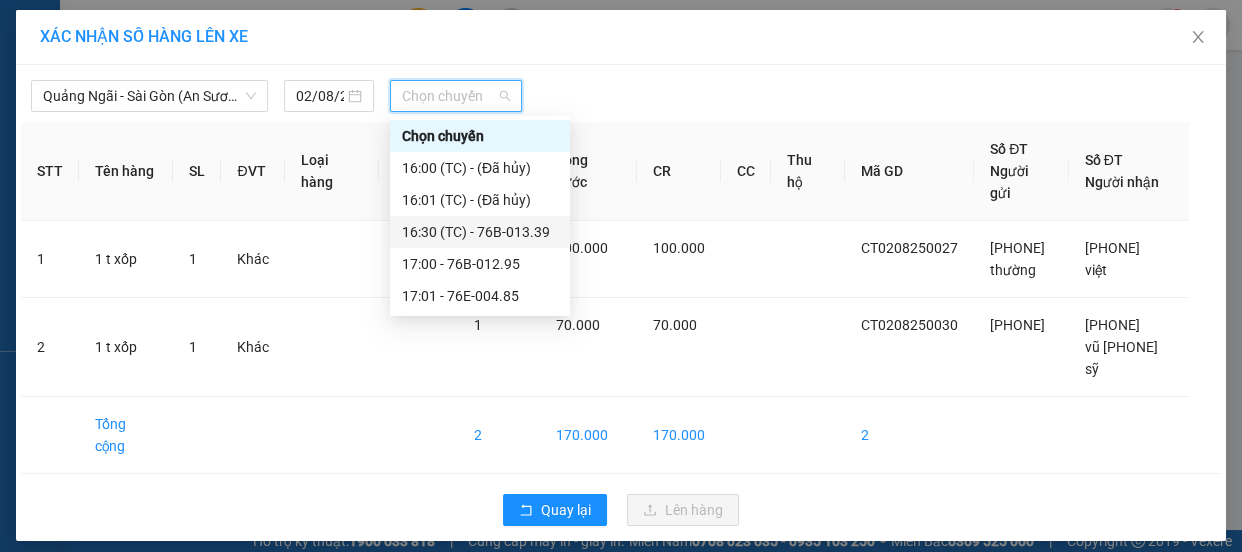 click on "16:30   (TC)   - 76B-013.39" at bounding box center [480, 232] 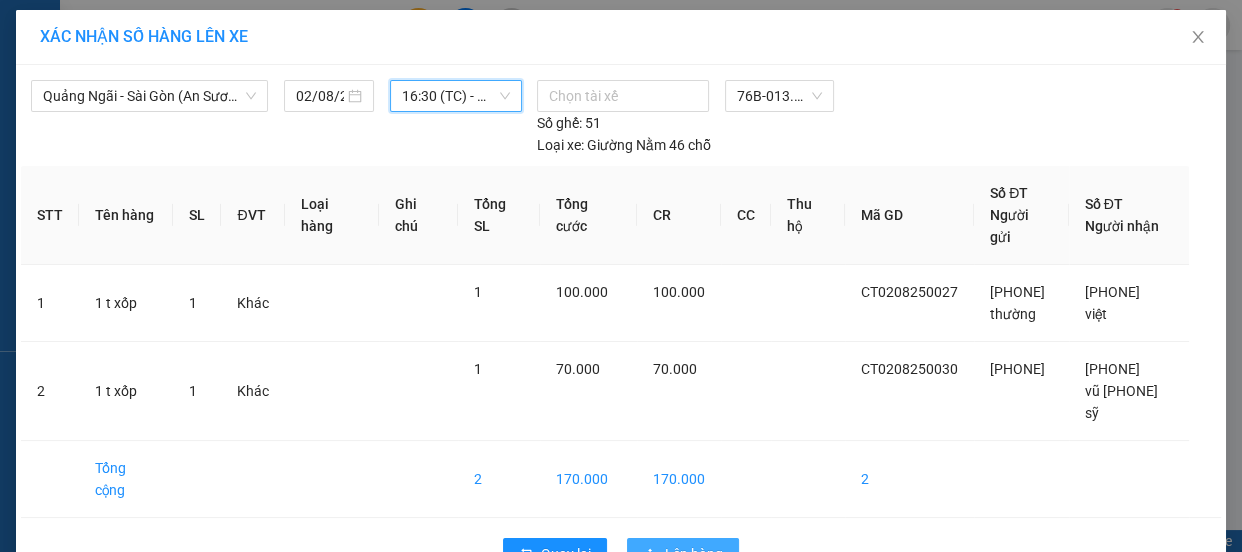 click on "Lên hàng" at bounding box center (683, 554) 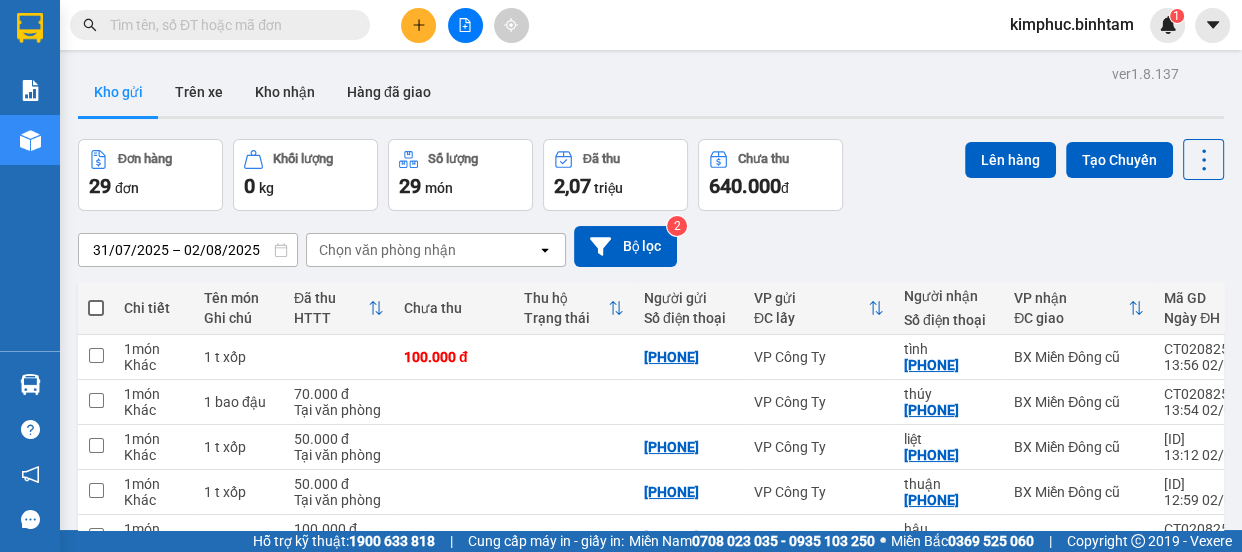 click on "3" at bounding box center [1006, 833] 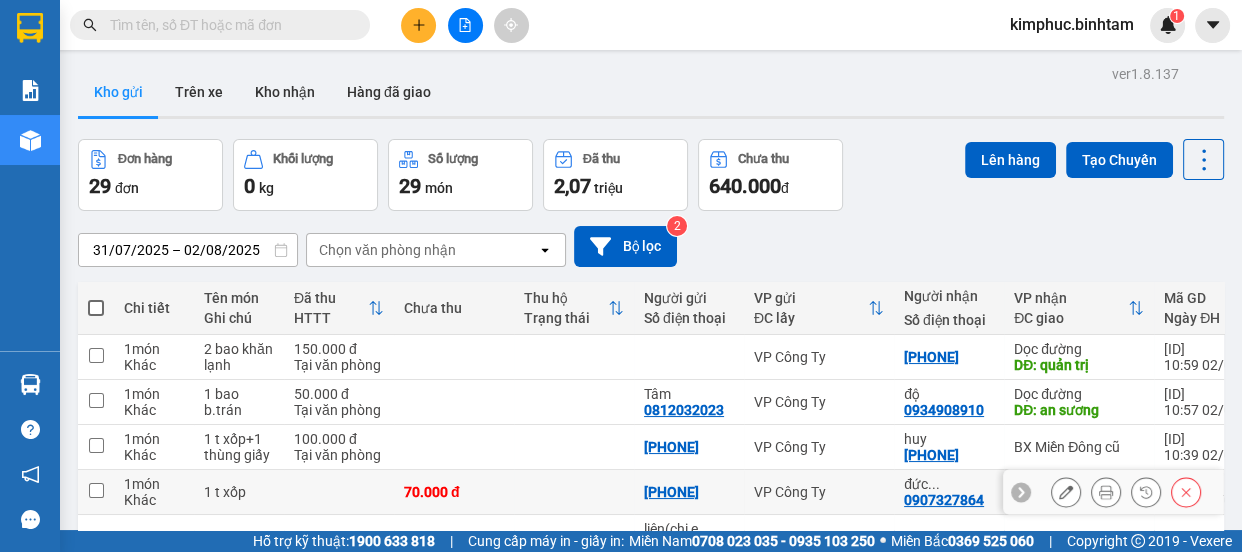 click at bounding box center (96, 492) 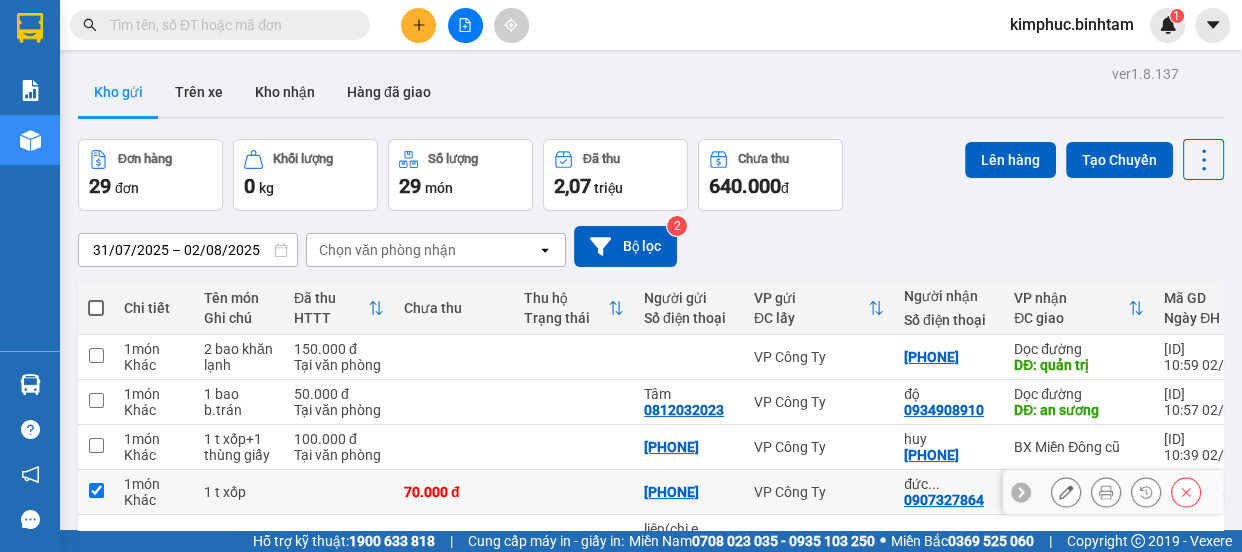 checkbox on "true" 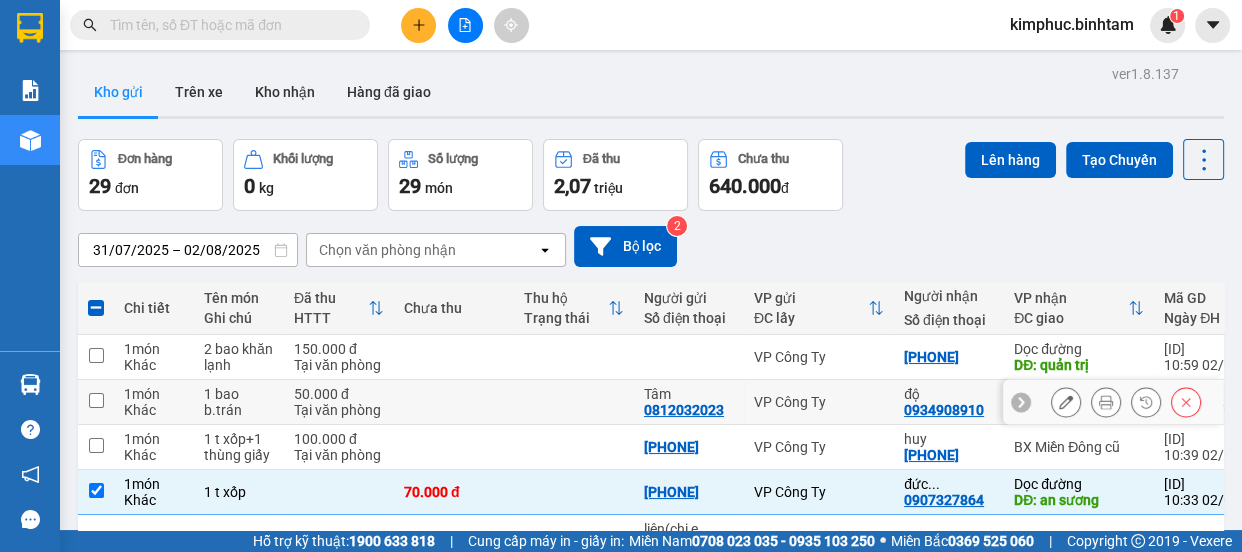 click at bounding box center [96, 402] 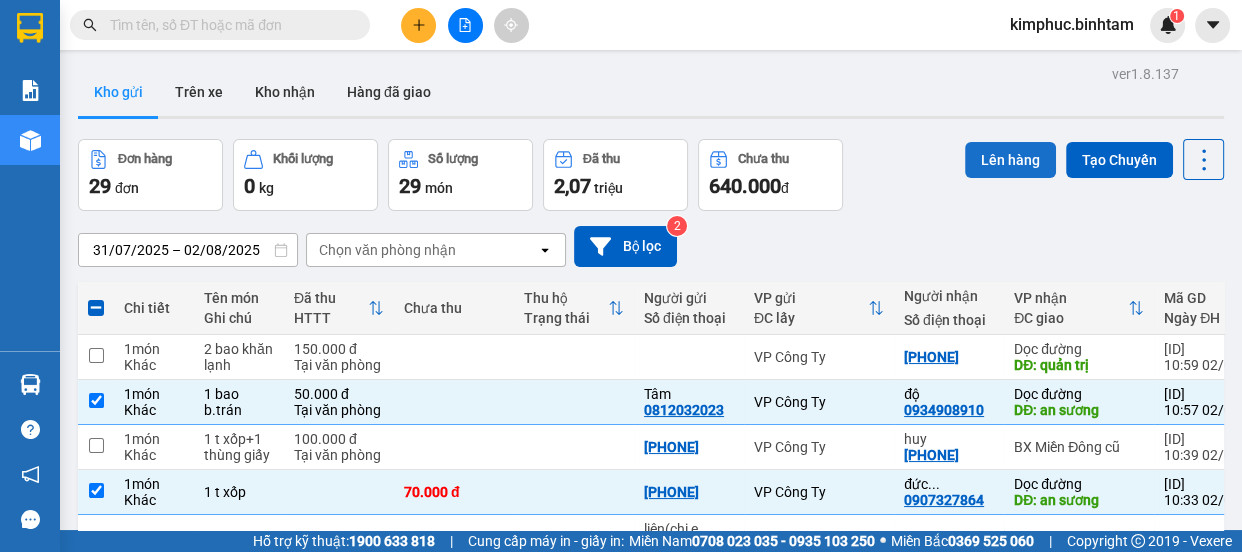 click on "Lên hàng" at bounding box center [1010, 160] 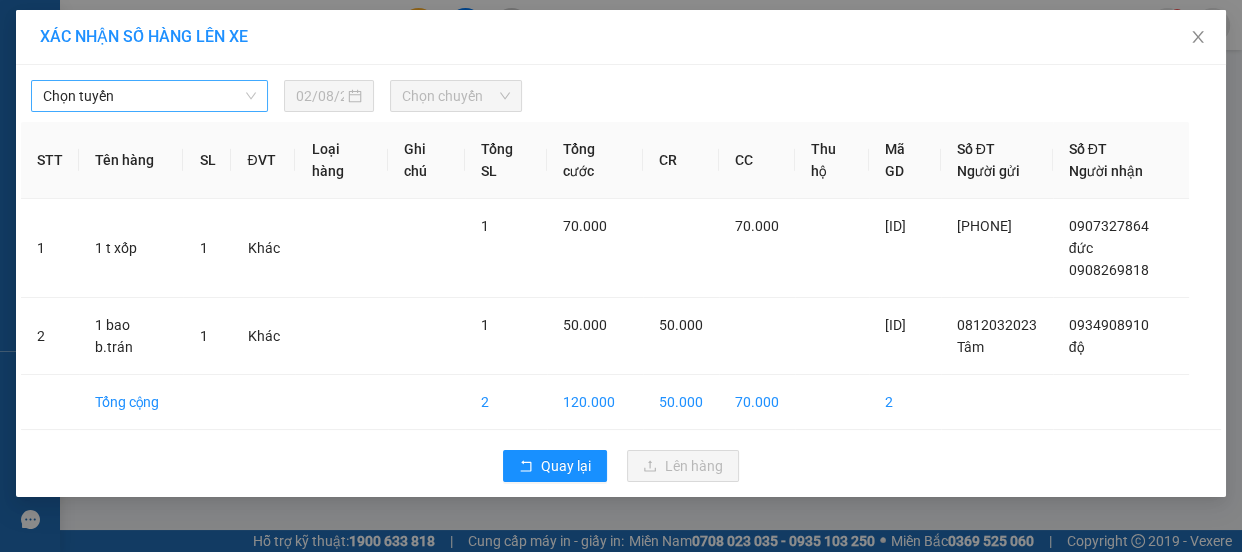 click on "Chọn tuyến" at bounding box center [149, 96] 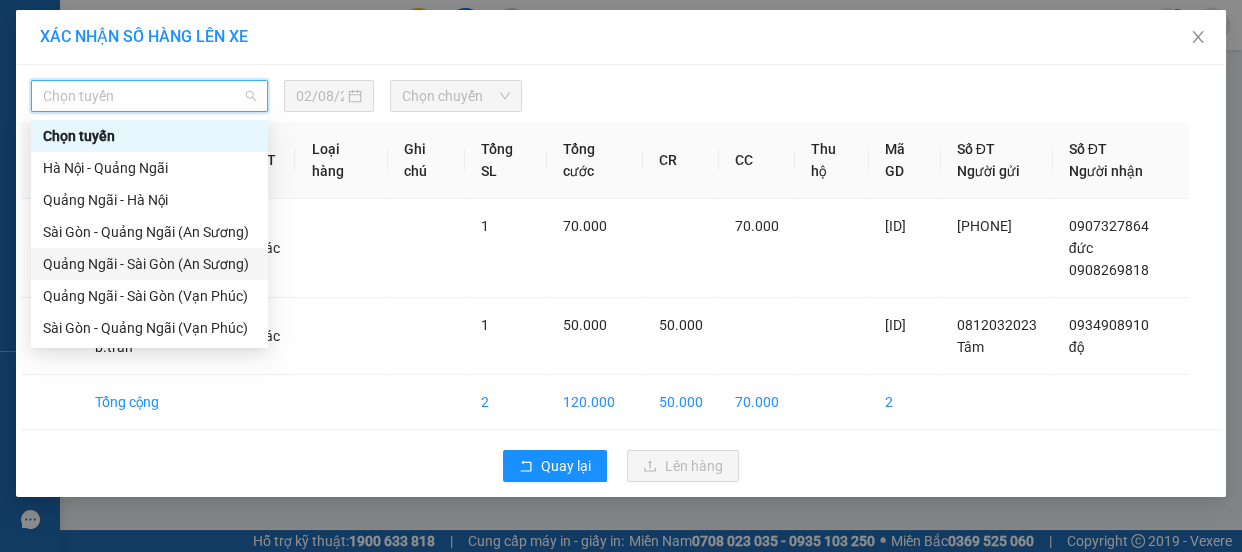 click on "Quảng Ngãi - Sài Gòn (An Sương)" at bounding box center (149, 264) 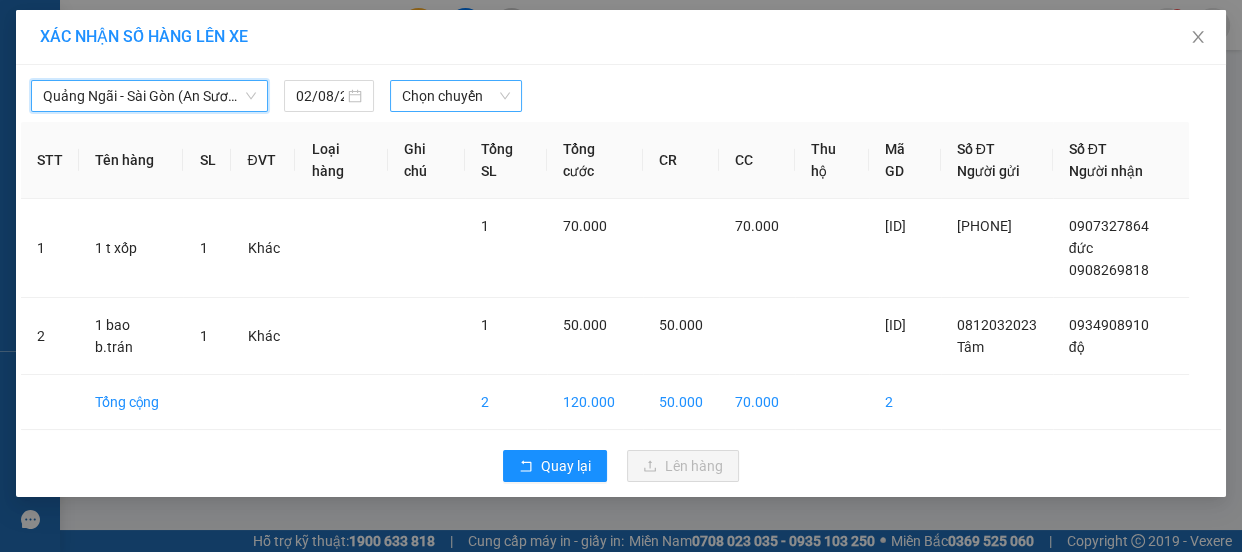 click on "Chọn chuyến" at bounding box center (456, 96) 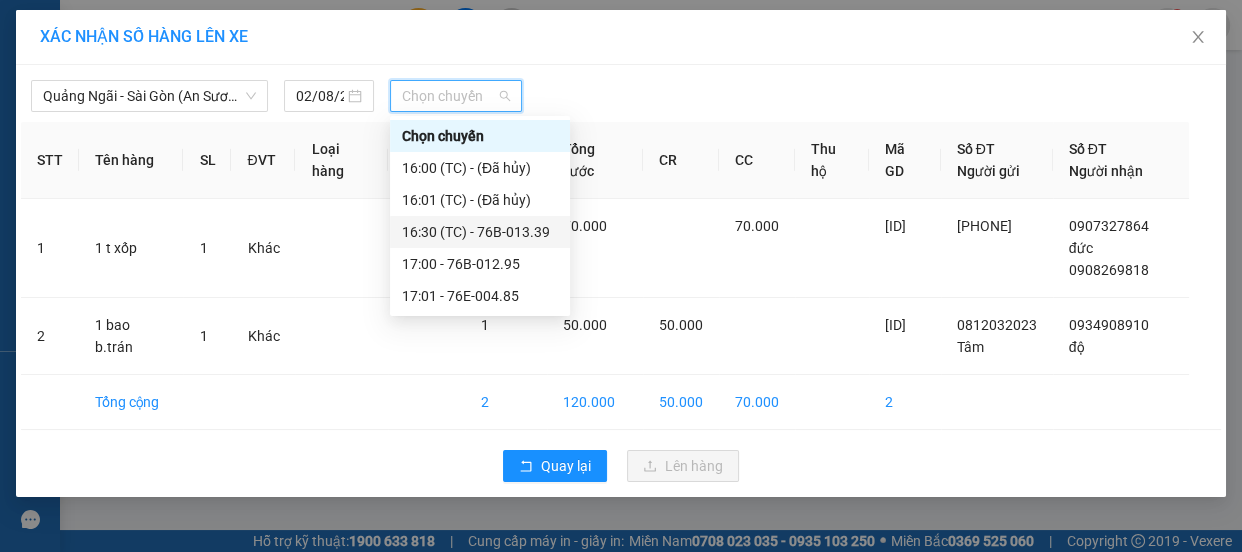 click on "16:30   (TC)   - 76B-013.39" at bounding box center [480, 232] 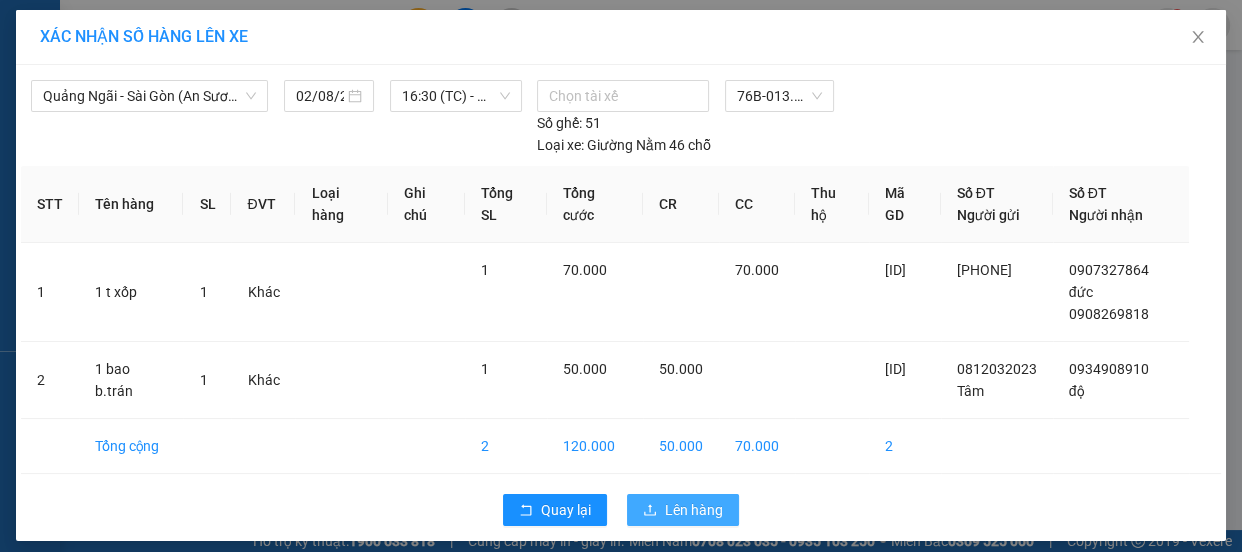 click on "Lên hàng" at bounding box center [694, 510] 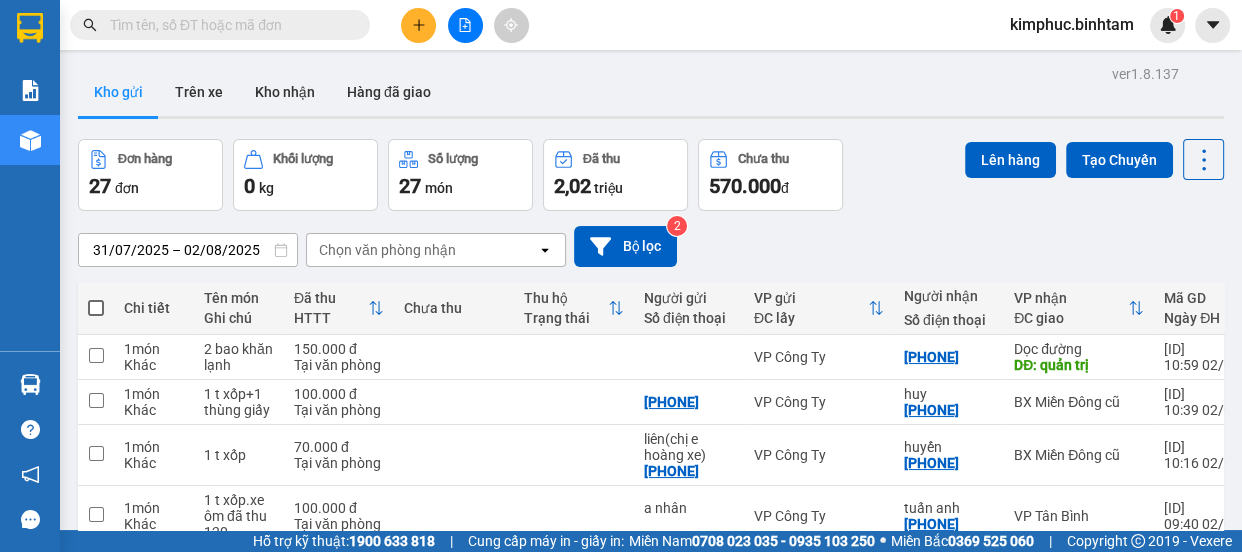 click on "2" at bounding box center (971, 746) 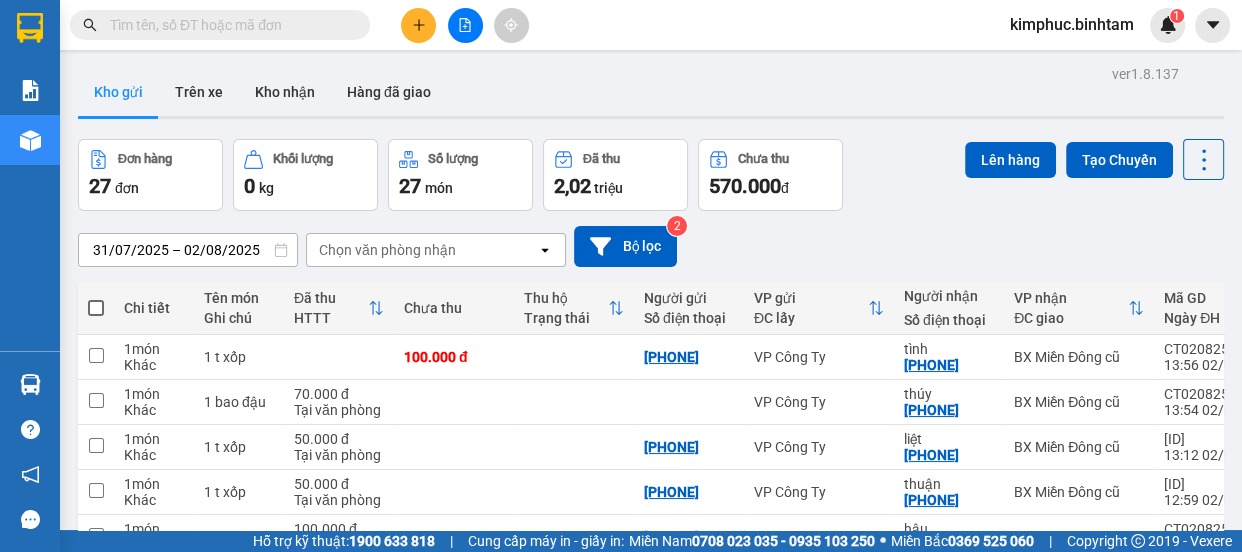 click on "1" at bounding box center (936, 833) 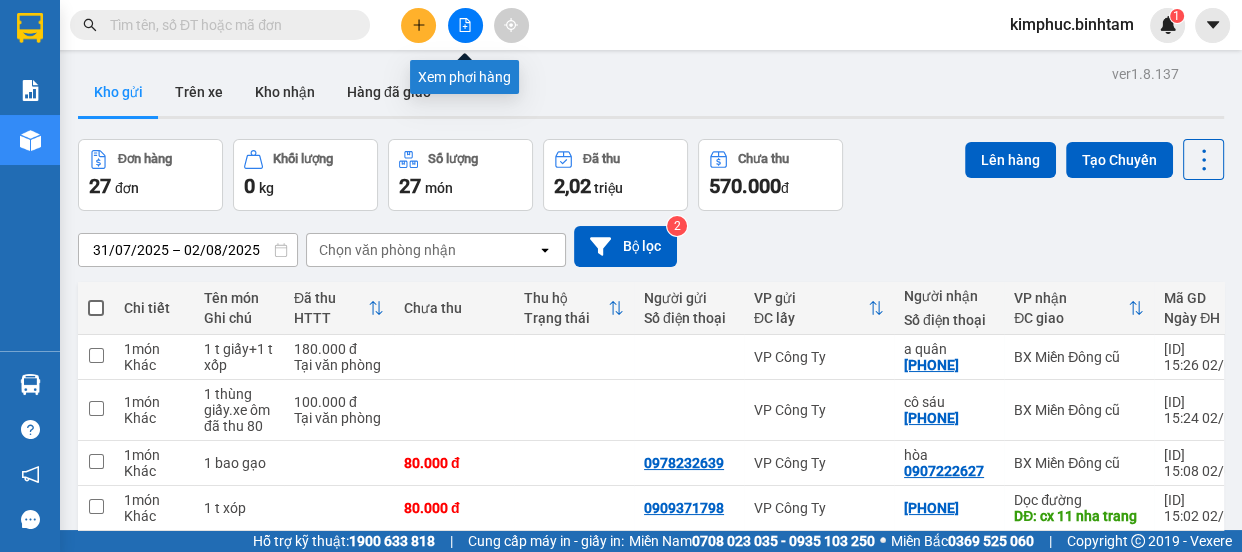 click at bounding box center (465, 25) 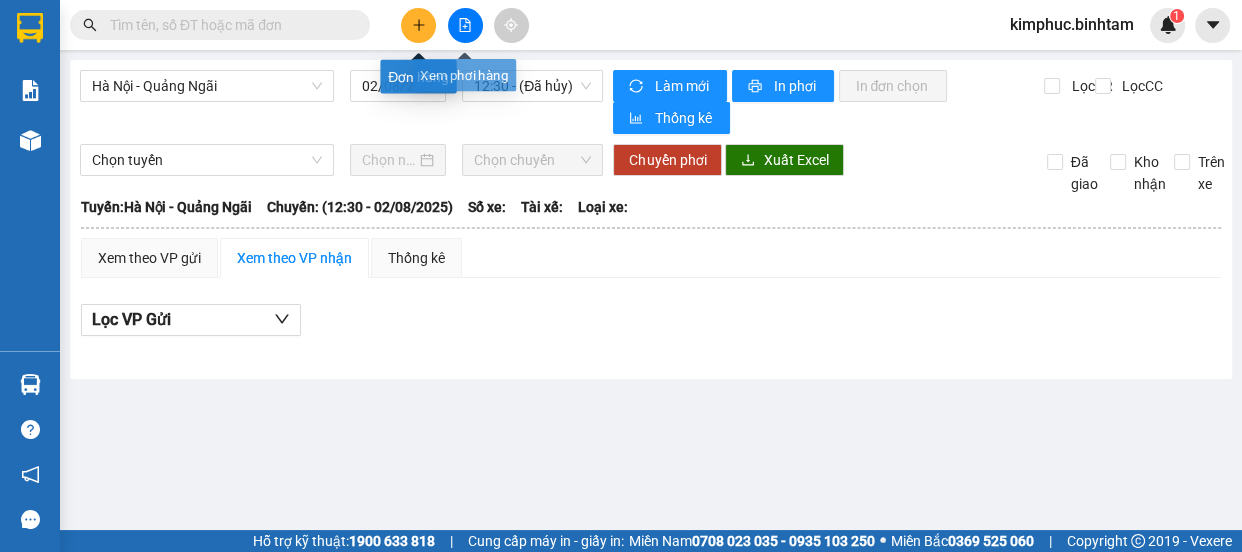 click at bounding box center (465, 25) 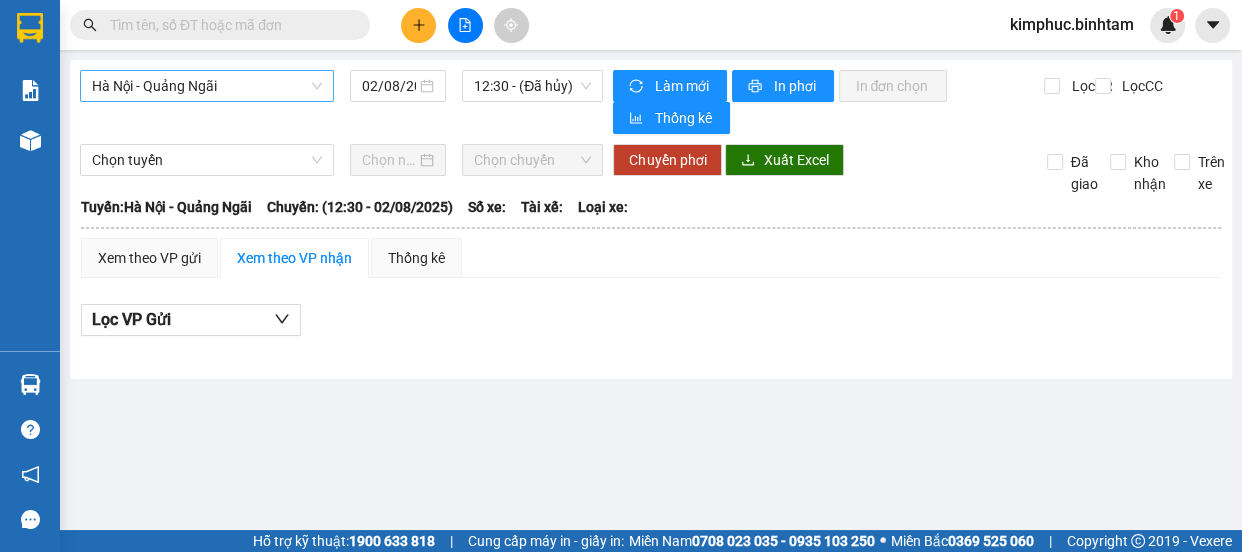 click on "Hà Nội - Quảng Ngãi" at bounding box center [207, 86] 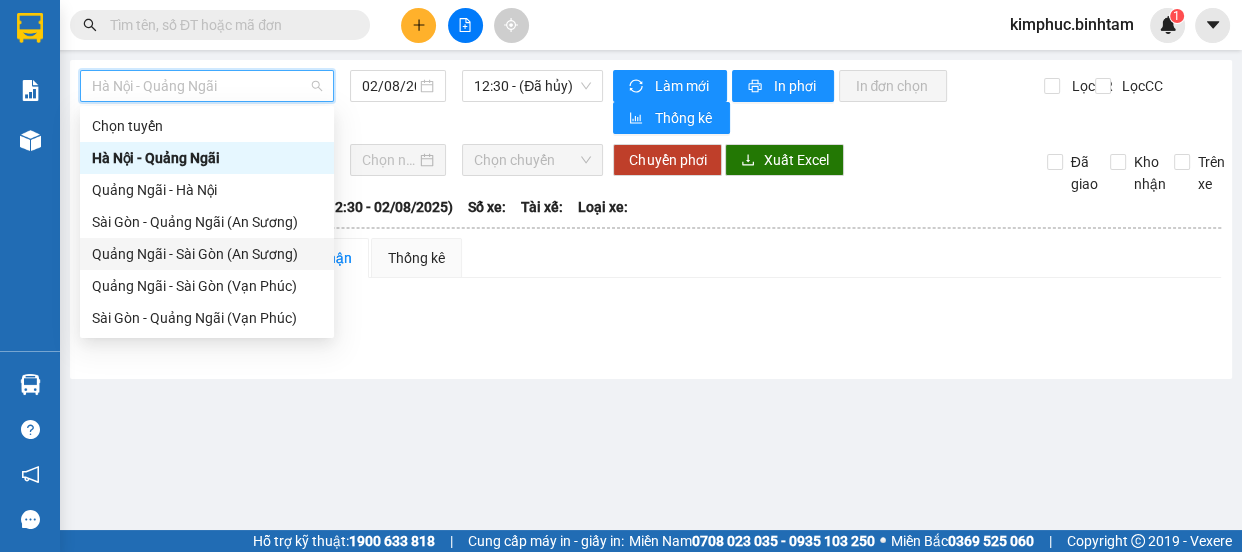 click on "Quảng Ngãi - Sài Gòn (An Sương)" at bounding box center [207, 254] 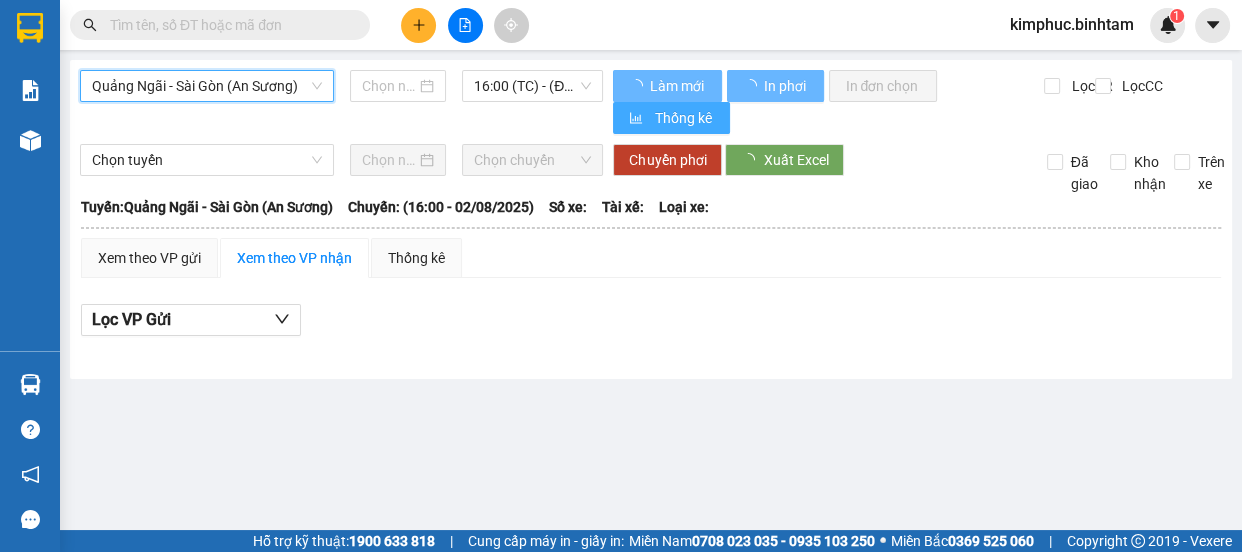 type on "02/08/2025" 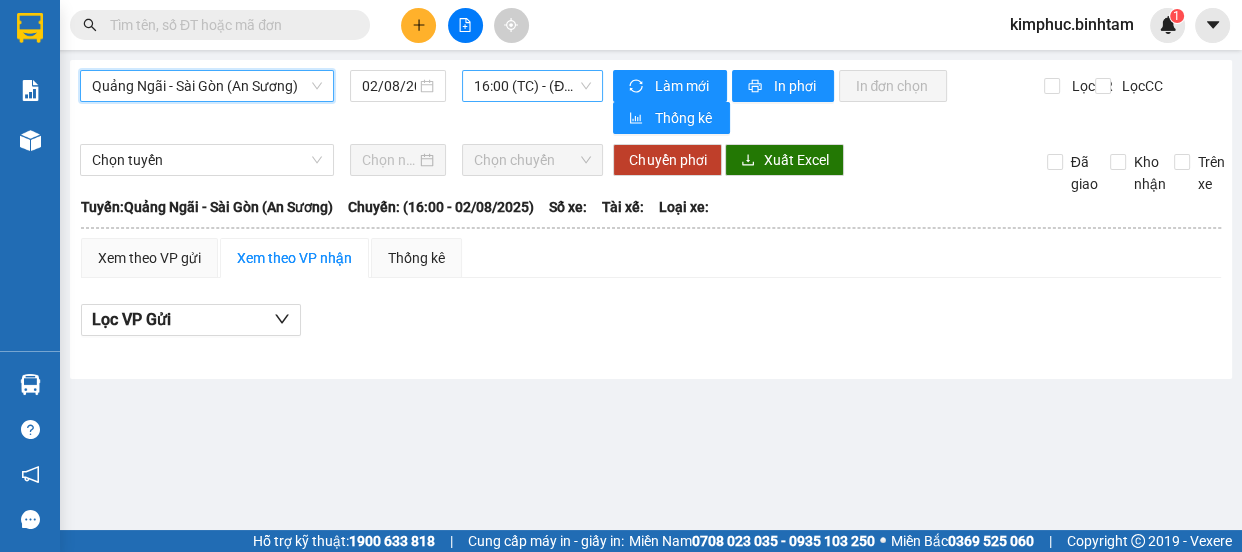click on "16:00   (TC)   - (Đã hủy)" at bounding box center (532, 86) 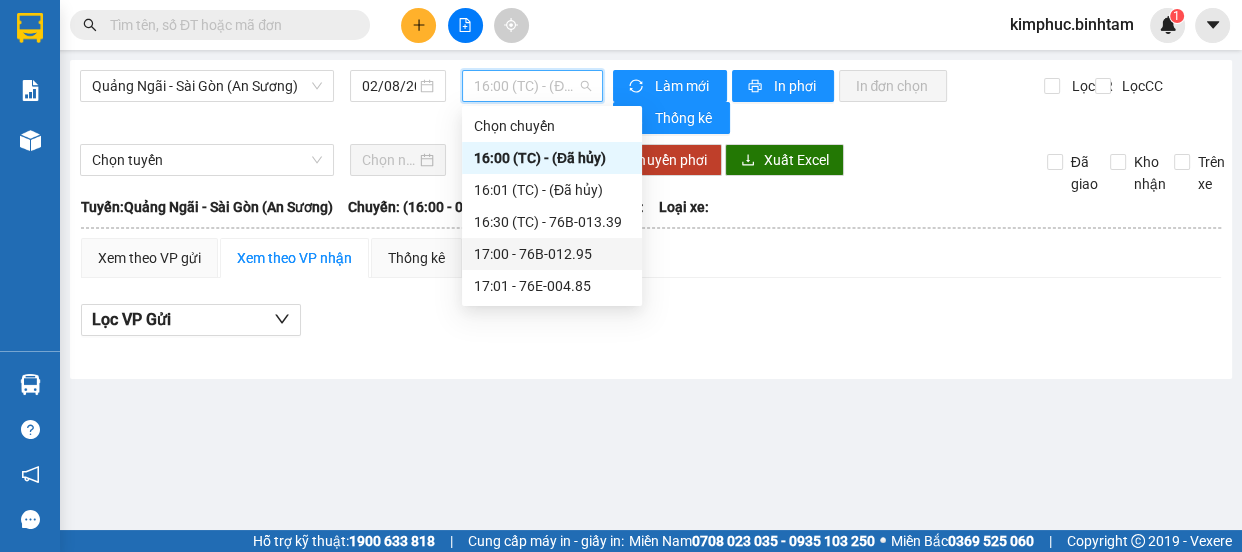 click on "17:00     - 76B-012.95" at bounding box center [552, 254] 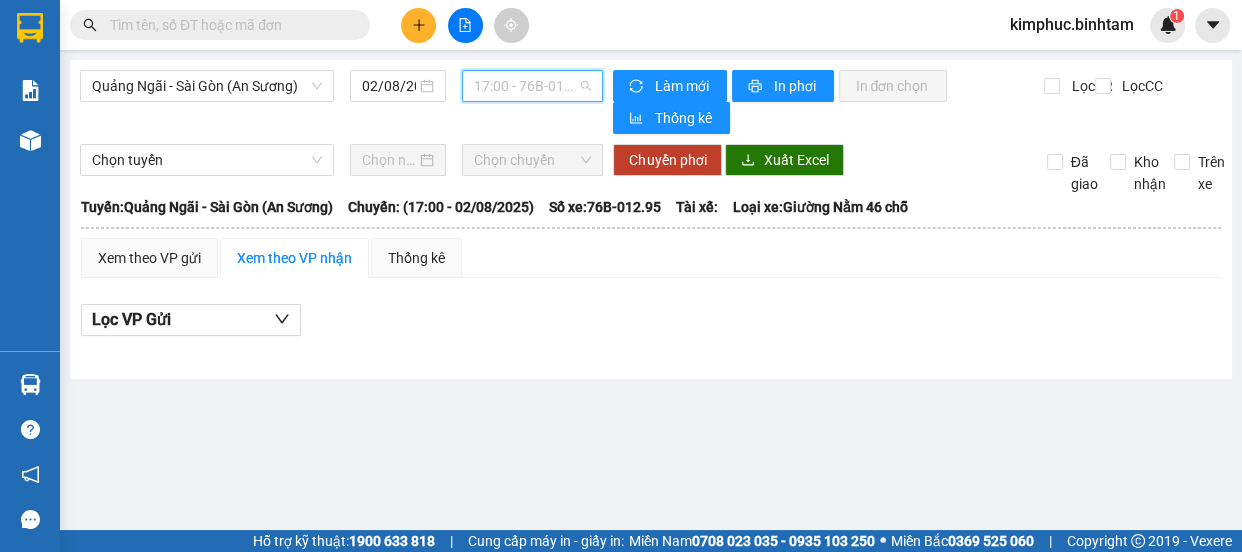 click on "17:00     - 76B-012.95" at bounding box center [532, 86] 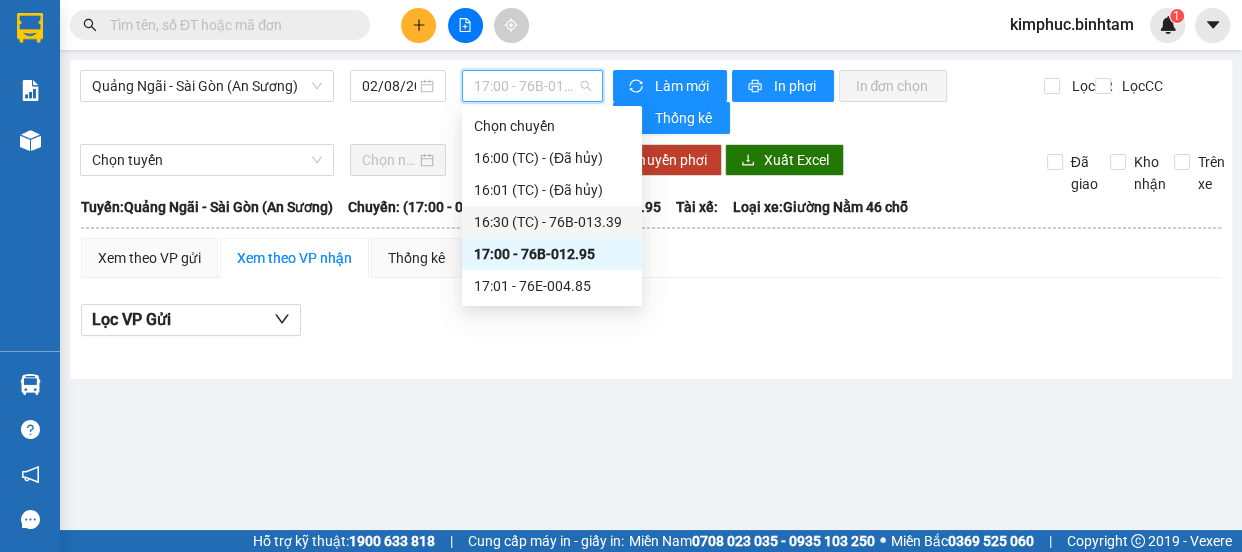 click on "16:30   (TC)   - 76B-013.39" at bounding box center [552, 222] 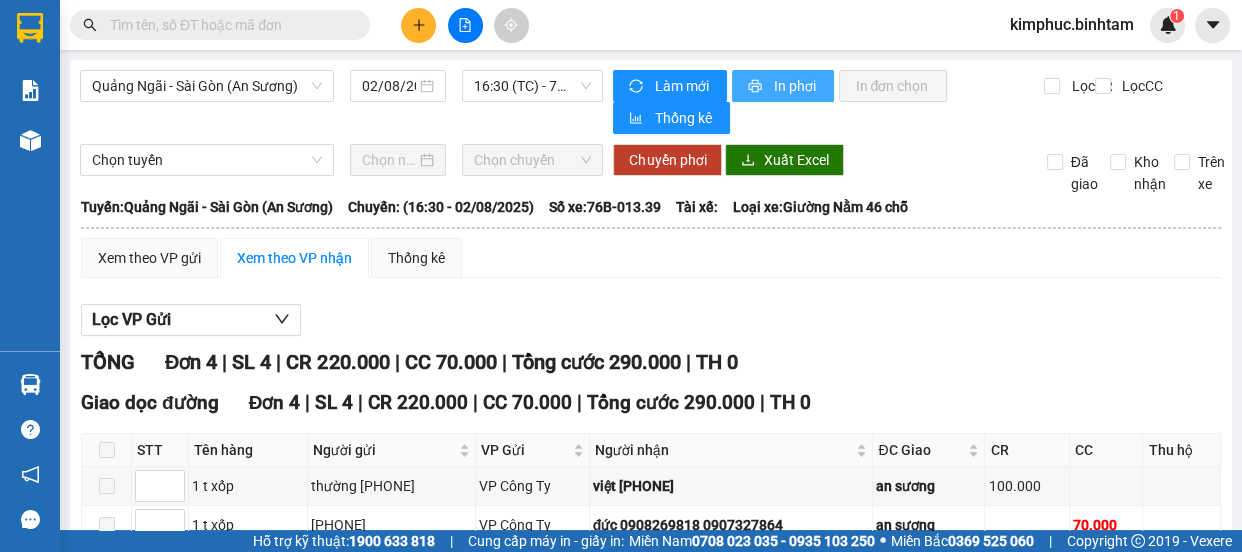 click on "In phơi" at bounding box center (795, 86) 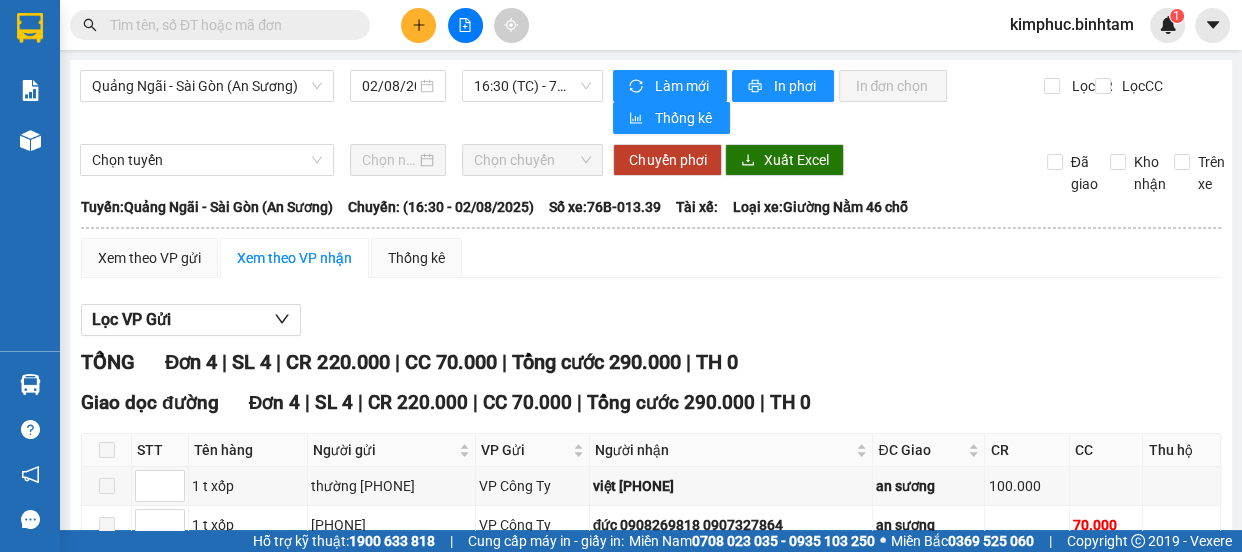 click on "Xem theo VP gửi Xem theo VP nhận Thống kê Lọc VP Gửi TỔNG Đơn   4 | SL   4 | CR   220.000 | CC   70.000 | Tổng cước   290.000 | TH   0 Giao dọc đường Đơn   4 | SL   4 | CR   220.000 | CC   70.000 | Tổng cước   290.000 | TH   0 STT Tên hàng Người gửi VP Gửi Người nhận ĐC Giao CR CC Thu hộ Ký nhận                       1 t xốp thường 0382436578 VP Công Ty việt 0372282011 an sương 100.000 1 t xốp  0914356785 VP Công Ty đức 0908269818 0907327864 an sương 70.000 1 bao b.trán Tâm 0812032023 VP Công Ty độ 0934908910 an sương 50.000 1 t xốp  0919952435 VP Công Ty vũ 0901448006 sỹ 0379919275 an sương 70.000 Giao hàng Nhập kho nhận Lưu sắp xếp In DS In biên lai Công Ty CP Bình Tâm   0968455455   02 Trần Khánh Dư VP Công Ty  -  15:38 - 02/08/2025 Tuyến:  Quảng Ngãi - Sài Gòn (An Sương) Chuyến:   (16:30 - 02/08/2025) Số xe:  76B-013.39   Loại xe:  Giường Nằm 46 chỗ STT Tên hàng CR" at bounding box center (651, 466) 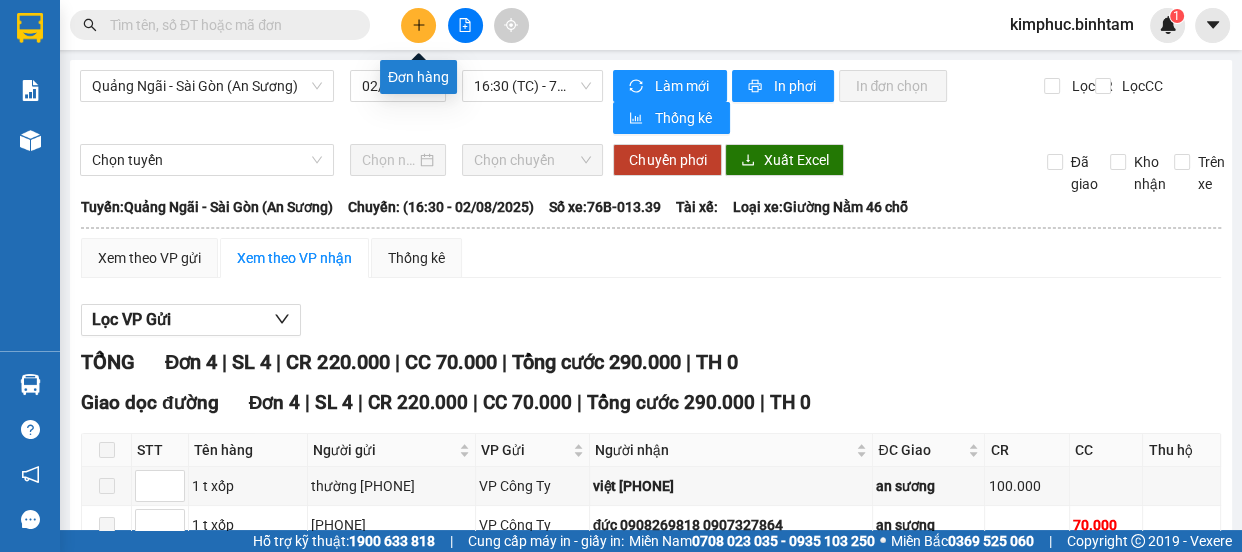 click 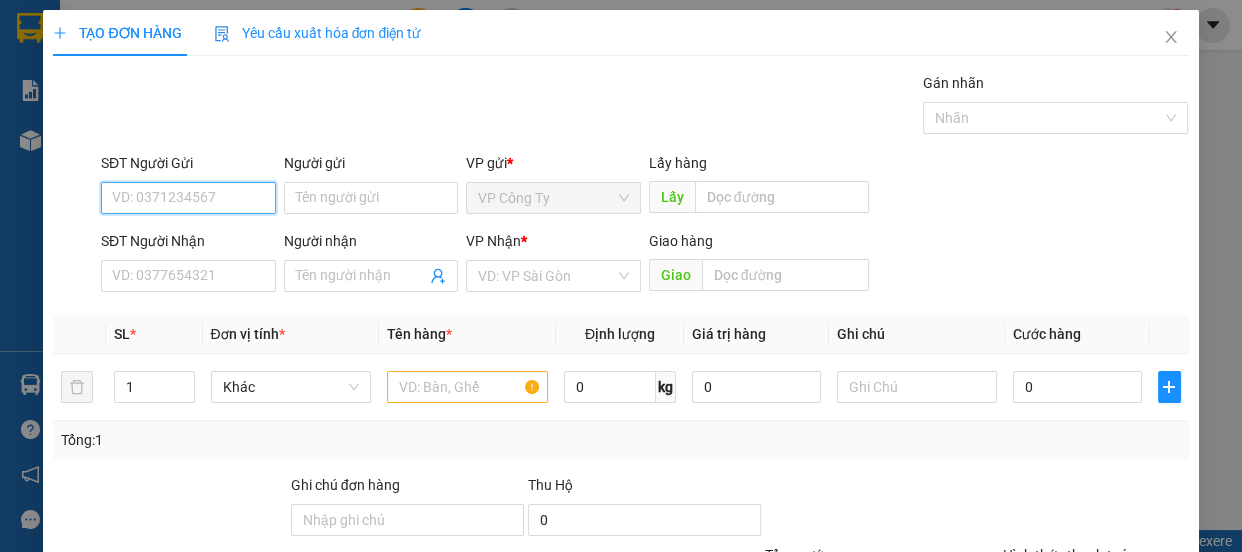 click on "SĐT Người Gửi" at bounding box center [188, 198] 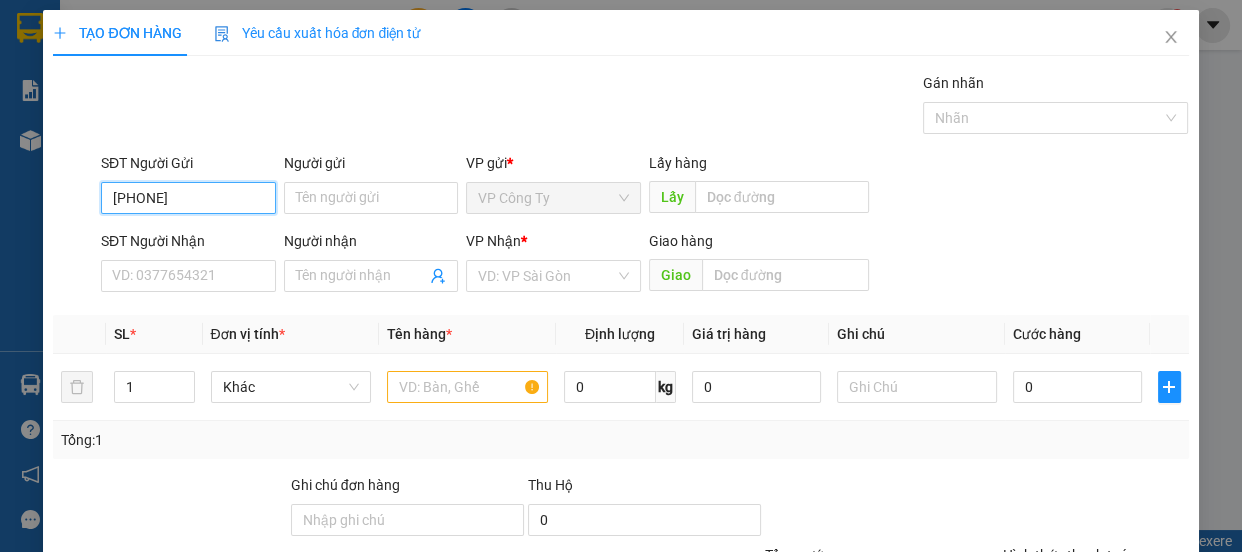 click on "0834755510" at bounding box center [188, 198] 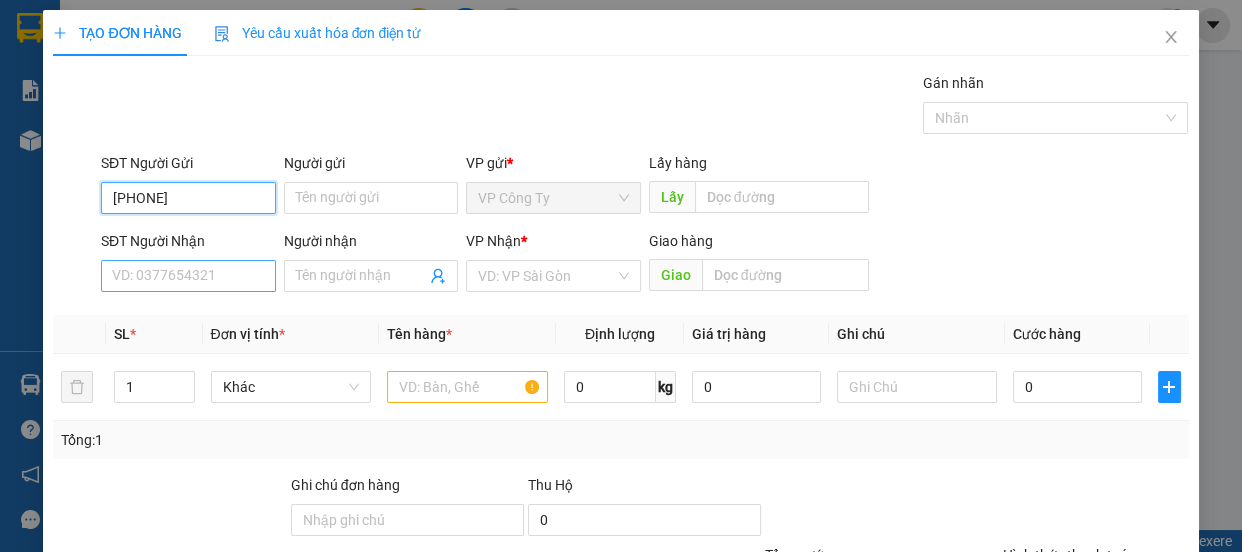 type on "0834755510" 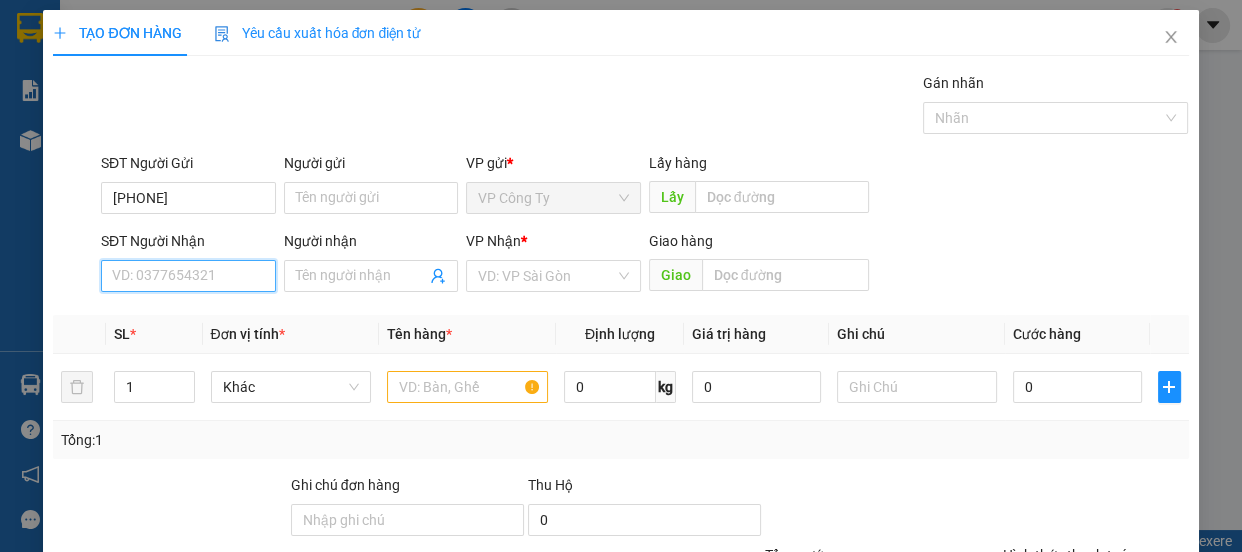click on "SĐT Người Nhận" at bounding box center (188, 276) 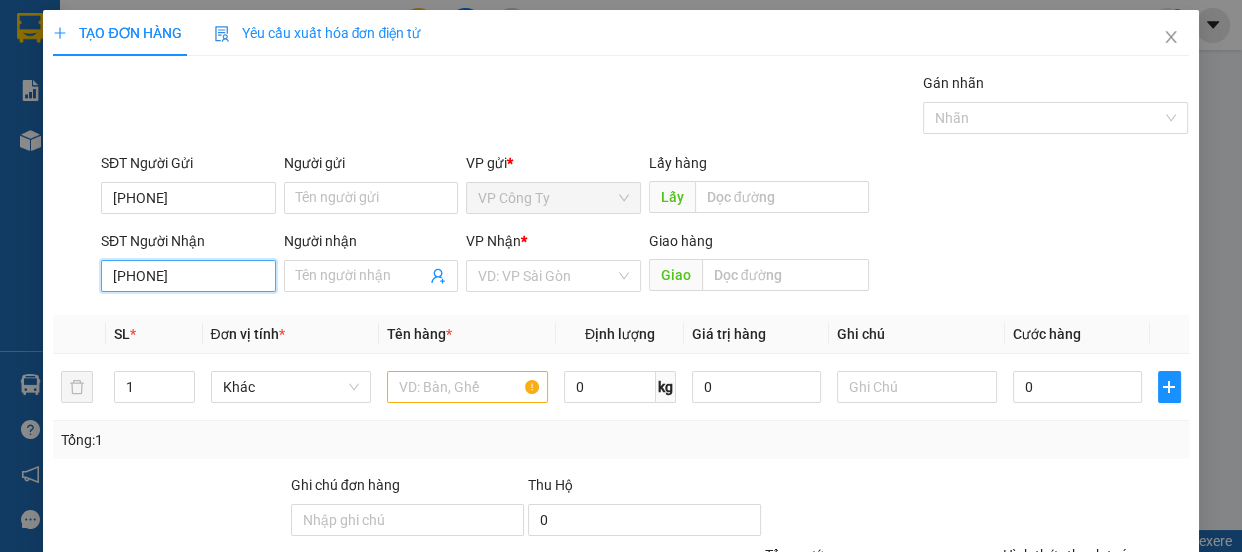 type on "0975449544" 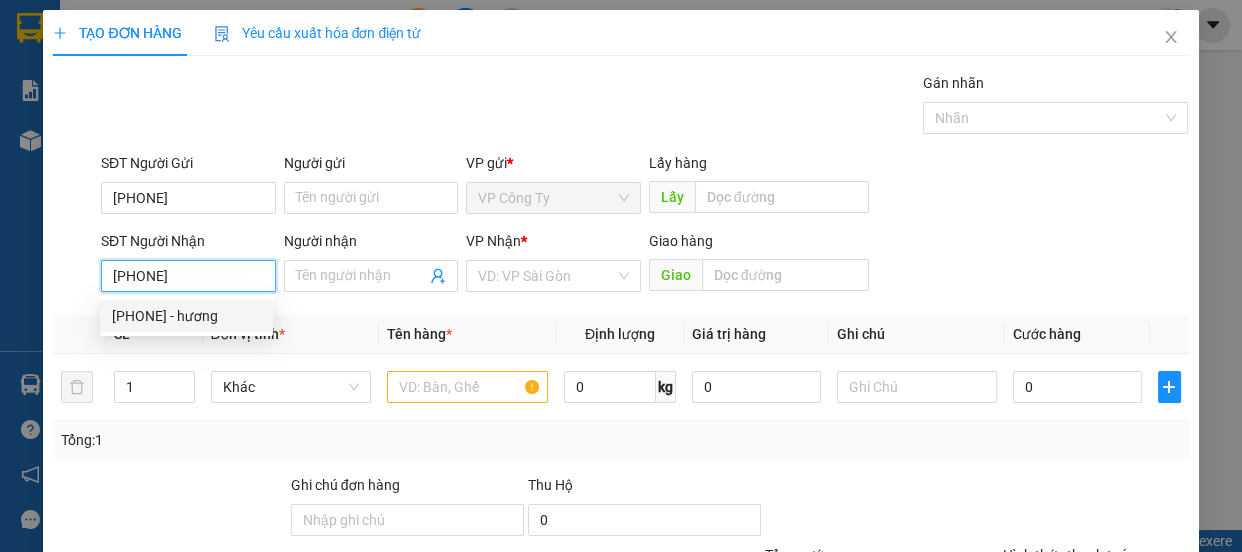 click on "0975449544 - hương" at bounding box center (186, 316) 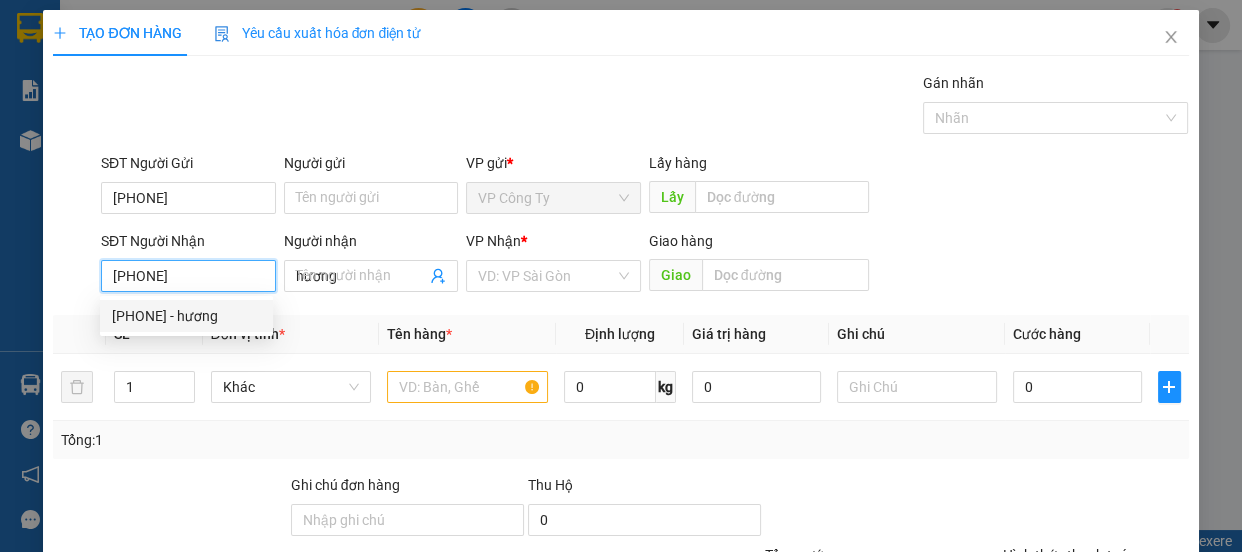 type on "70.000" 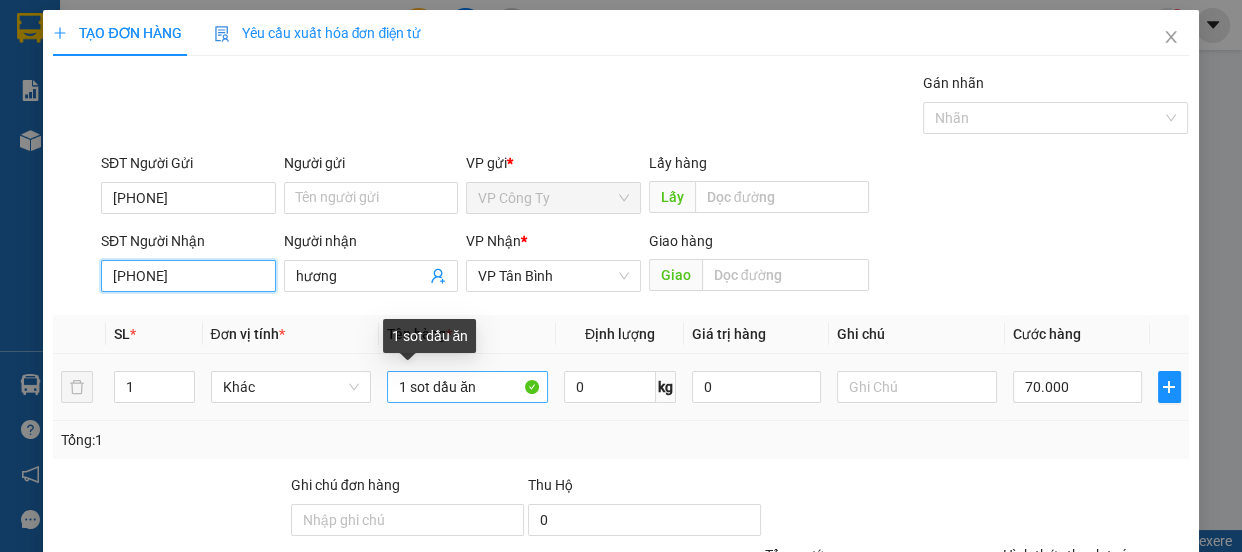 type on "0975449544" 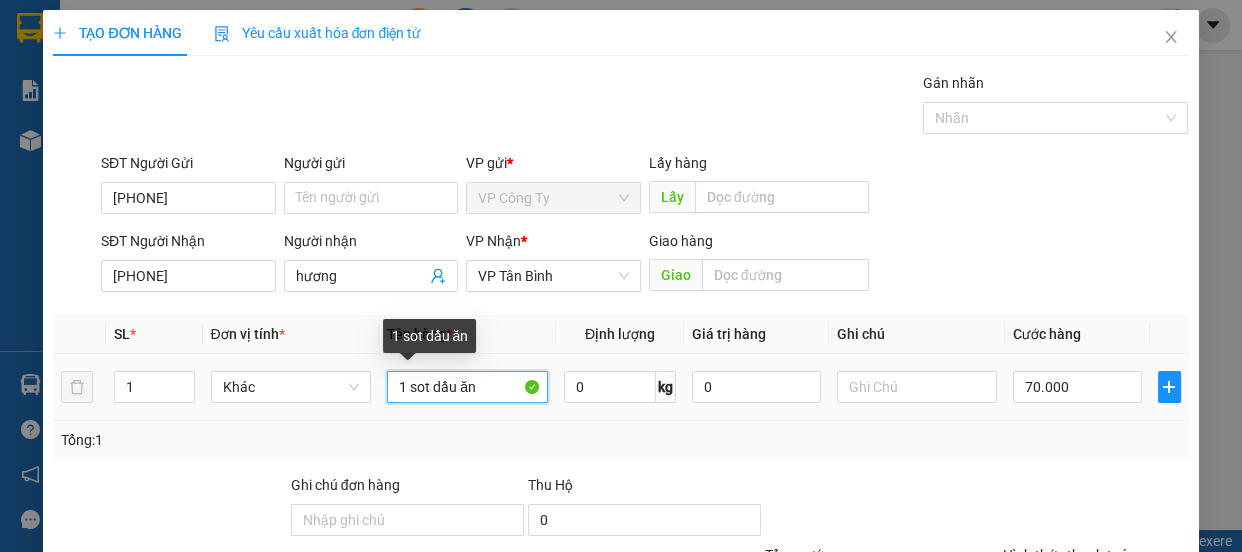 click on "1 sot dầu ăn" at bounding box center [467, 387] 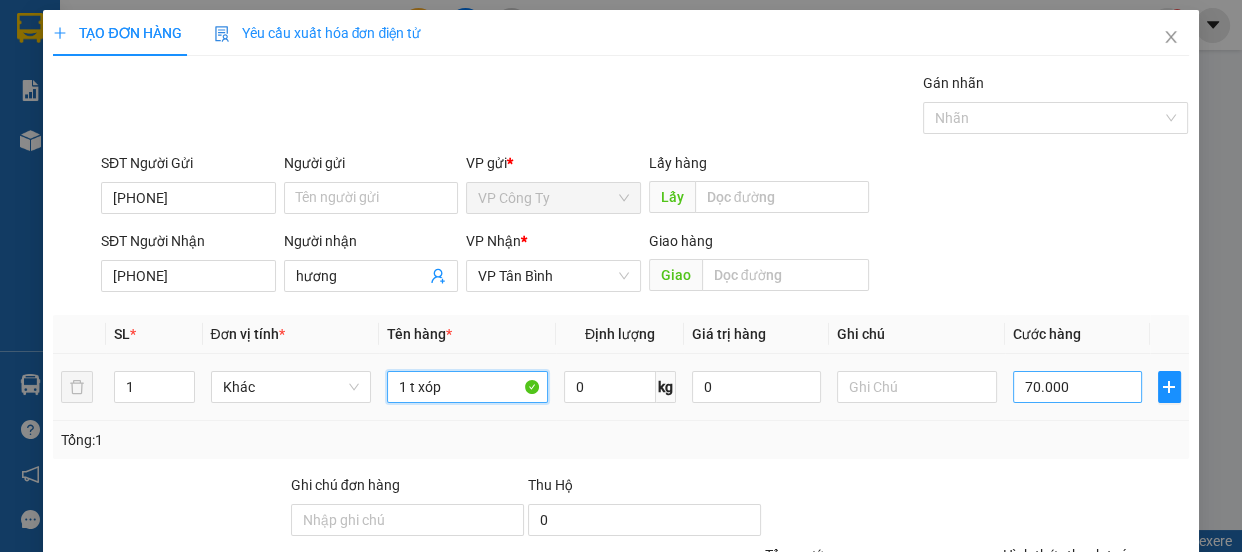 type on "1 t xóp" 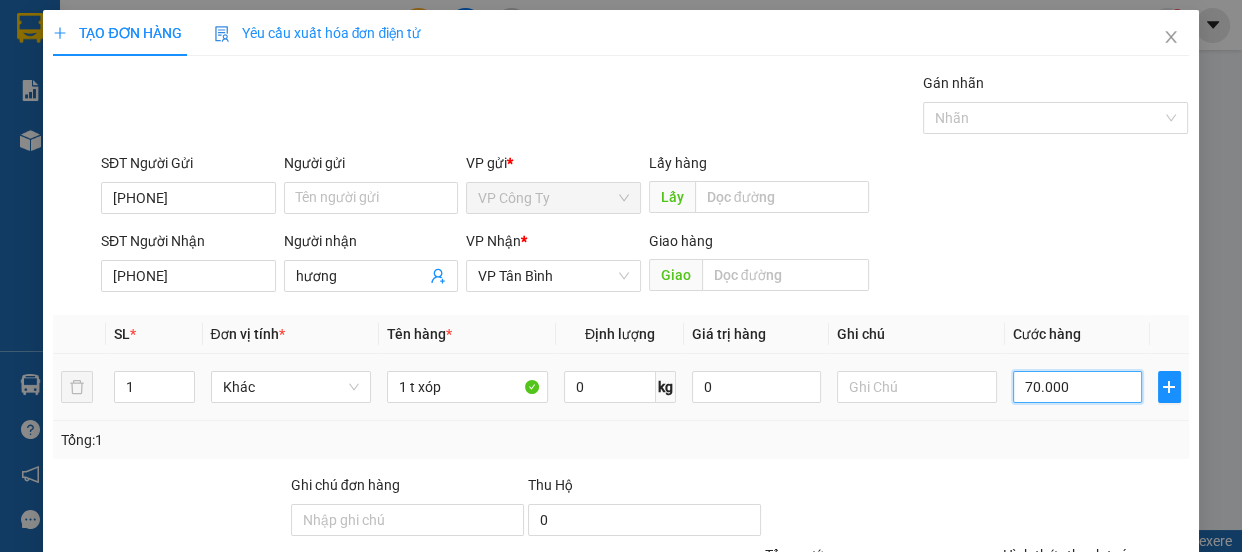 click on "70.000" at bounding box center [1077, 387] 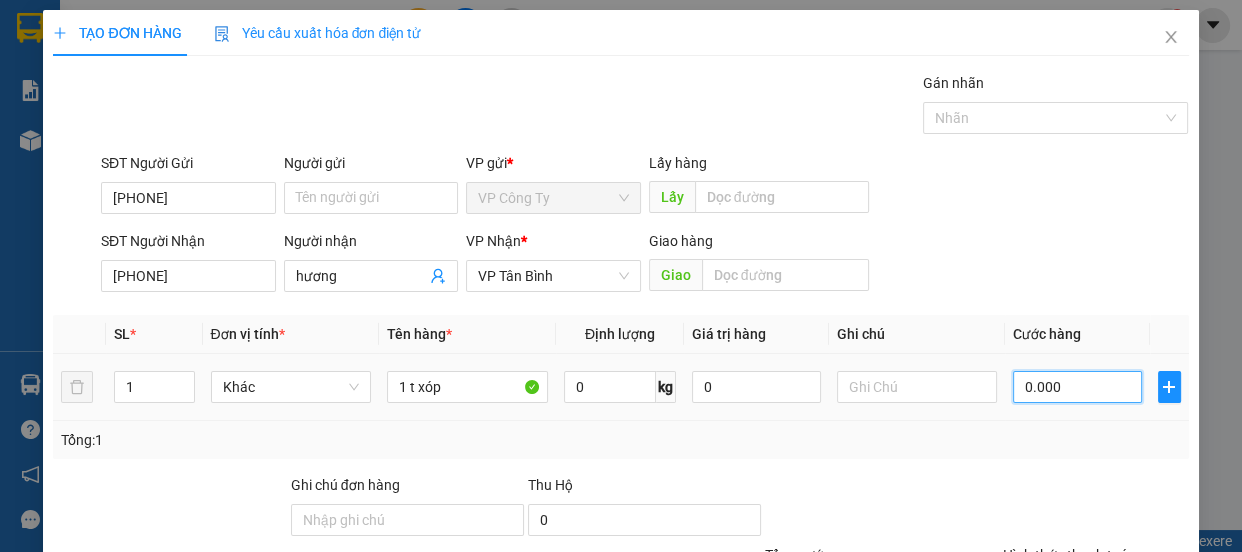 type on "50.000" 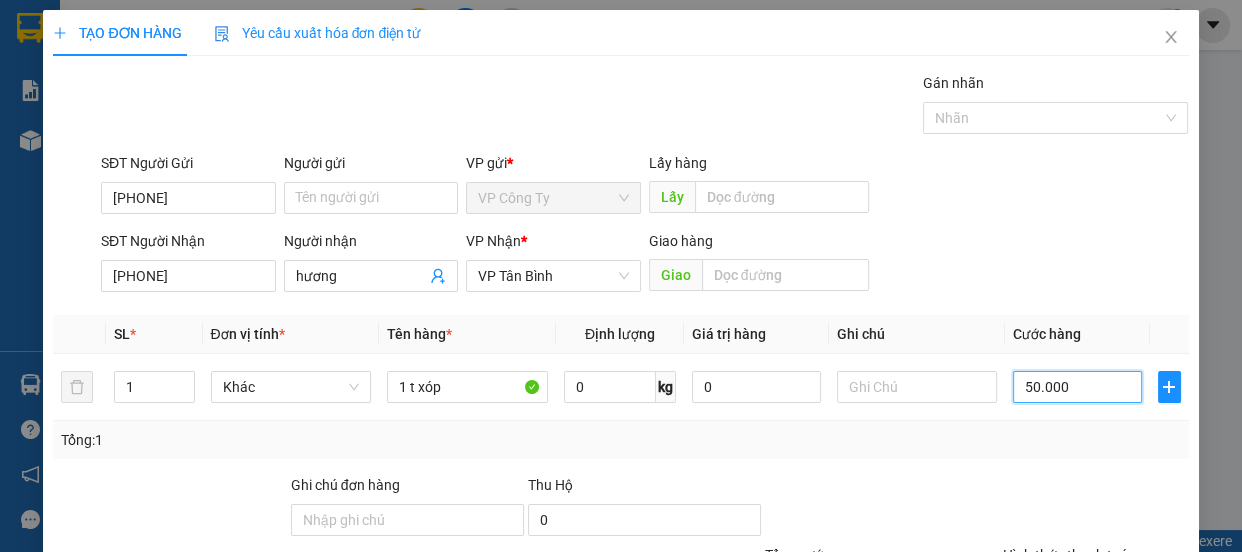 type on "50.000" 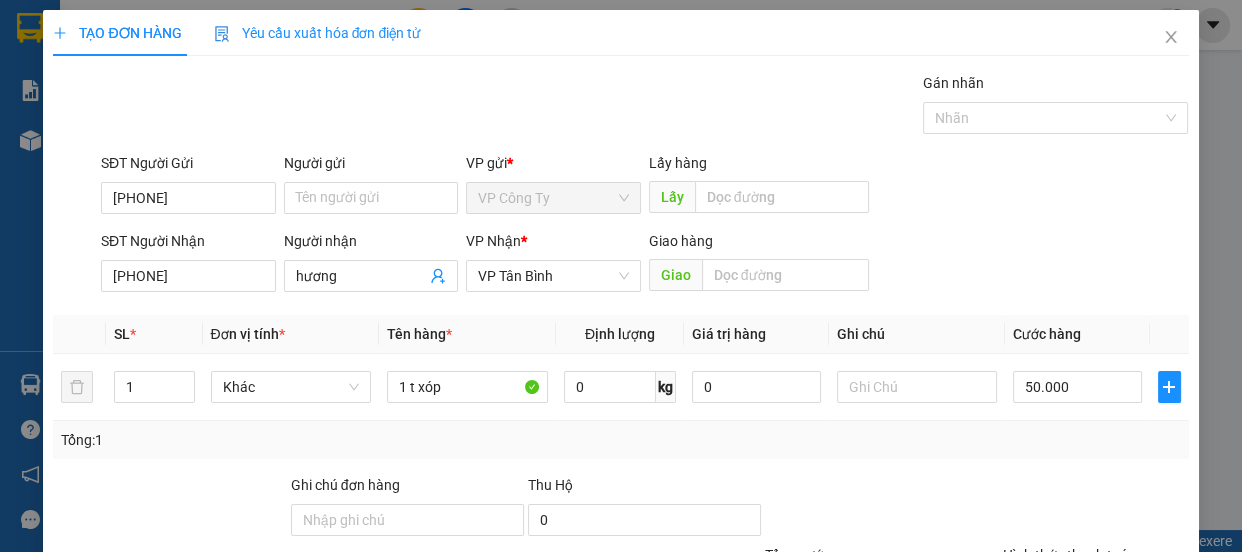 click on "Hình thức thanh toán" at bounding box center [1069, 555] 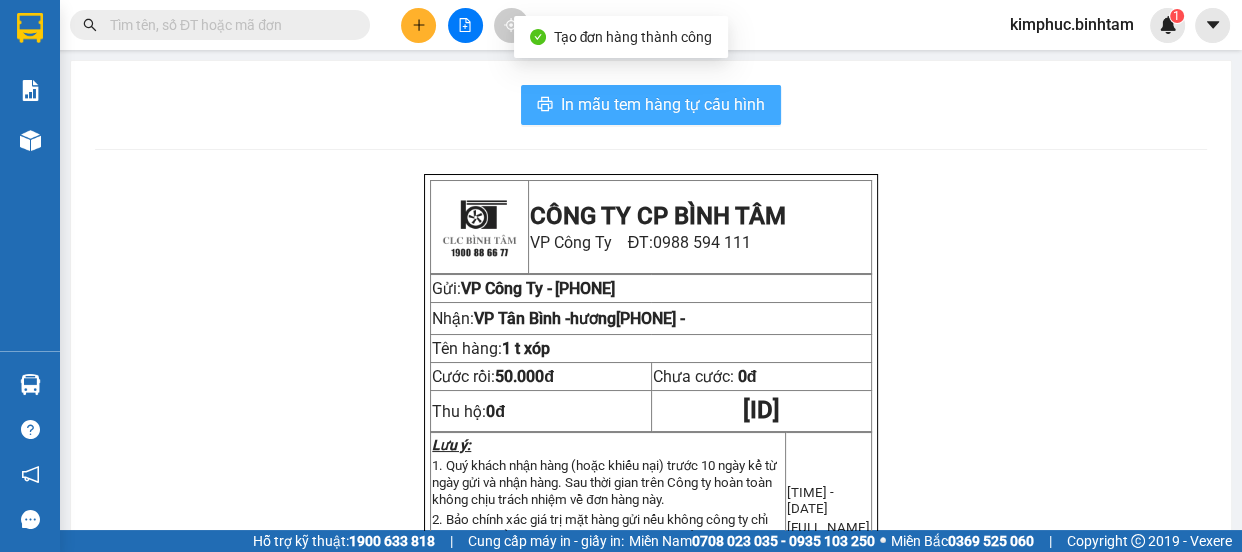 click on "In mẫu tem hàng tự cấu hình" at bounding box center [663, 104] 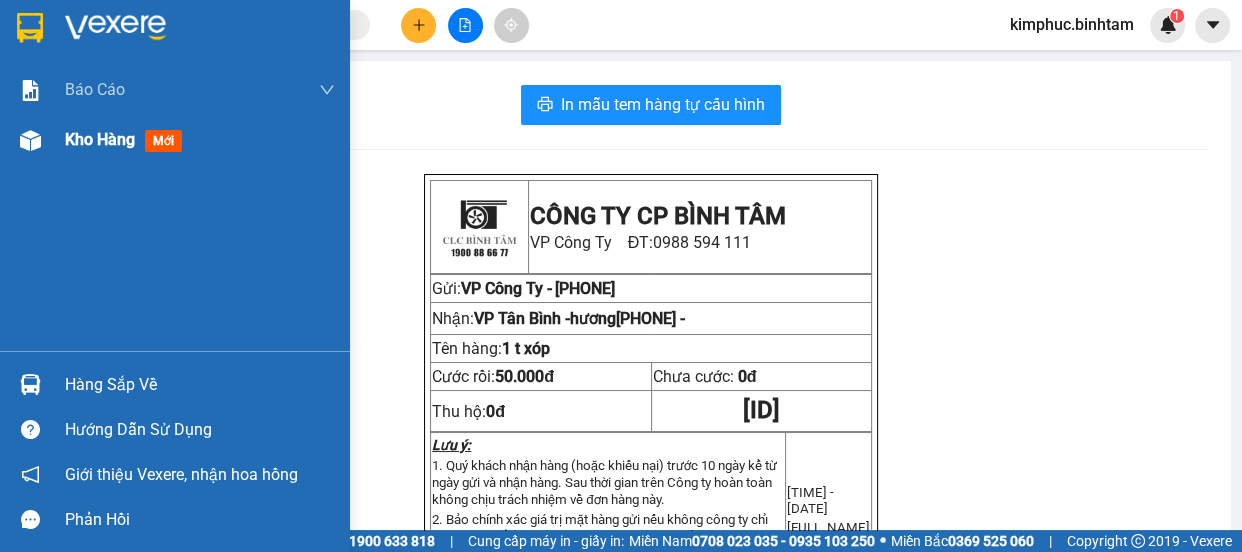 click on "Kho hàng" at bounding box center [100, 139] 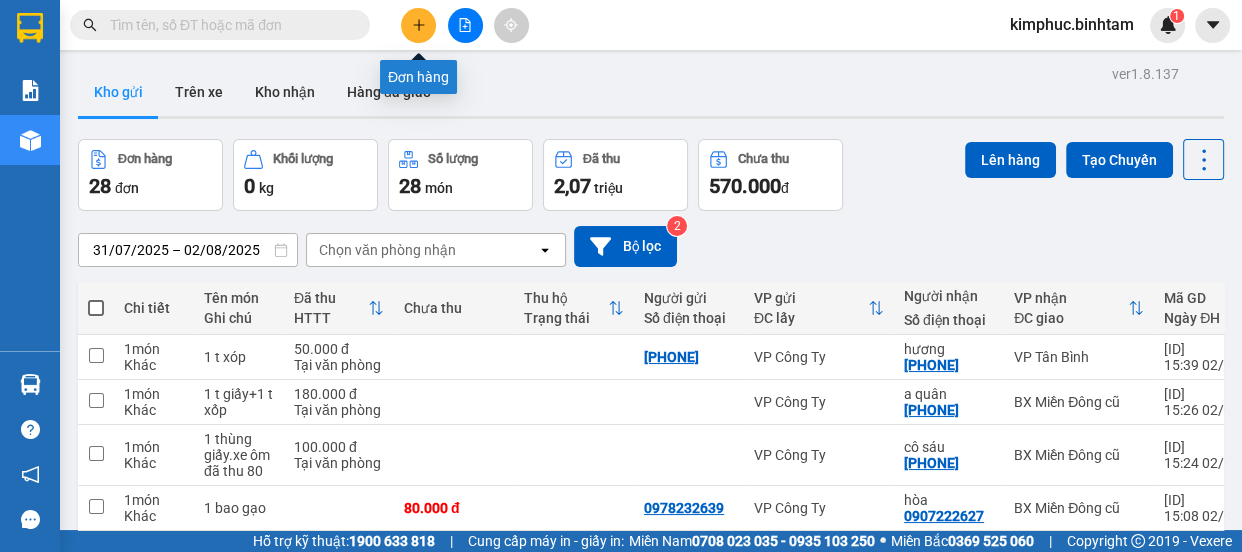 click 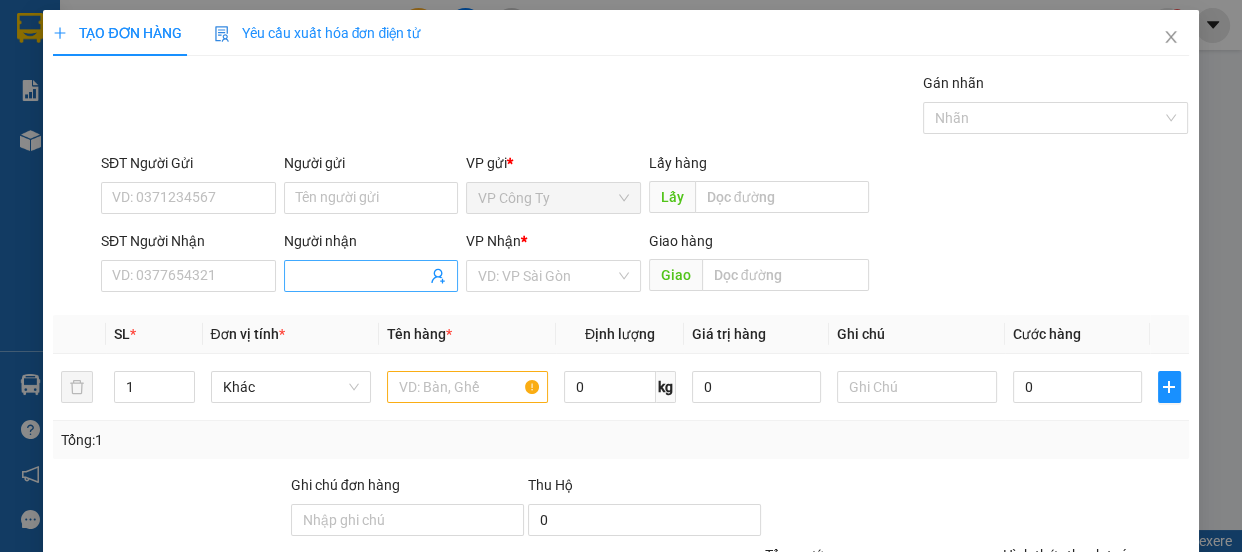 click on "Người nhận" at bounding box center (361, 276) 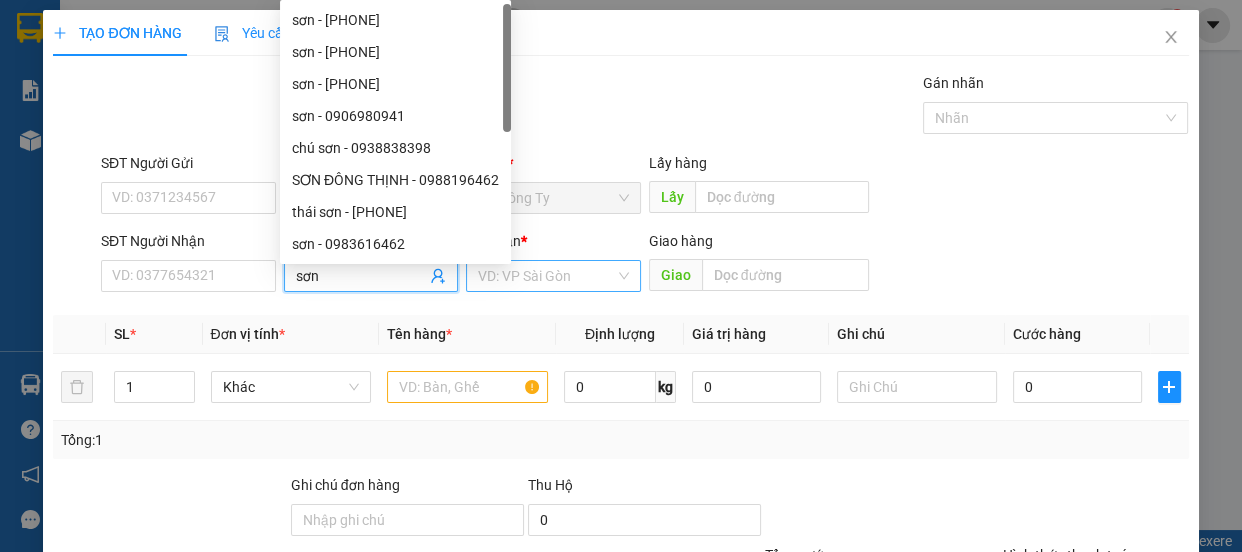 type on "sơn" 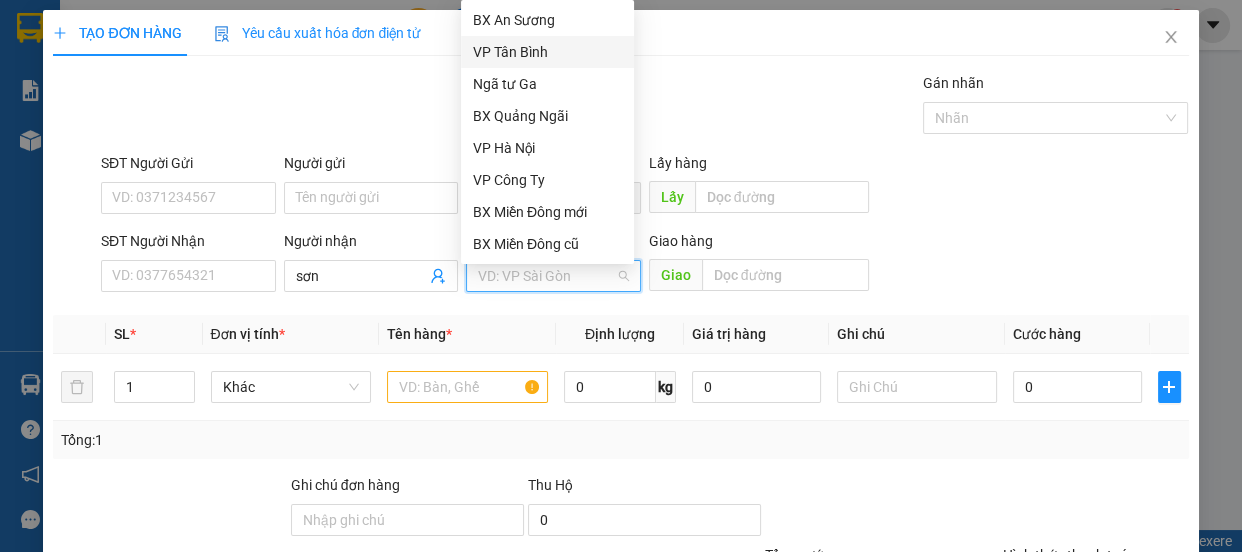 click on "VP Tân Bình" at bounding box center [547, 52] 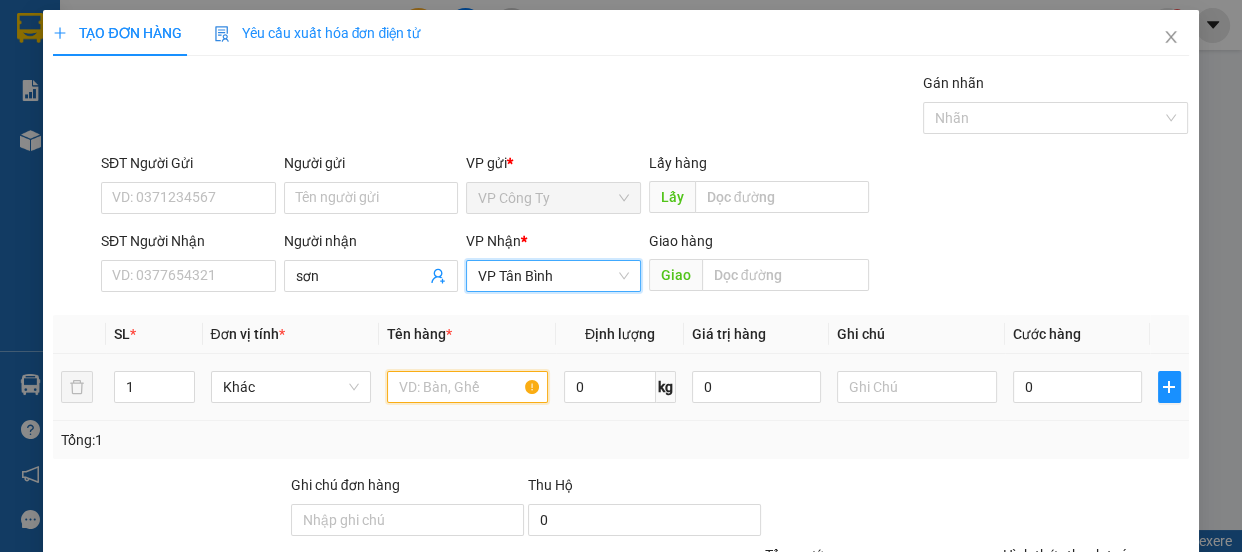 click at bounding box center [467, 387] 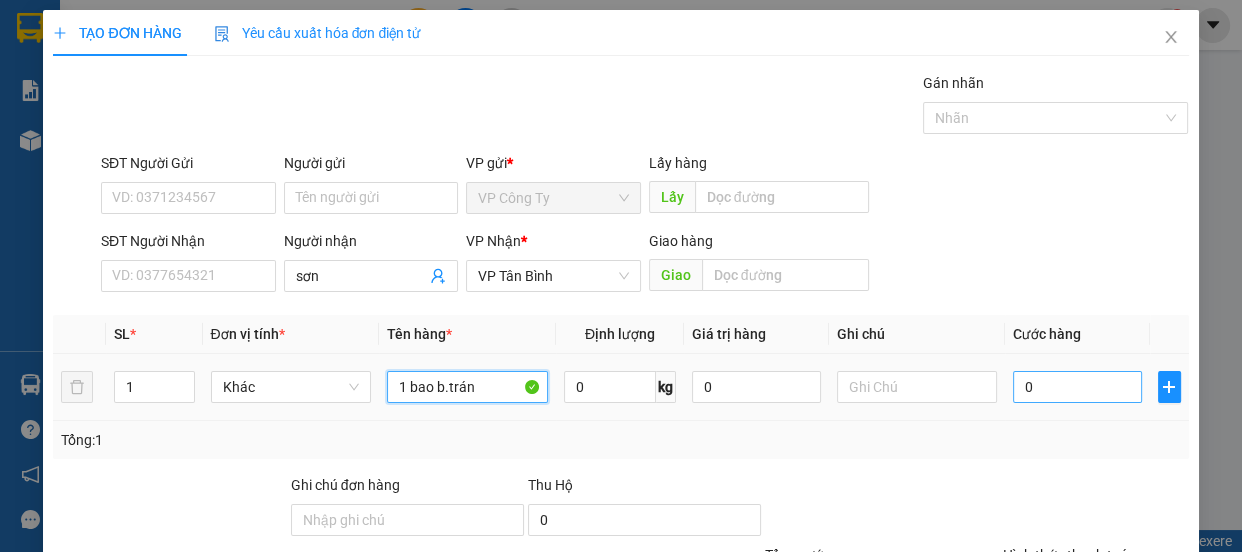 type on "1 bao b.trán" 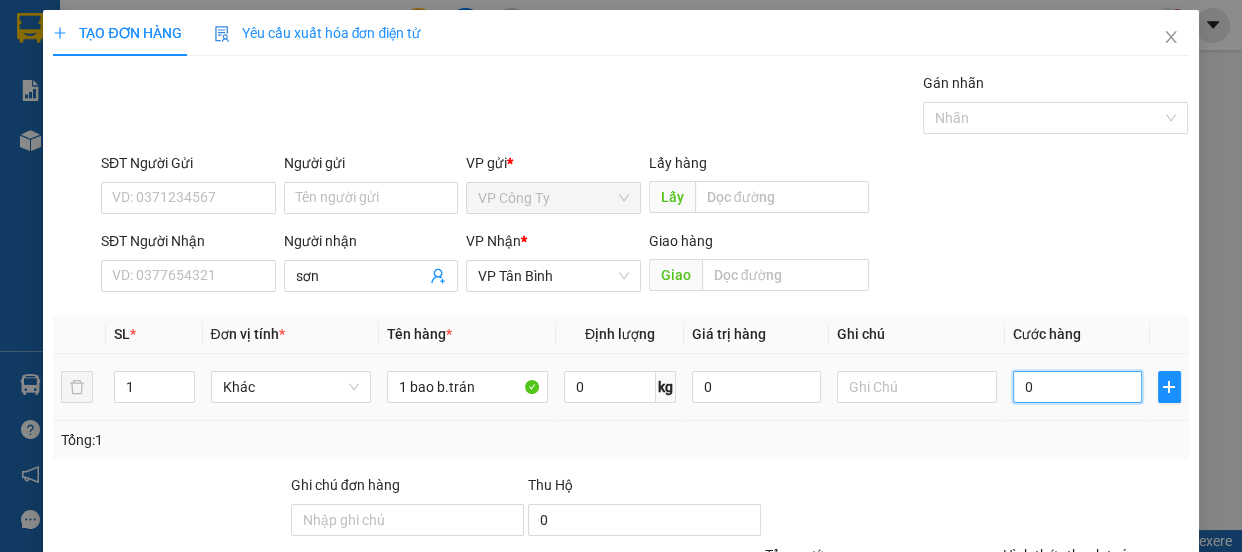 click on "0" at bounding box center [1077, 387] 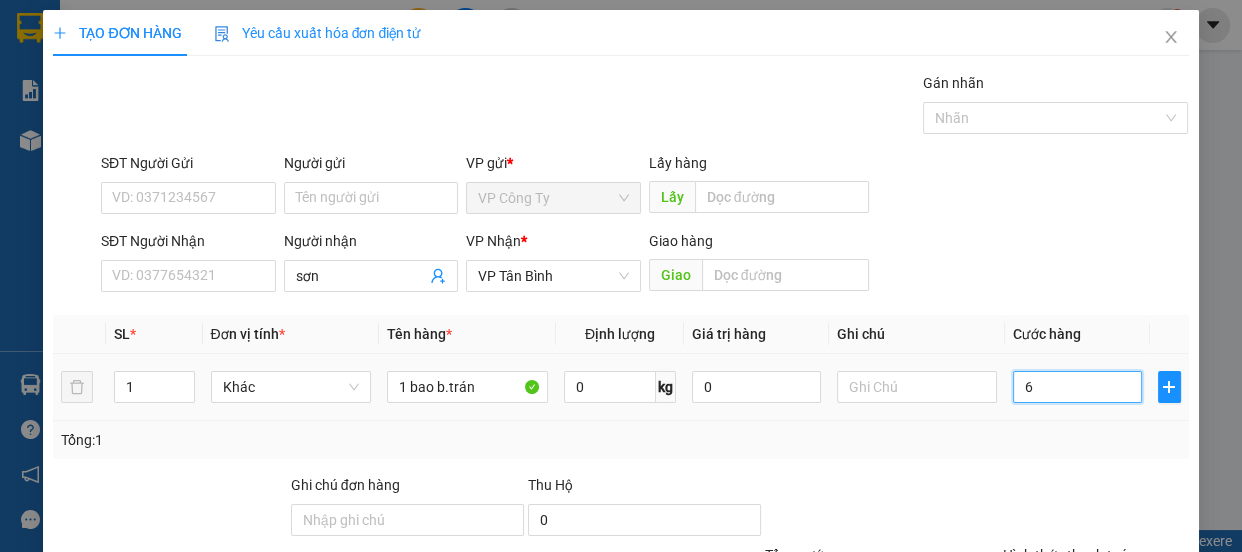 type on "60" 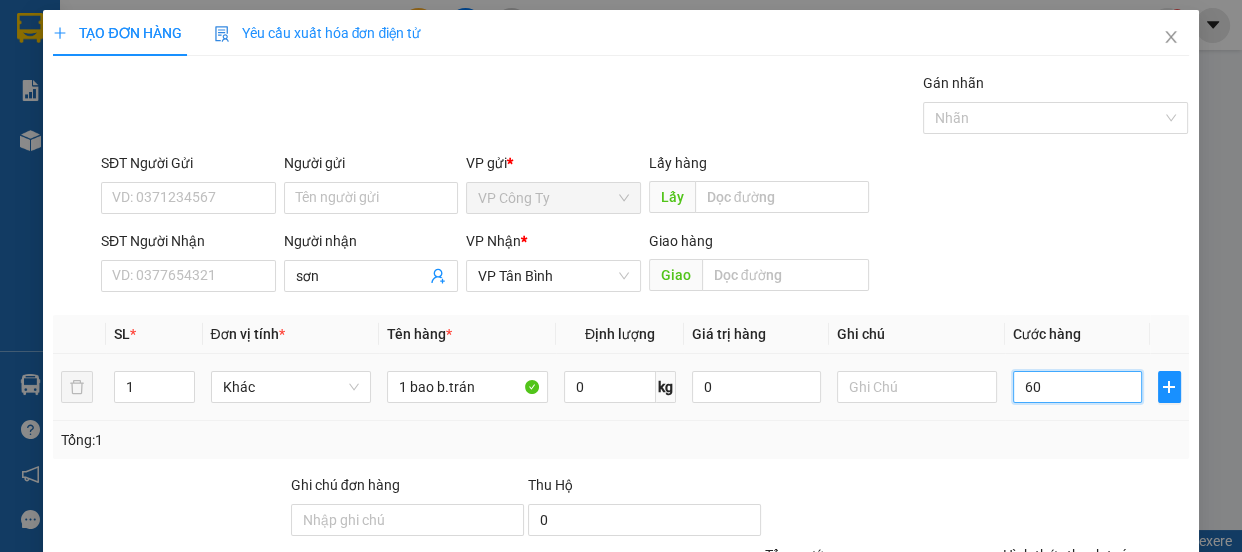 type on "600" 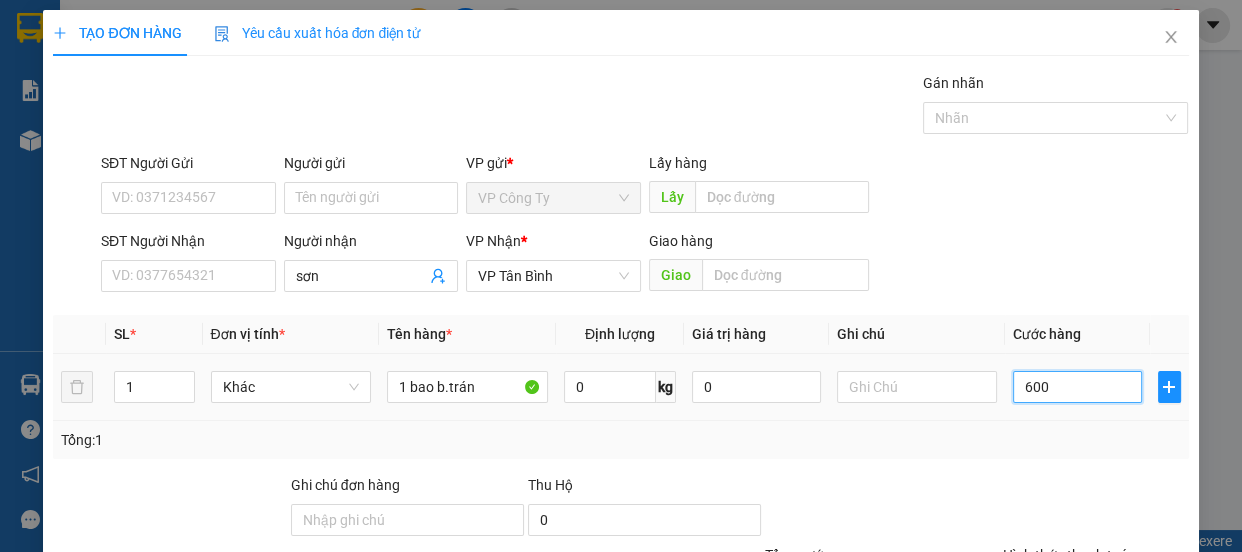 type on "600" 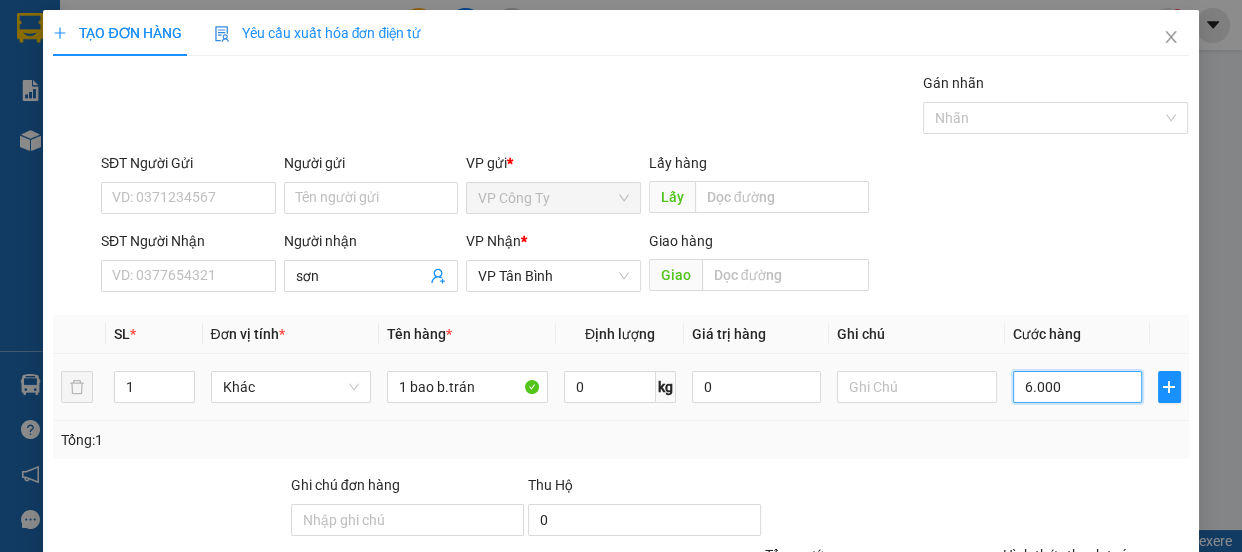 type on "60.000" 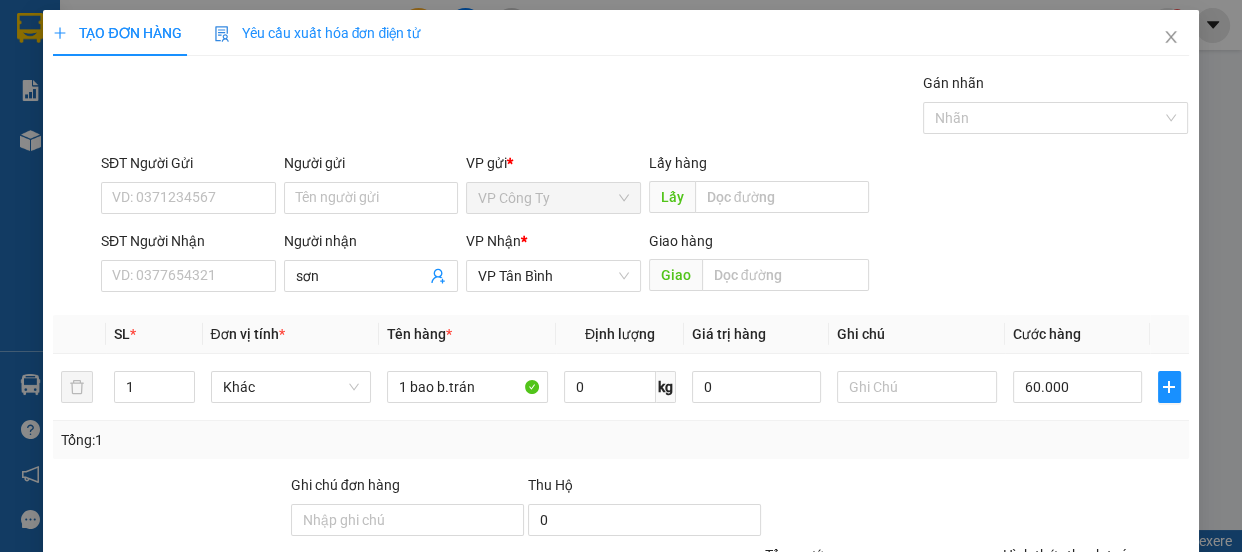 click on "Lưu" at bounding box center [977, 685] 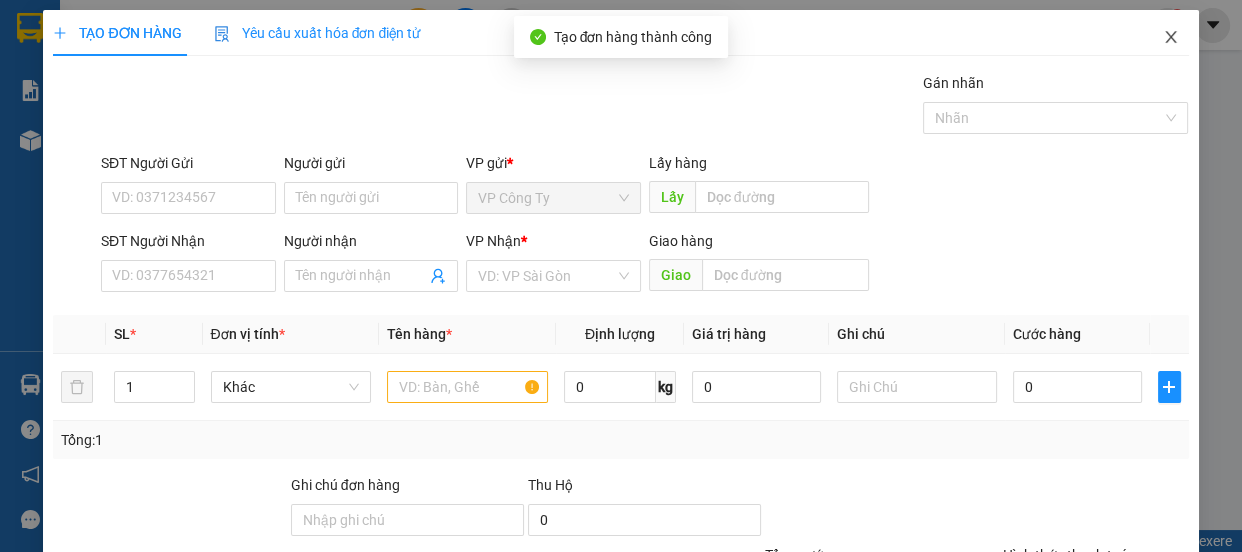 click 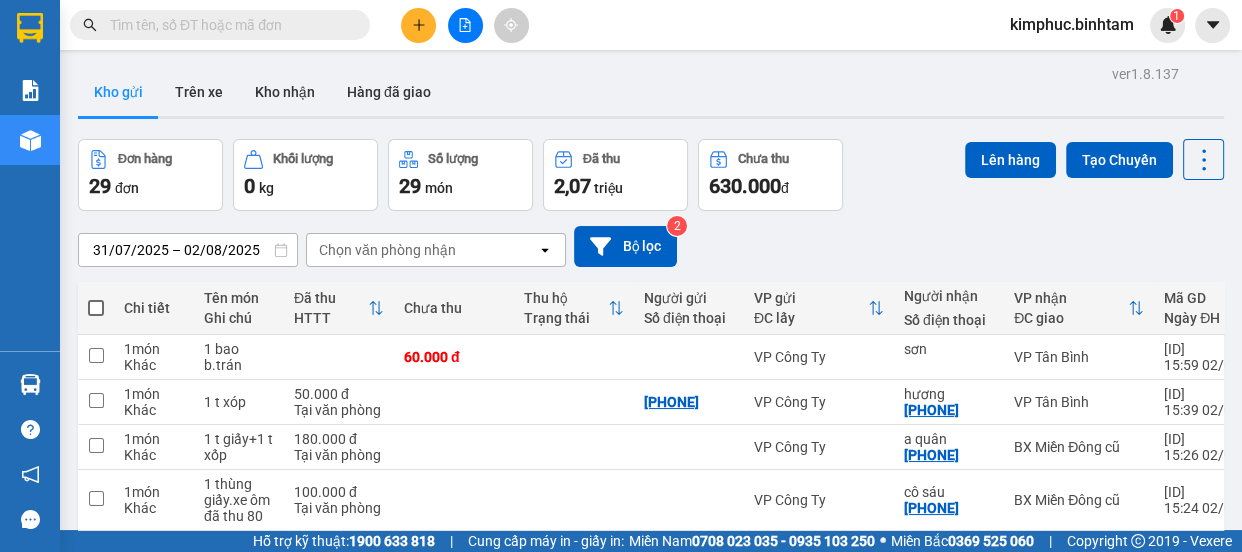 click at bounding box center (96, 308) 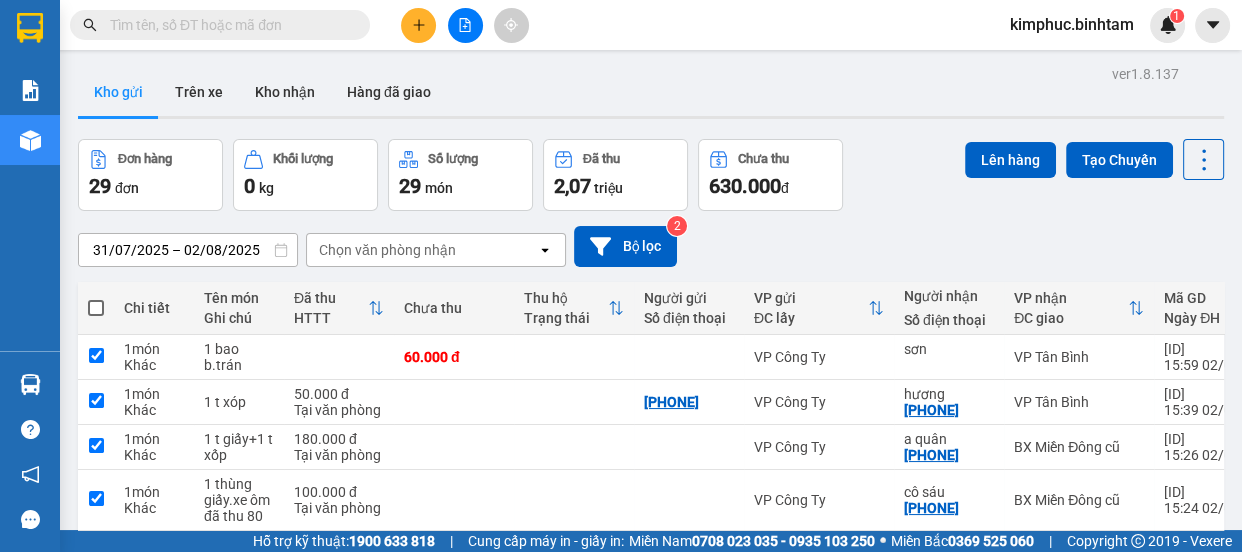 checkbox on "true" 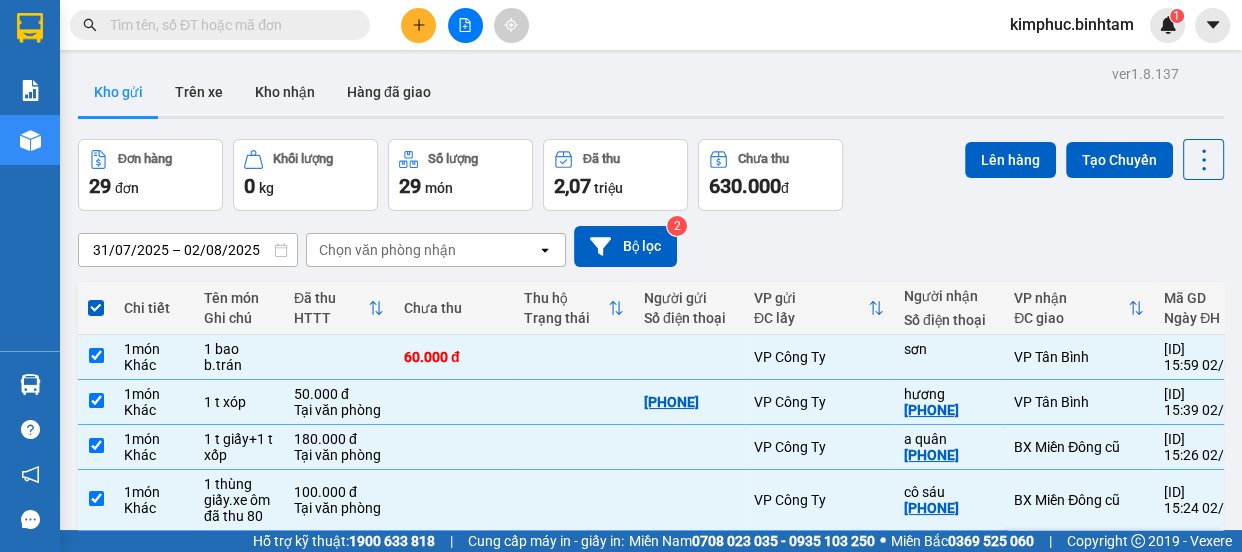 click at bounding box center (96, 551) 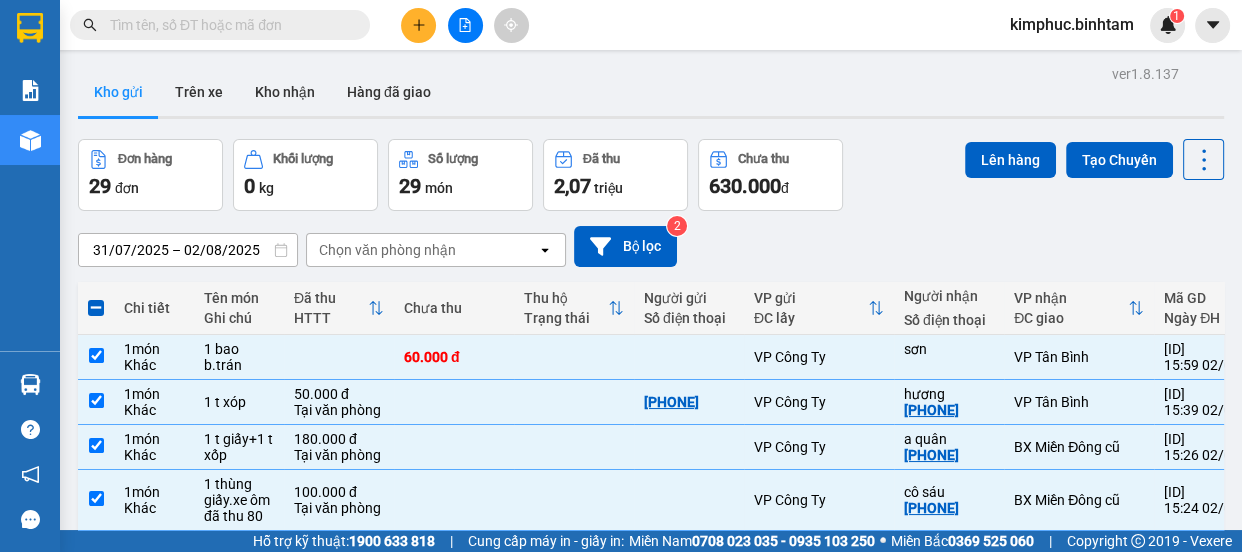 click at bounding box center (96, 643) 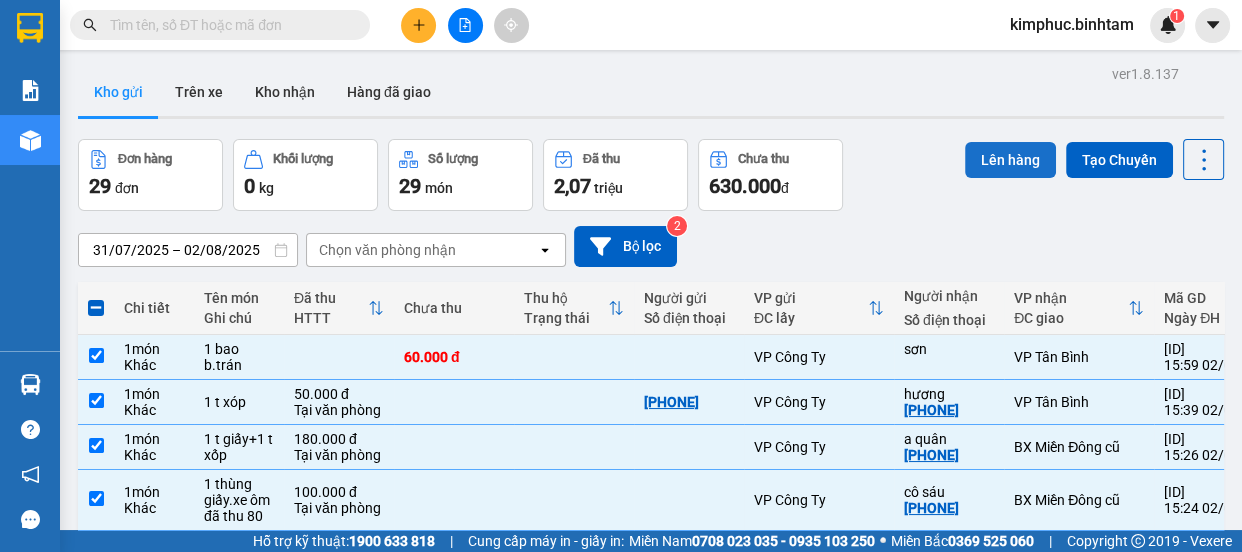 click on "Lên hàng" at bounding box center [1010, 160] 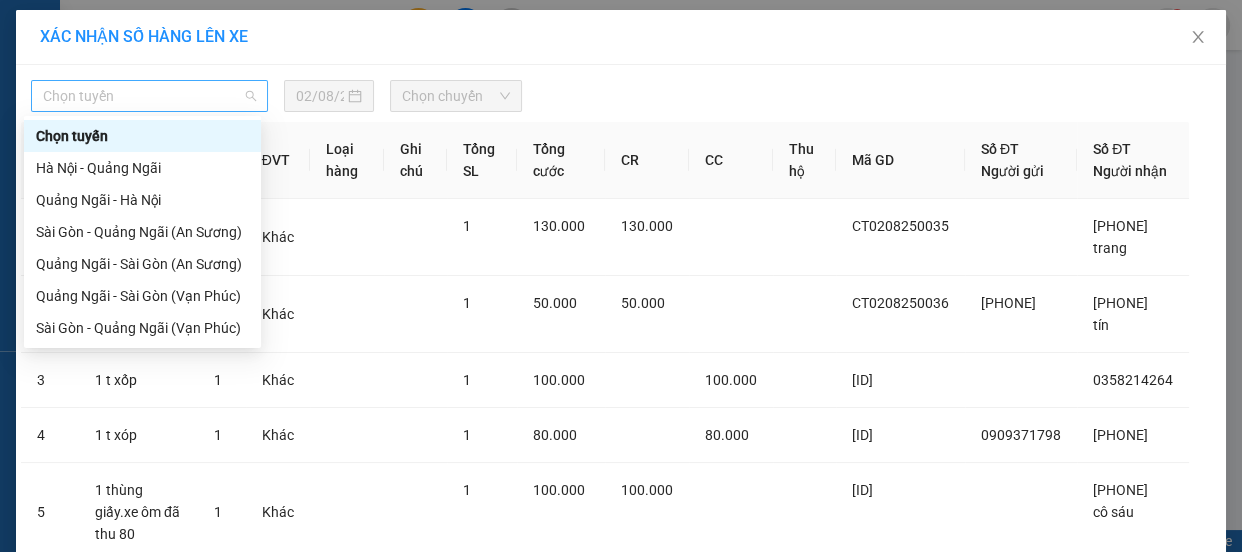 click on "Chọn tuyến" at bounding box center [149, 96] 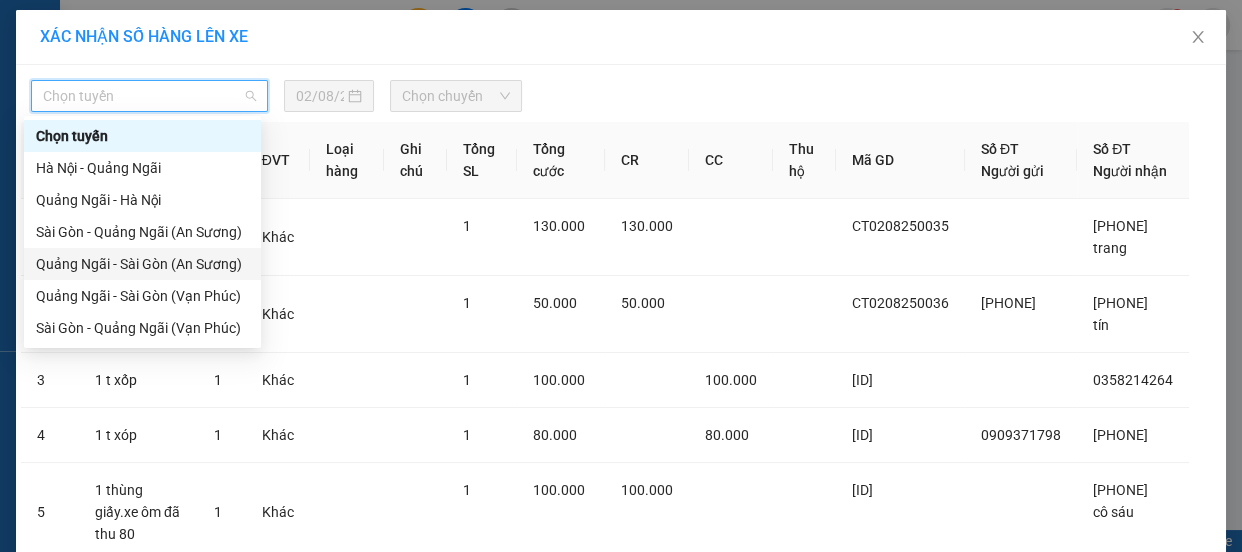 click on "Quảng Ngãi - Sài Gòn (An Sương)" at bounding box center [142, 264] 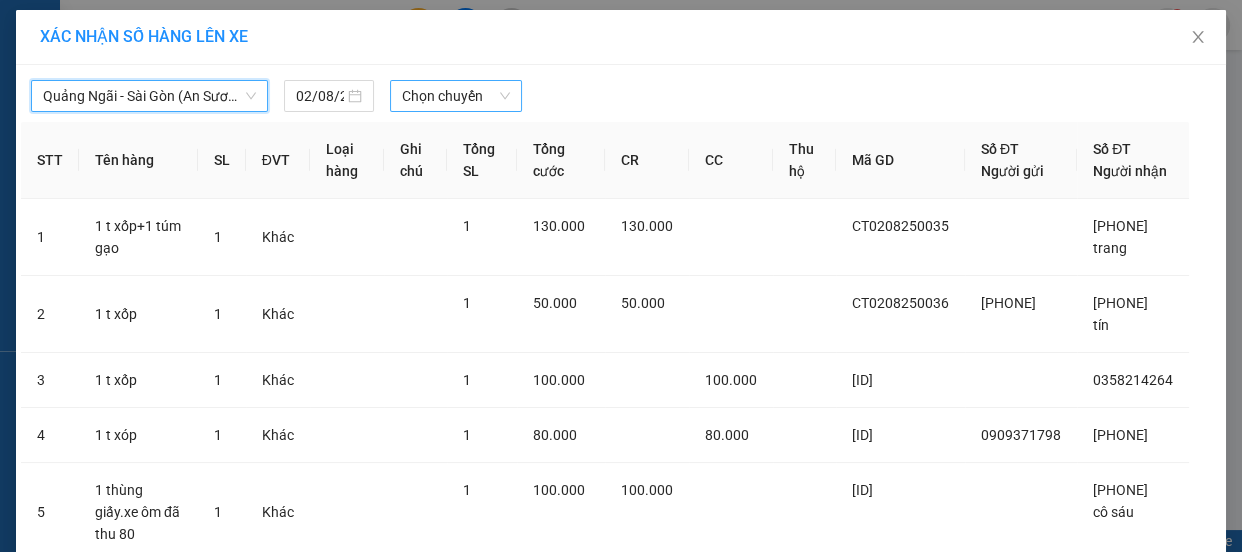 click on "Chọn chuyến" at bounding box center (456, 96) 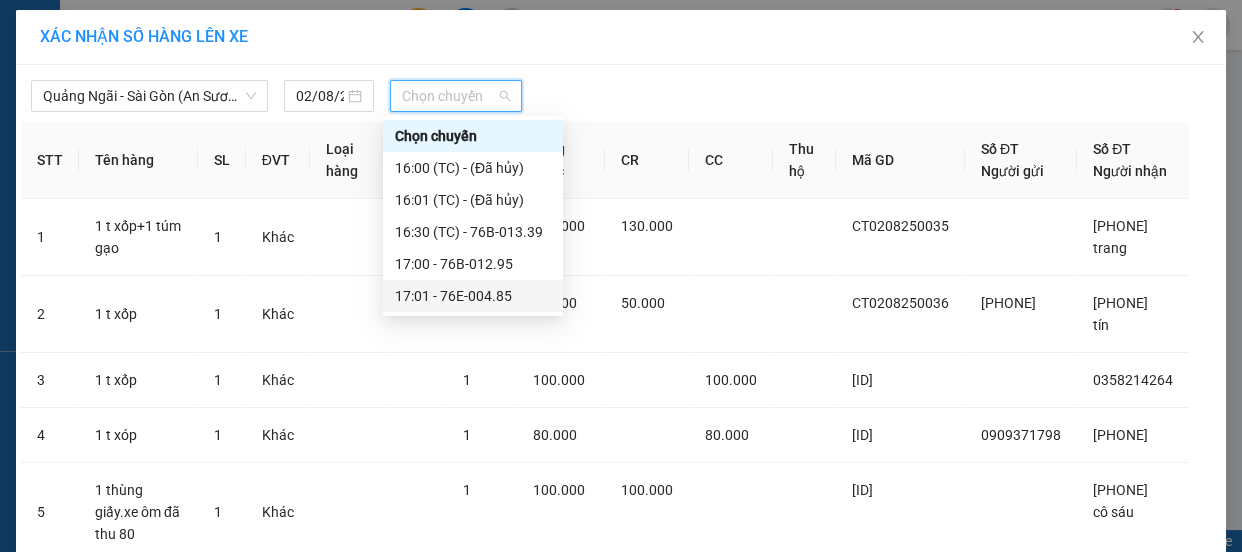 click on "17:01     - 76E-004.85" at bounding box center (473, 296) 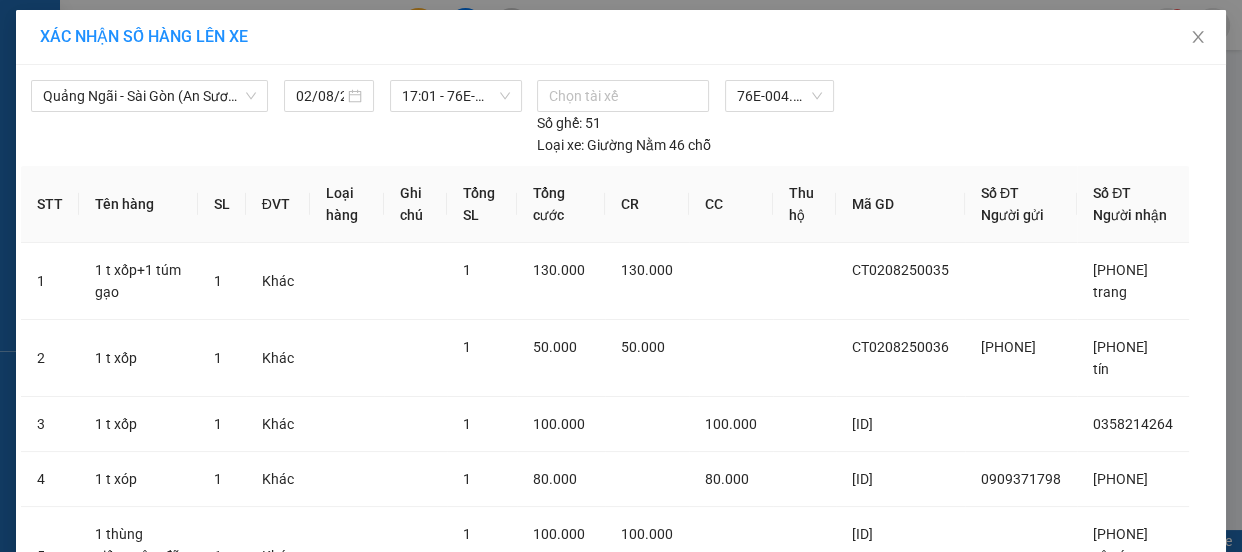 click on "Lên hàng" at bounding box center (683, 928) 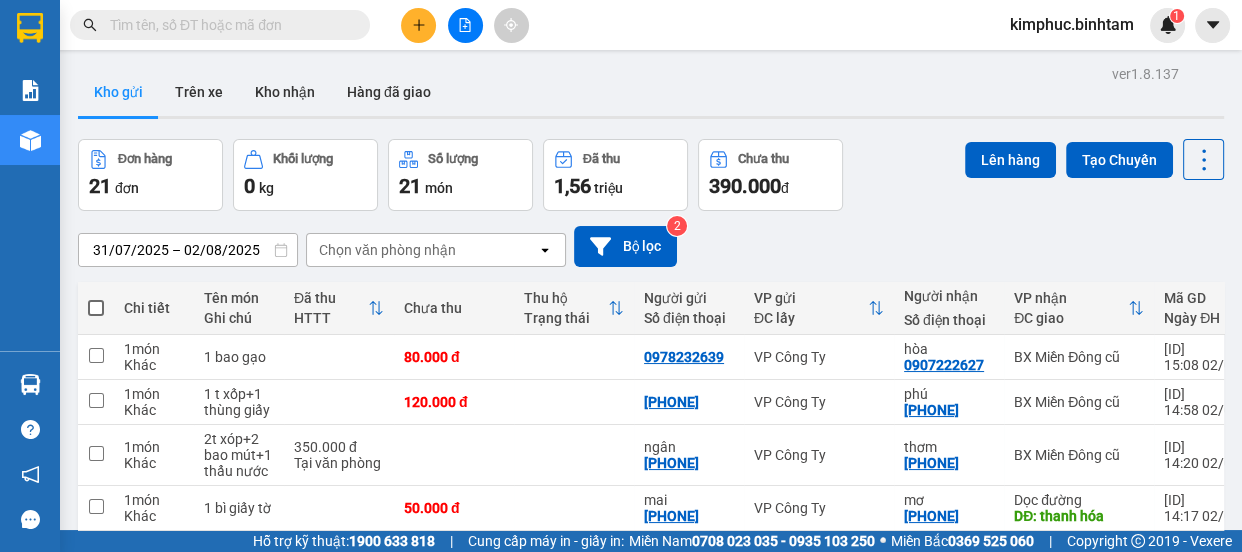 click at bounding box center [96, 308] 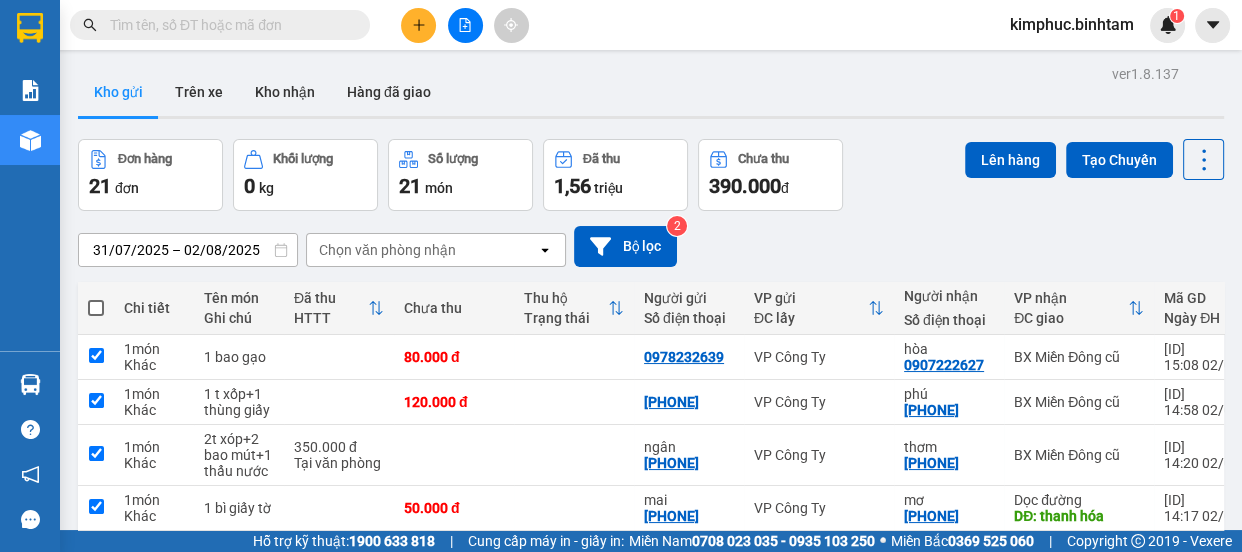 checkbox on "true" 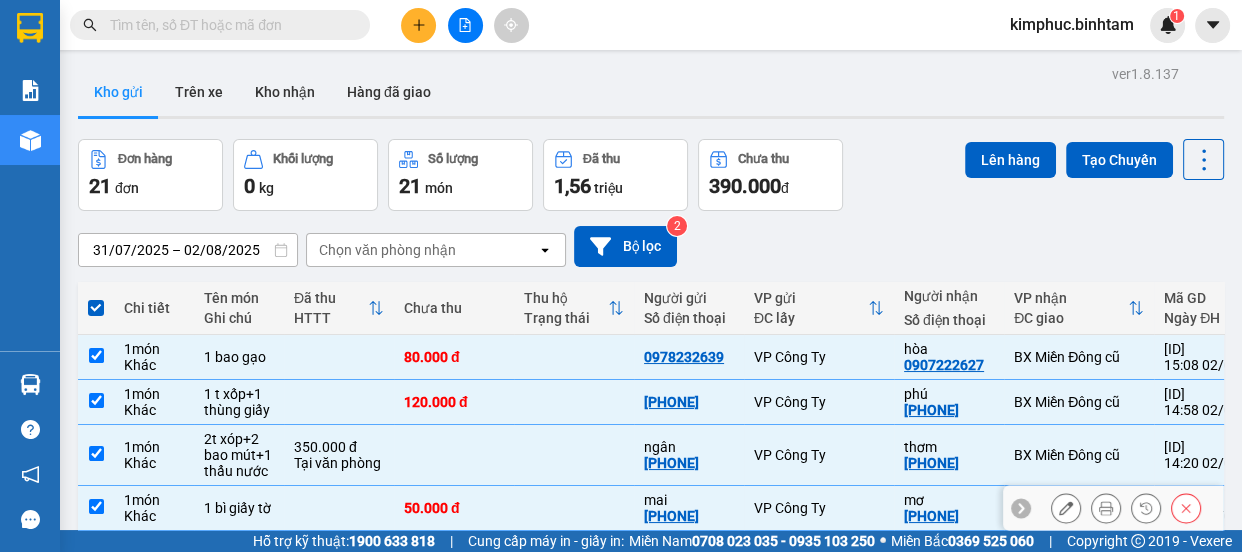 click on "1  món Khác" at bounding box center (154, 508) 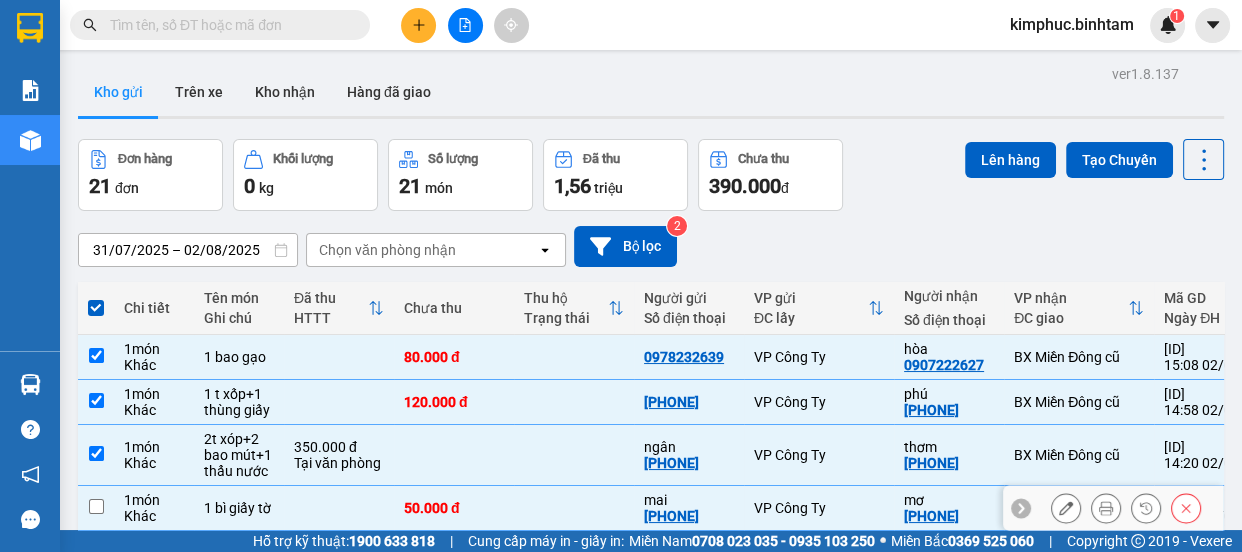 checkbox on "false" 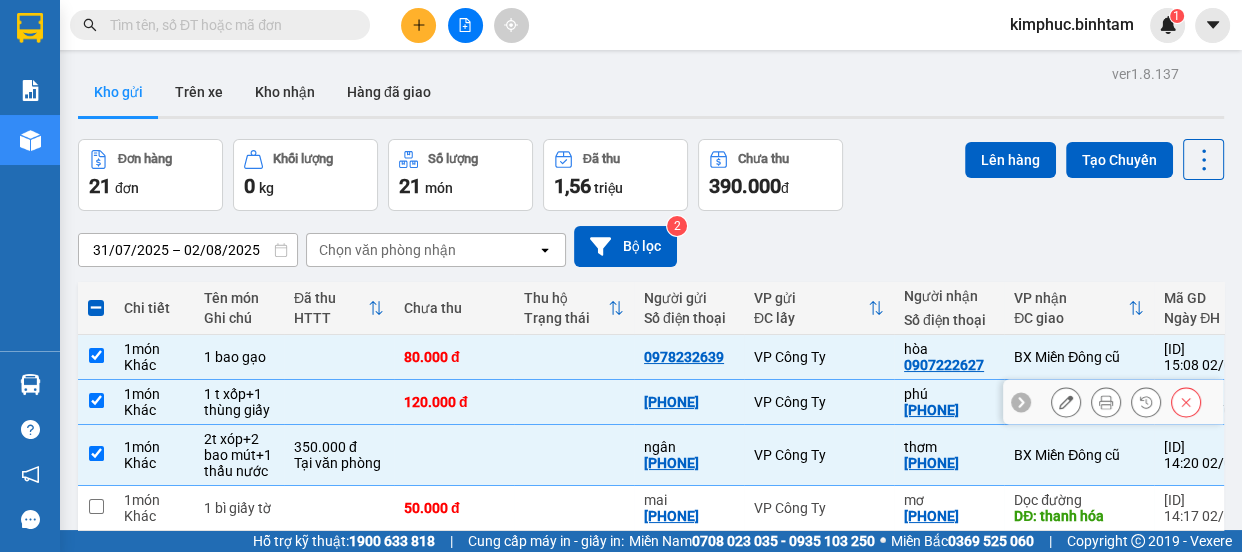 click at bounding box center [96, 402] 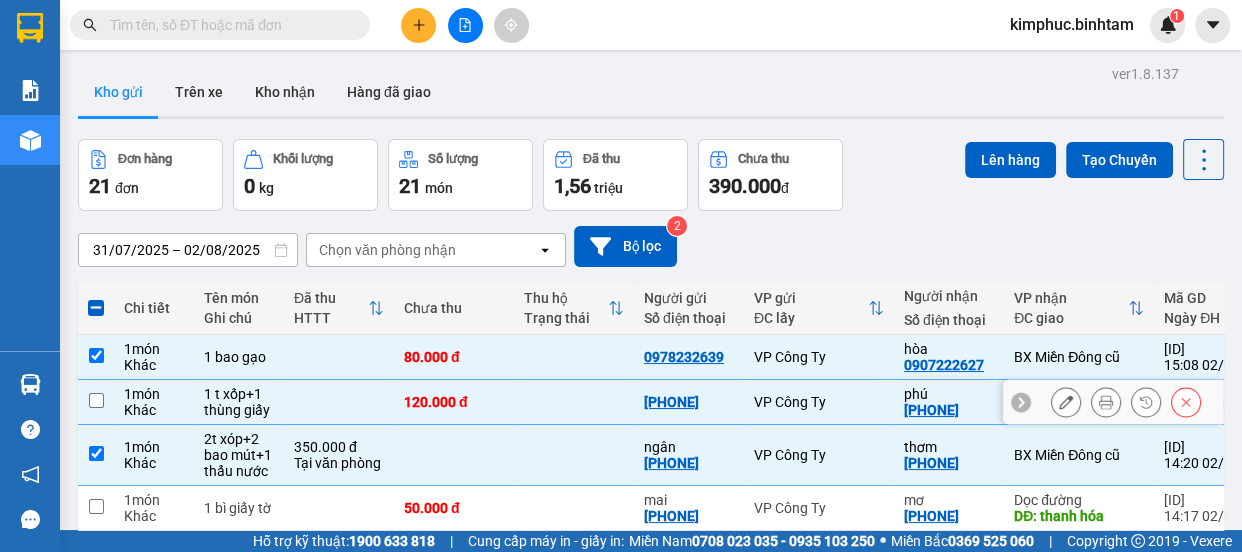 checkbox on "false" 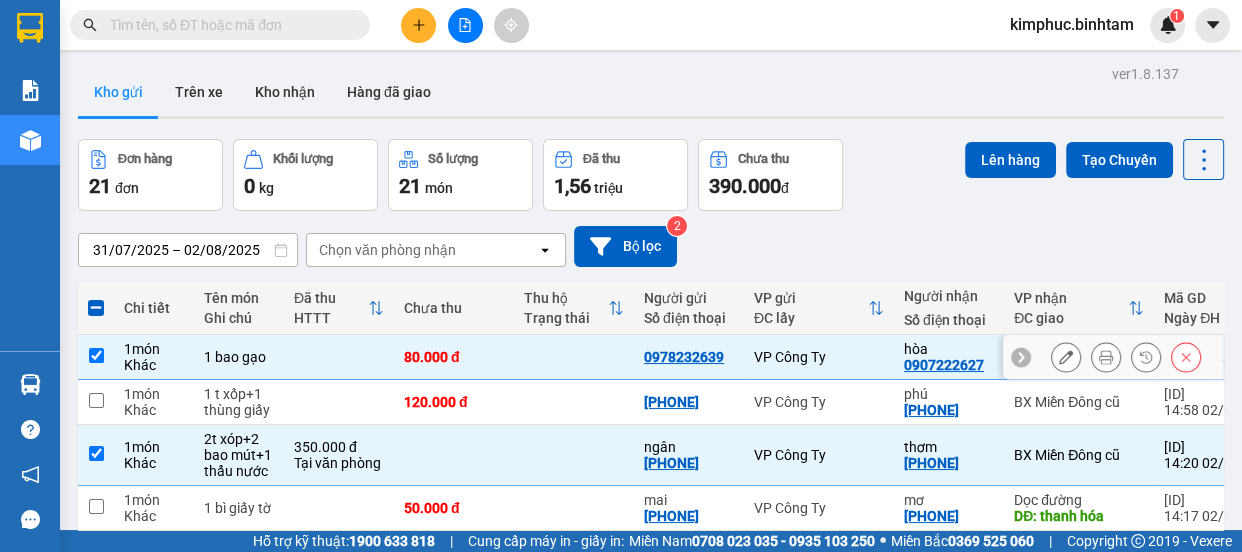 click at bounding box center [96, 357] 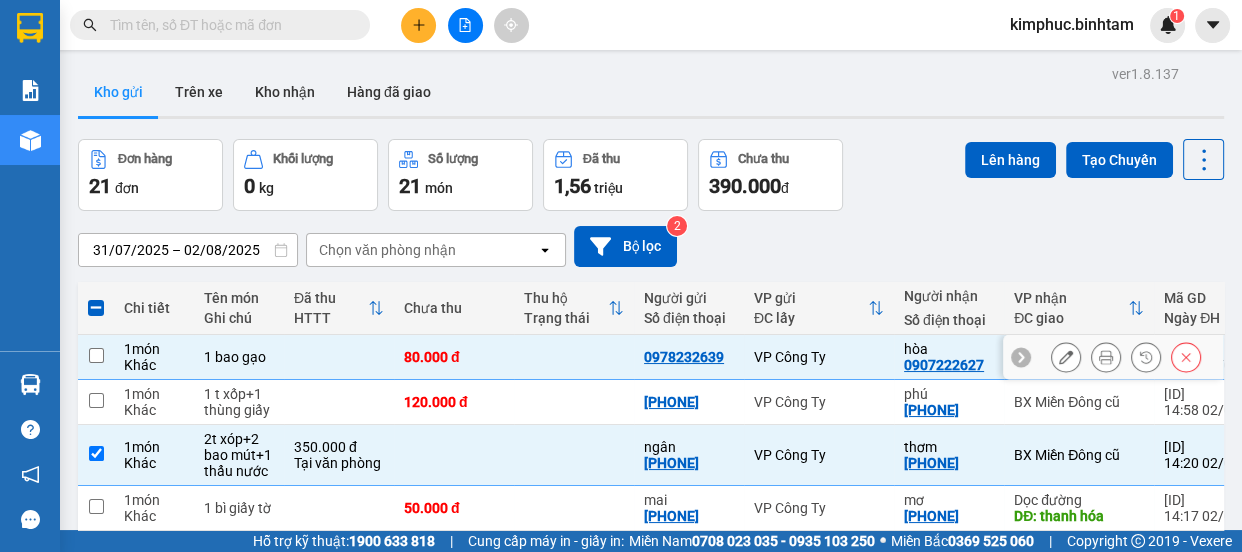 checkbox on "false" 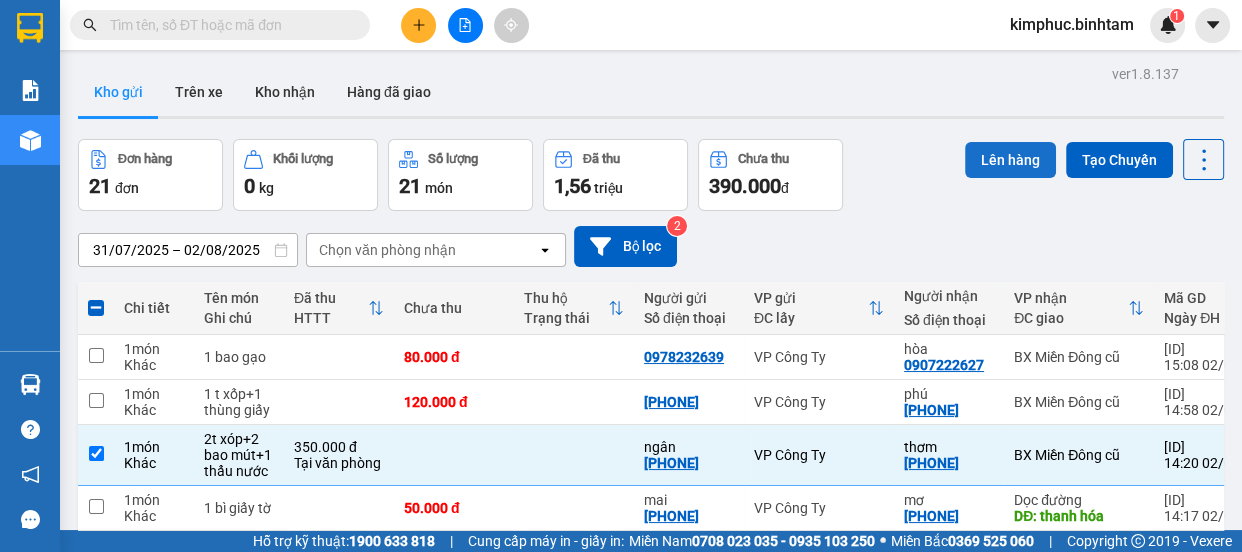 click on "Lên hàng" at bounding box center [1010, 160] 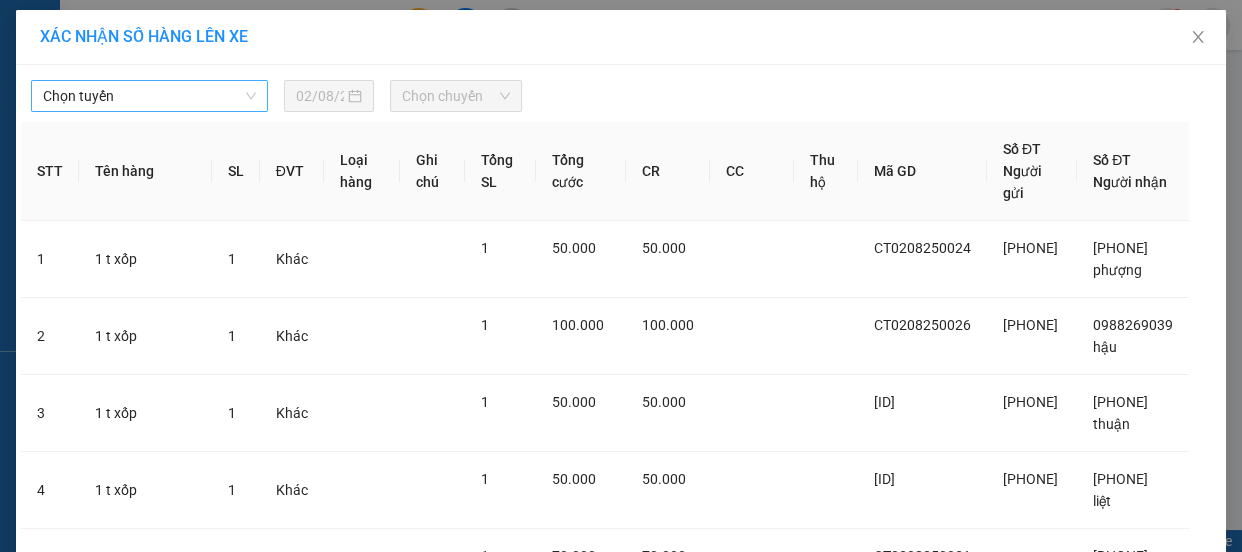 click on "Chọn tuyến" at bounding box center [149, 96] 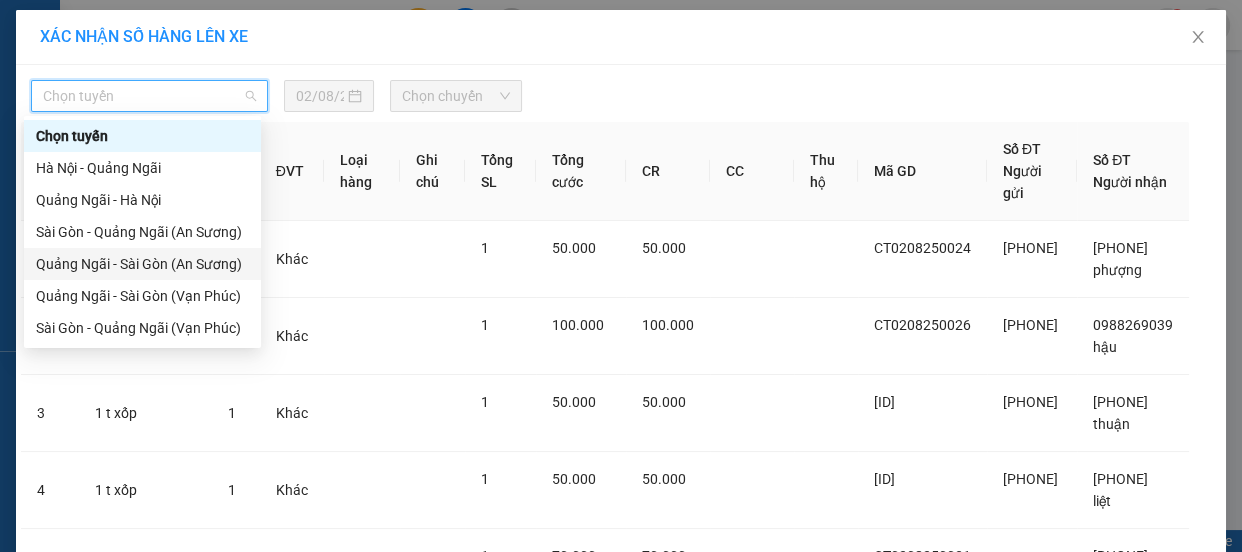 click on "Quảng Ngãi - Sài Gòn (An Sương)" at bounding box center [142, 264] 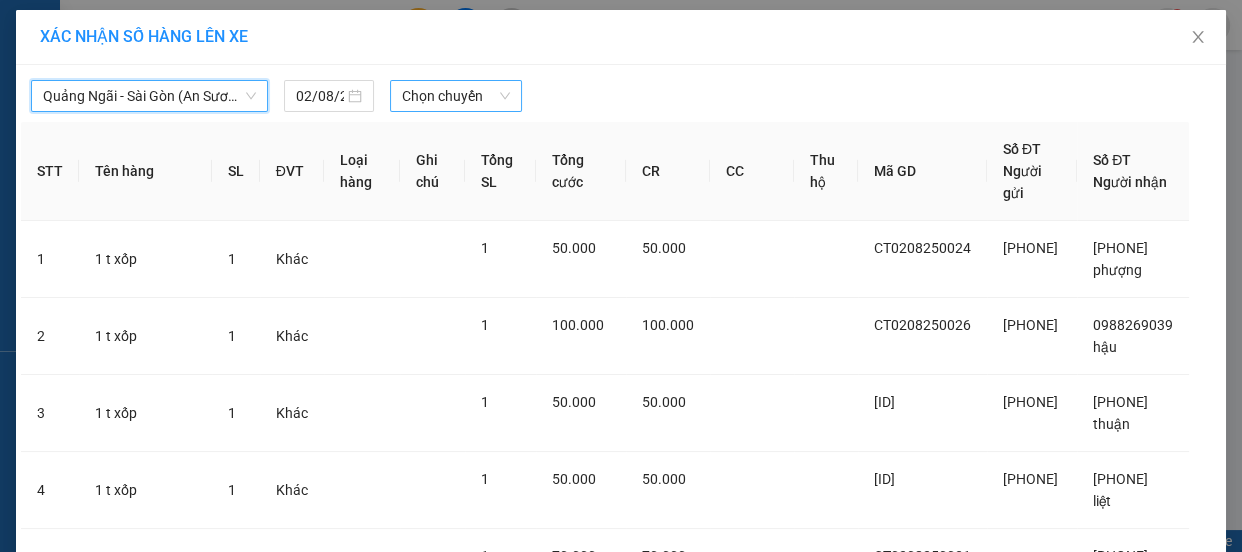 click on "Chọn chuyến" at bounding box center [456, 96] 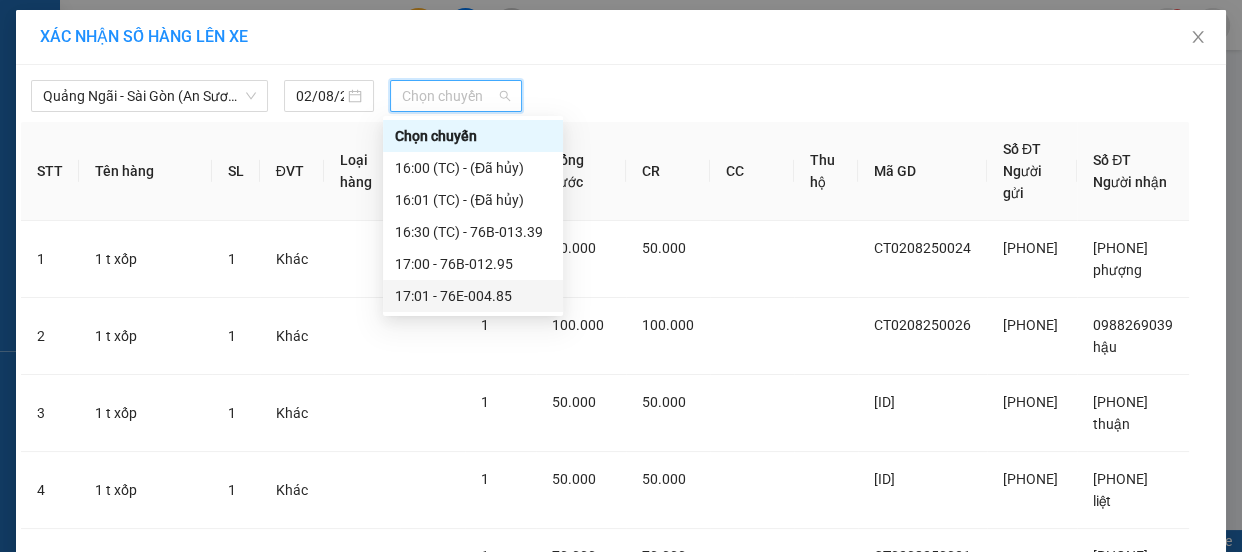 click on "17:01     - 76E-004.85" at bounding box center (473, 296) 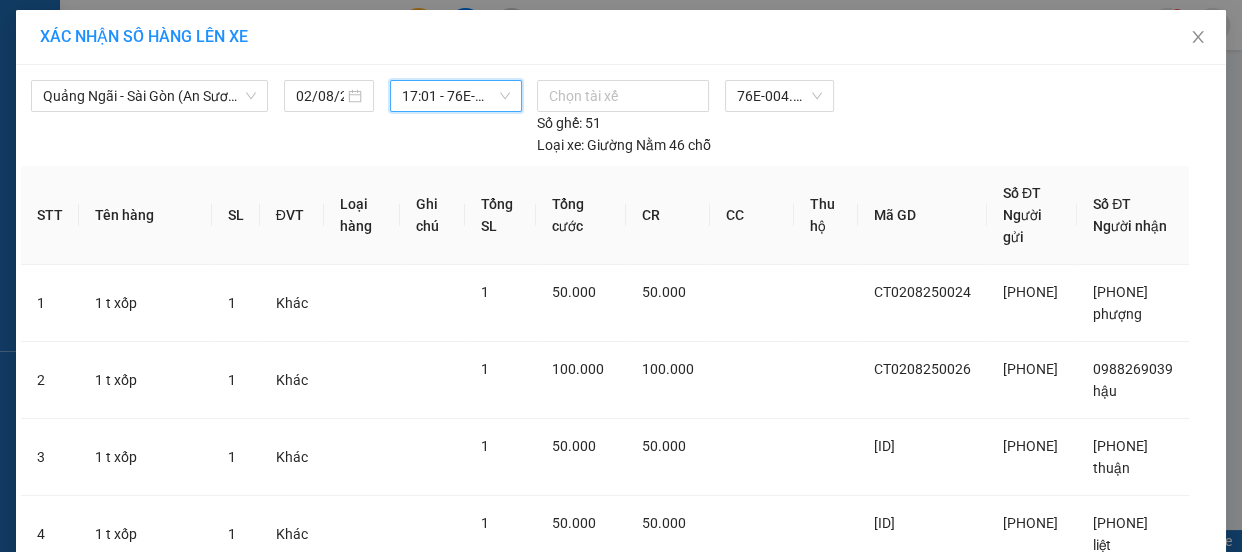 click on "Lên hàng" at bounding box center (683, 917) 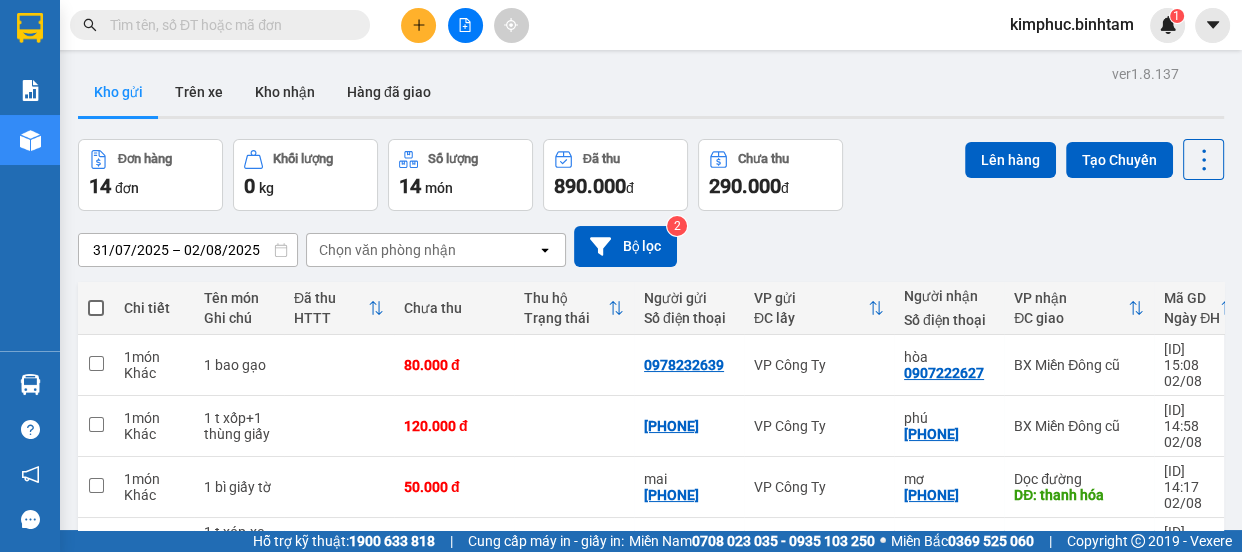 click on "2" at bounding box center [1006, 977] 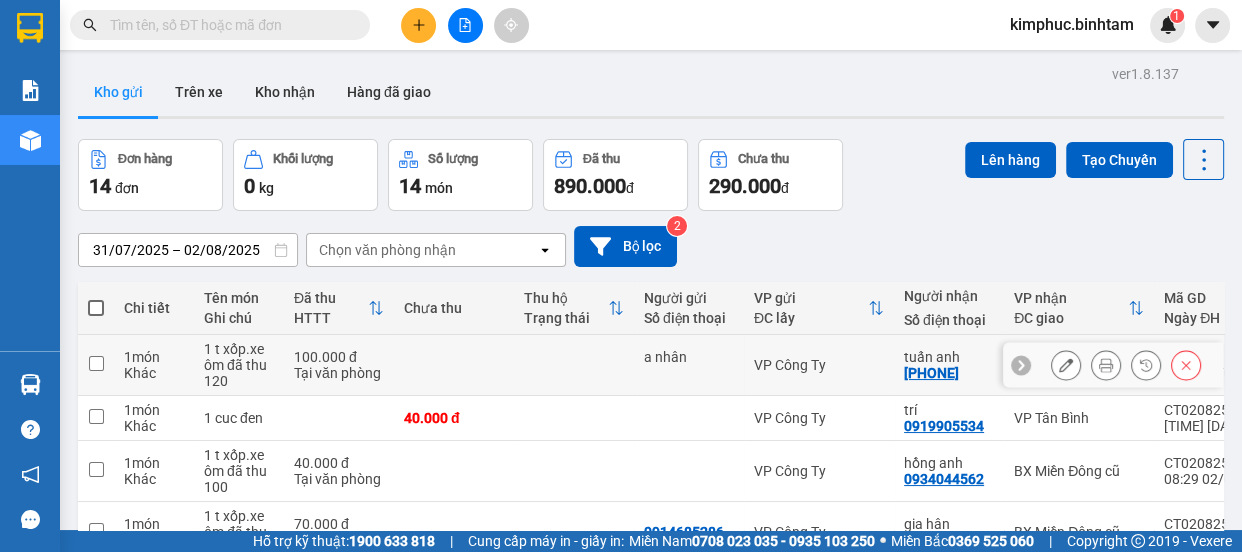 click at bounding box center [96, 363] 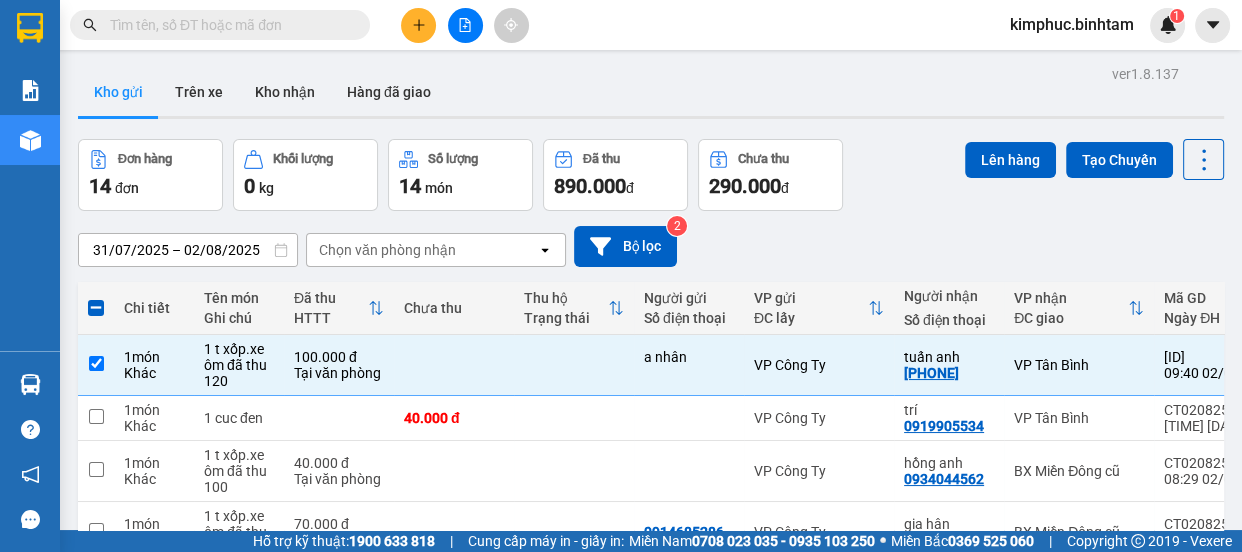 click at bounding box center [96, 308] 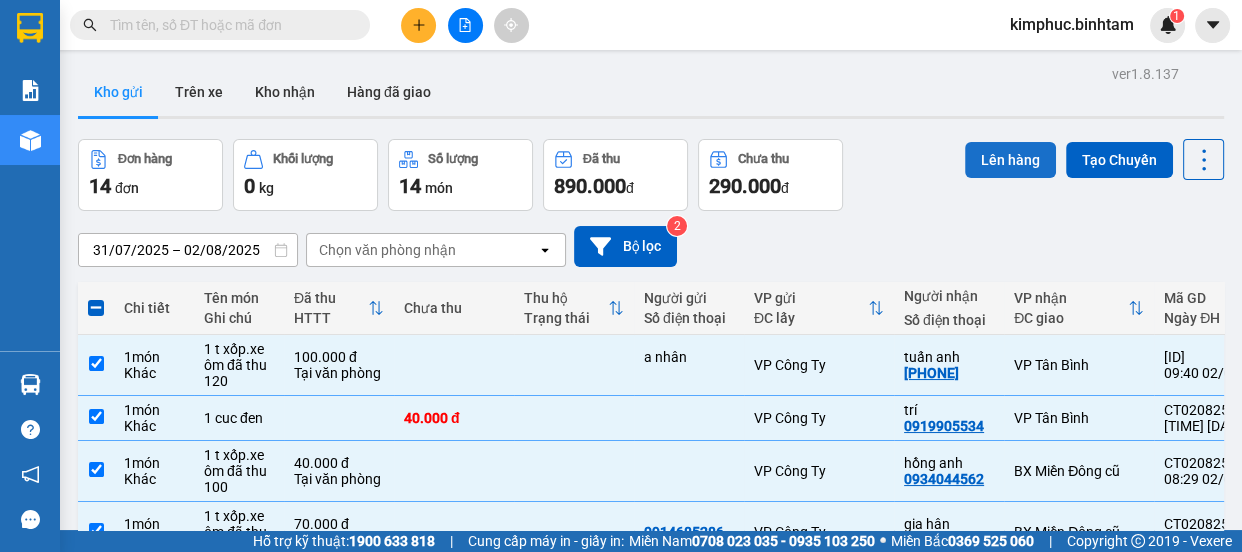 click on "Lên hàng" at bounding box center (1010, 160) 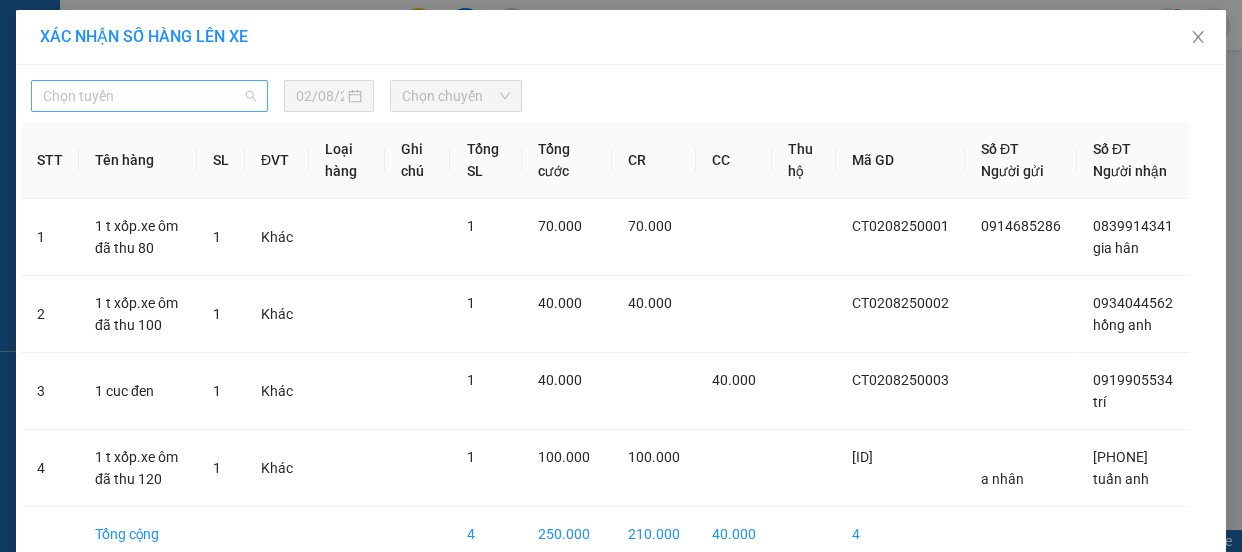 click on "Chọn tuyến" at bounding box center (149, 96) 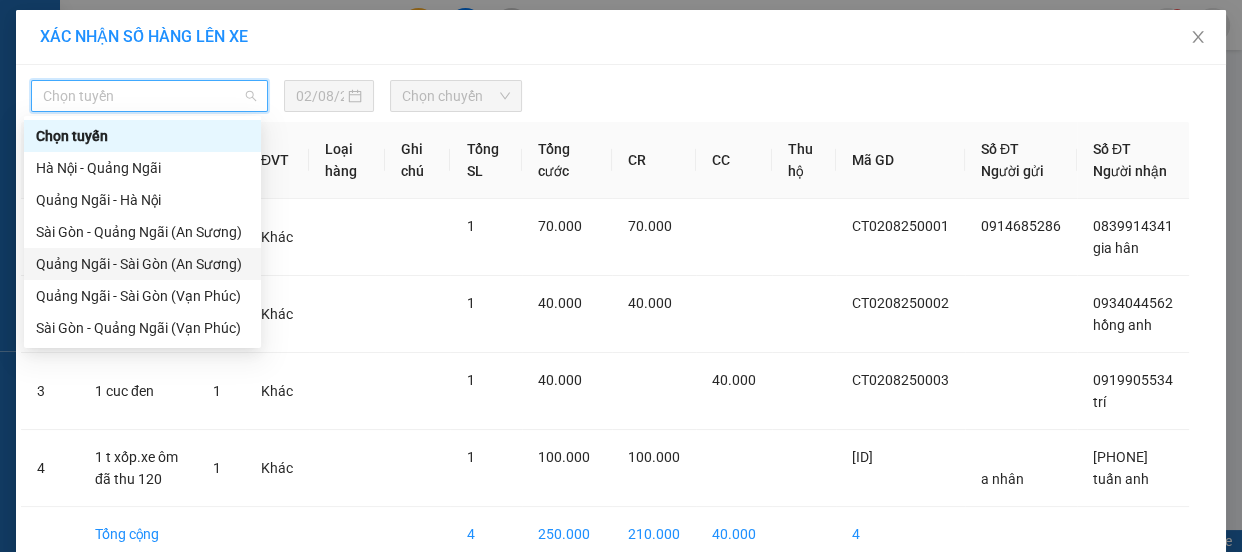 click on "Quảng Ngãi - Sài Gòn (An Sương)" at bounding box center [142, 264] 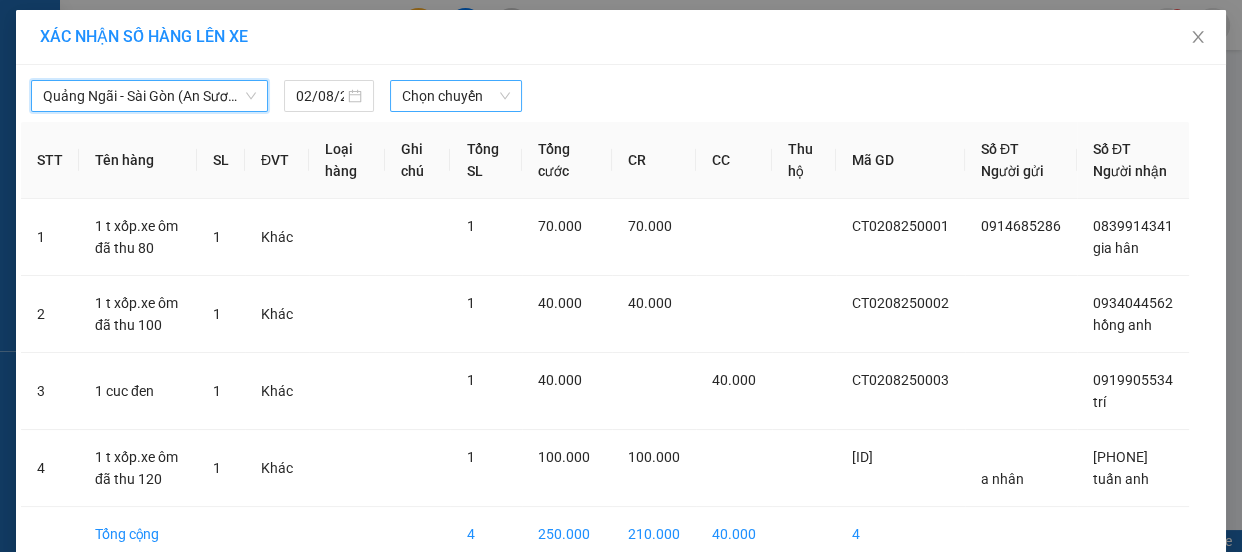 click on "Chọn chuyến" at bounding box center [456, 96] 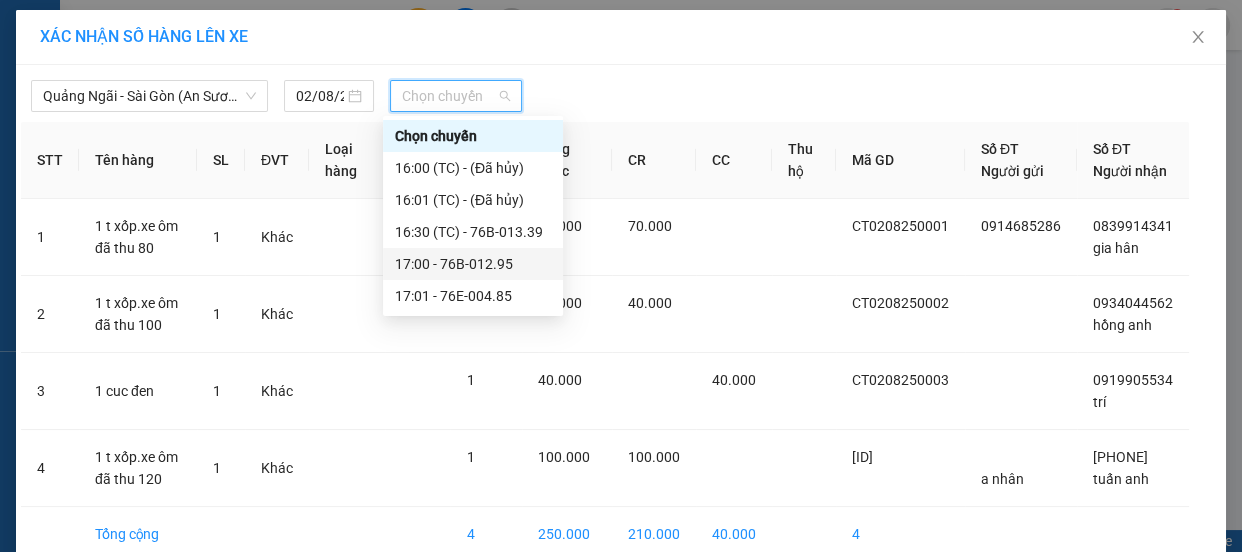 click on "17:00     - 76B-012.95" at bounding box center [473, 264] 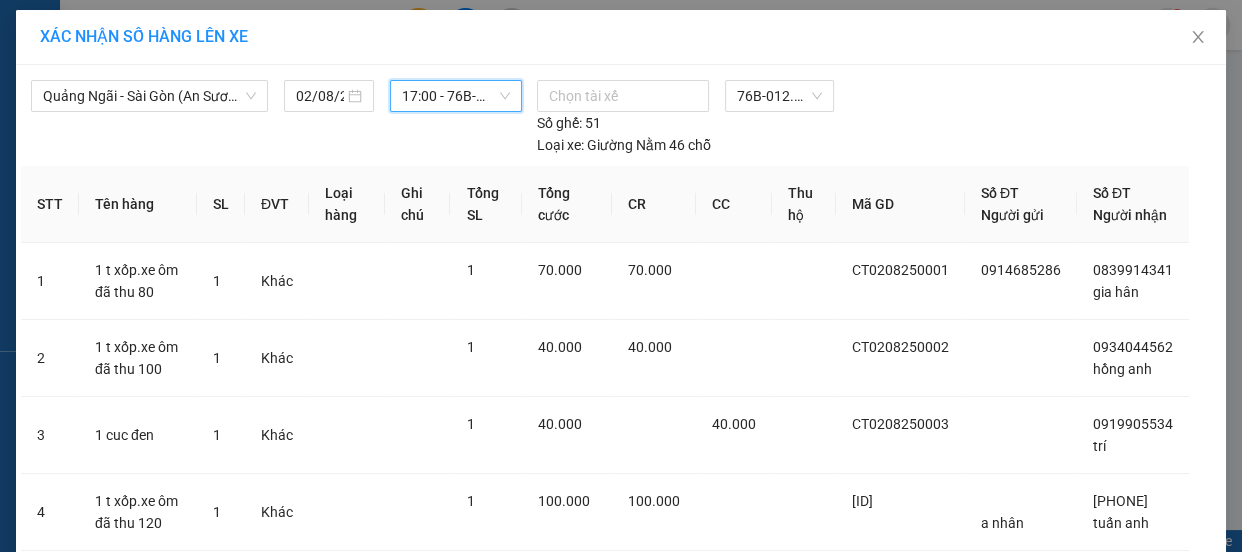 click on "17:00     - 76B-012.95" at bounding box center [456, 96] 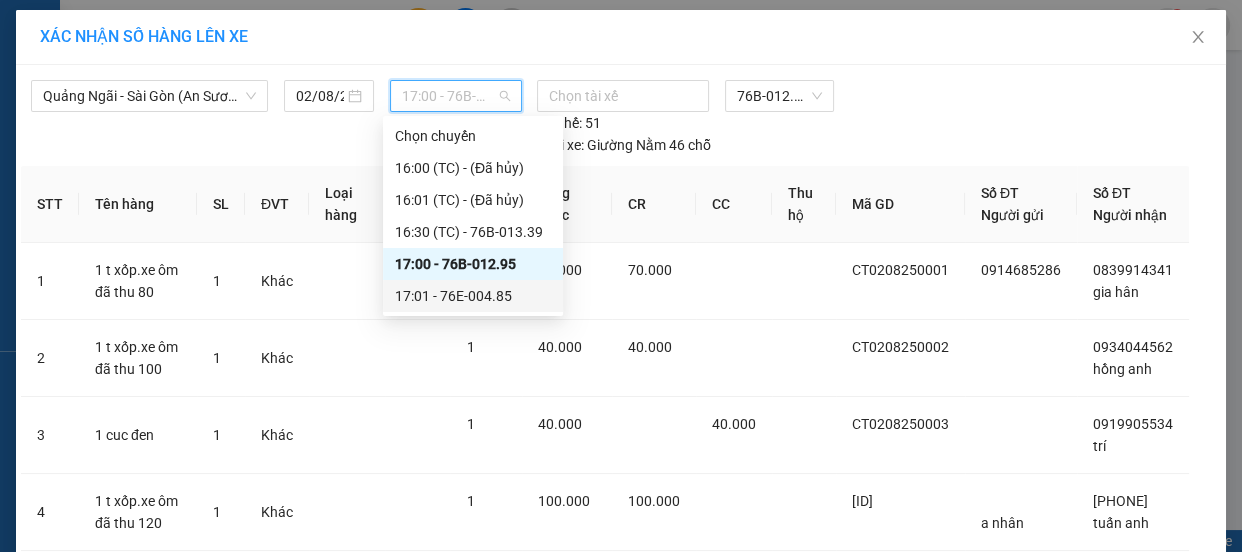 click on "17:01     - 76E-004.85" at bounding box center (473, 296) 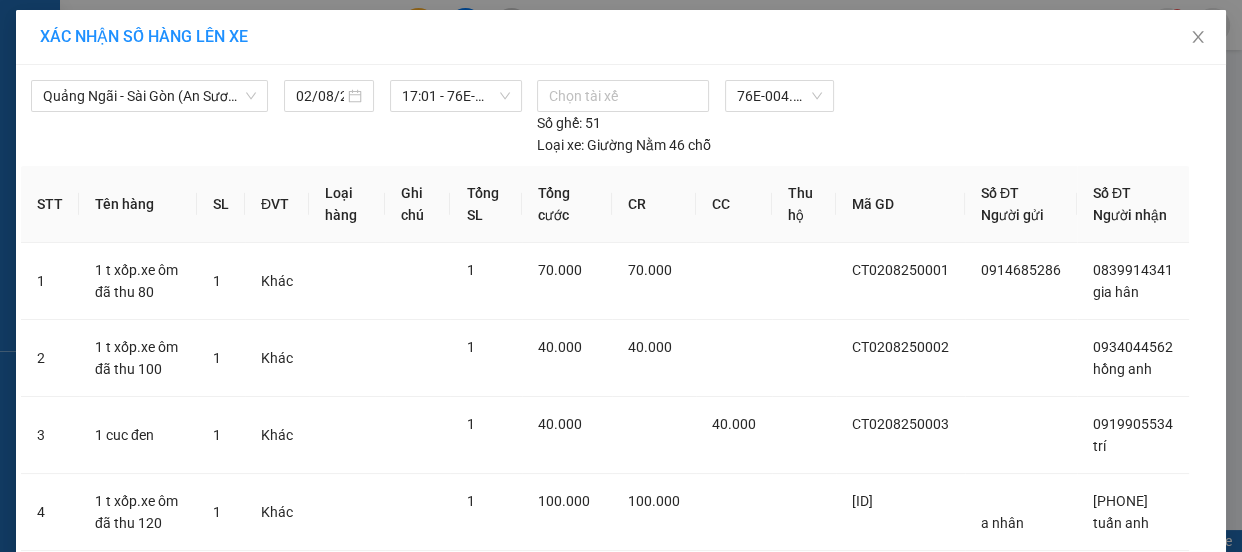 click on "Lên hàng" at bounding box center [694, 642] 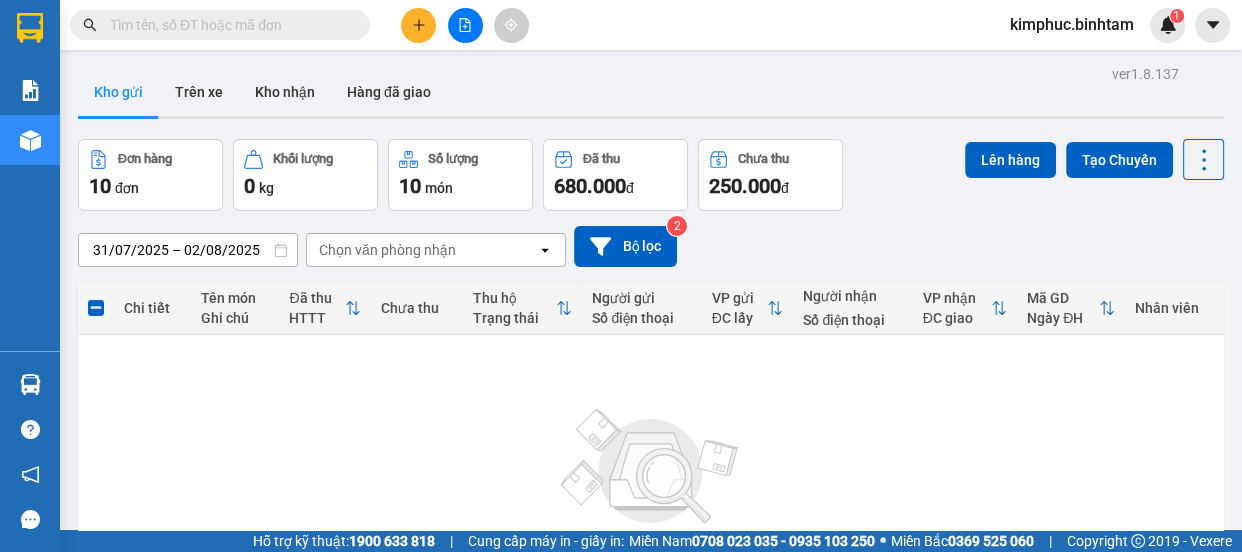 click on "1" at bounding box center [1006, 680] 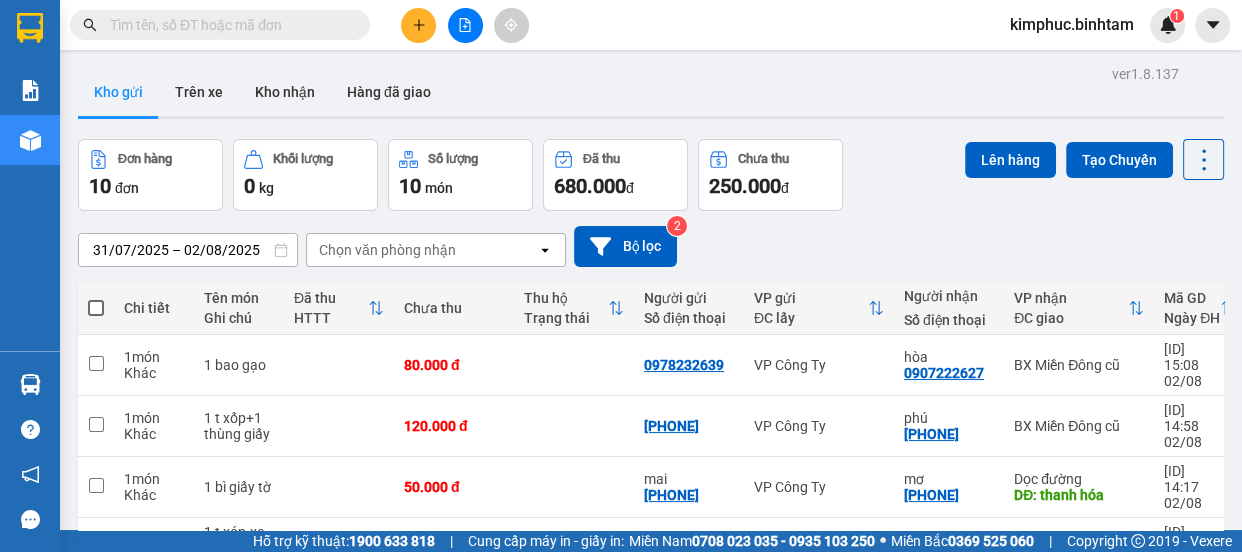 click at bounding box center [96, 308] 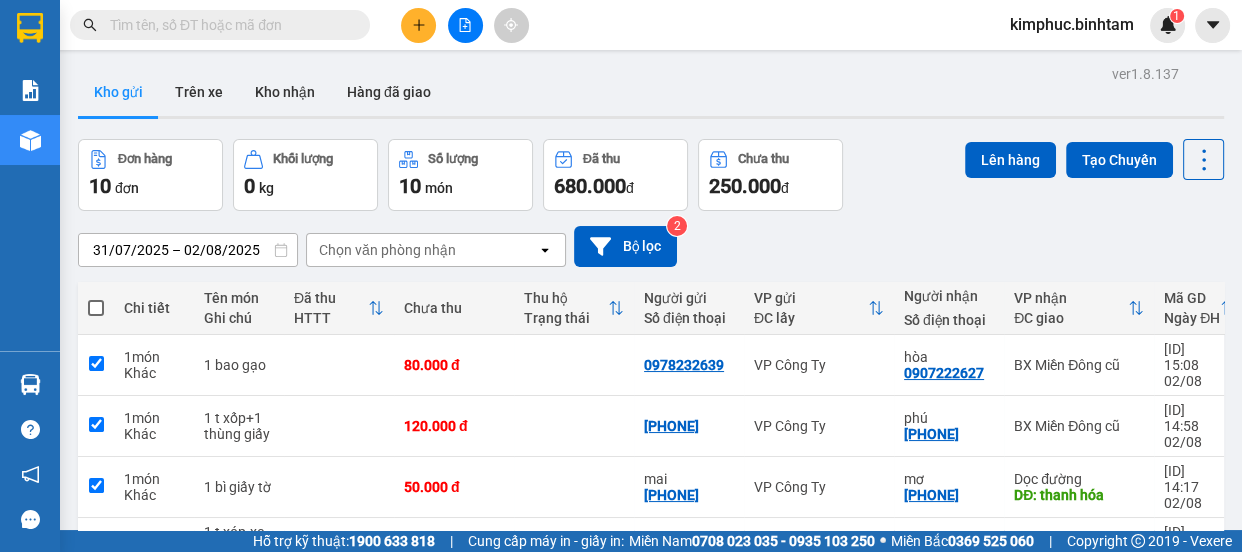 checkbox on "true" 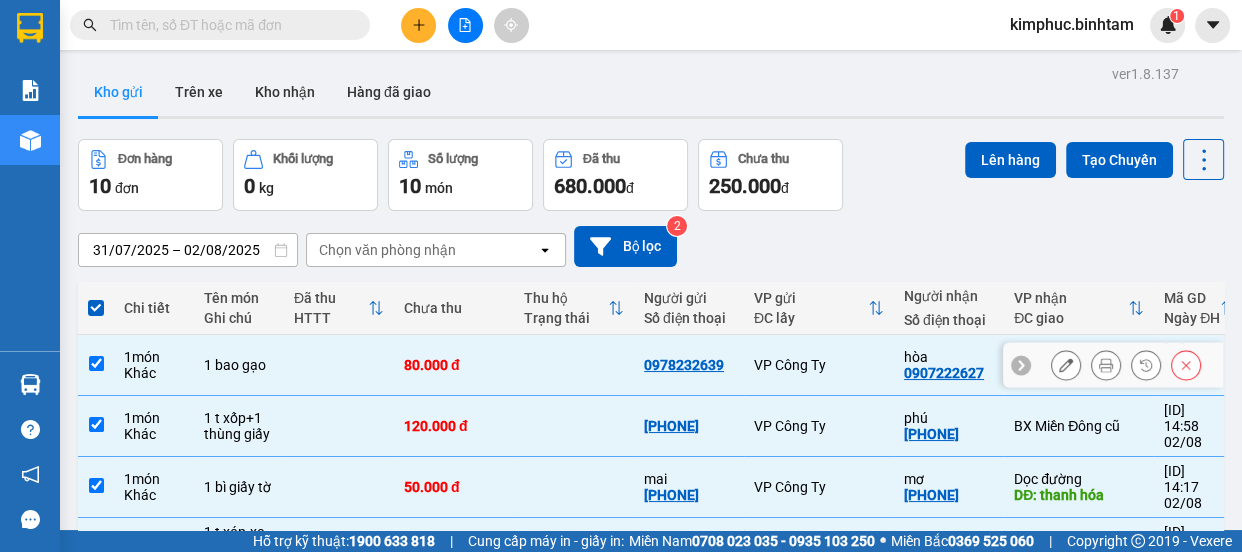 click at bounding box center (96, 363) 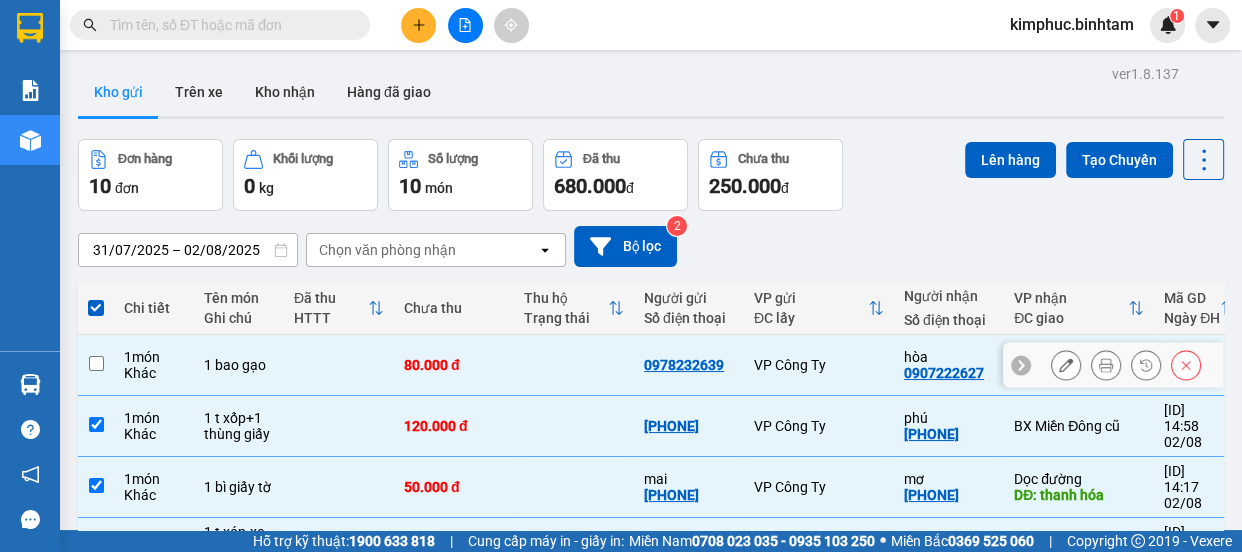 checkbox on "false" 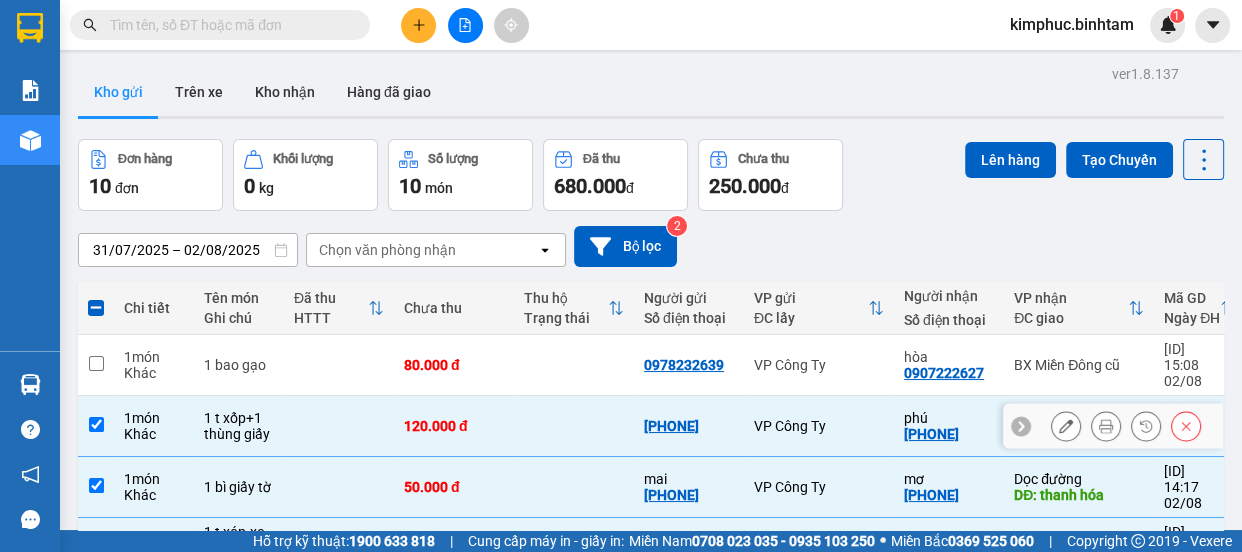 click at bounding box center (96, 426) 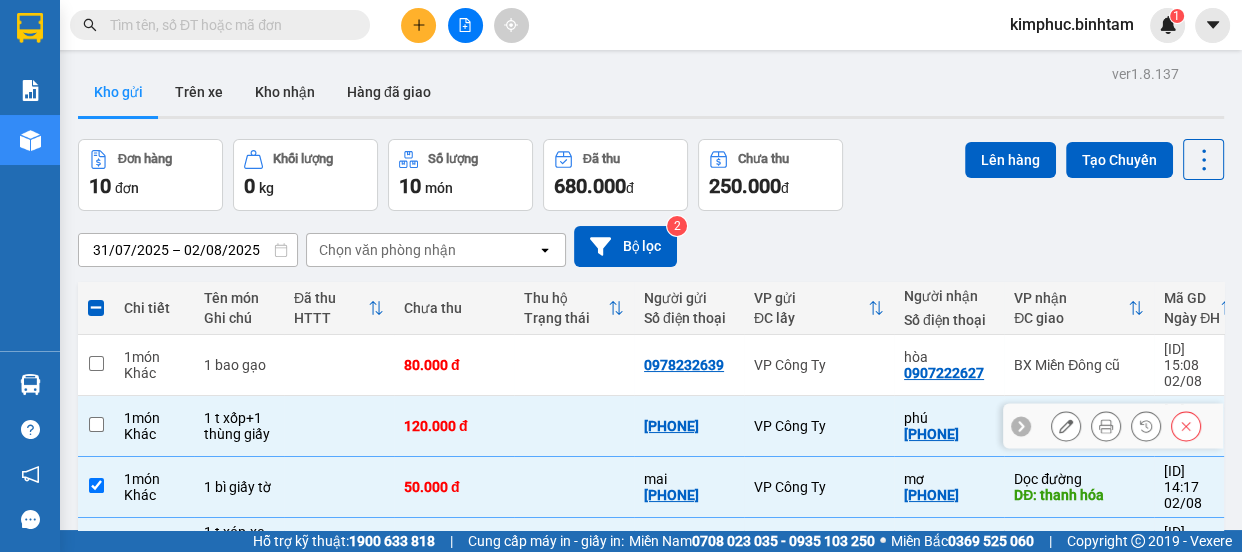 checkbox on "false" 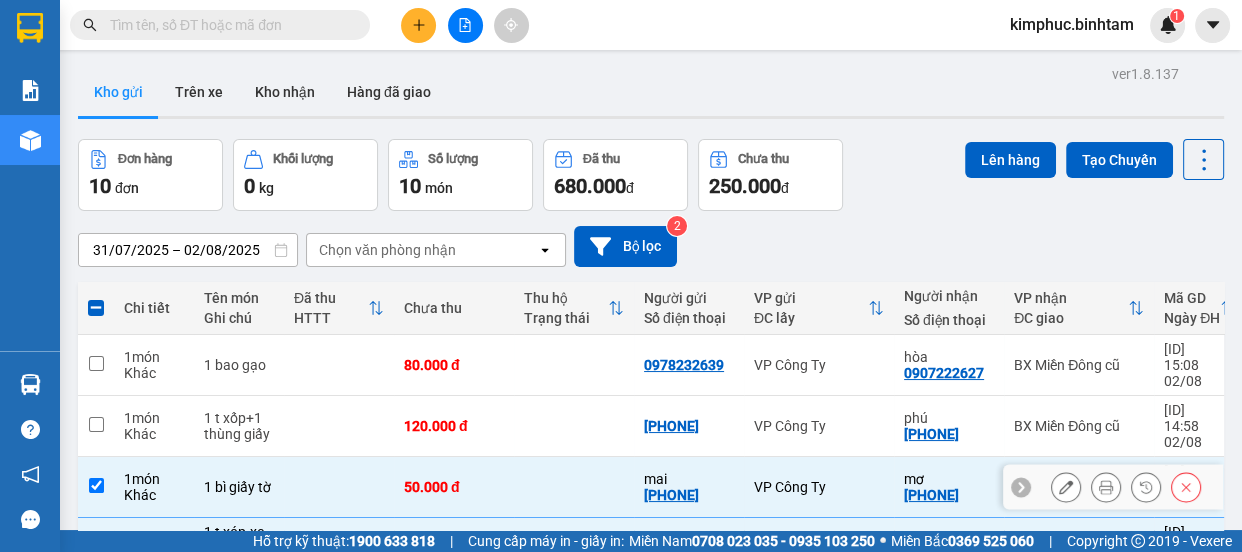 click at bounding box center [96, 487] 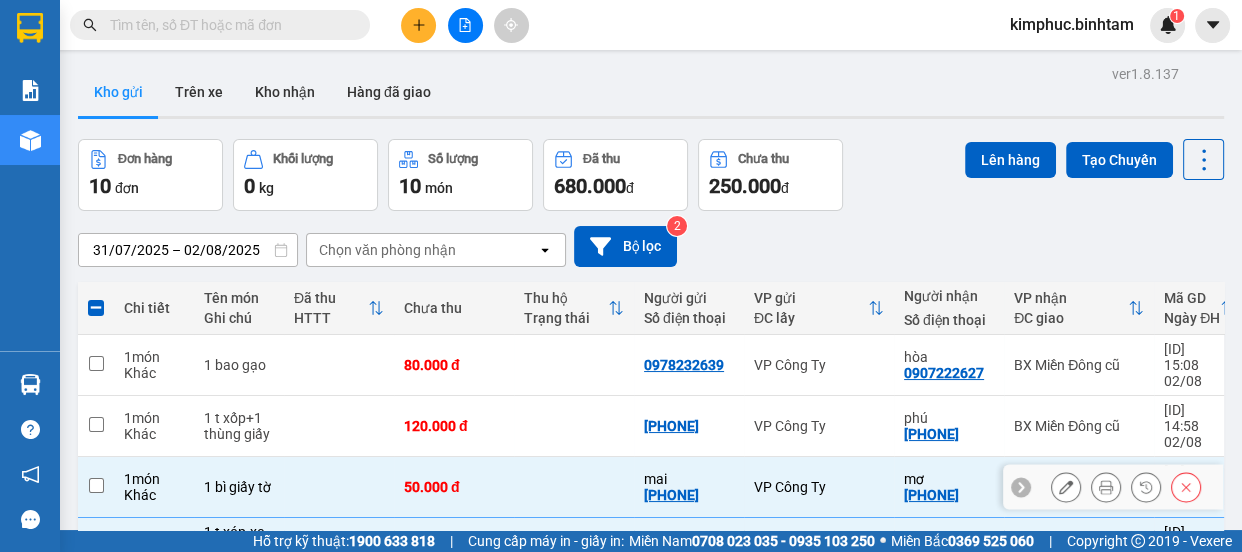 checkbox on "false" 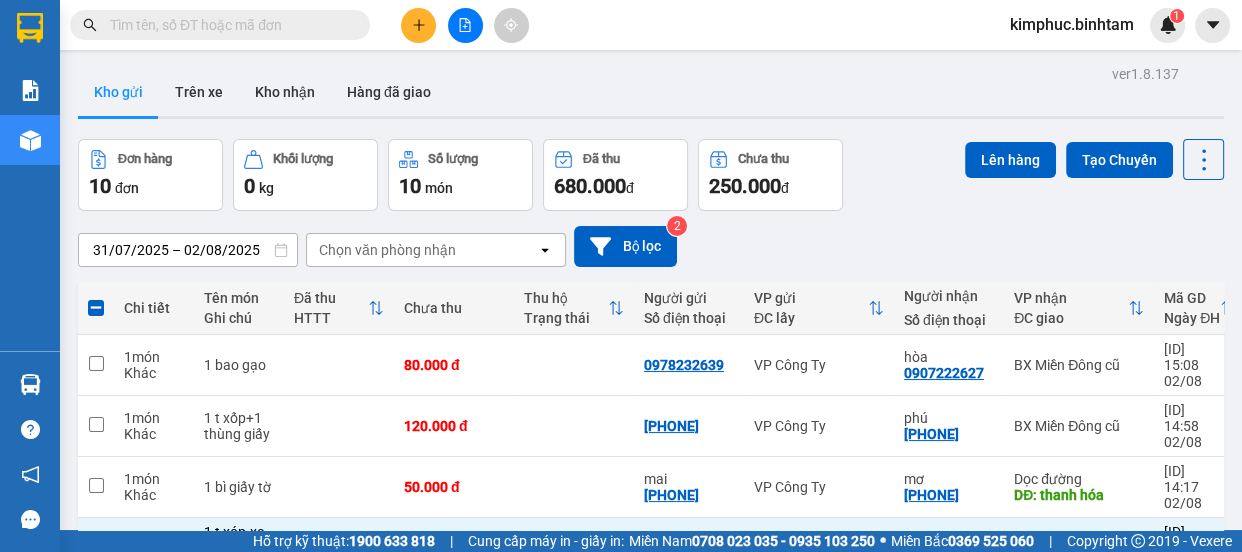 click at bounding box center [96, 792] 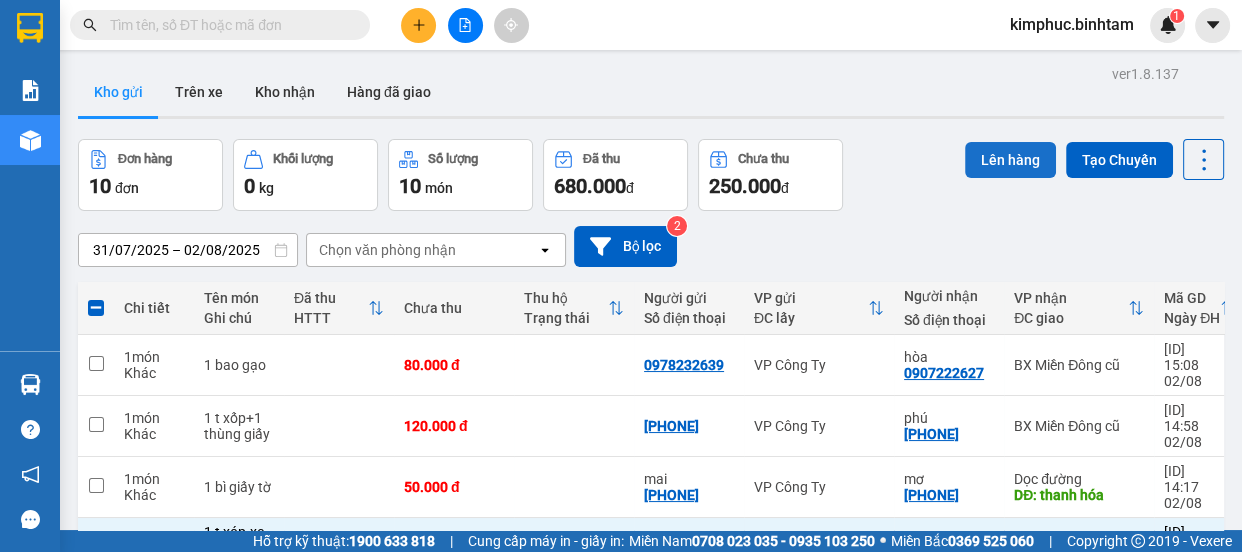 click on "Lên hàng" at bounding box center [1010, 160] 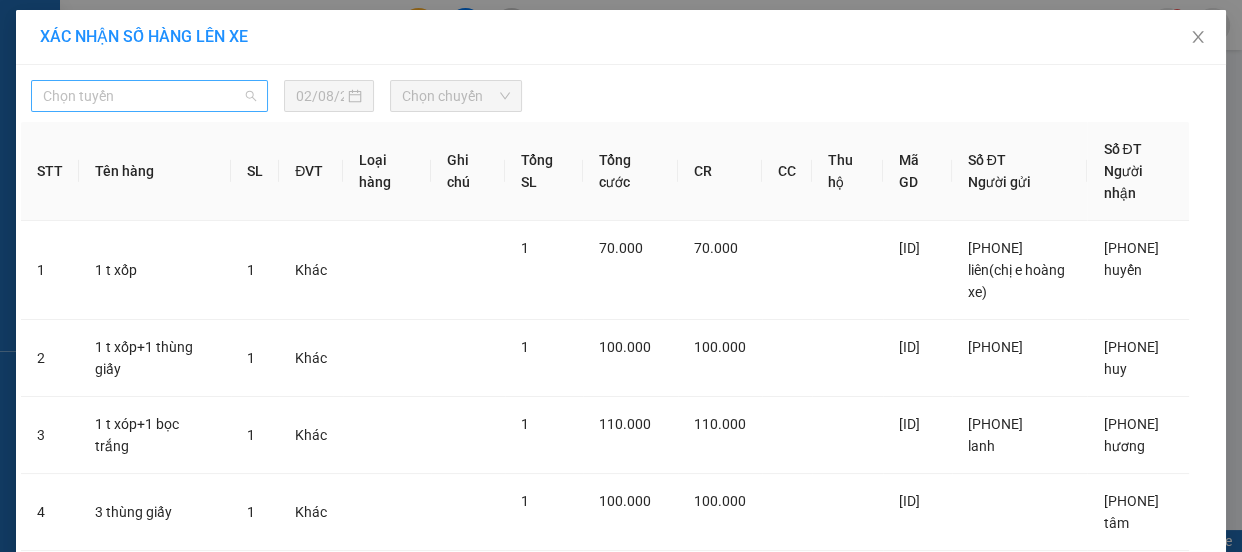 click on "Chọn tuyến" at bounding box center [149, 96] 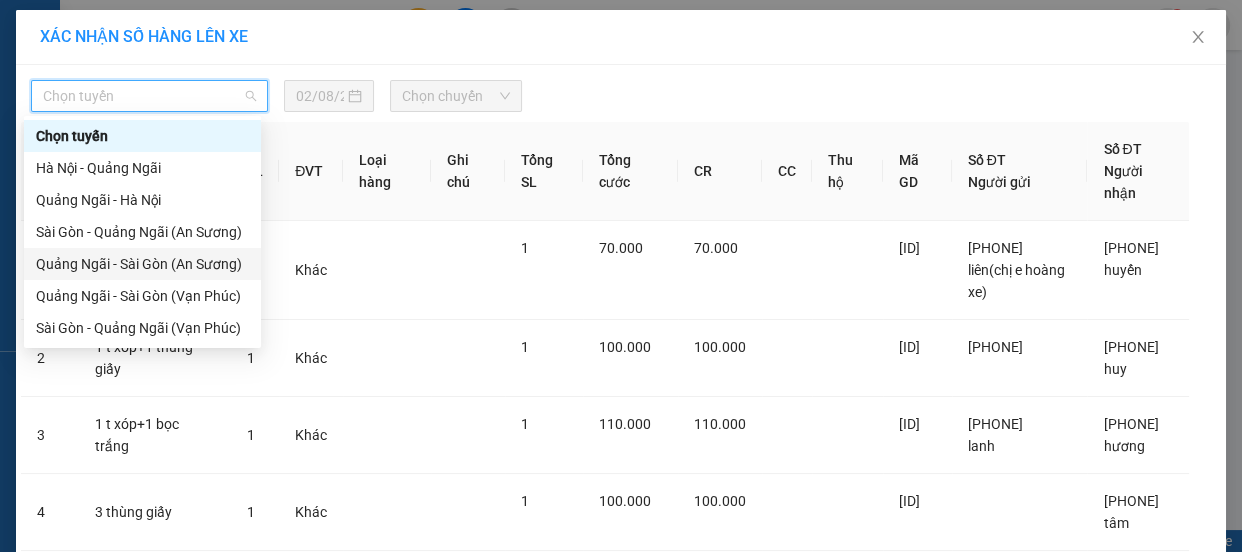 click on "Quảng Ngãi - Sài Gòn (An Sương)" at bounding box center [142, 264] 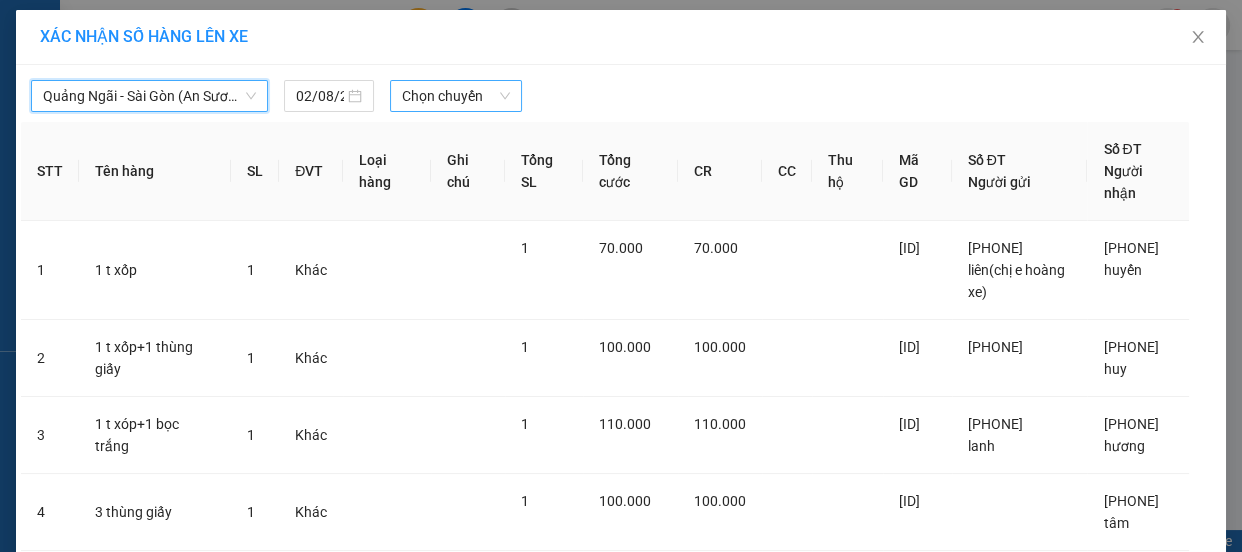 click on "Chọn chuyến" at bounding box center (456, 96) 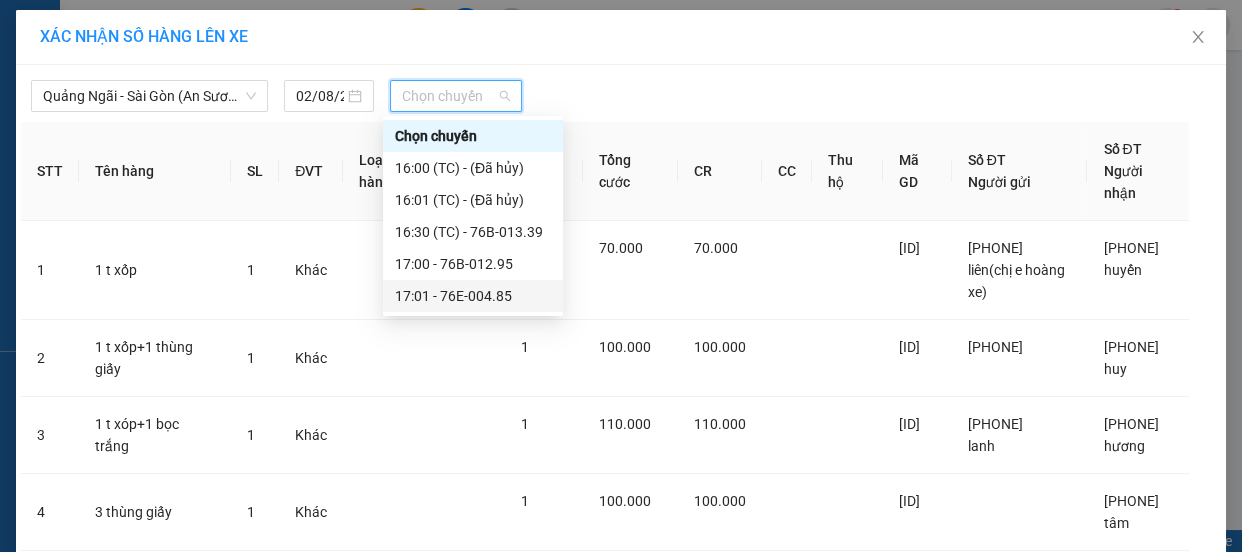 click on "17:01     - 76E-004.85" at bounding box center [473, 296] 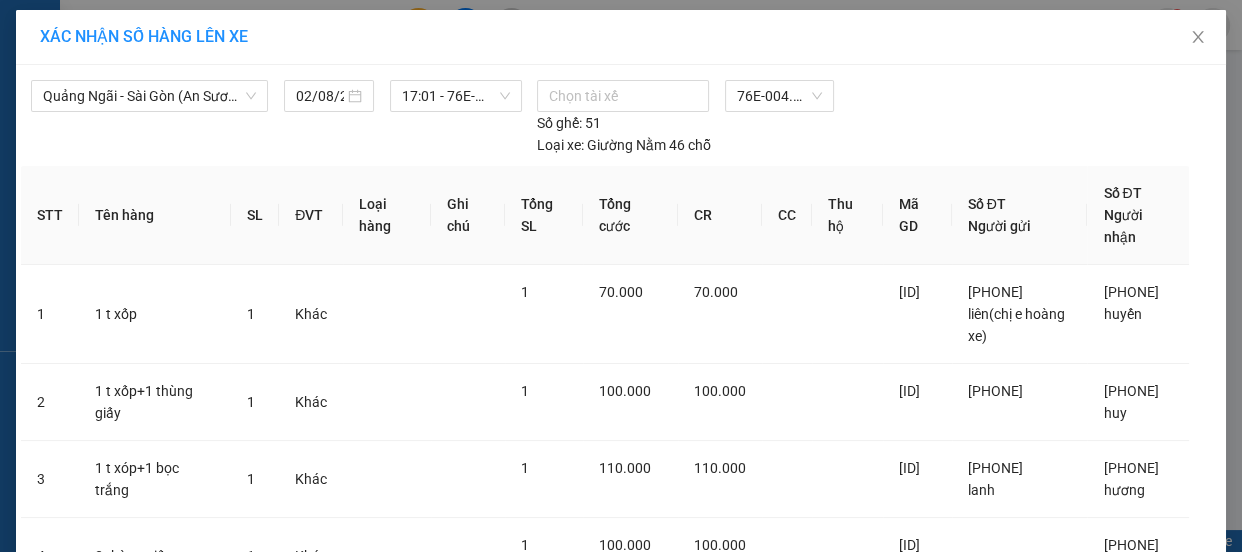 click on "Lên hàng" at bounding box center [683, 840] 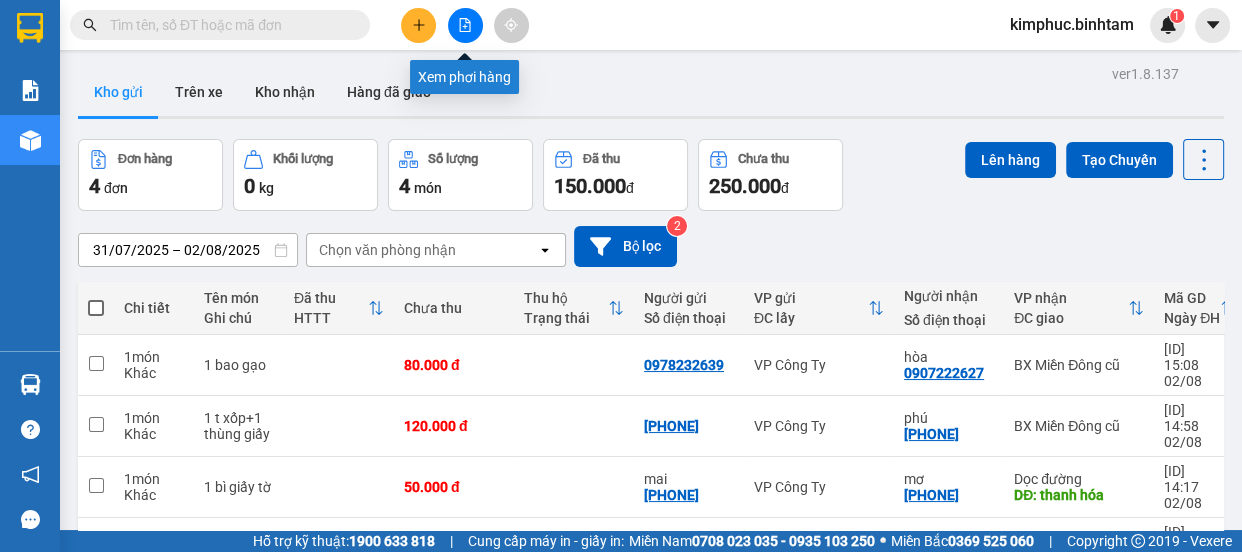 click 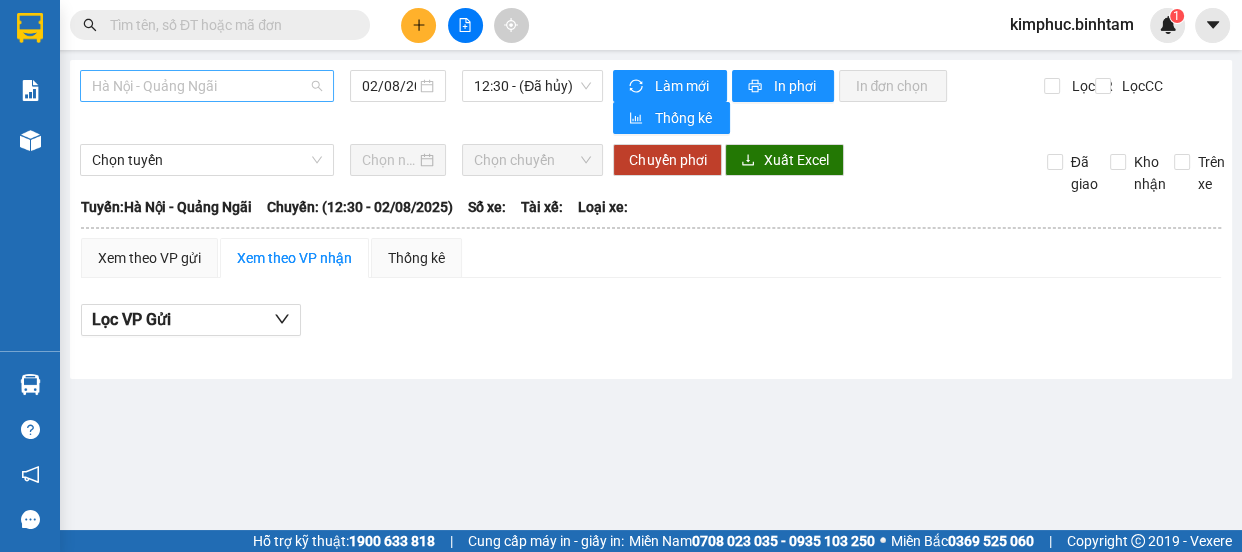 click on "Hà Nội - Quảng Ngãi" at bounding box center [207, 86] 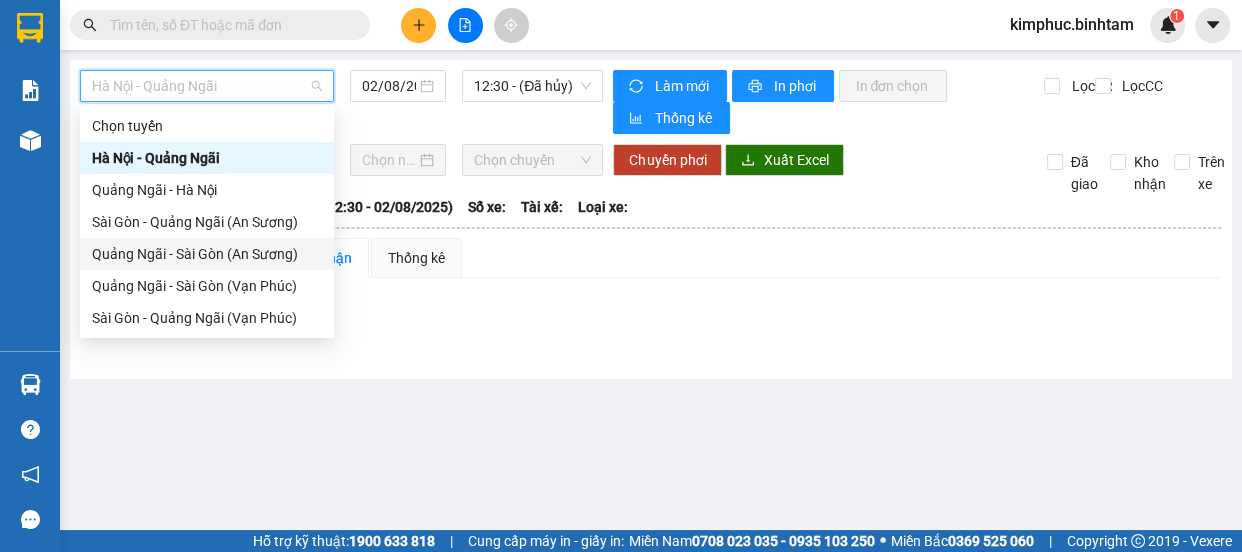 click on "Quảng Ngãi - Sài Gòn (An Sương)" at bounding box center [207, 254] 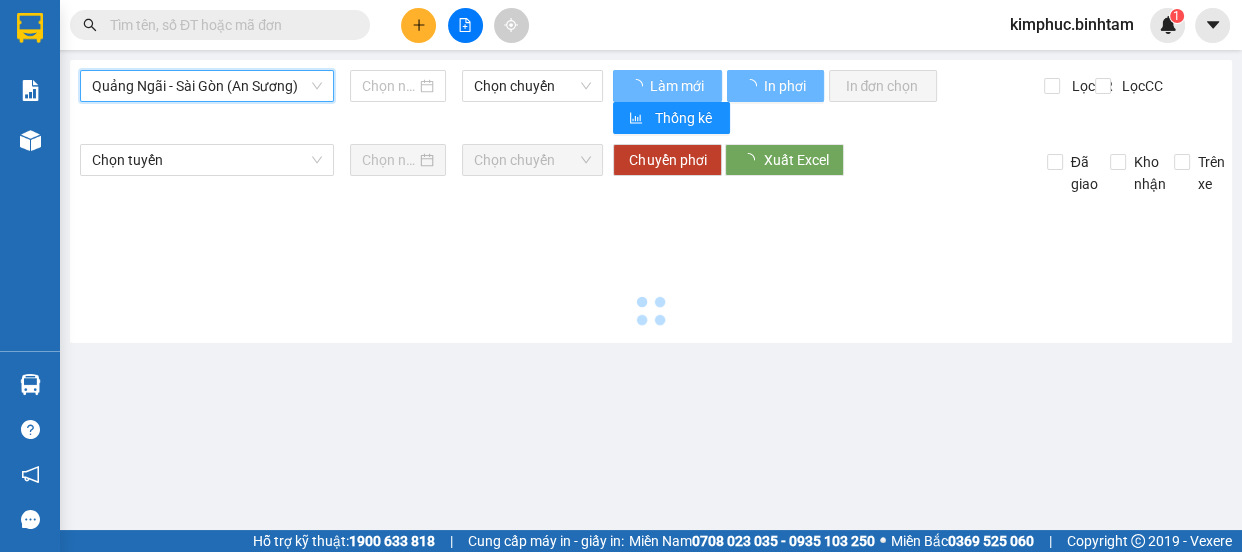 type on "02/08/2025" 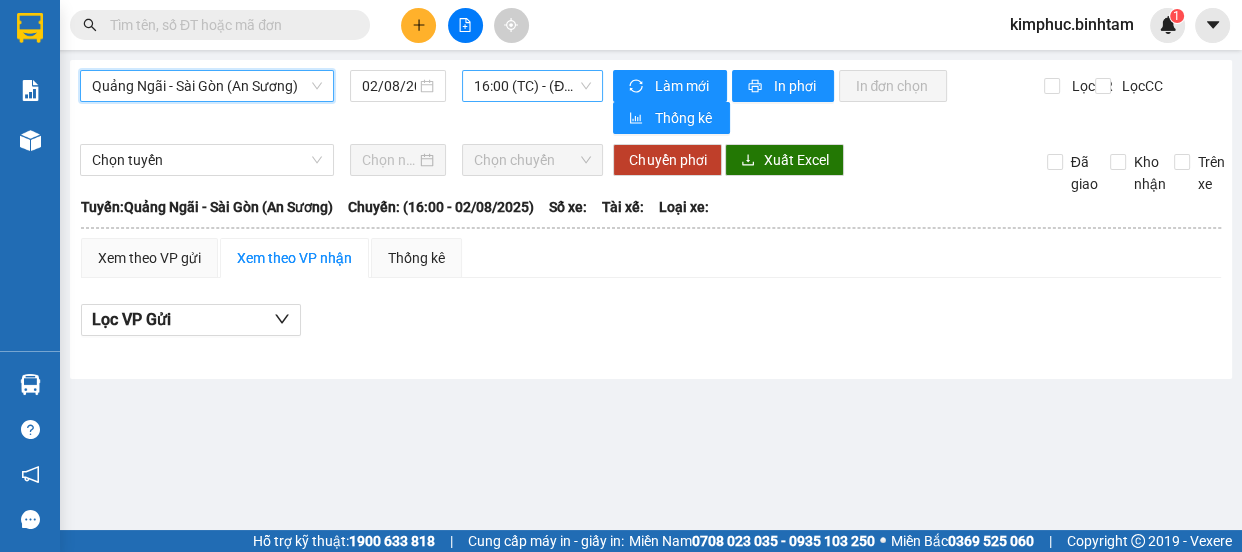 click on "16:00   (TC)   - (Đã hủy)" at bounding box center [532, 86] 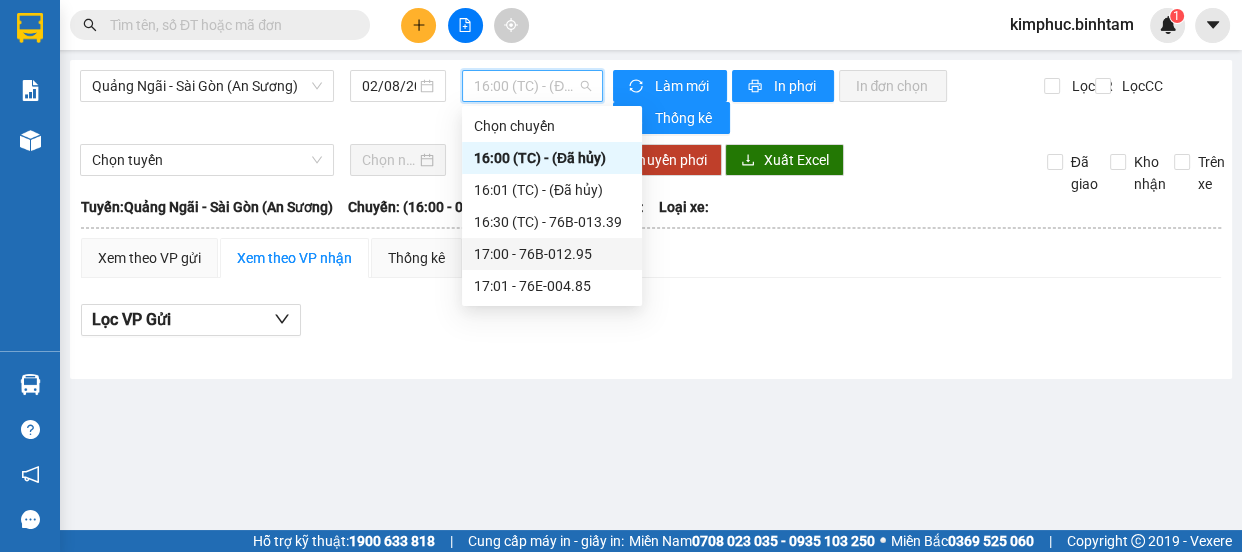 click 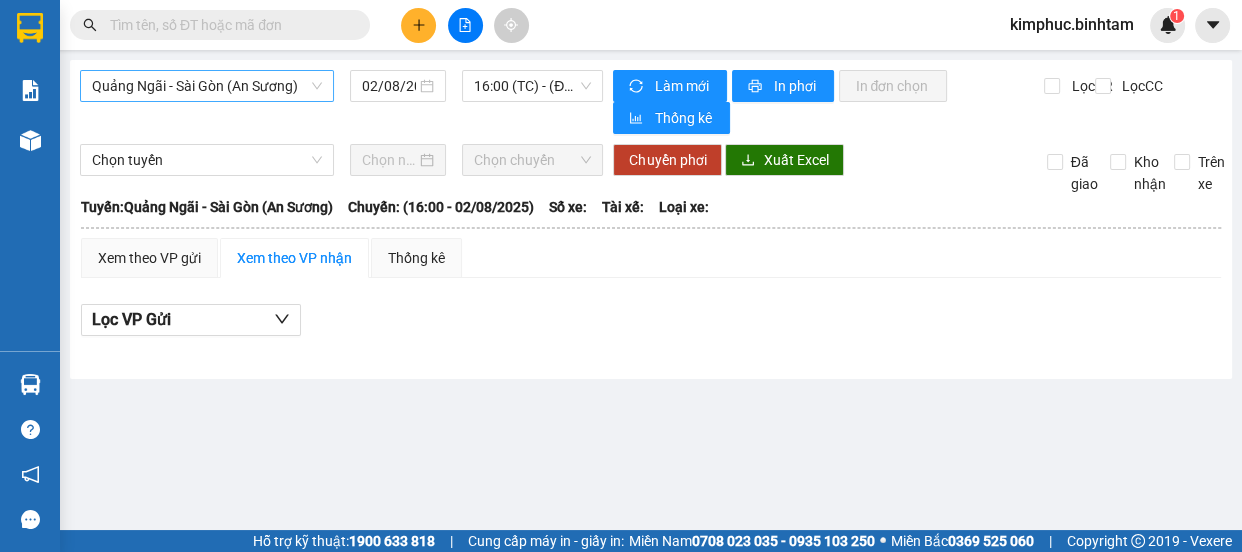 click on "Quảng Ngãi - Sài Gòn (An Sương)" at bounding box center (207, 86) 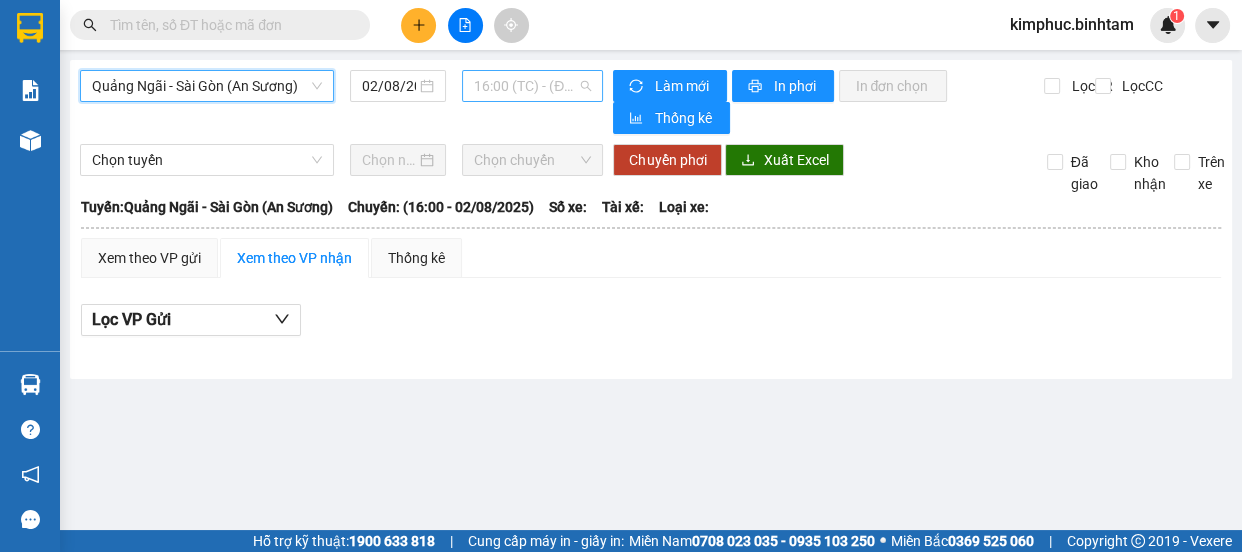 click on "16:00   (TC)   - (Đã hủy)" at bounding box center [532, 86] 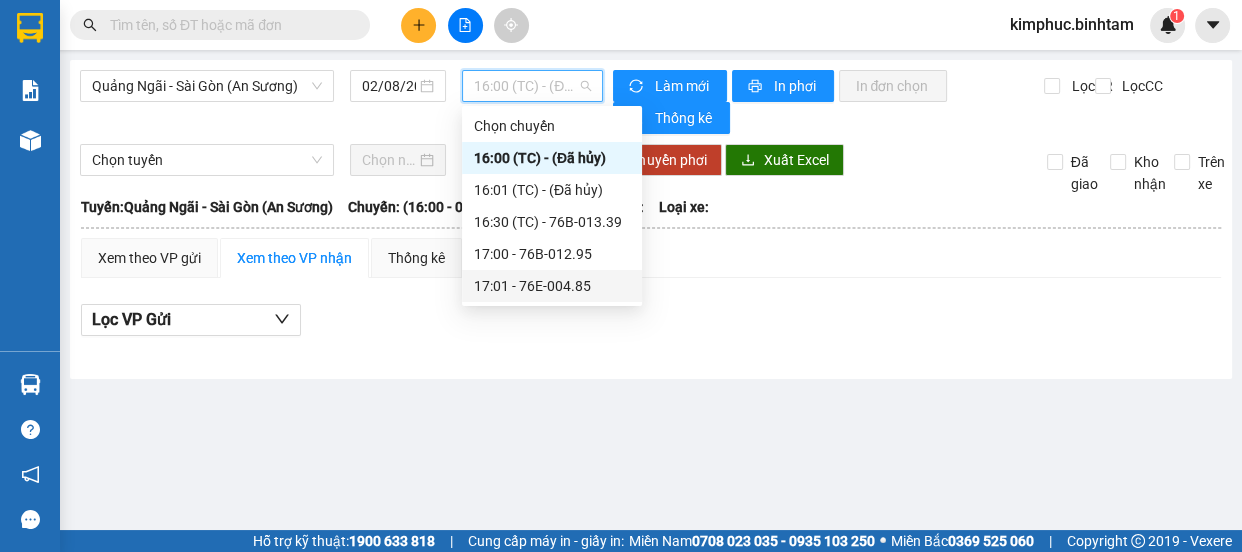 click on "17:01     - 76E-004.85" at bounding box center [552, 286] 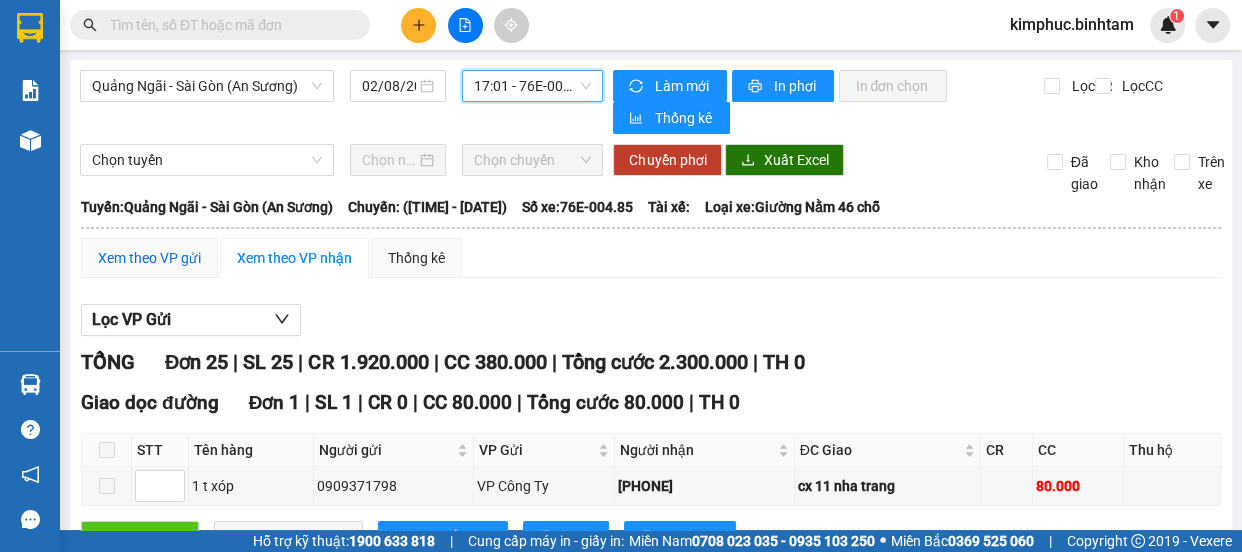 click on "Xem theo VP gửi" at bounding box center (149, 258) 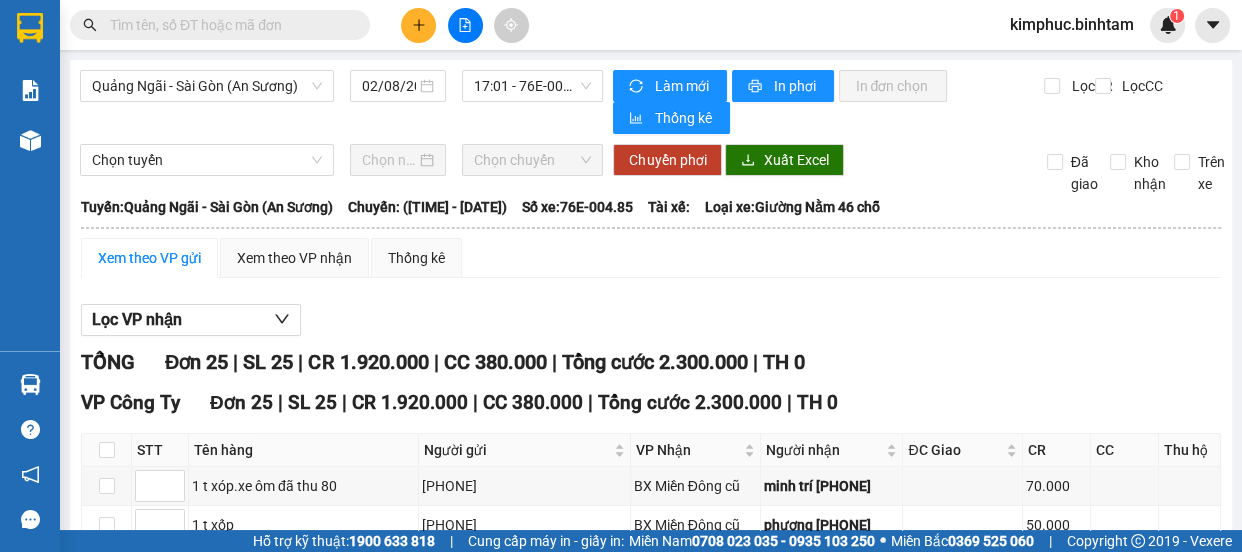 click at bounding box center (107, 915) 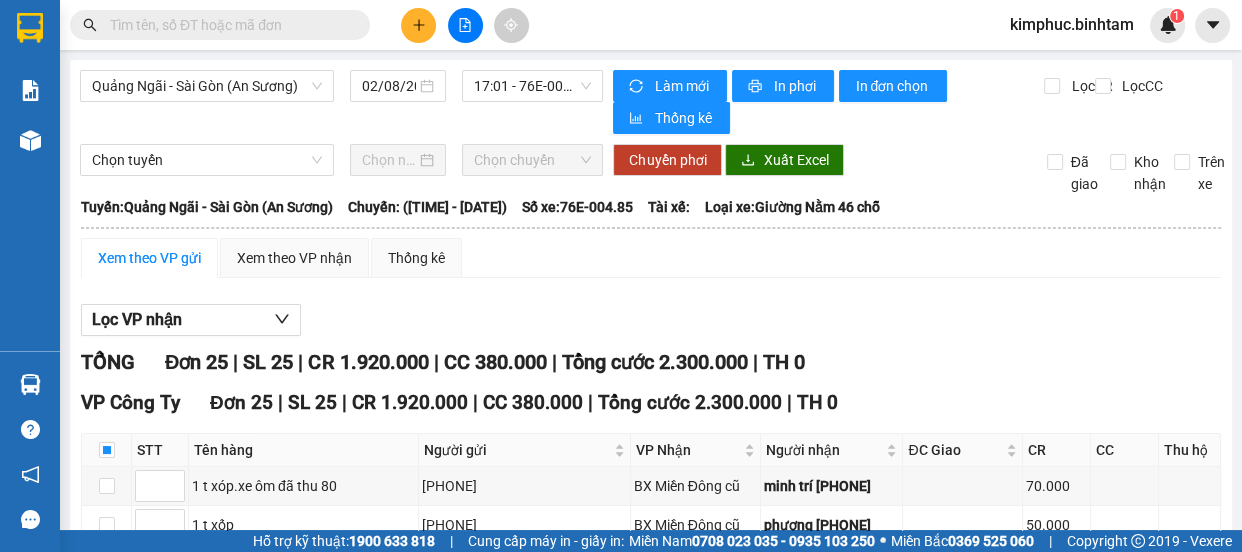 click on "Xuống kho gửi" at bounding box center [309, 1473] 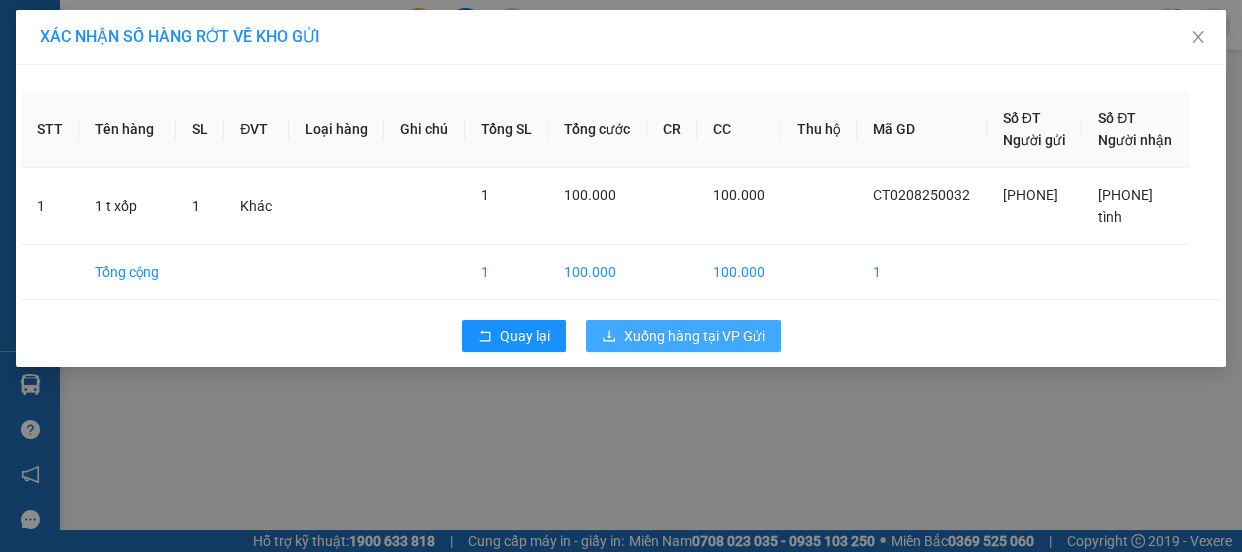 click on "Xuống hàng tại VP Gửi" at bounding box center (694, 336) 